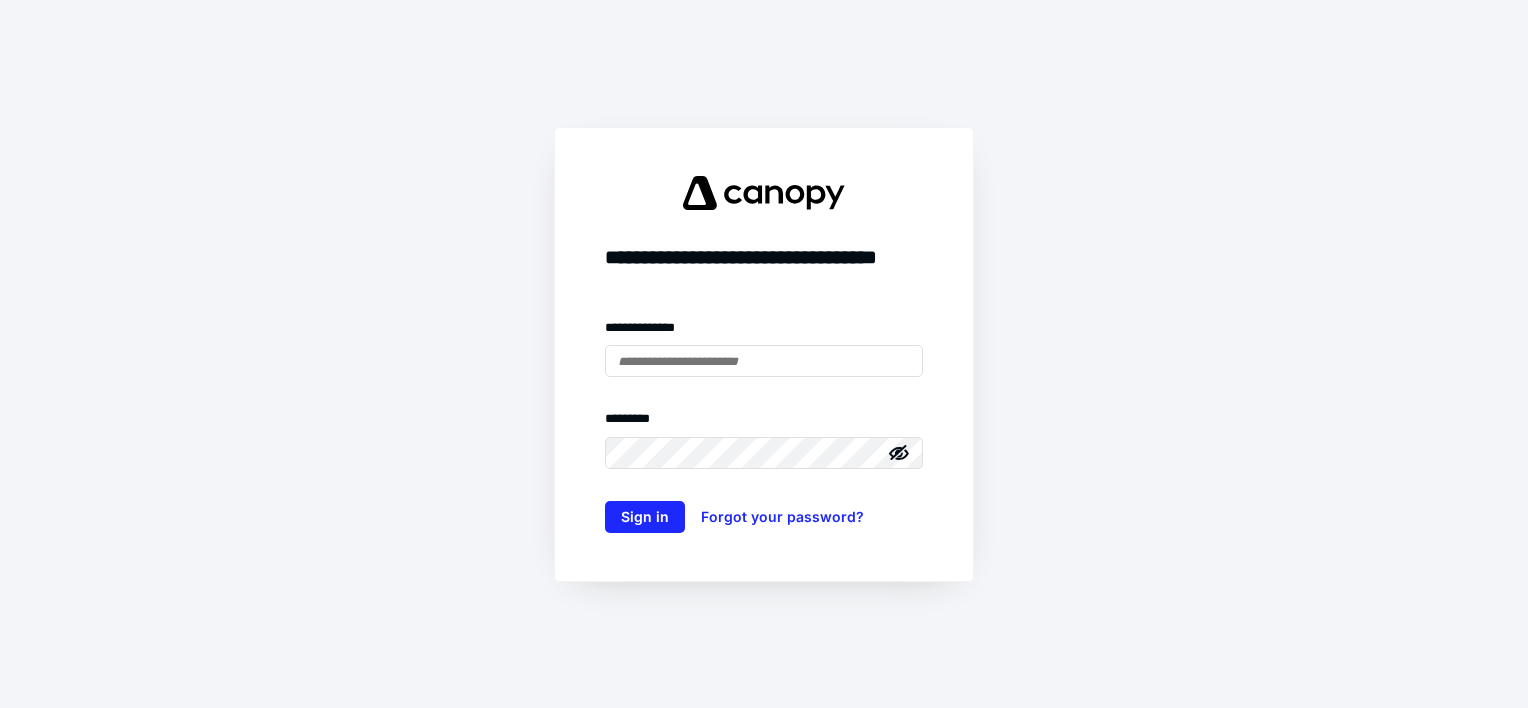 scroll, scrollTop: 0, scrollLeft: 0, axis: both 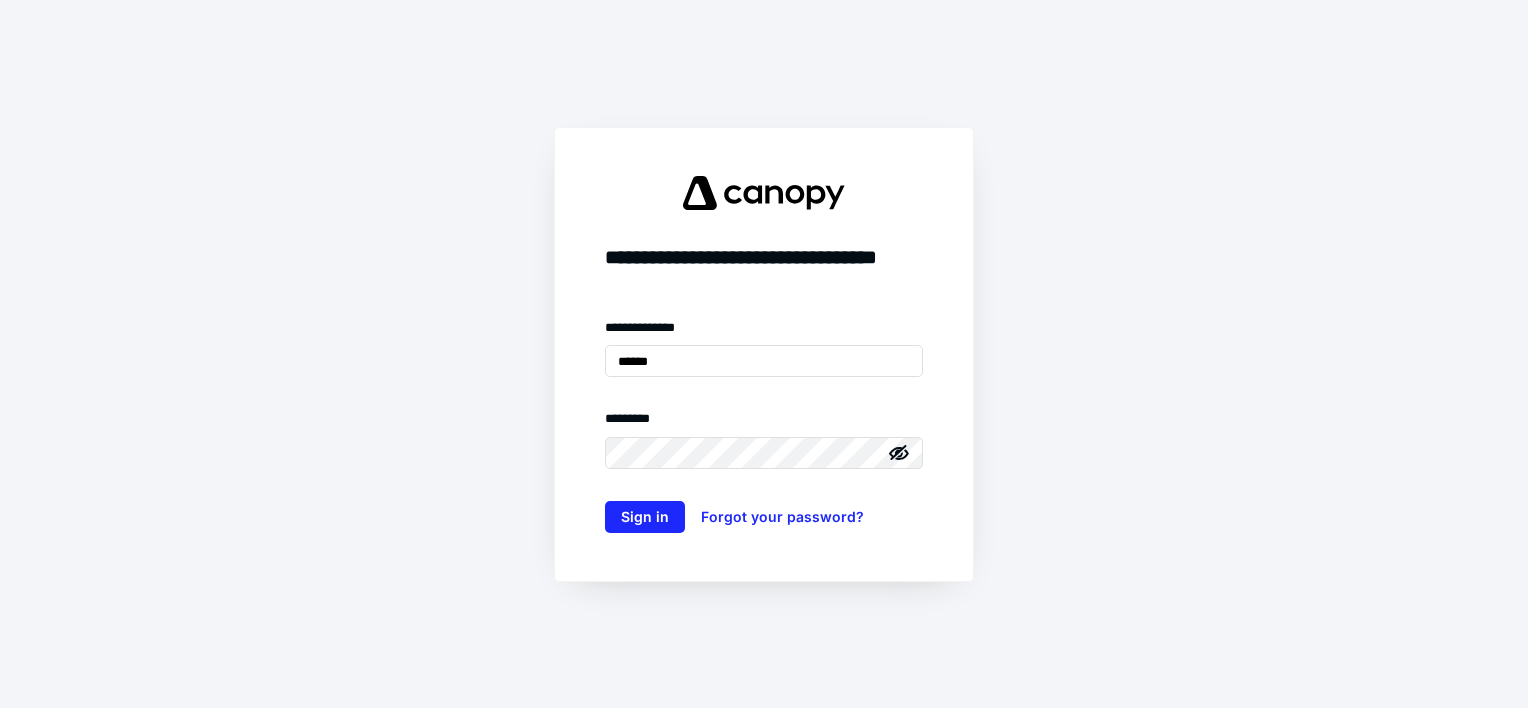 drag, startPoint x: 680, startPoint y: 360, endPoint x: 519, endPoint y: 366, distance: 161.11176 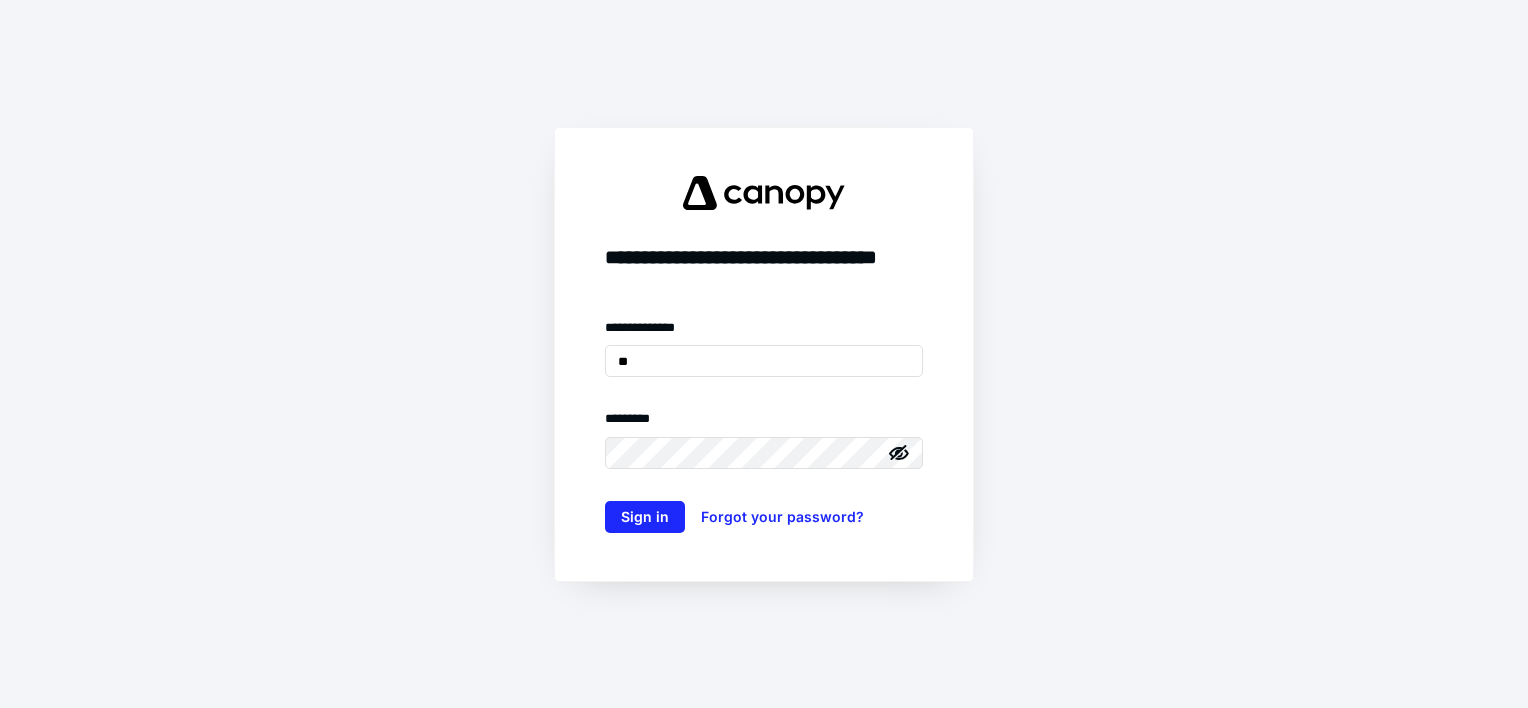 type on "**********" 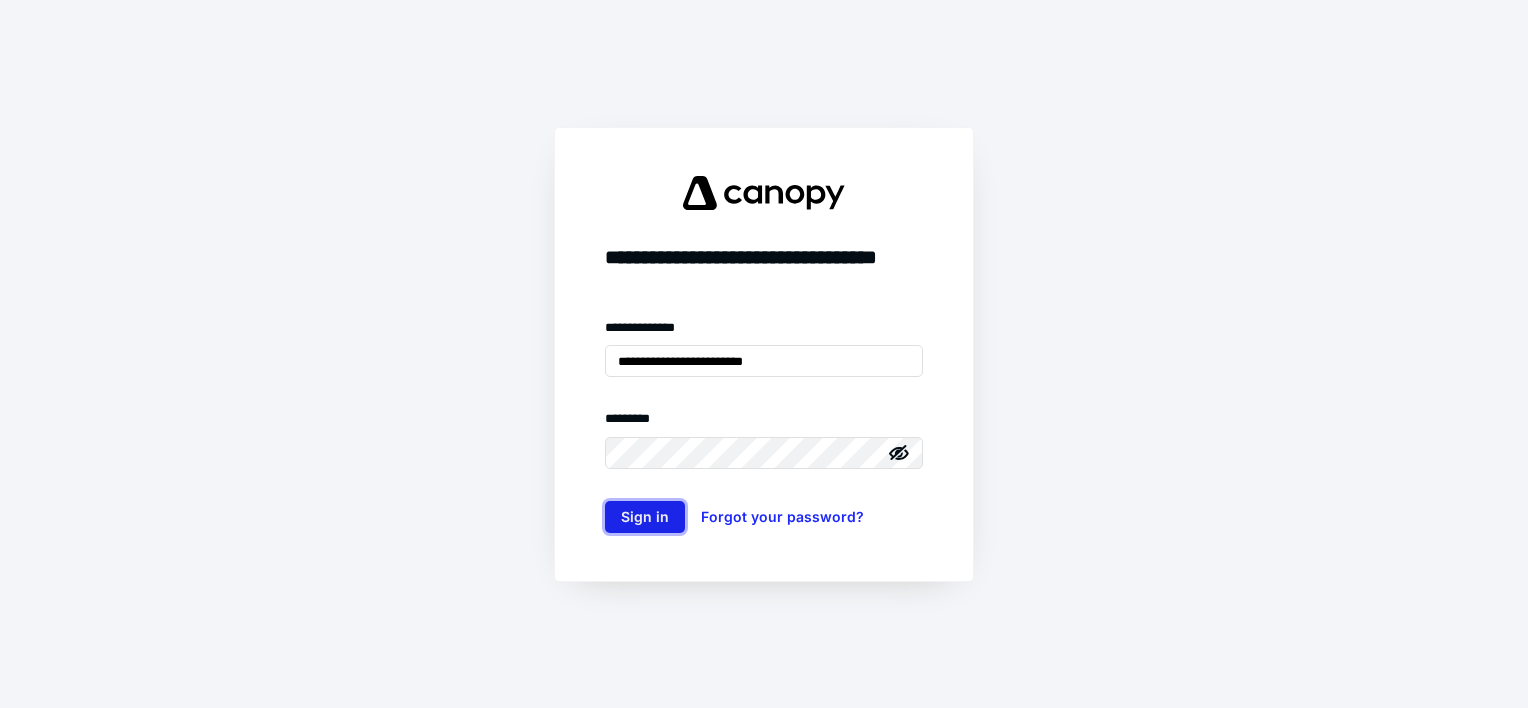 click on "Sign in" at bounding box center (645, 517) 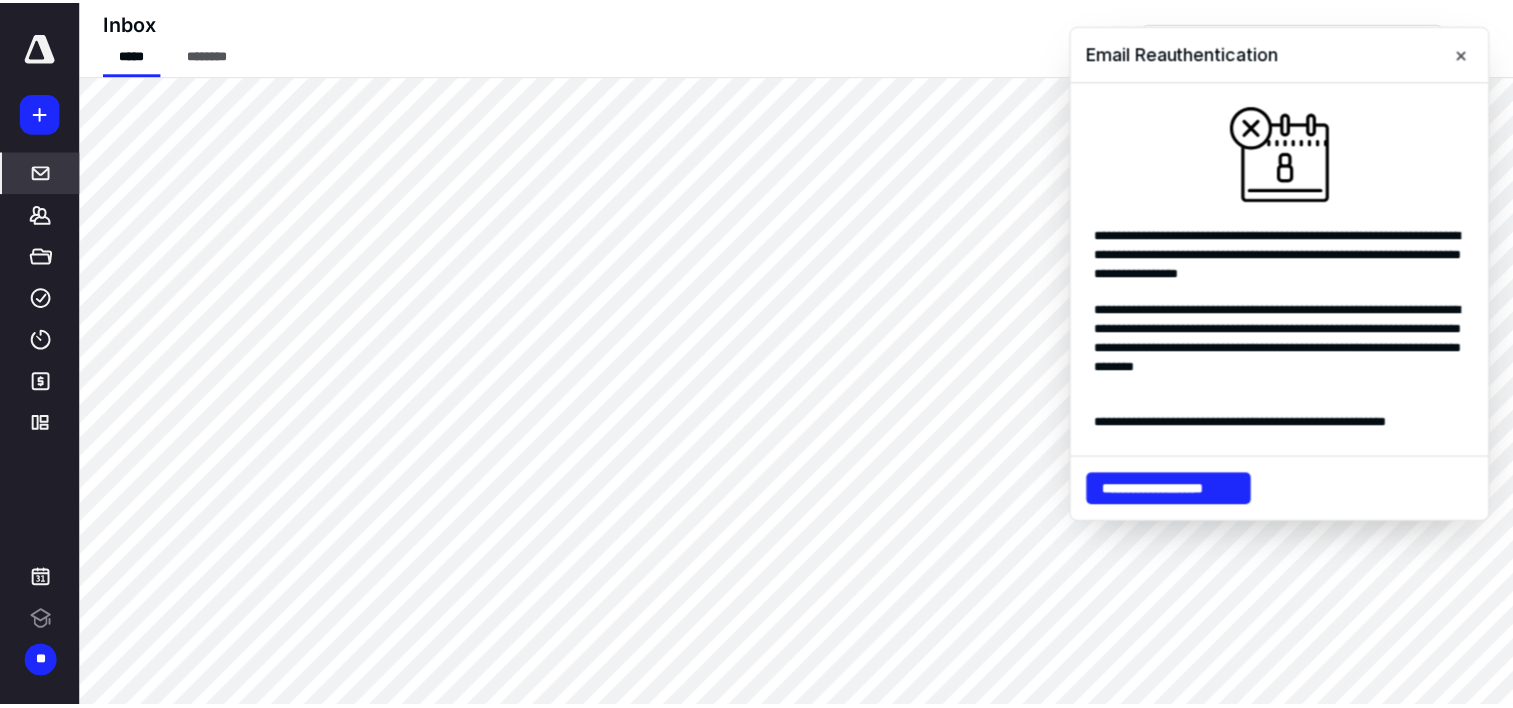 scroll, scrollTop: 0, scrollLeft: 0, axis: both 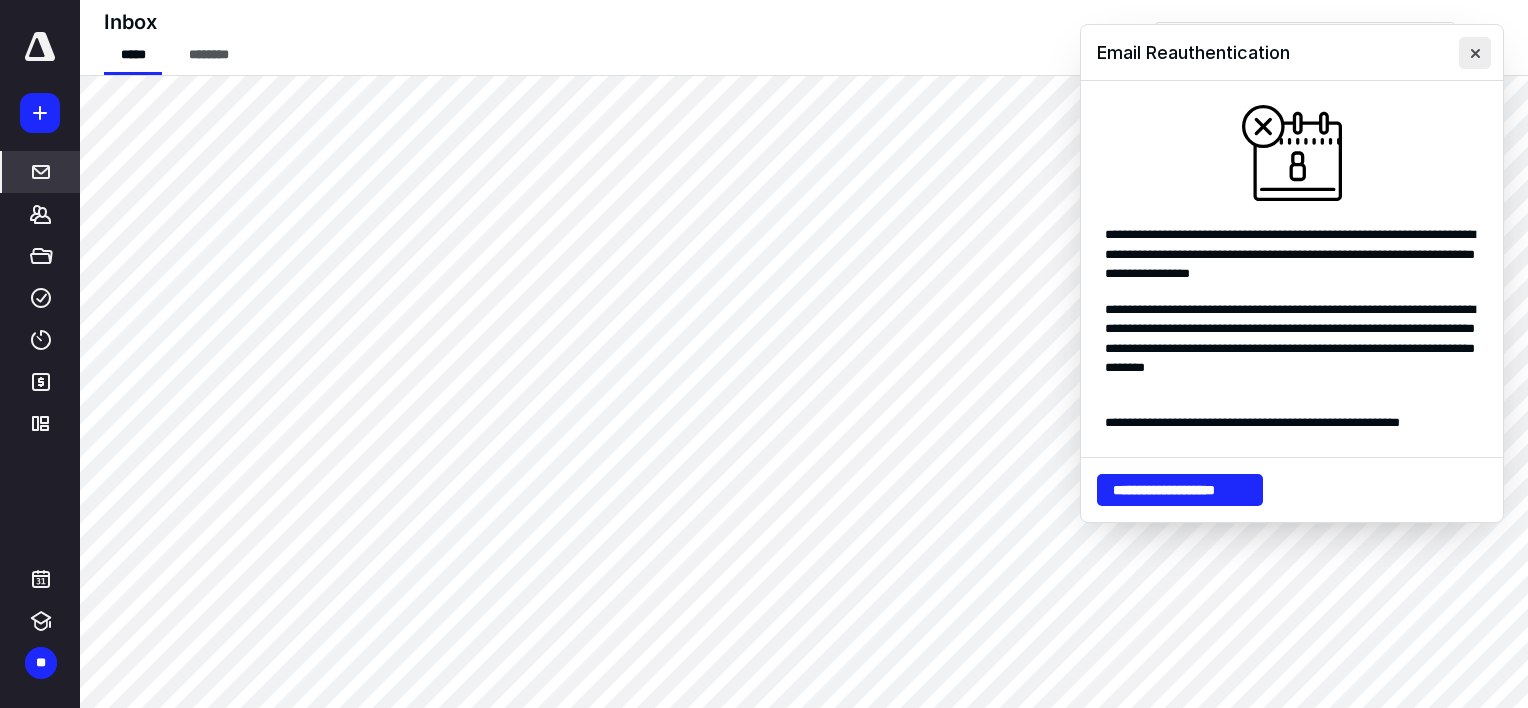 click at bounding box center (1475, 53) 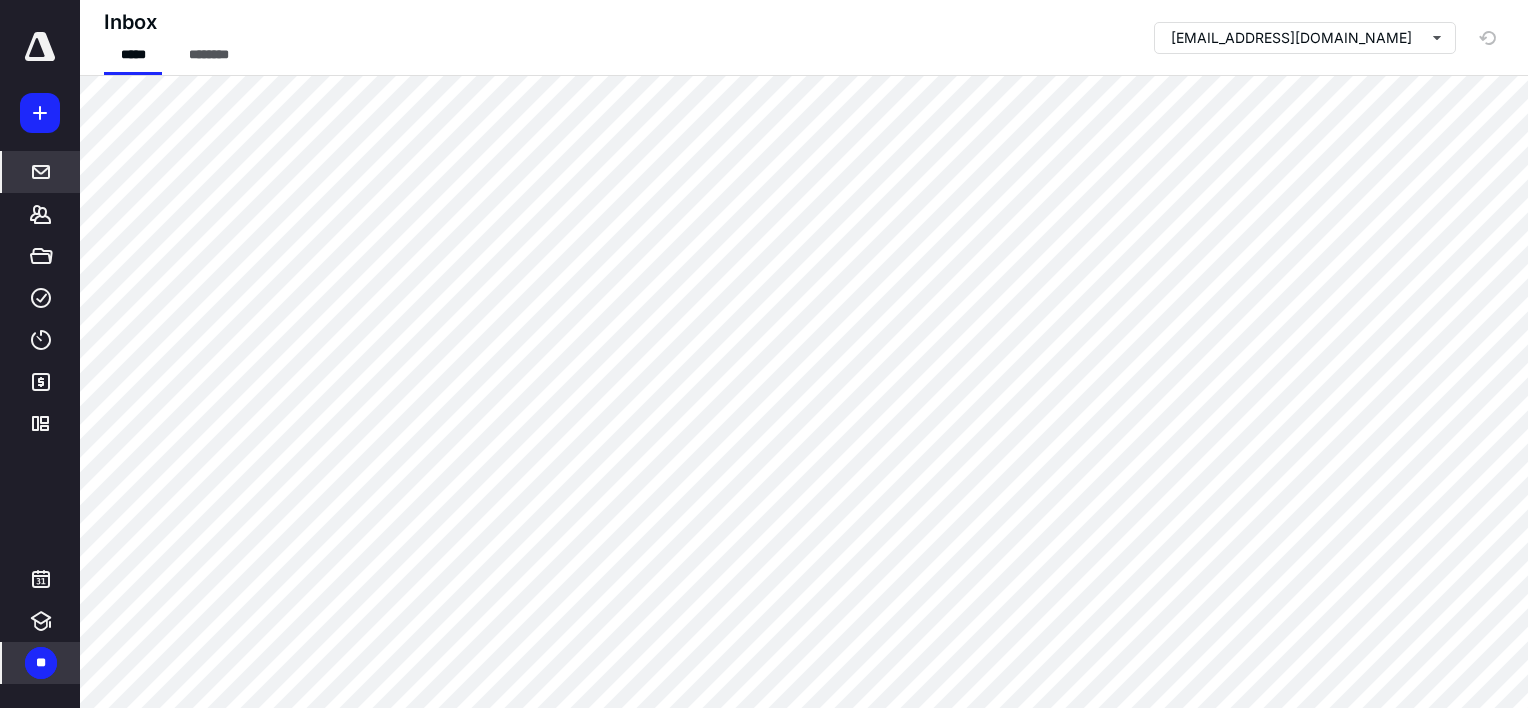 click on "**" at bounding box center [41, 663] 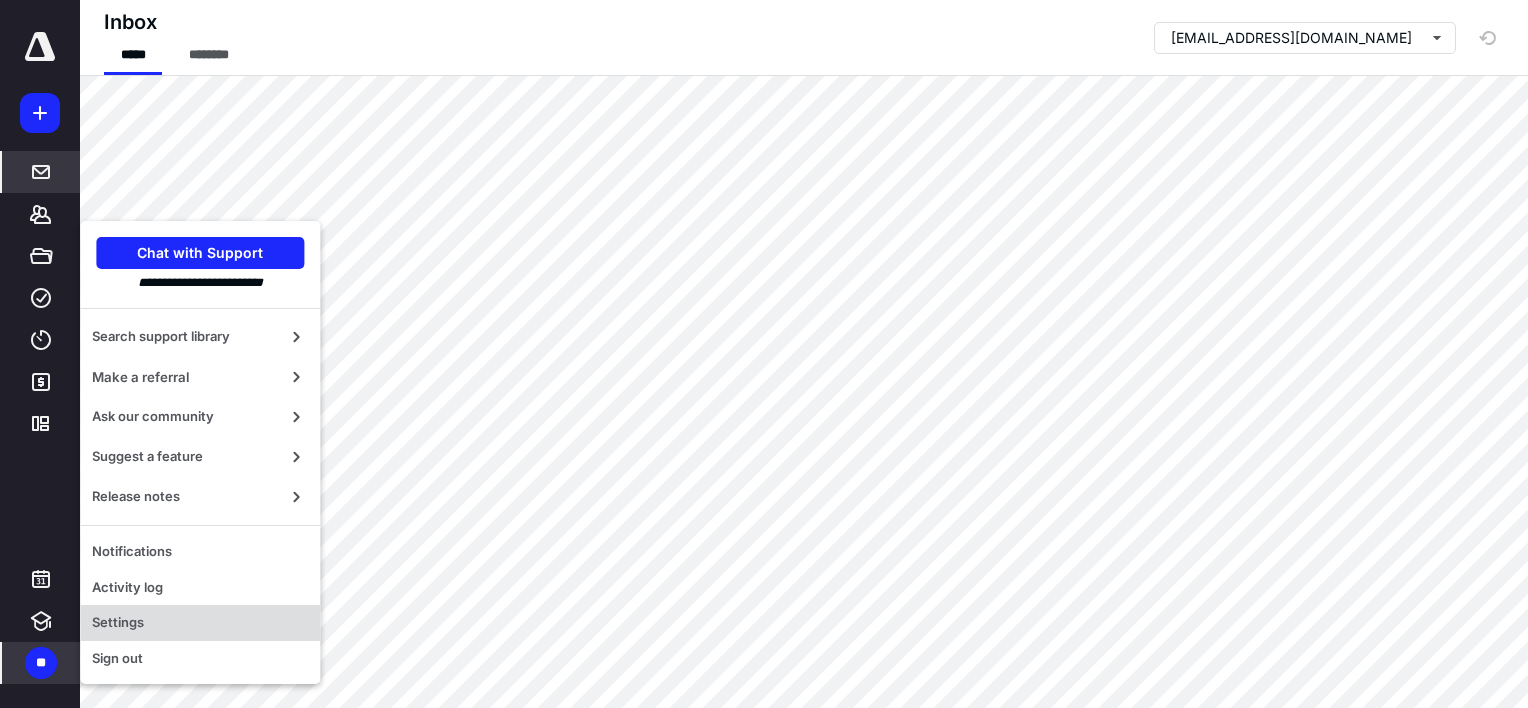 click on "Settings" at bounding box center (200, 623) 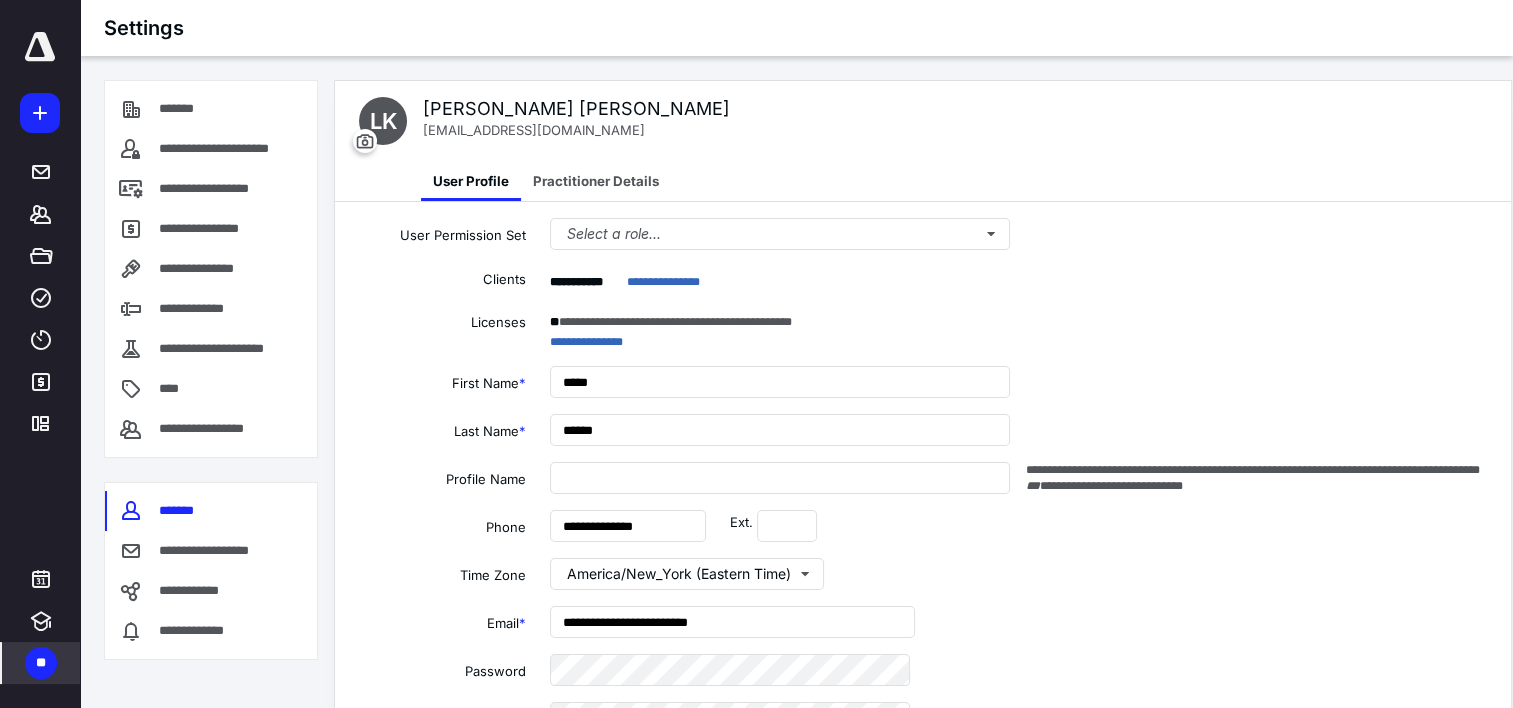type on "**********" 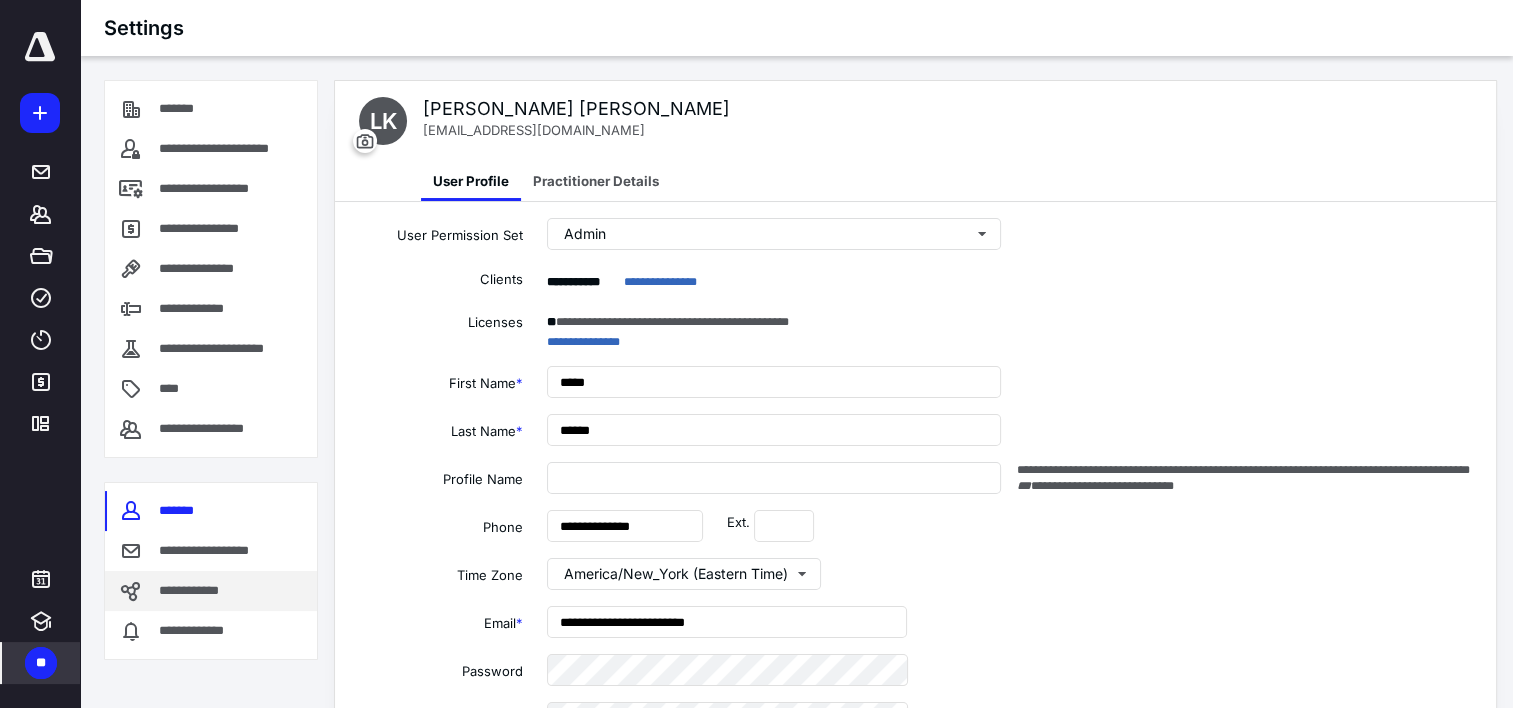 click on "**********" at bounding box center [195, 591] 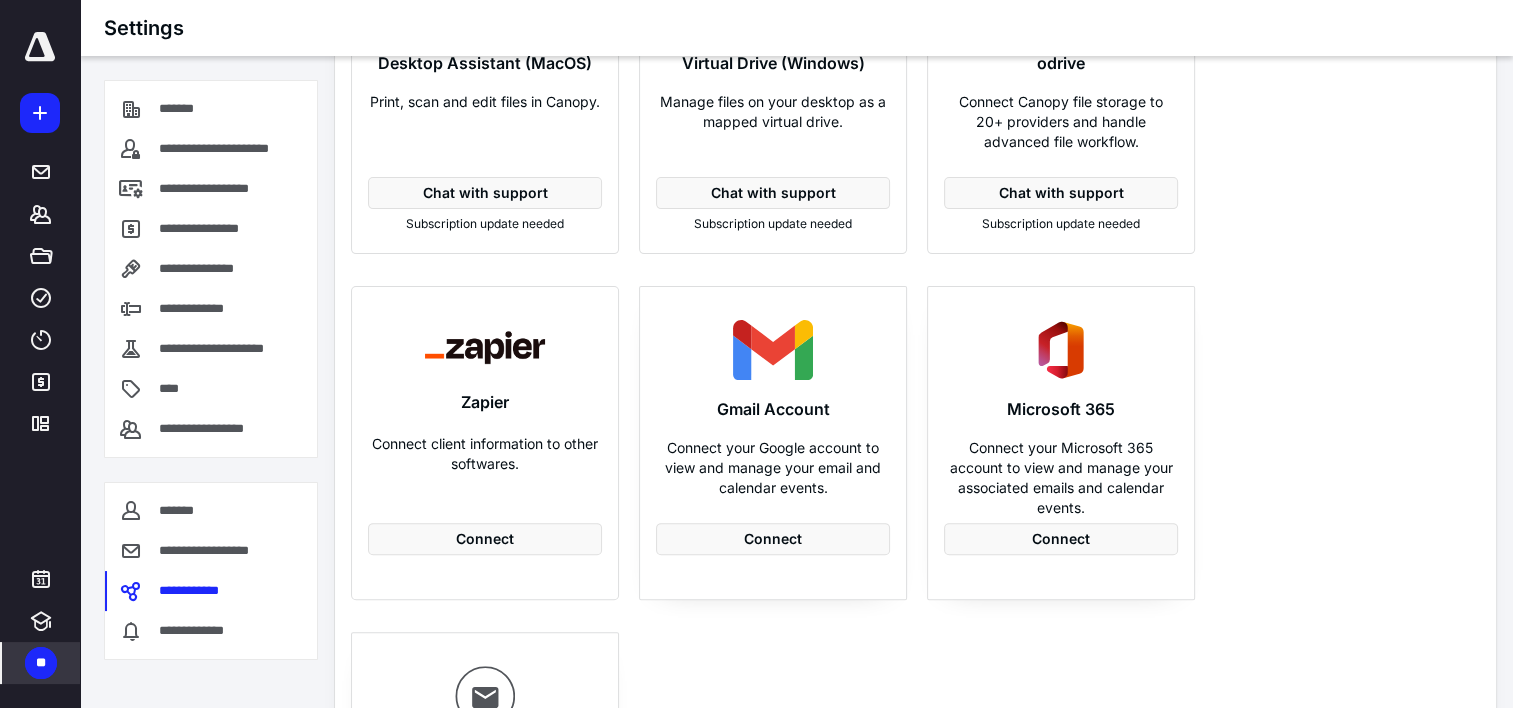 scroll, scrollTop: 734, scrollLeft: 0, axis: vertical 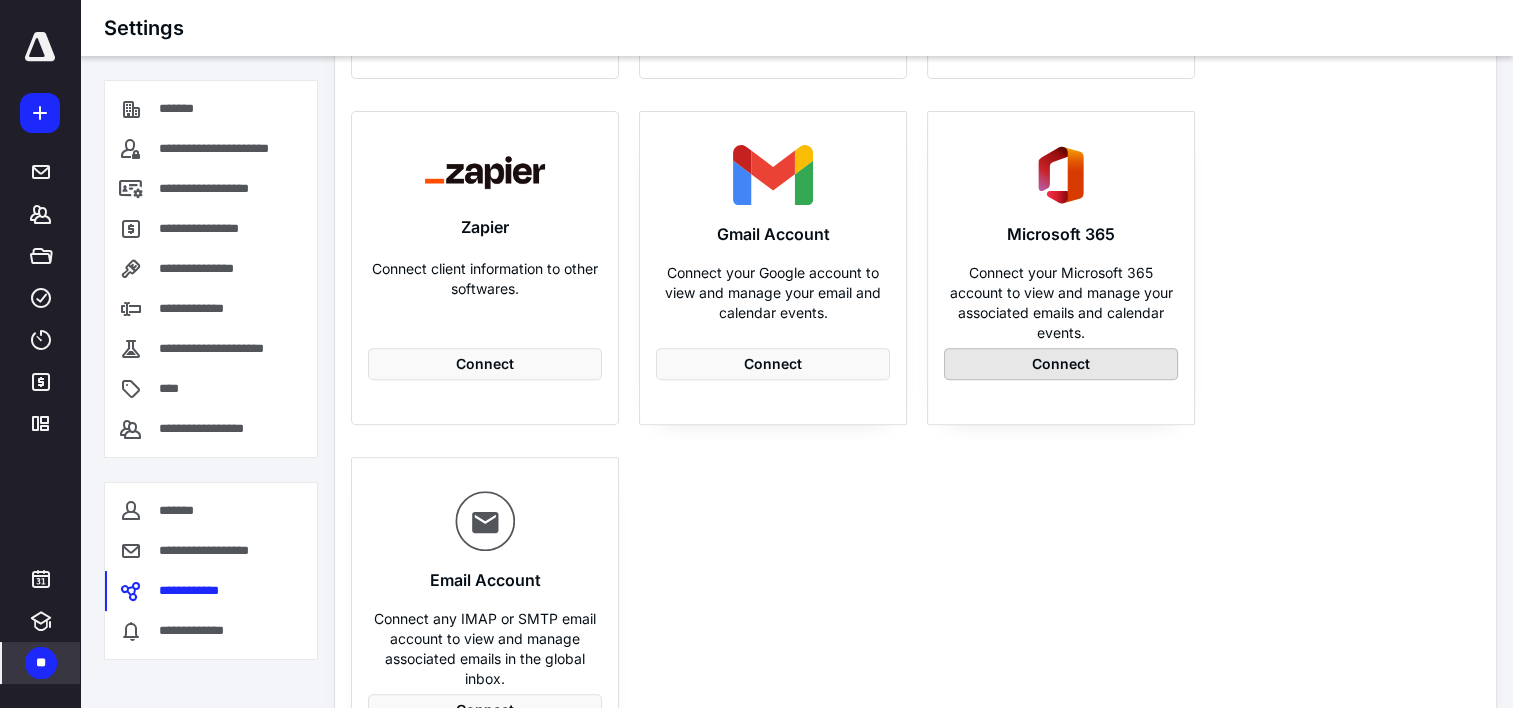 click on "Connect" at bounding box center [1061, 364] 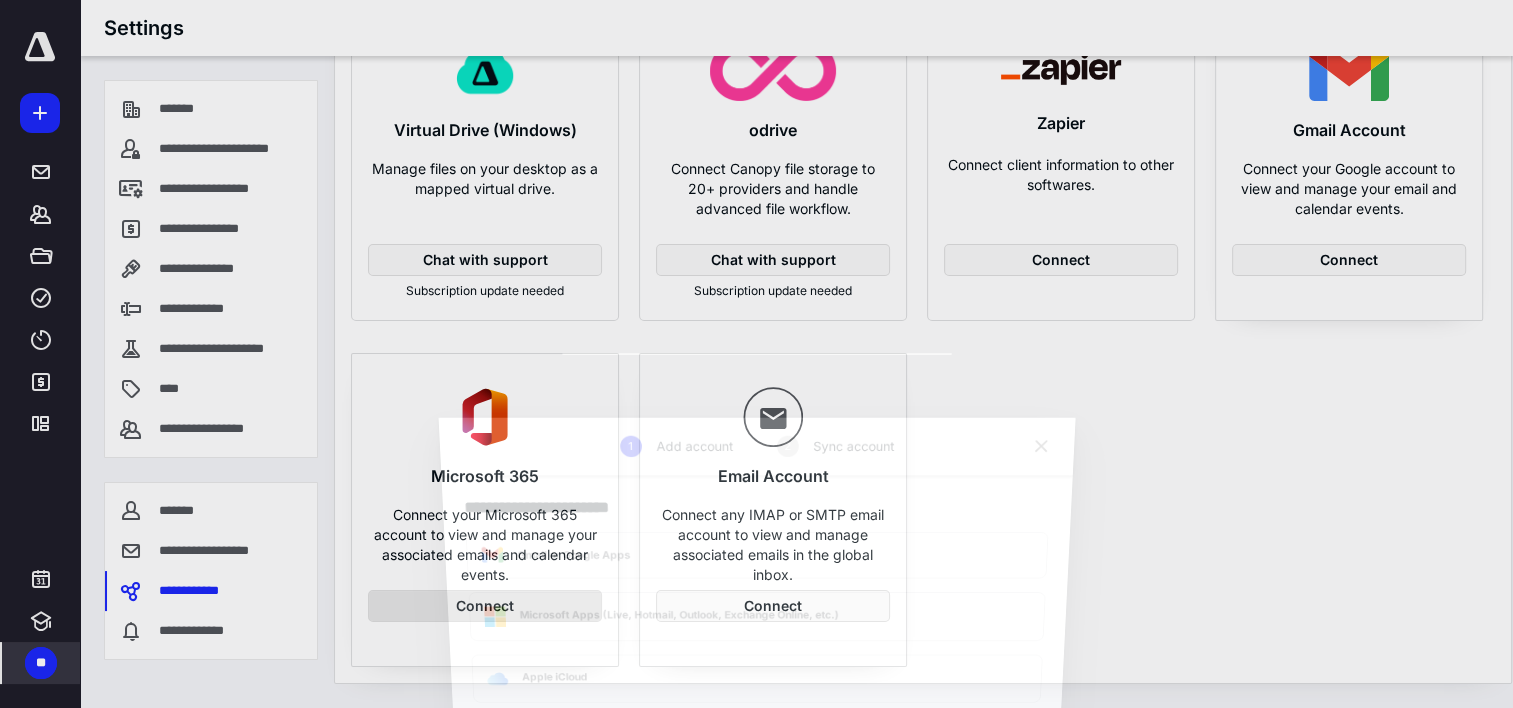 scroll, scrollTop: 492, scrollLeft: 0, axis: vertical 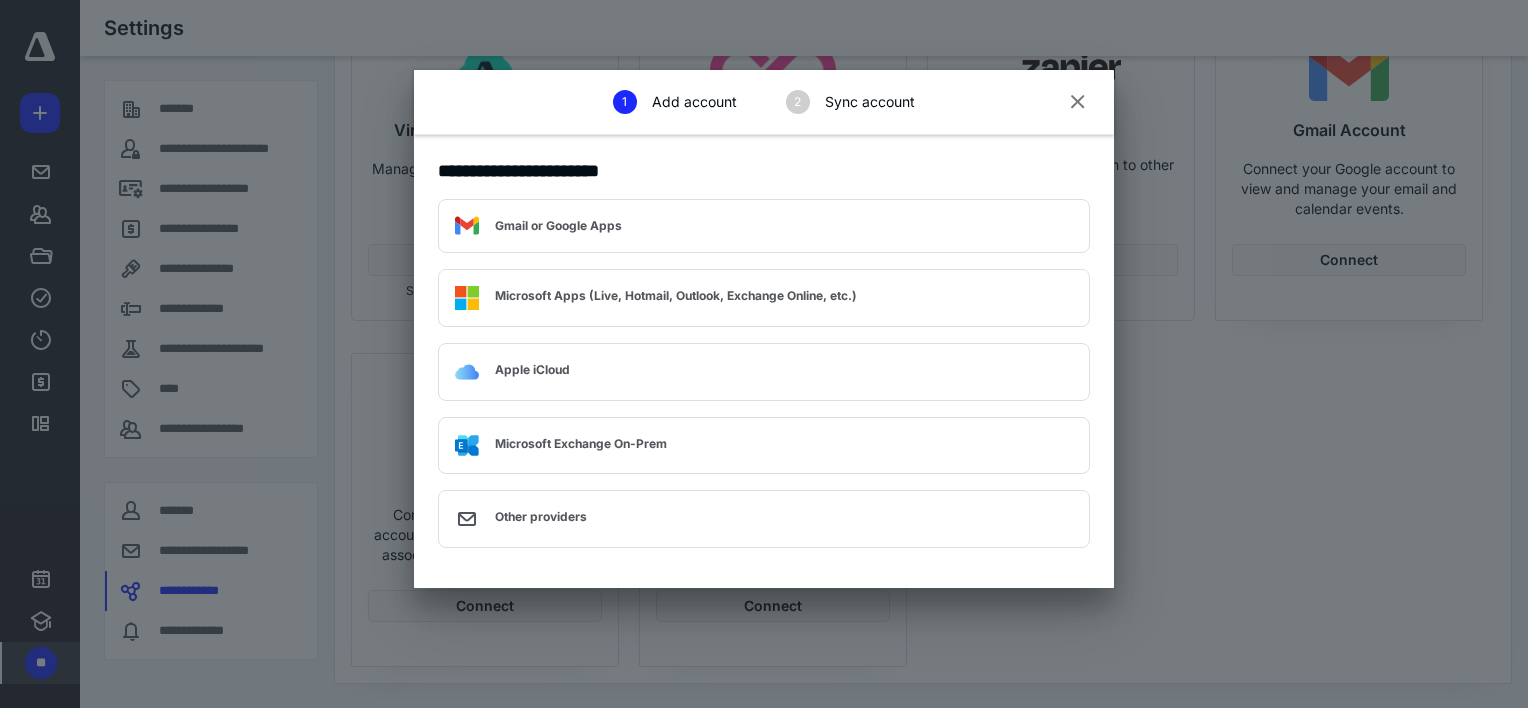 click on "Microsoft Apps (Live, Hotmail, Outlook, Exchange Online, etc.)" at bounding box center (676, 295) 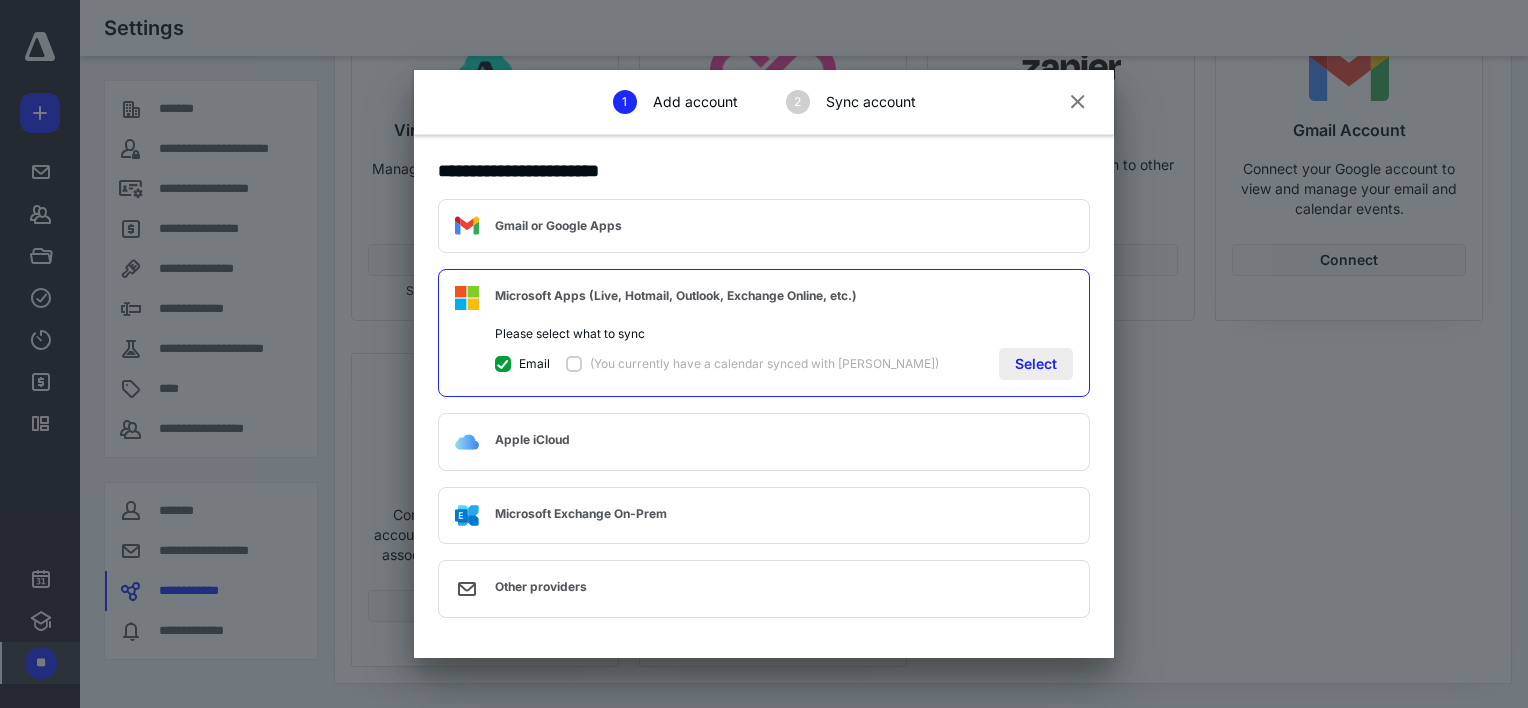 click on "Select" at bounding box center (1036, 364) 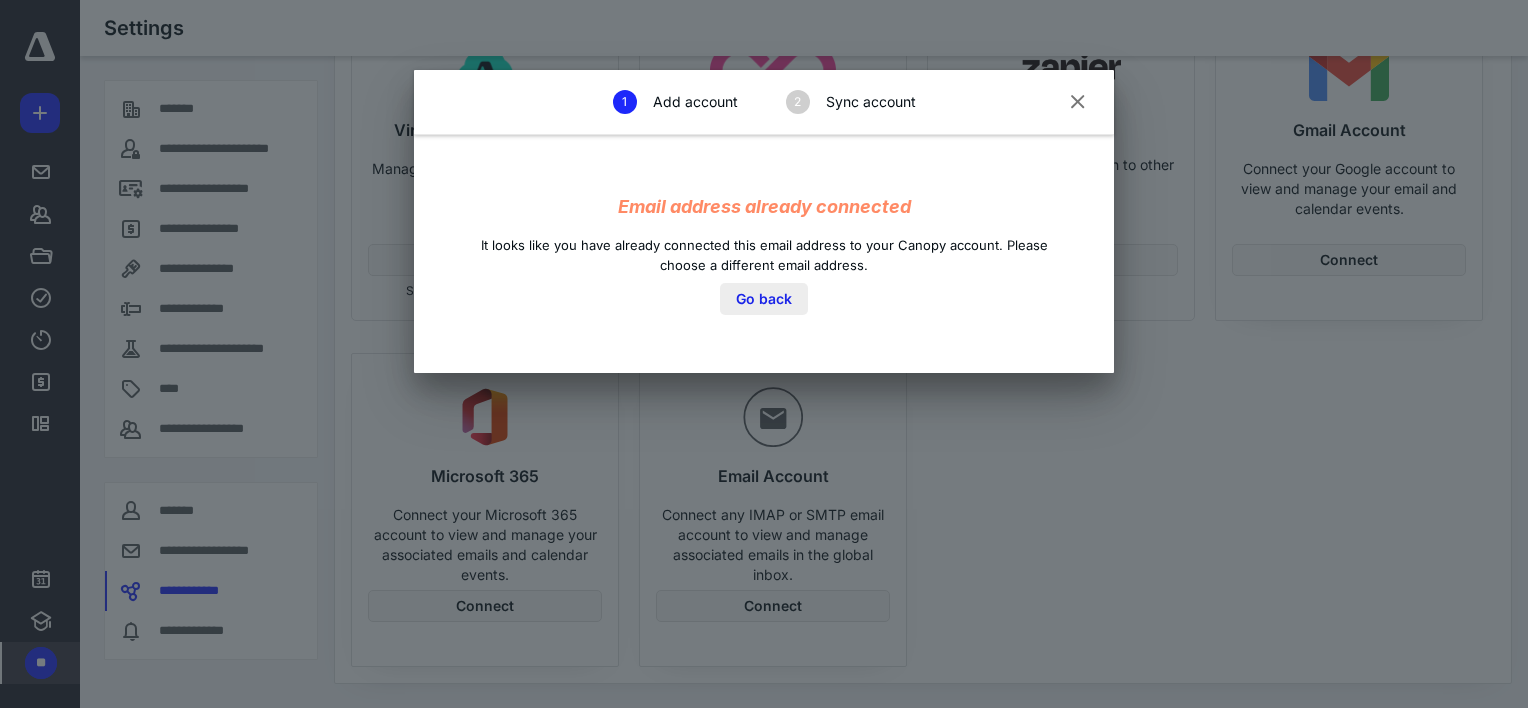 click on "Go back" at bounding box center (764, 299) 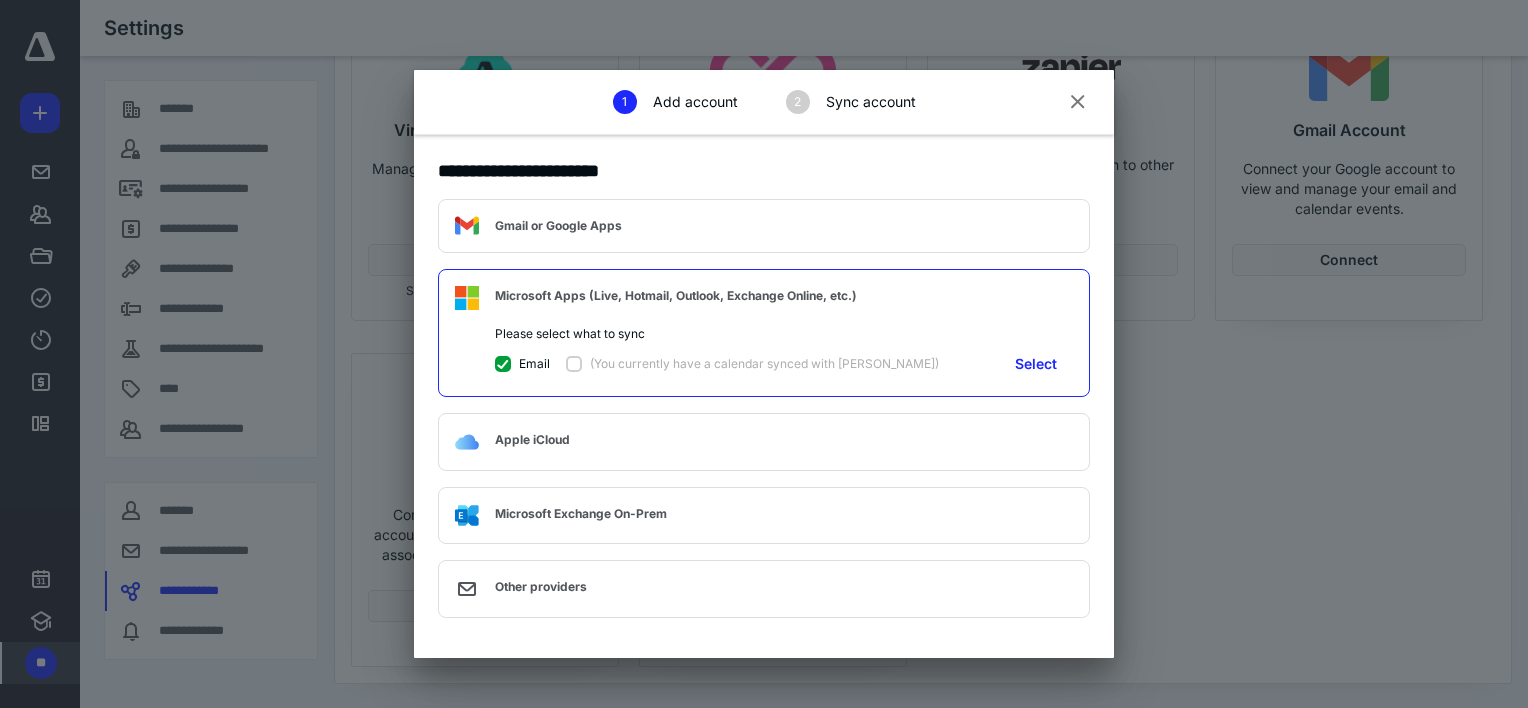 click at bounding box center [1078, 102] 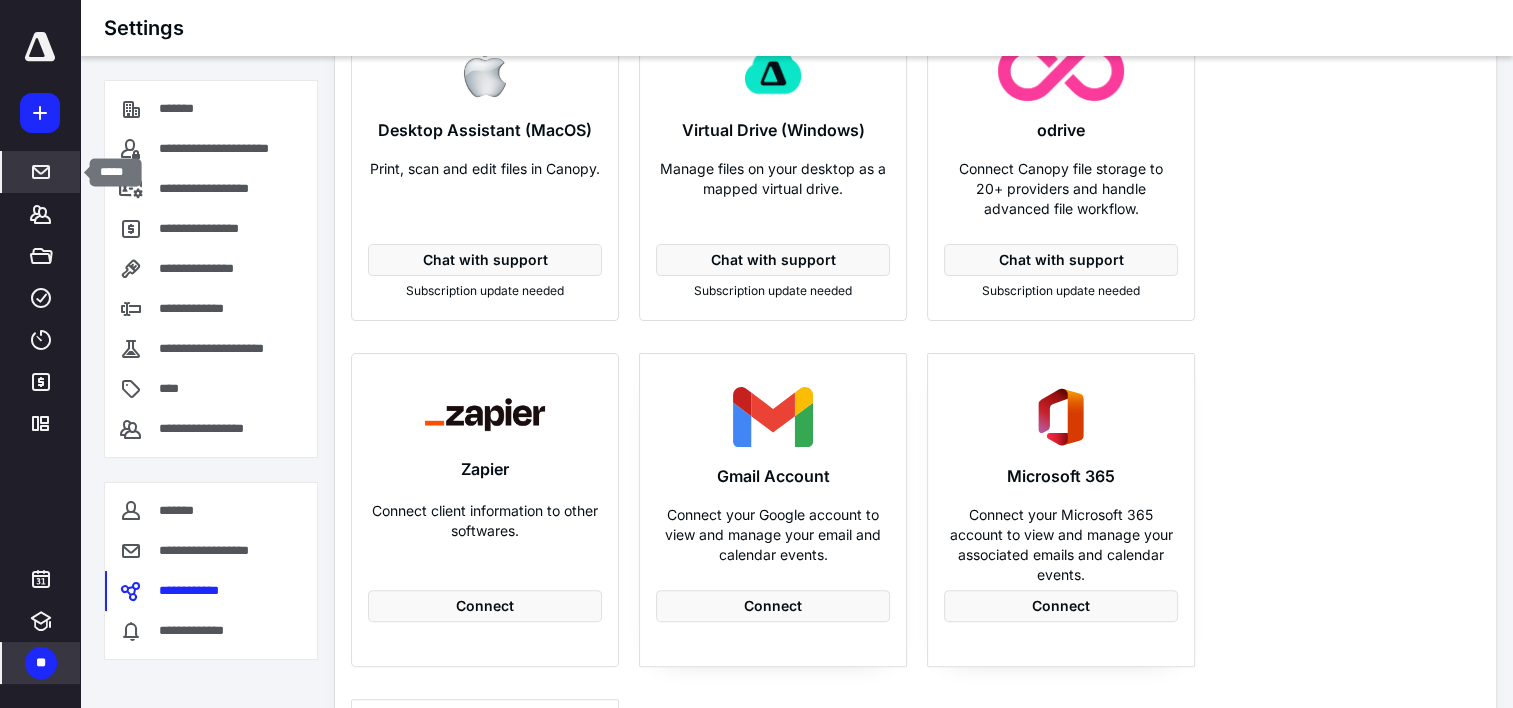 click on "*****" at bounding box center [41, 172] 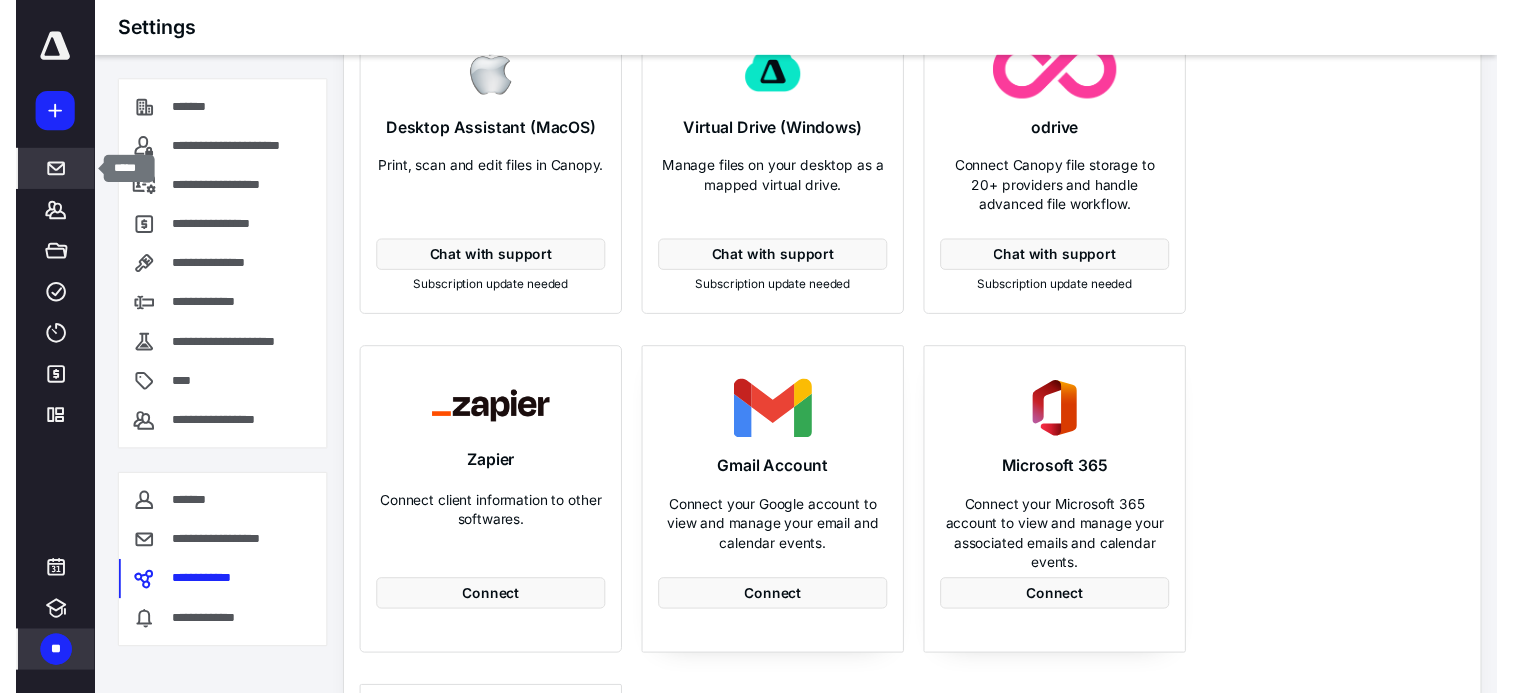 scroll, scrollTop: 0, scrollLeft: 0, axis: both 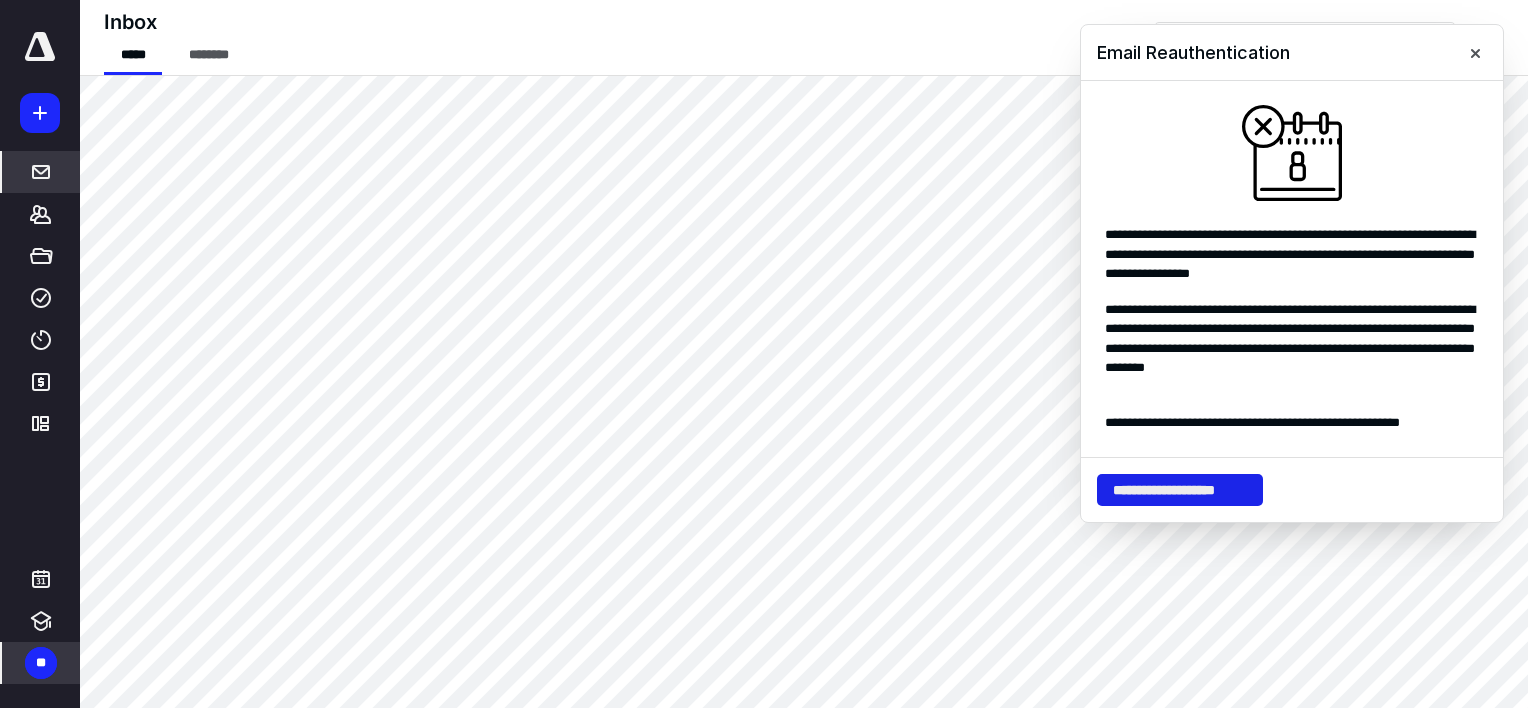 click on "**********" at bounding box center [1180, 490] 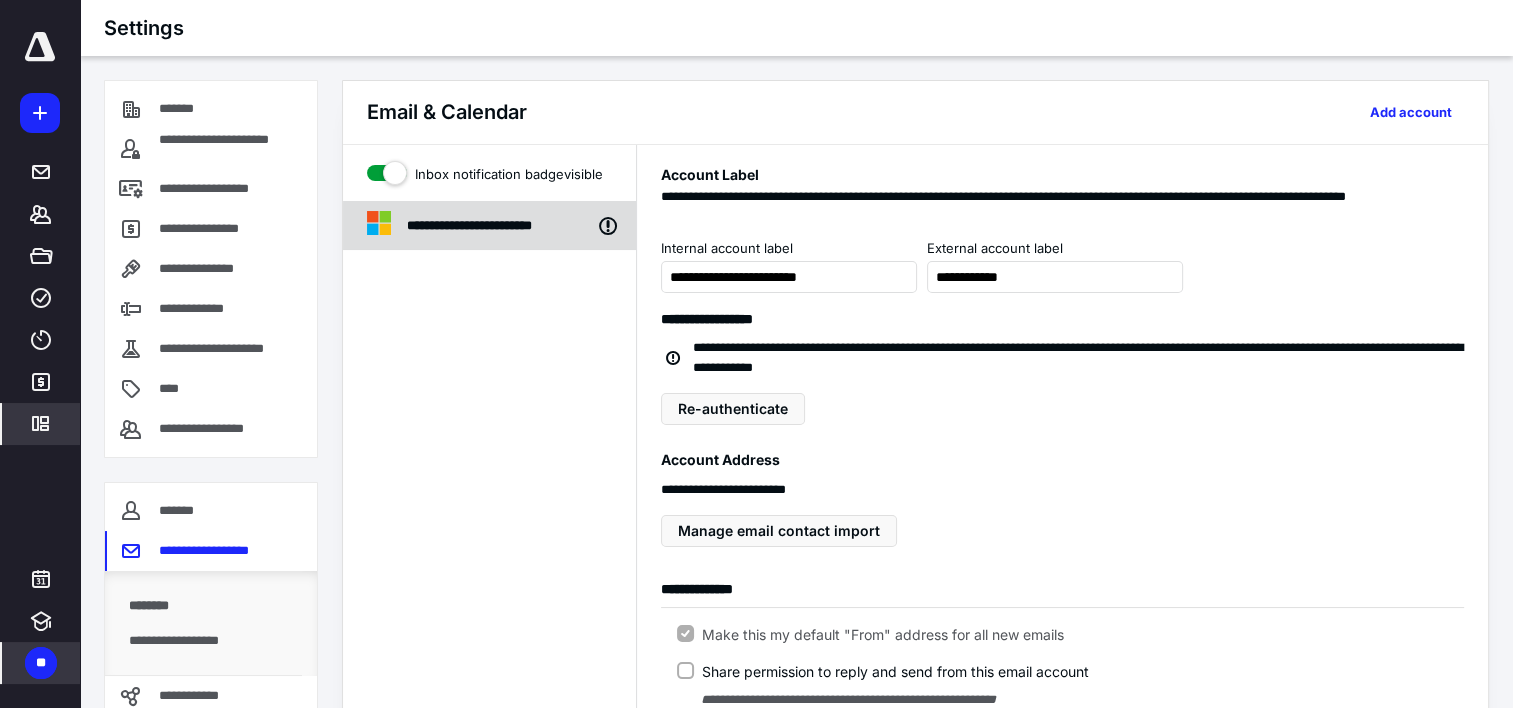 click on "**********" at bounding box center [489, 226] 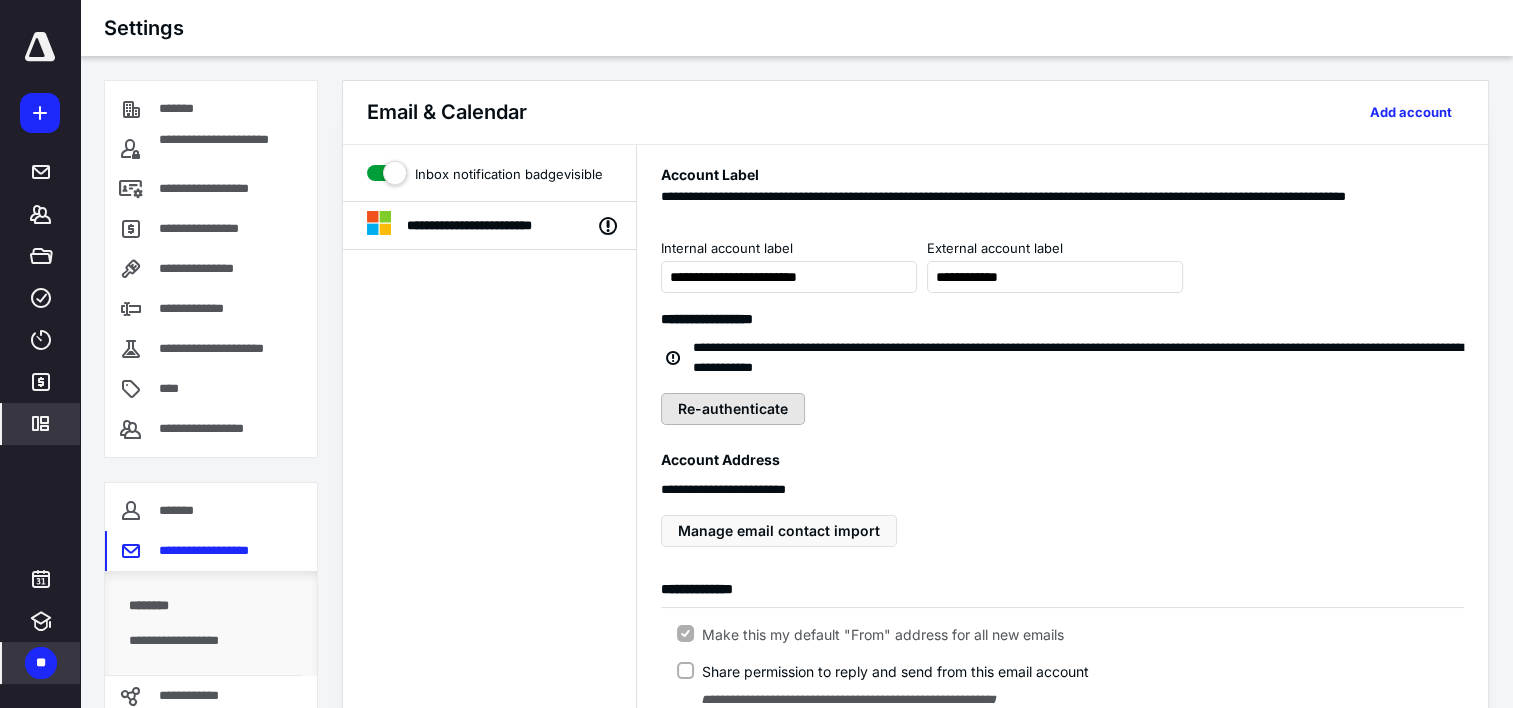 click on "Re-authenticate" at bounding box center (733, 409) 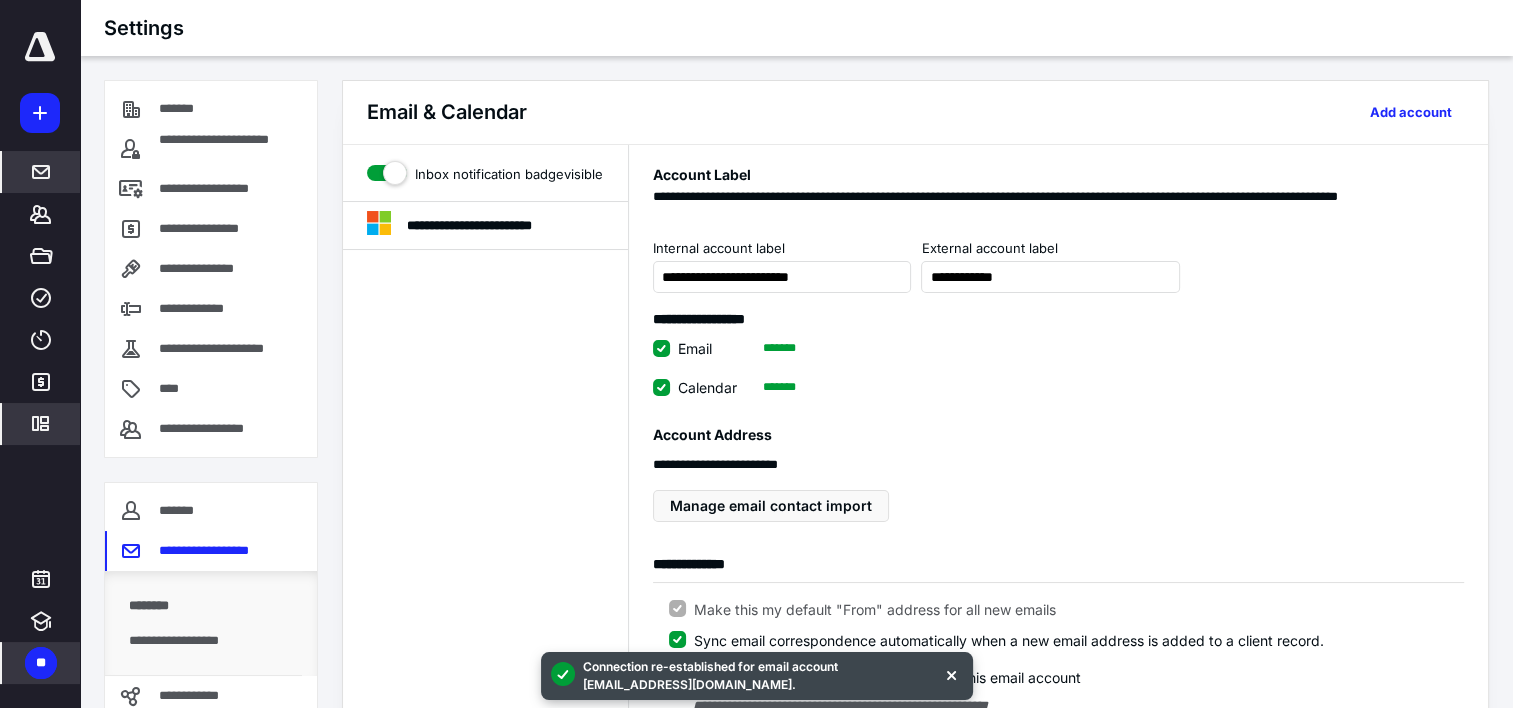 click 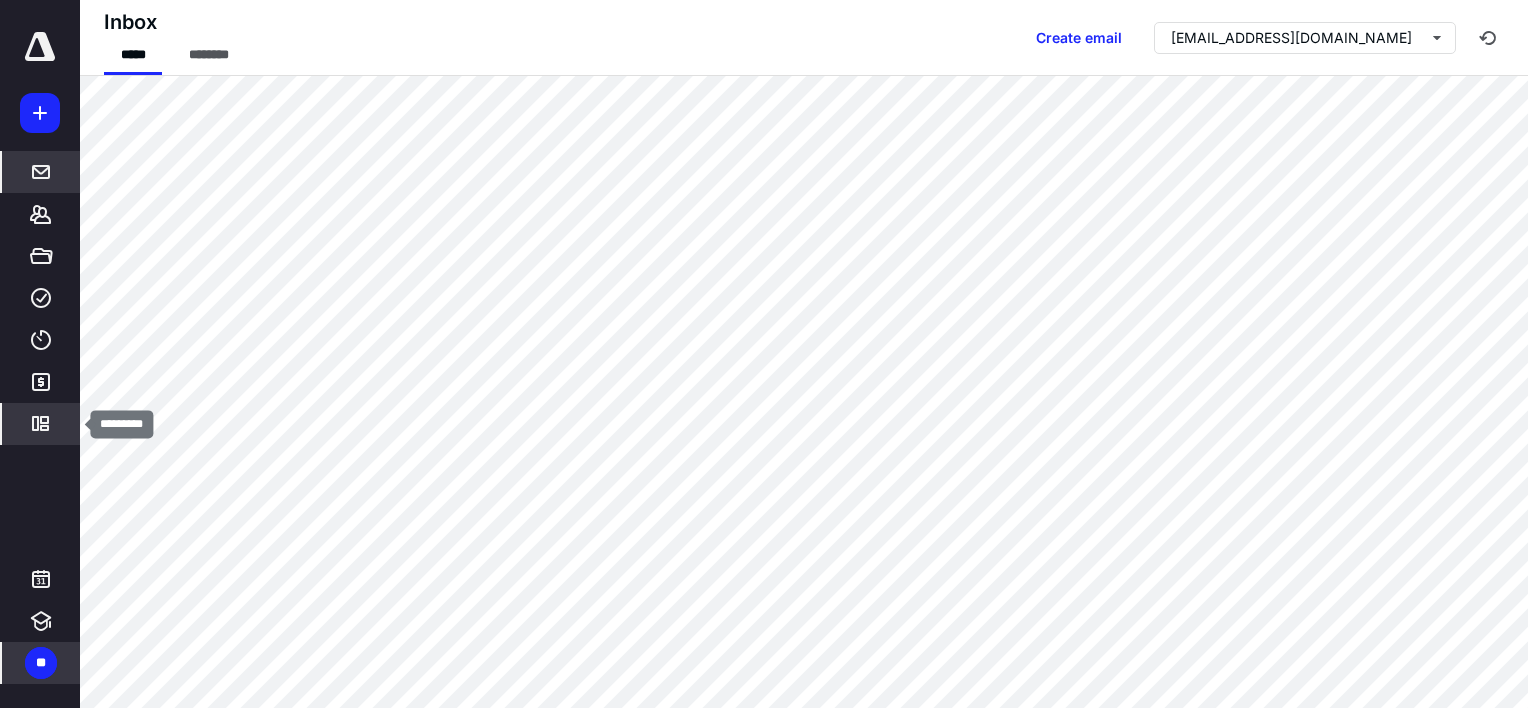 click 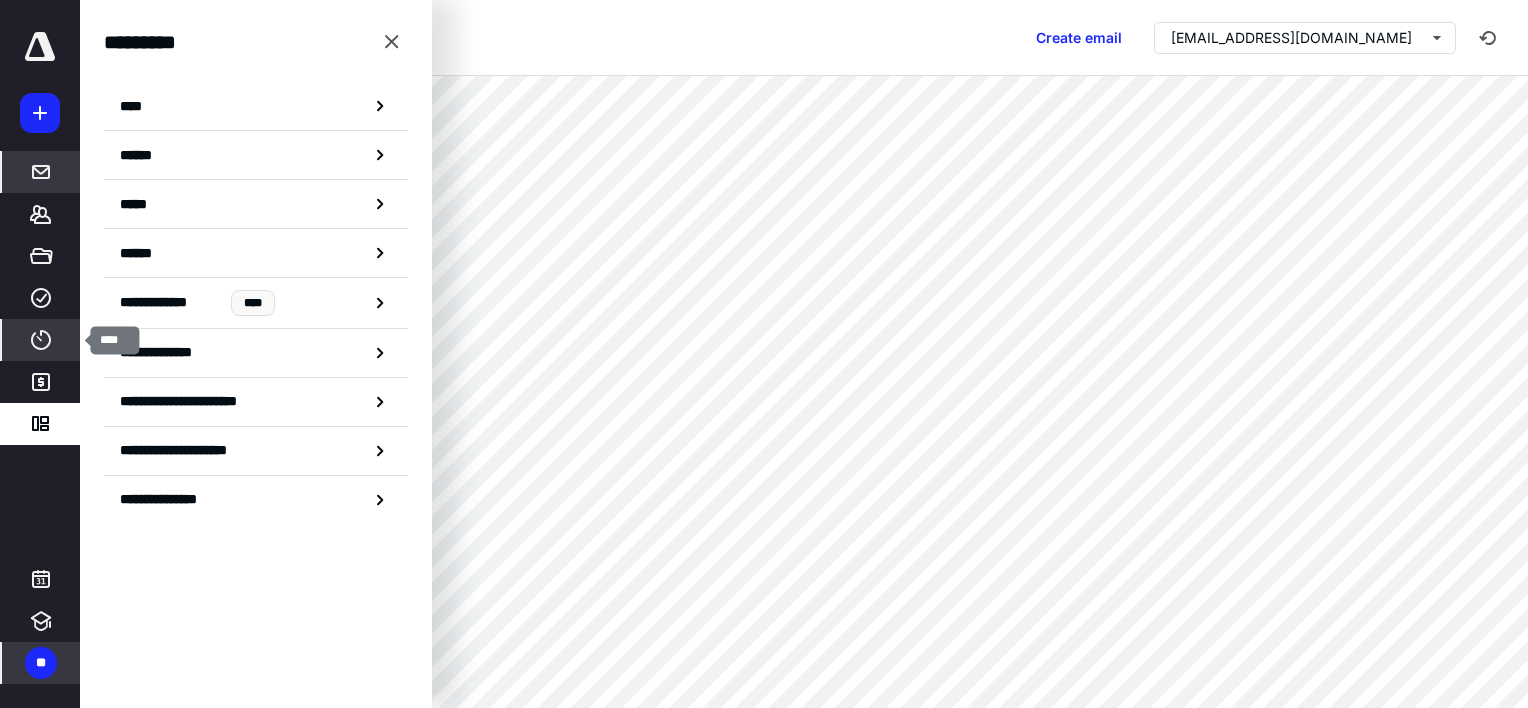 click 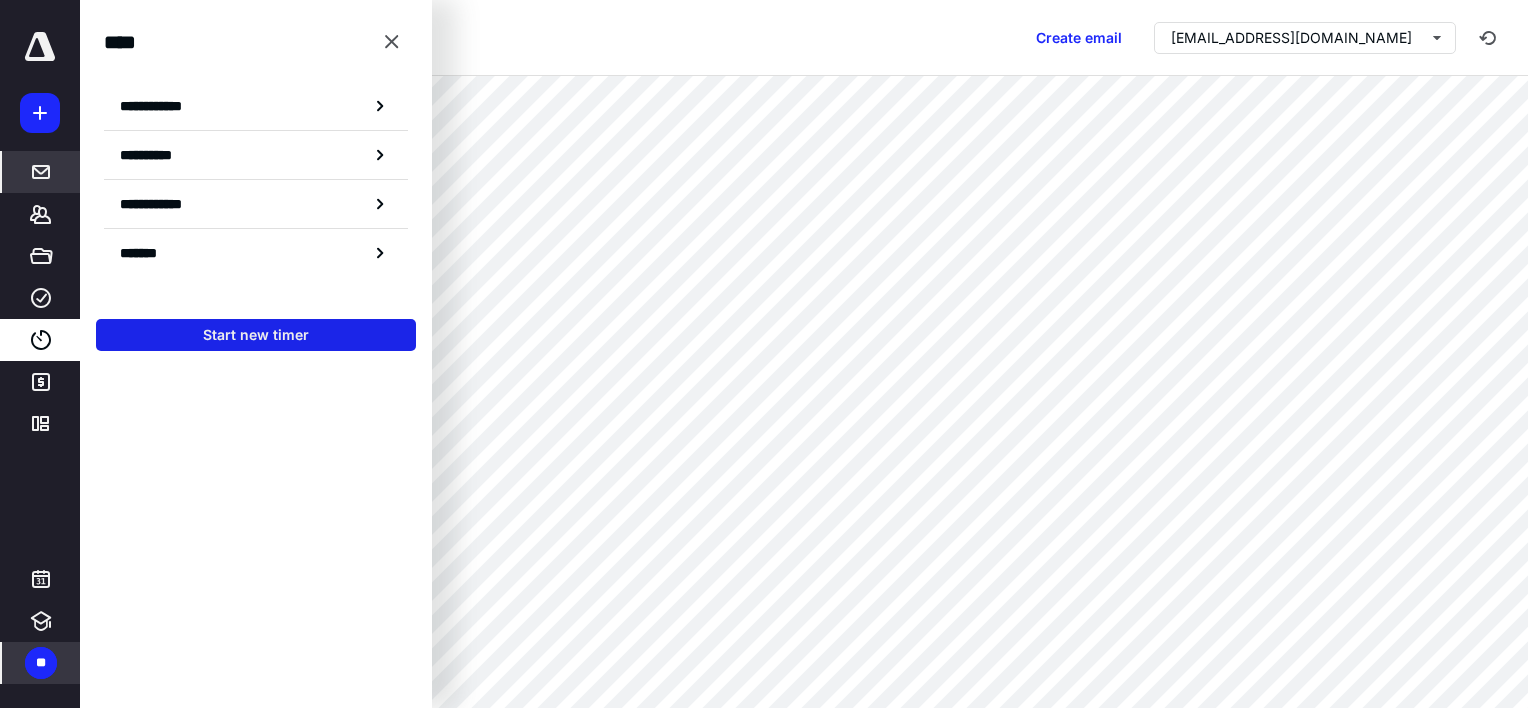 click on "Start new timer" at bounding box center (256, 335) 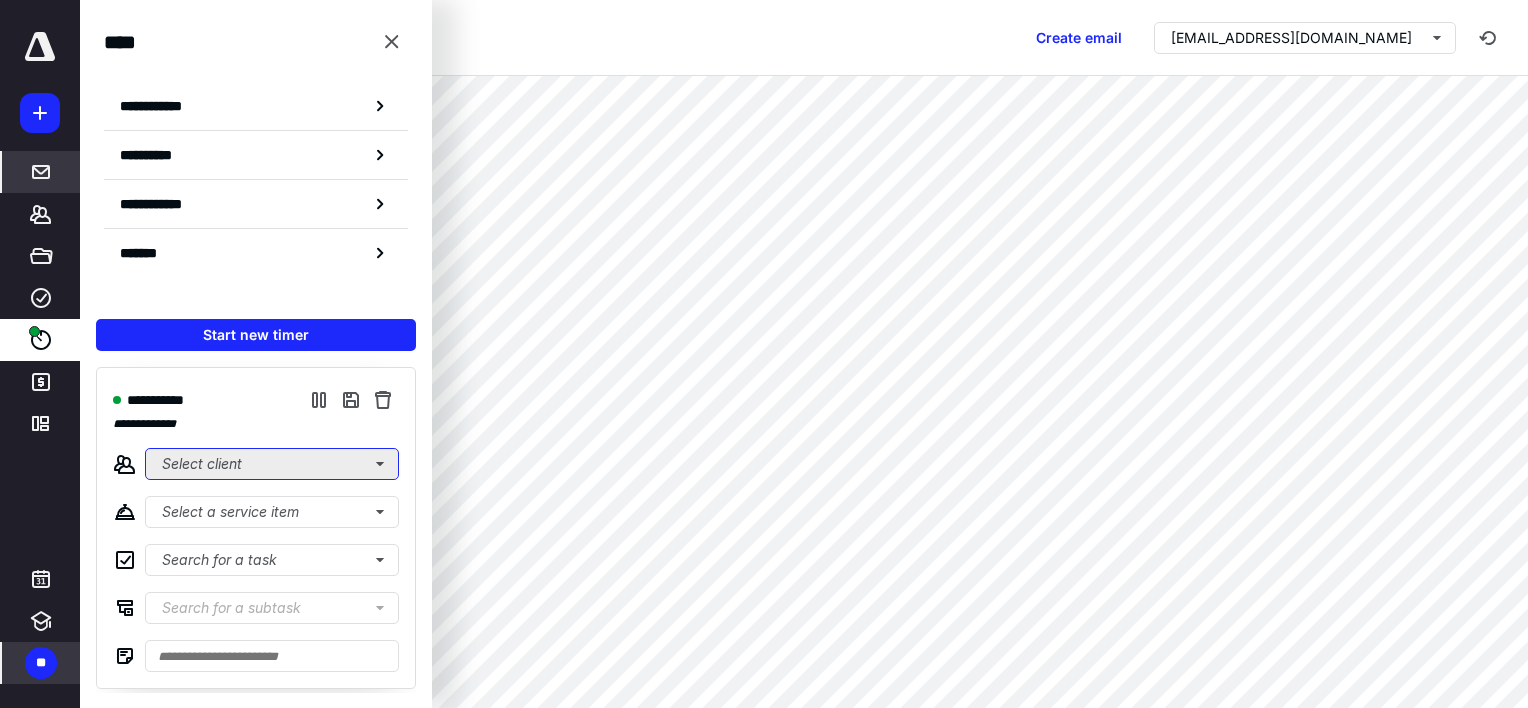 click on "Select client" at bounding box center (272, 464) 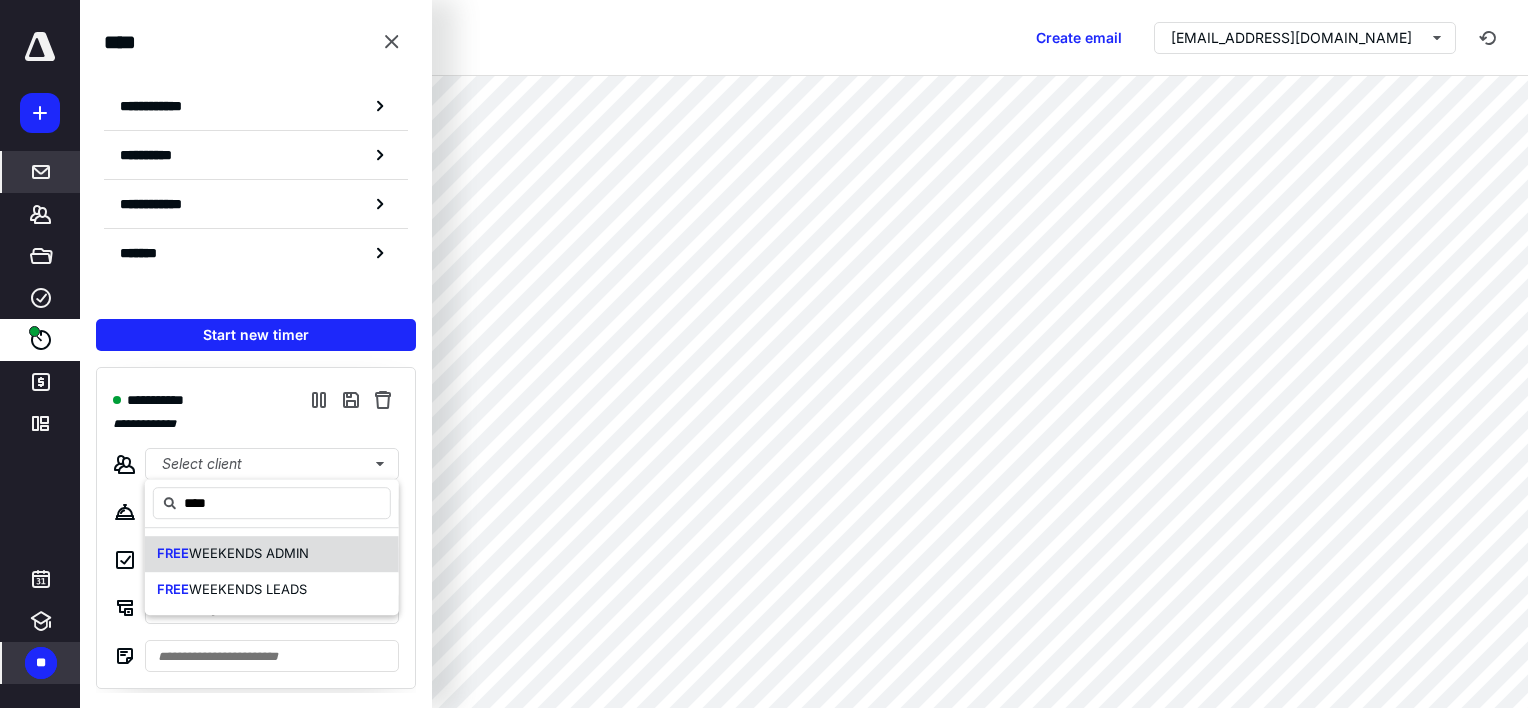 click on "FREE  WEEKENDS ADMIN" at bounding box center (233, 554) 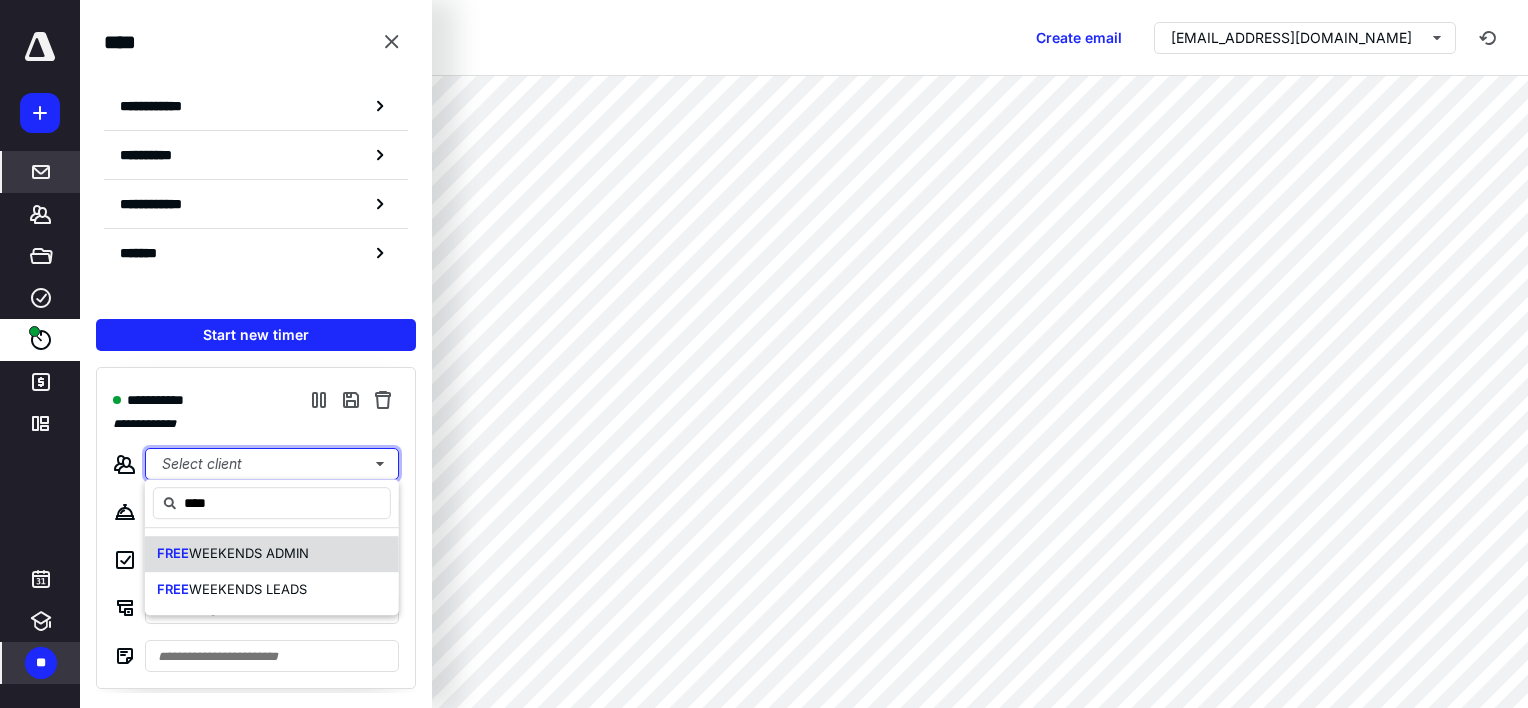 type 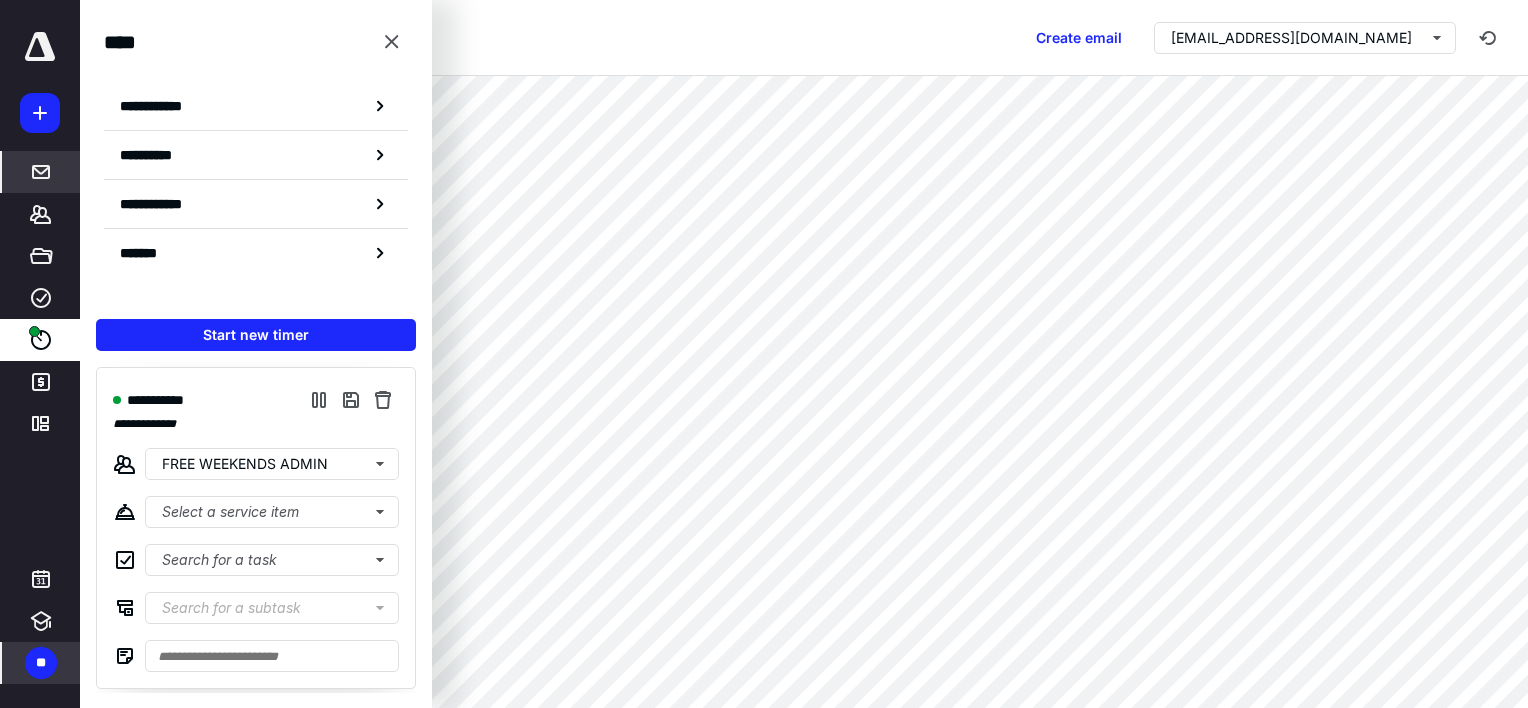 click on "**********" at bounding box center [256, 528] 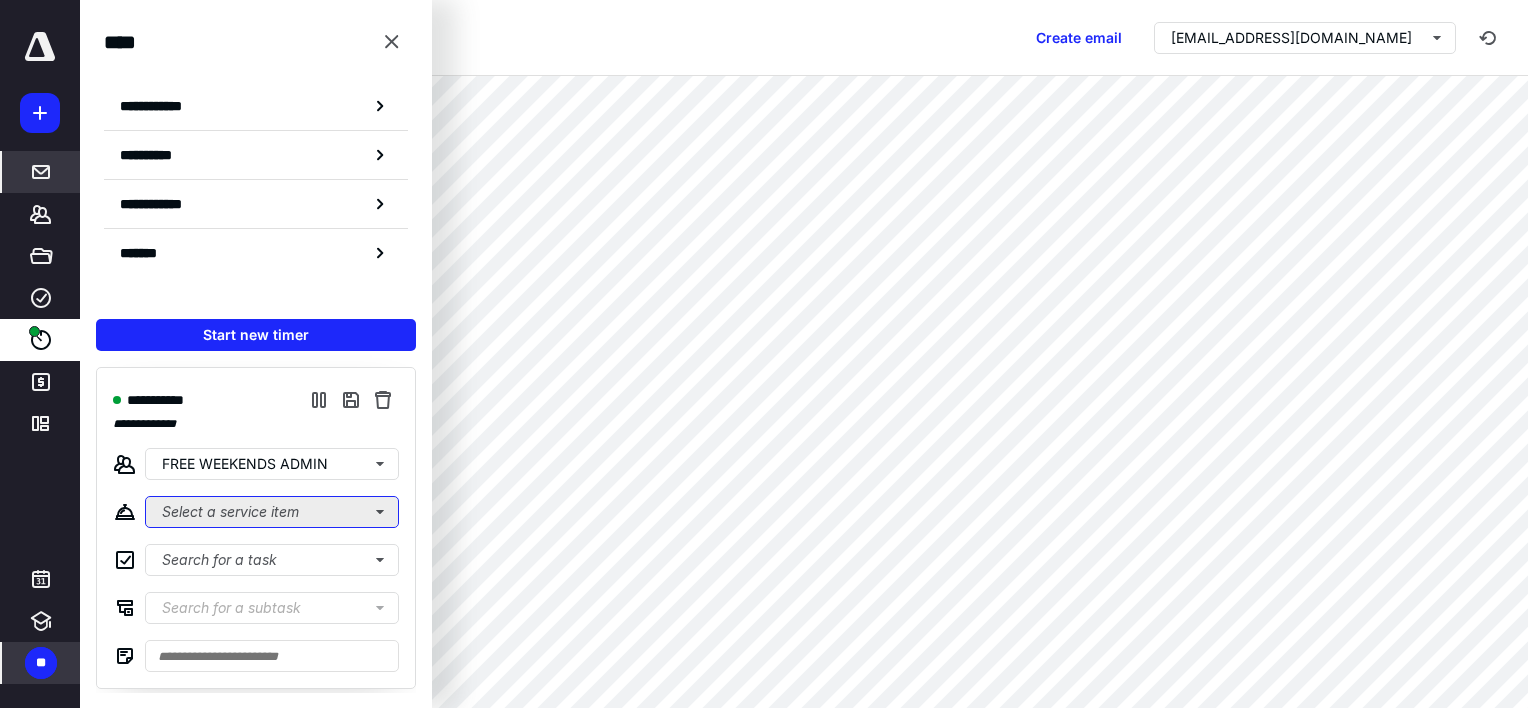 click on "Select a service item" at bounding box center [272, 512] 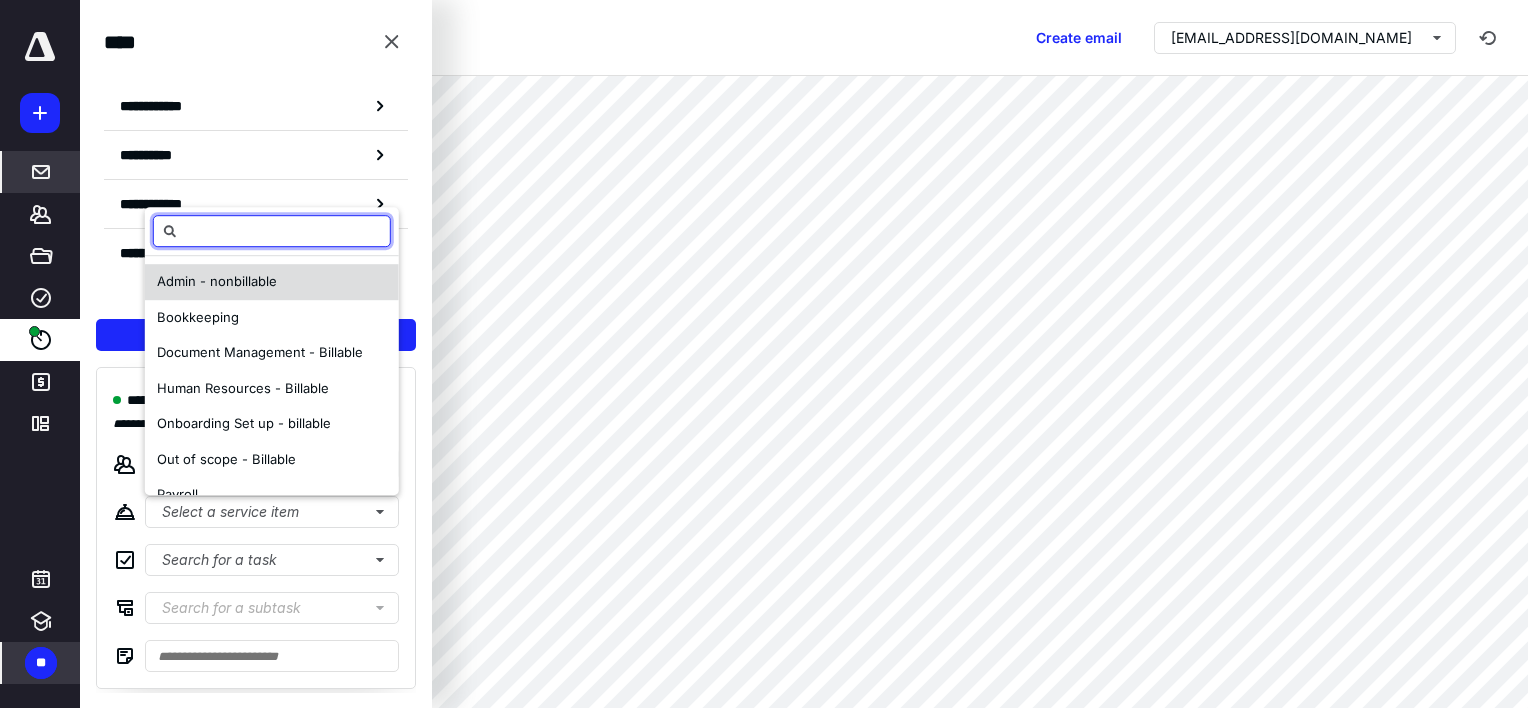 click on "Admin - nonbillable" at bounding box center [217, 281] 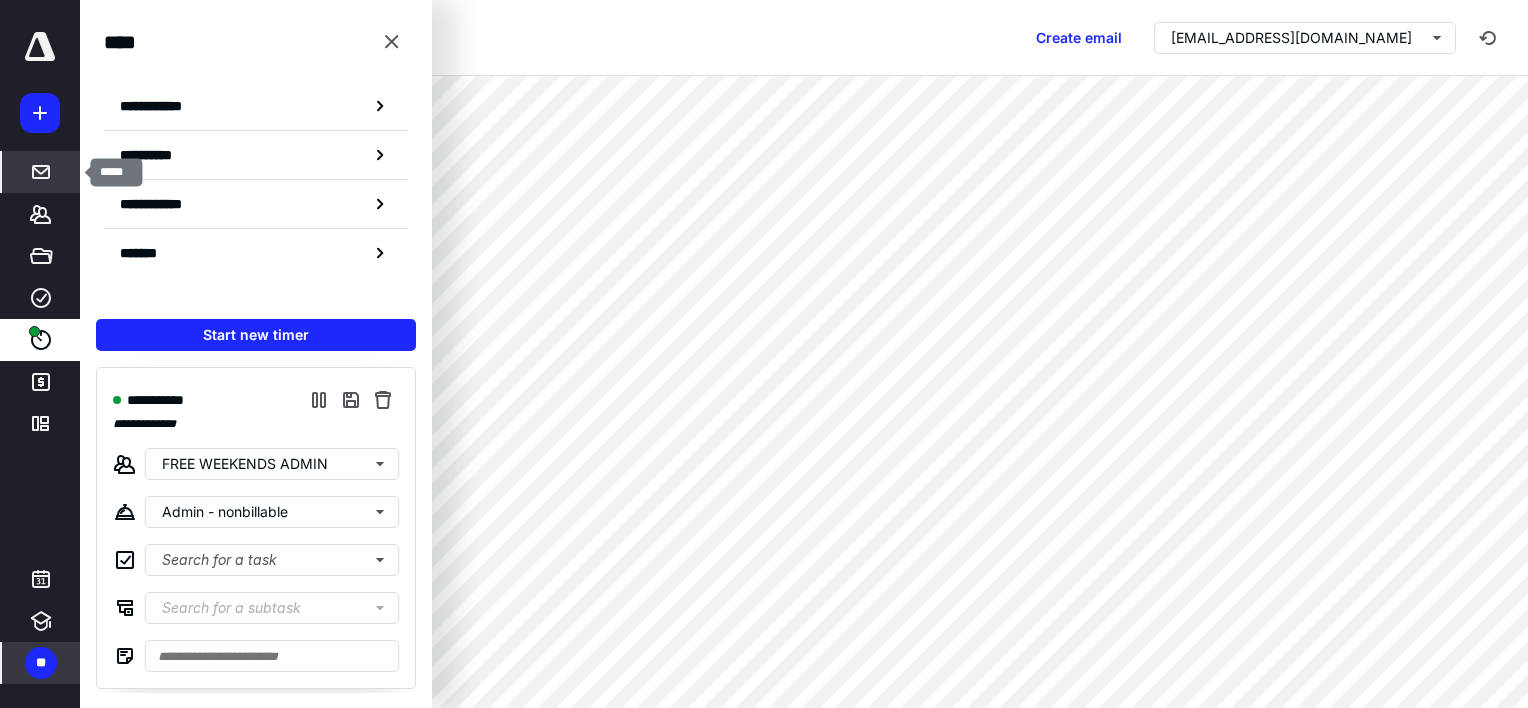 click 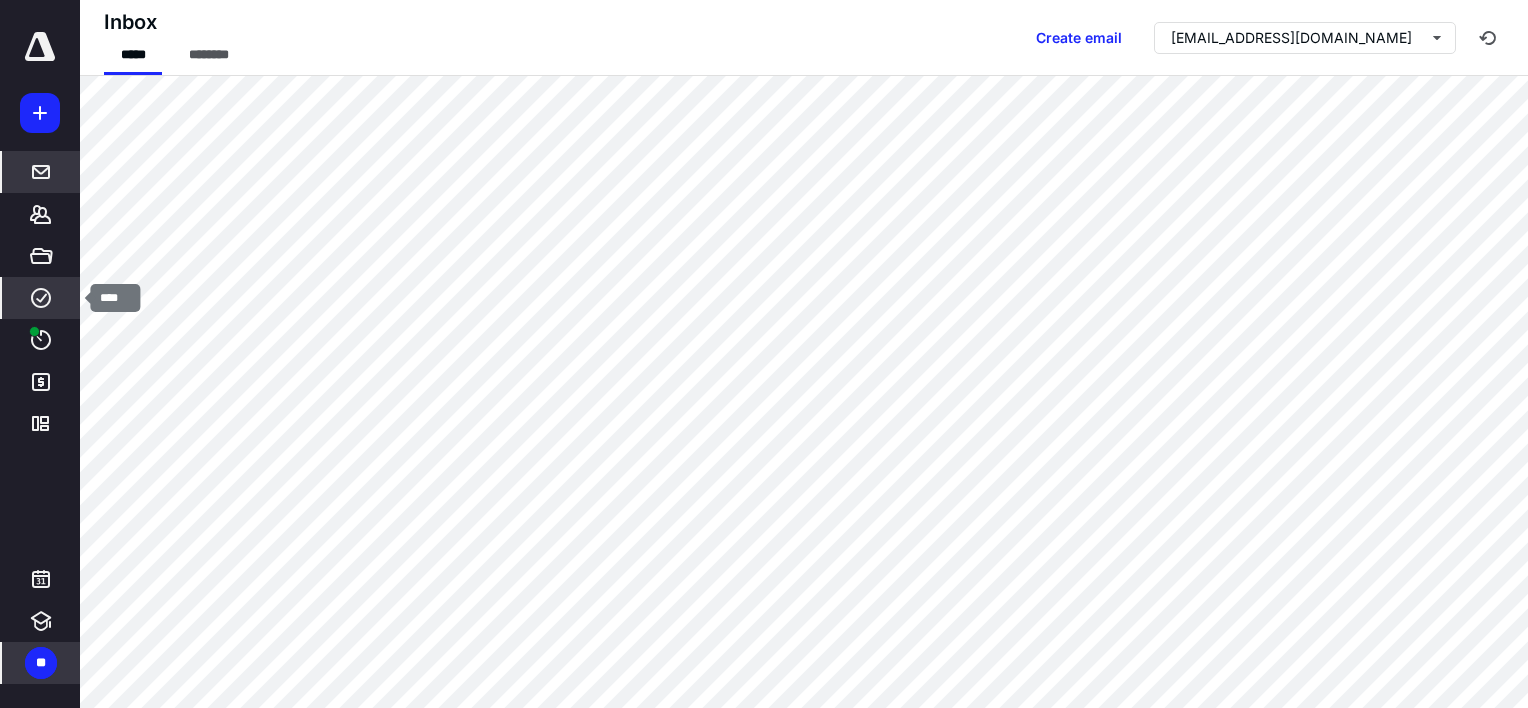 click on "****" at bounding box center (41, 298) 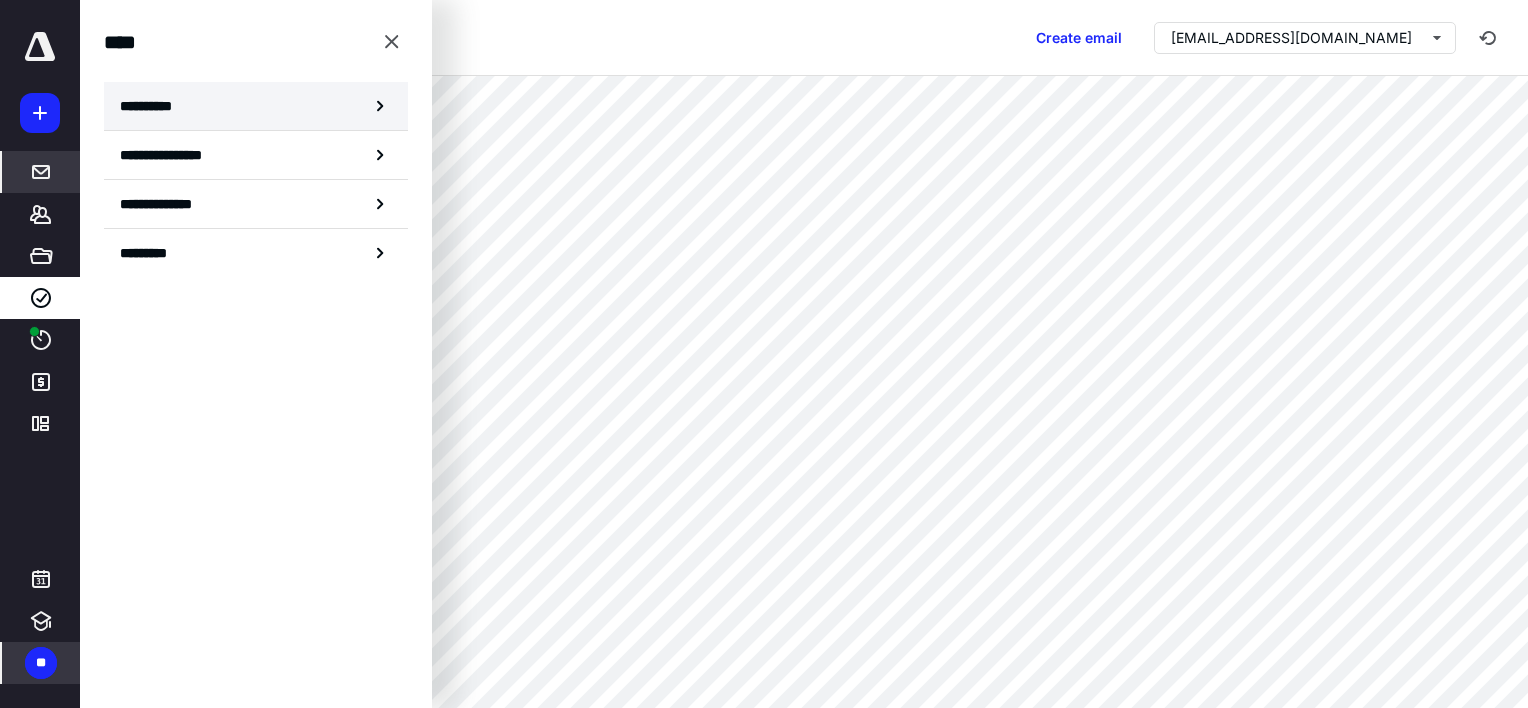 click on "**********" at bounding box center [153, 106] 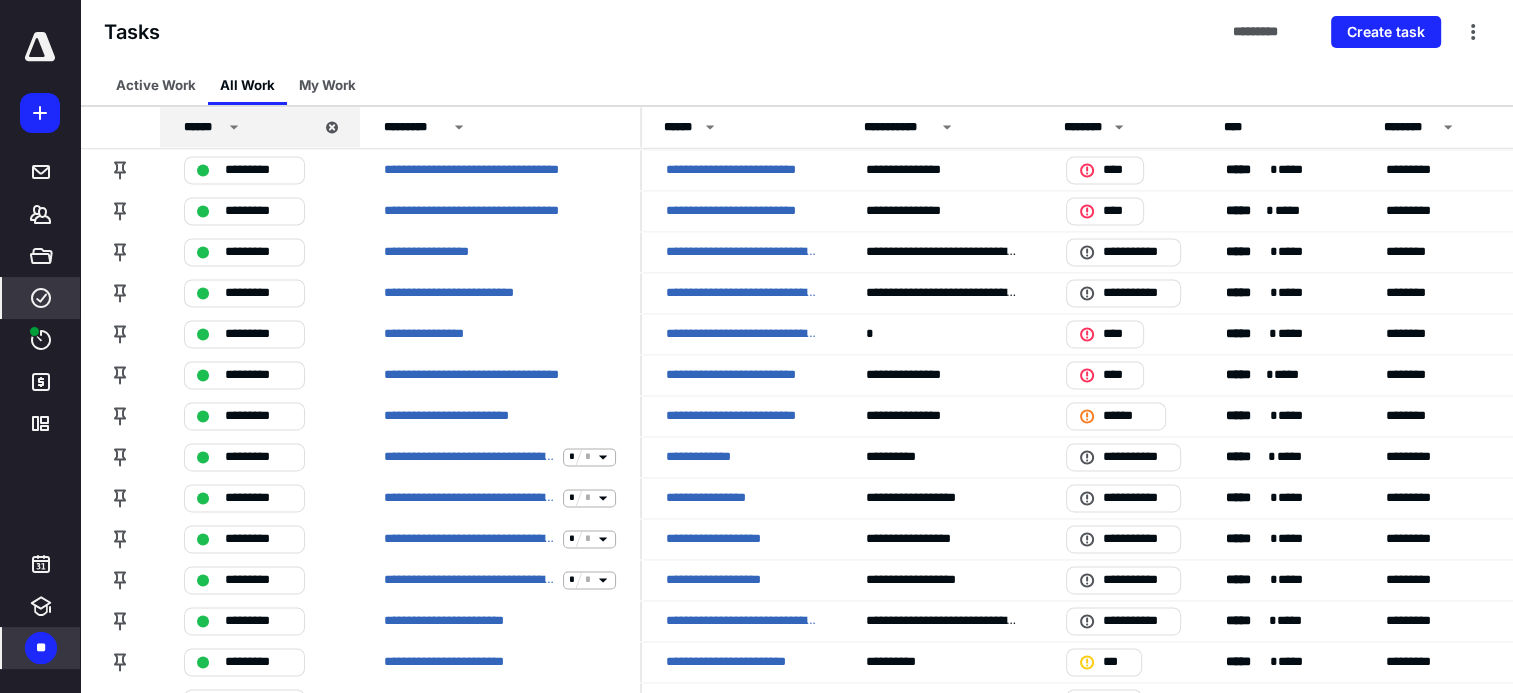 scroll, scrollTop: 2929, scrollLeft: 0, axis: vertical 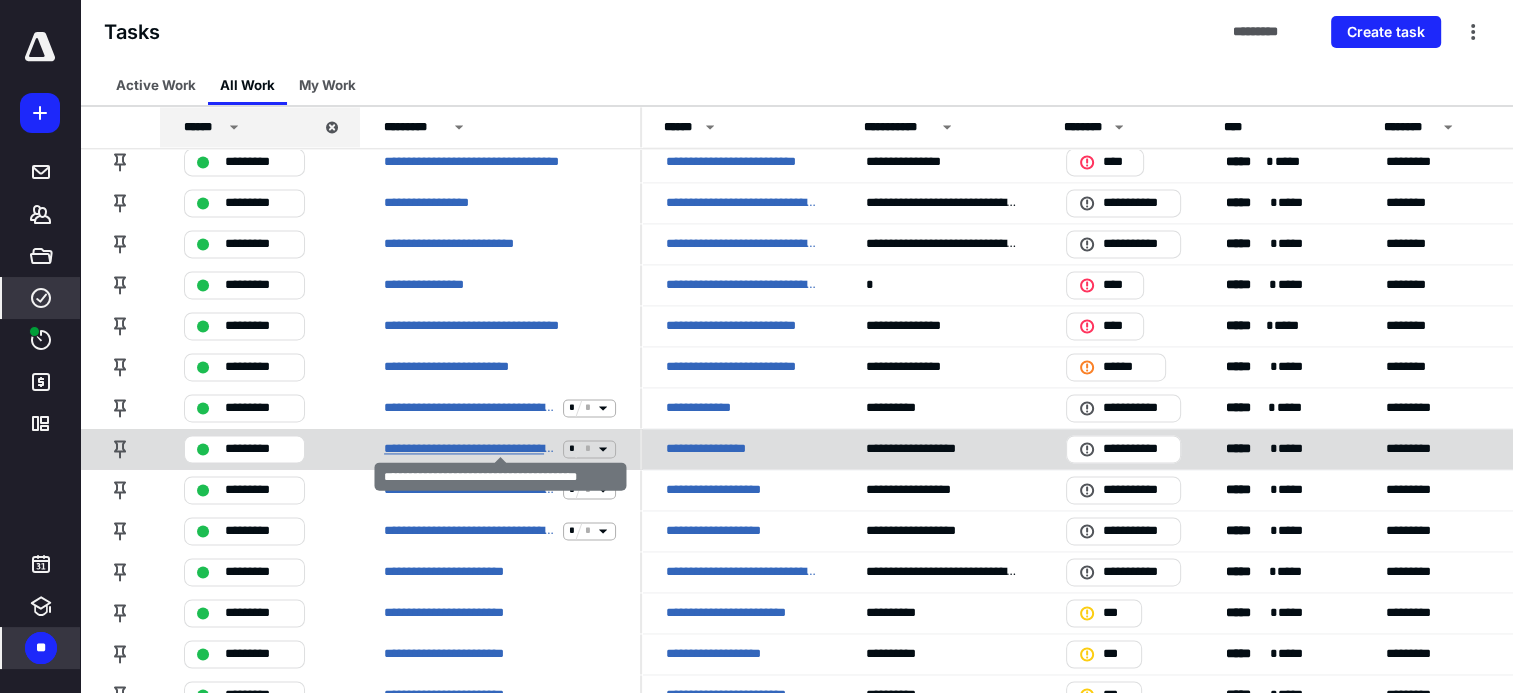 click on "**********" at bounding box center (469, 449) 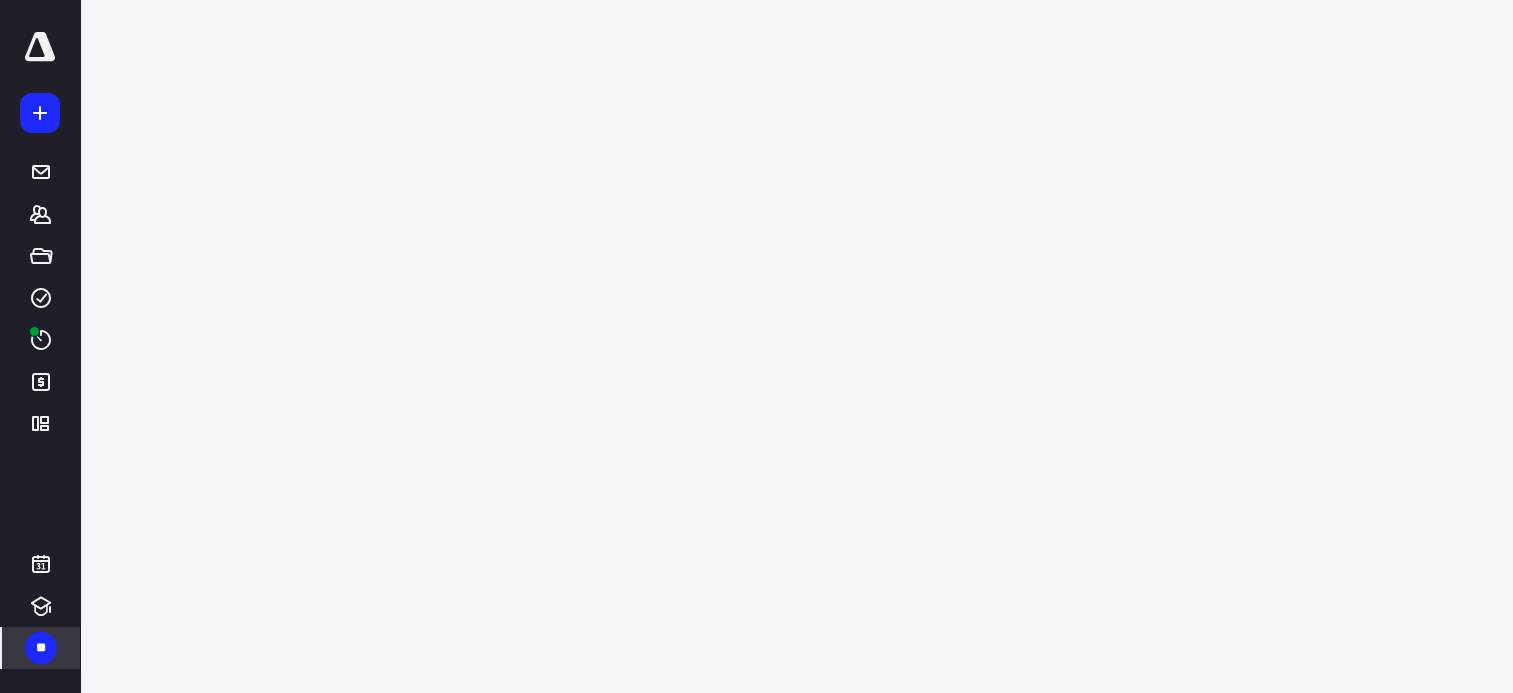 scroll, scrollTop: 0, scrollLeft: 0, axis: both 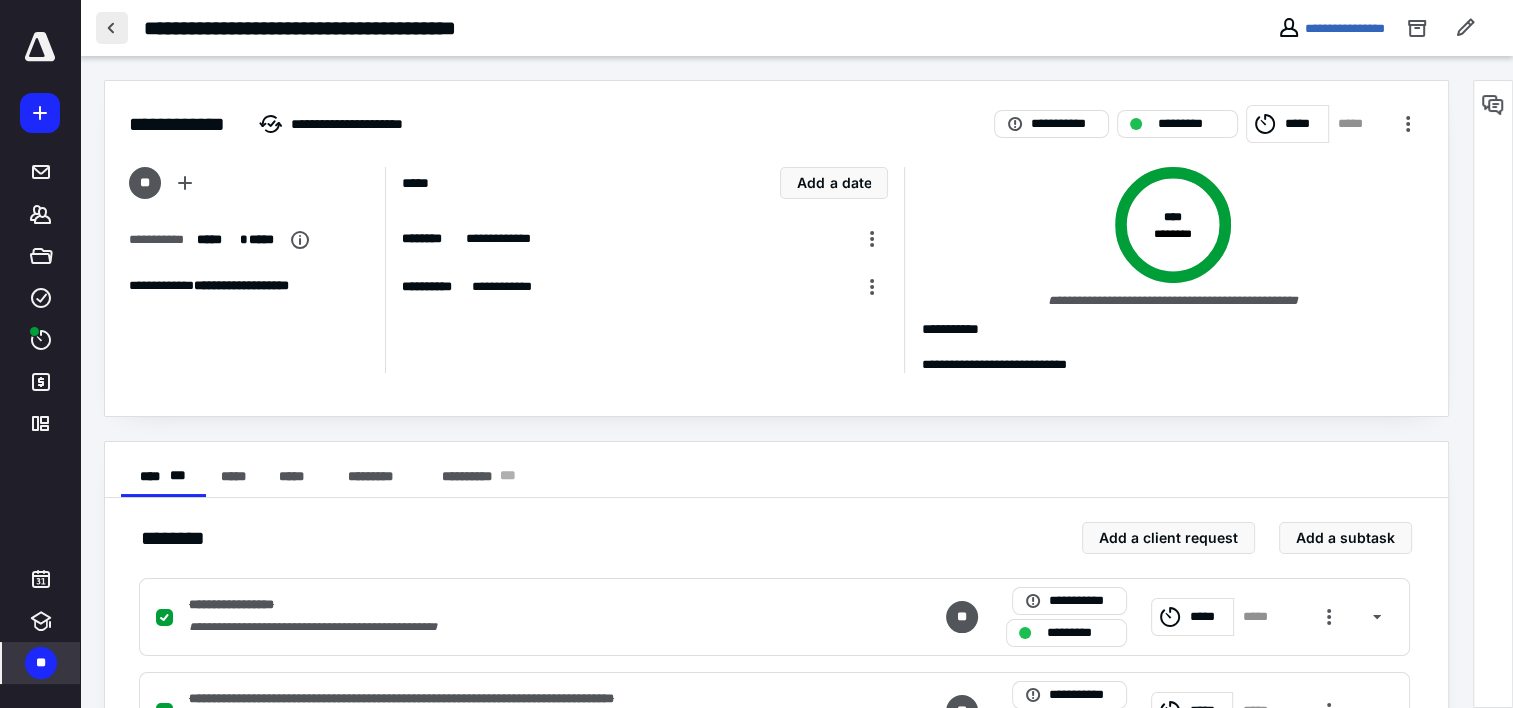 click at bounding box center [112, 28] 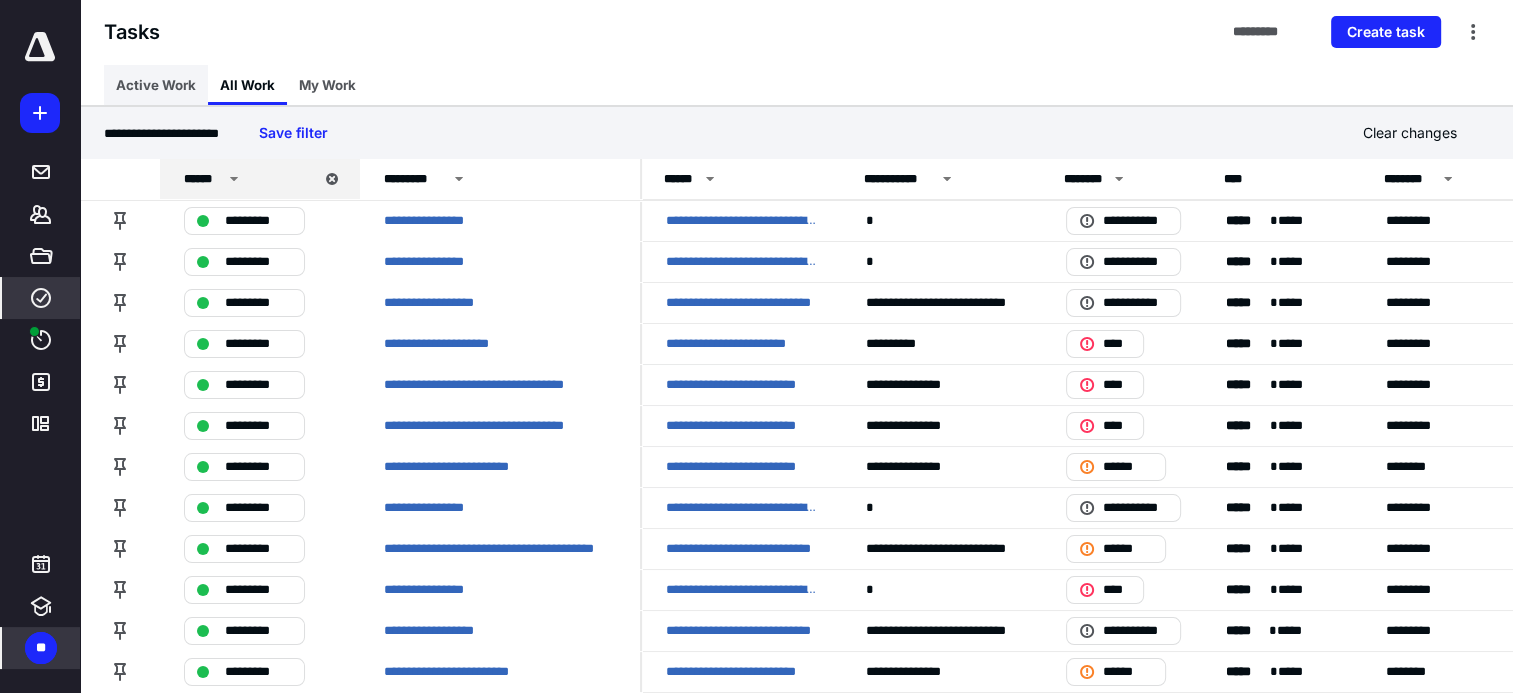 click on "Active Work" at bounding box center (156, 85) 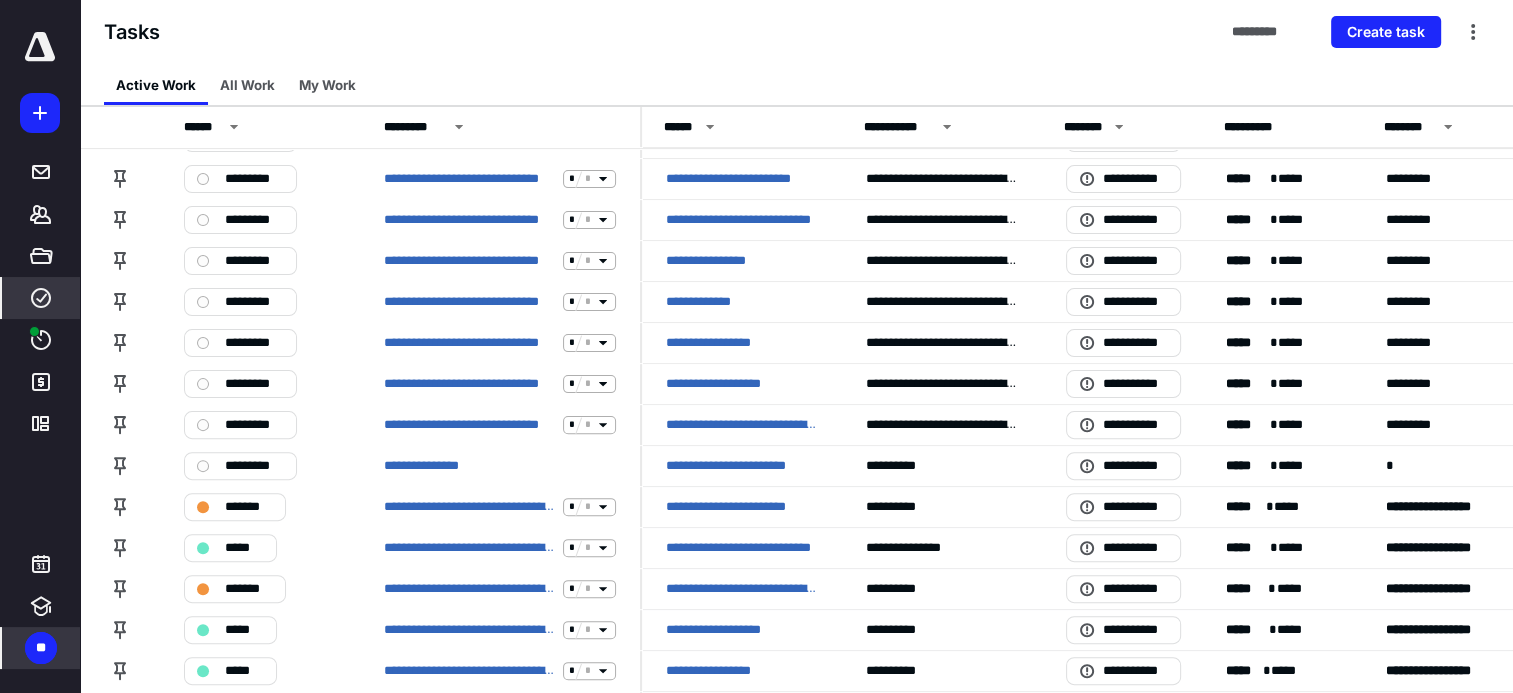 scroll, scrollTop: 650, scrollLeft: 0, axis: vertical 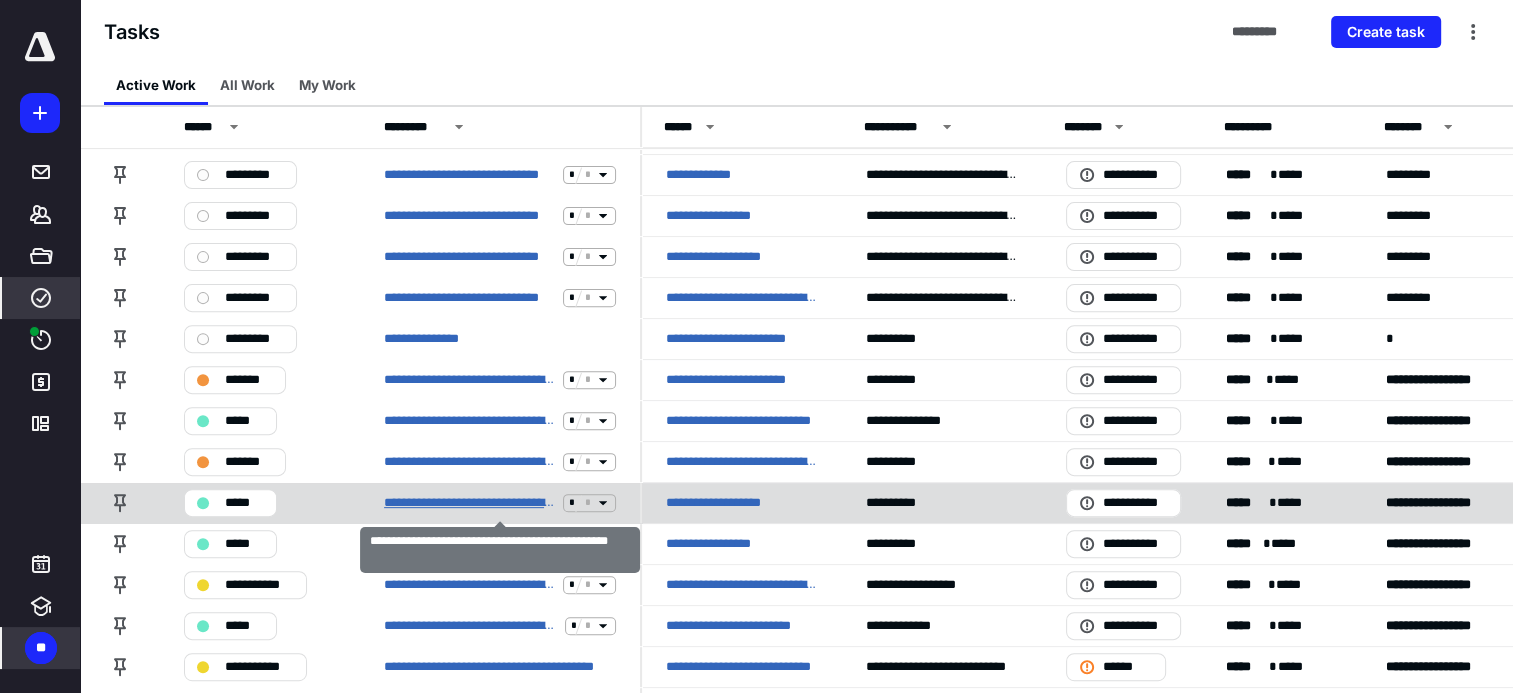 click on "**********" at bounding box center [469, 503] 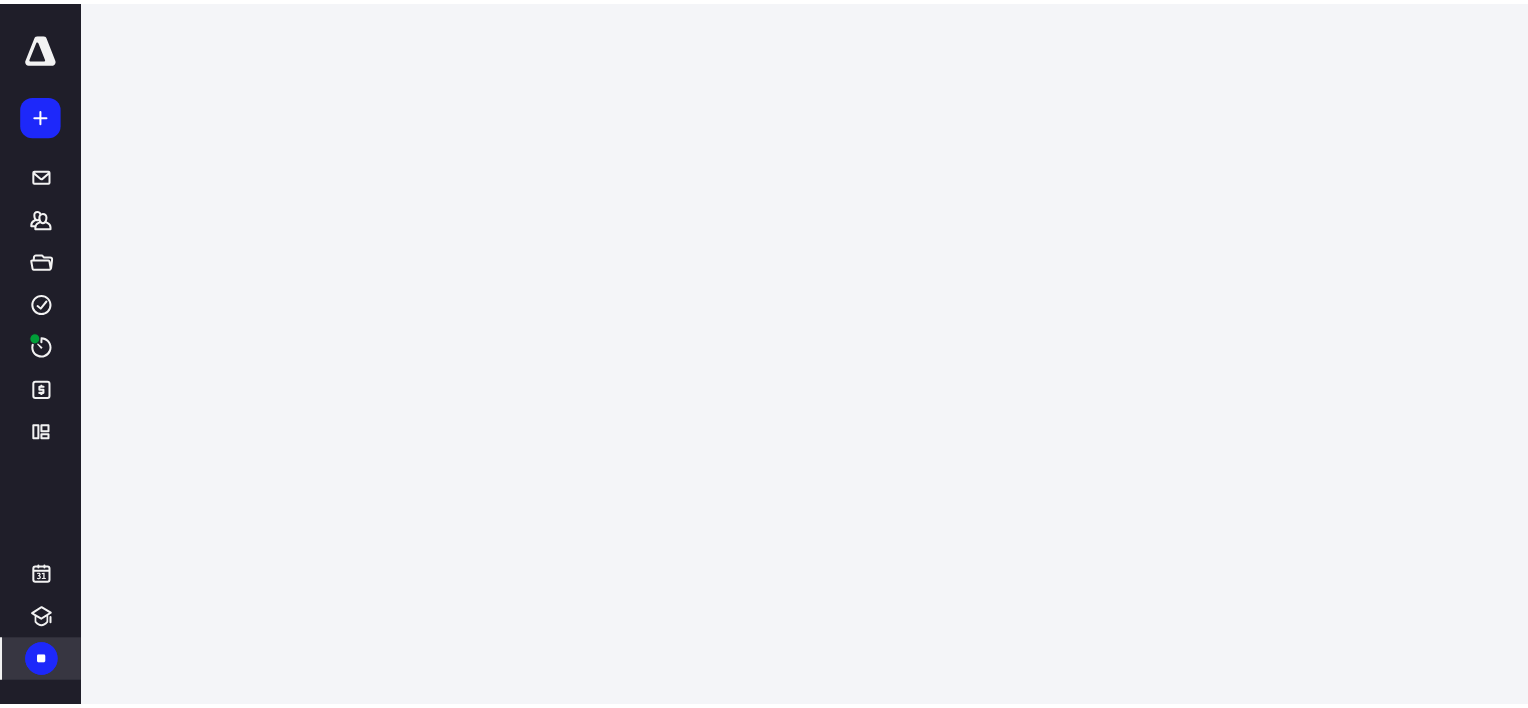 scroll, scrollTop: 0, scrollLeft: 0, axis: both 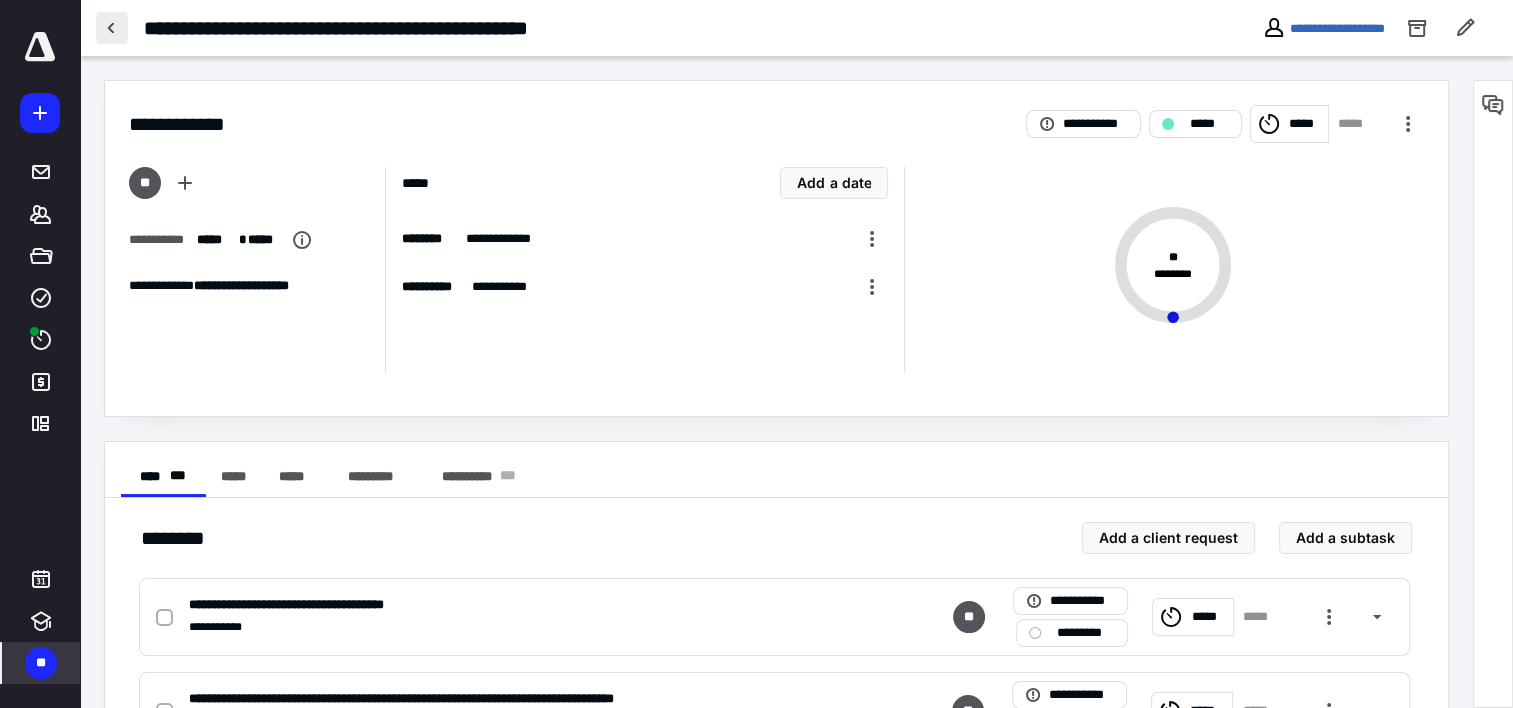 click at bounding box center (112, 28) 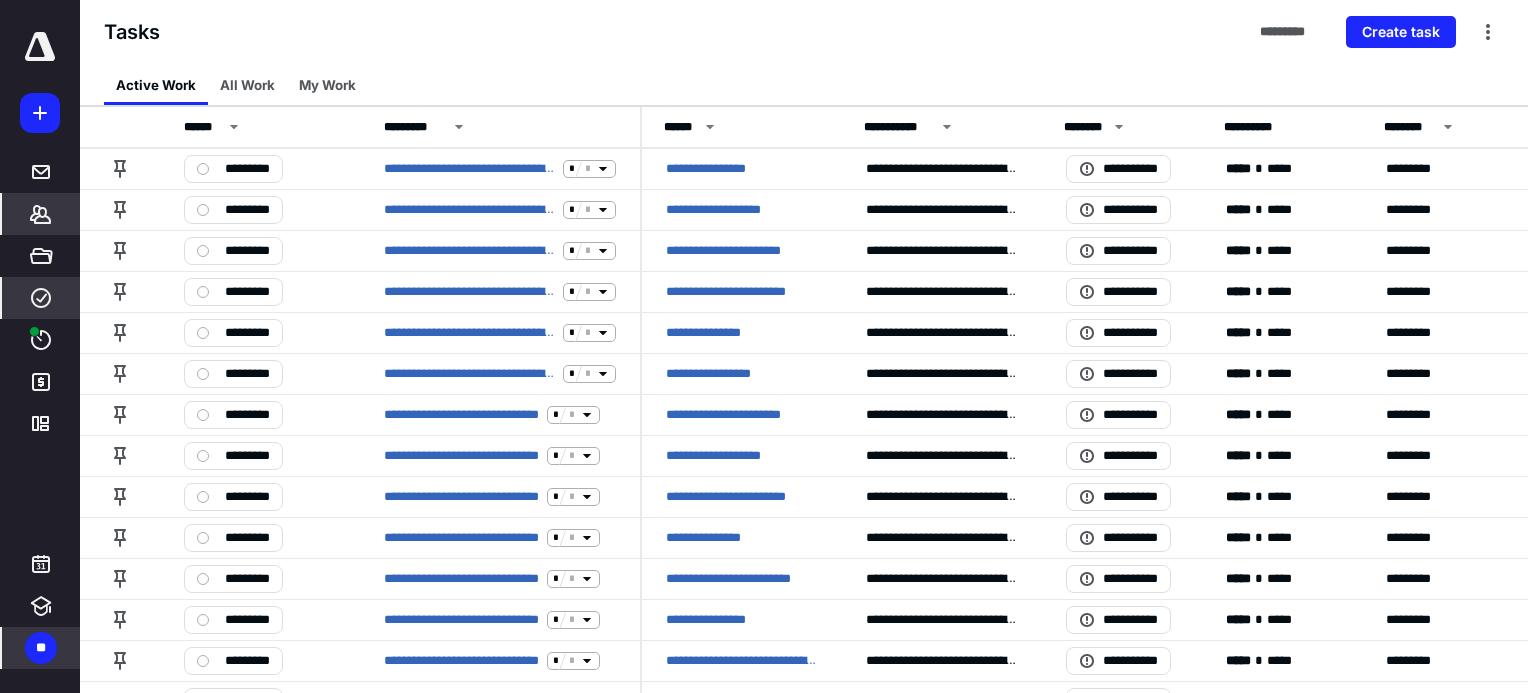 click 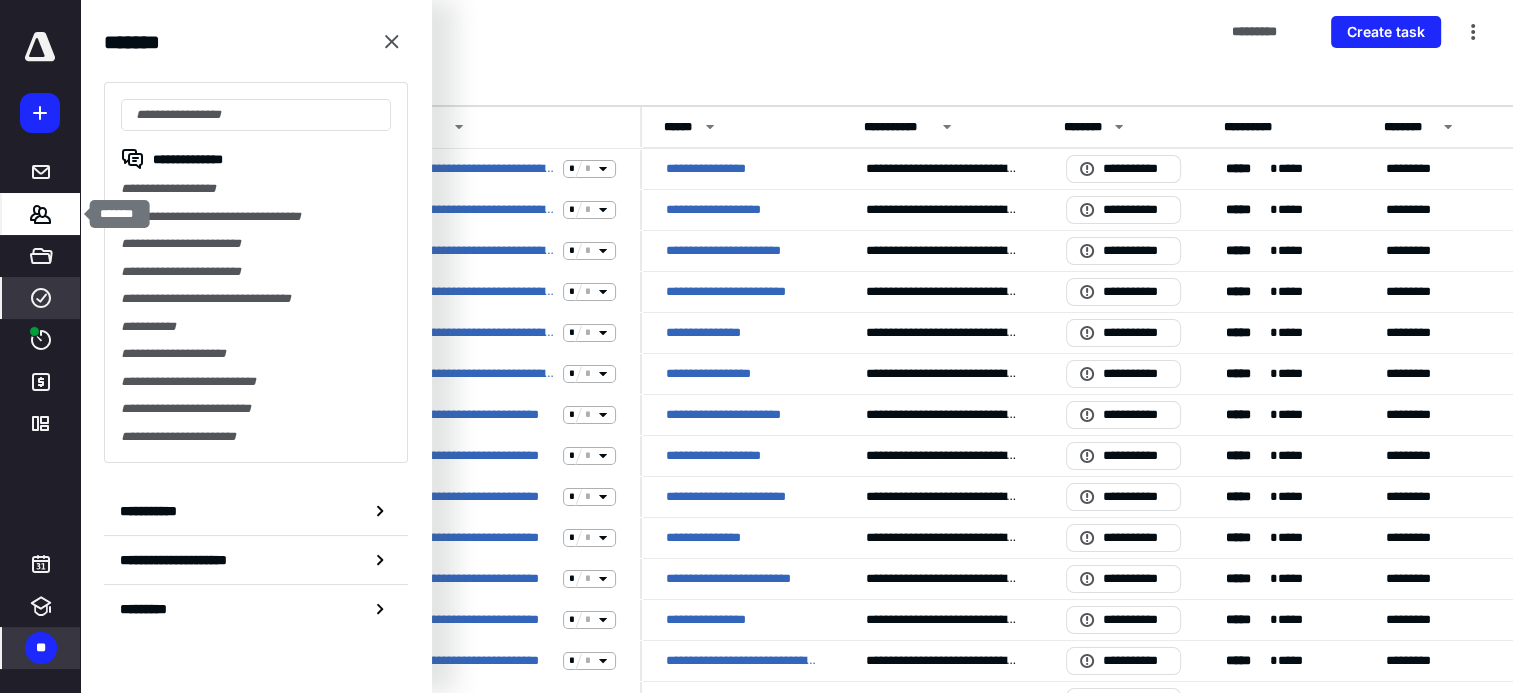 click 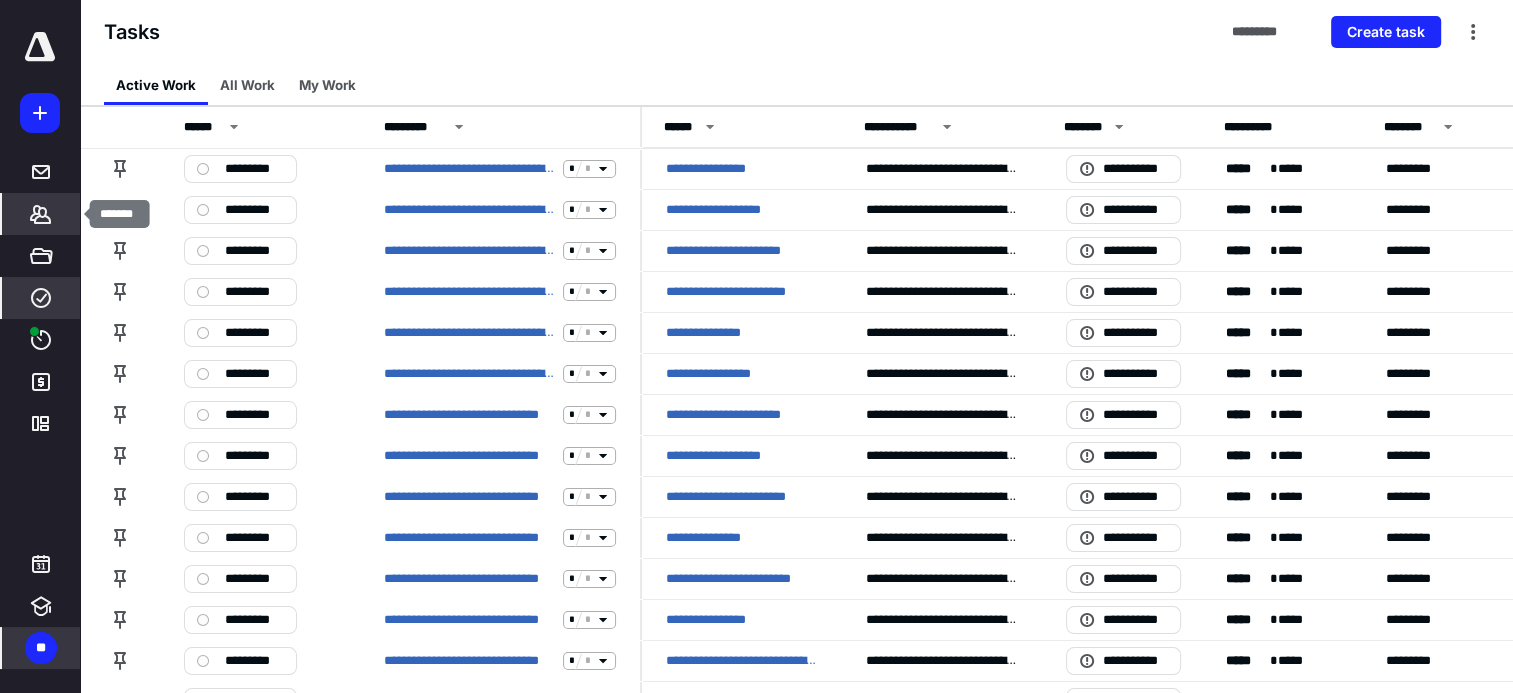 click 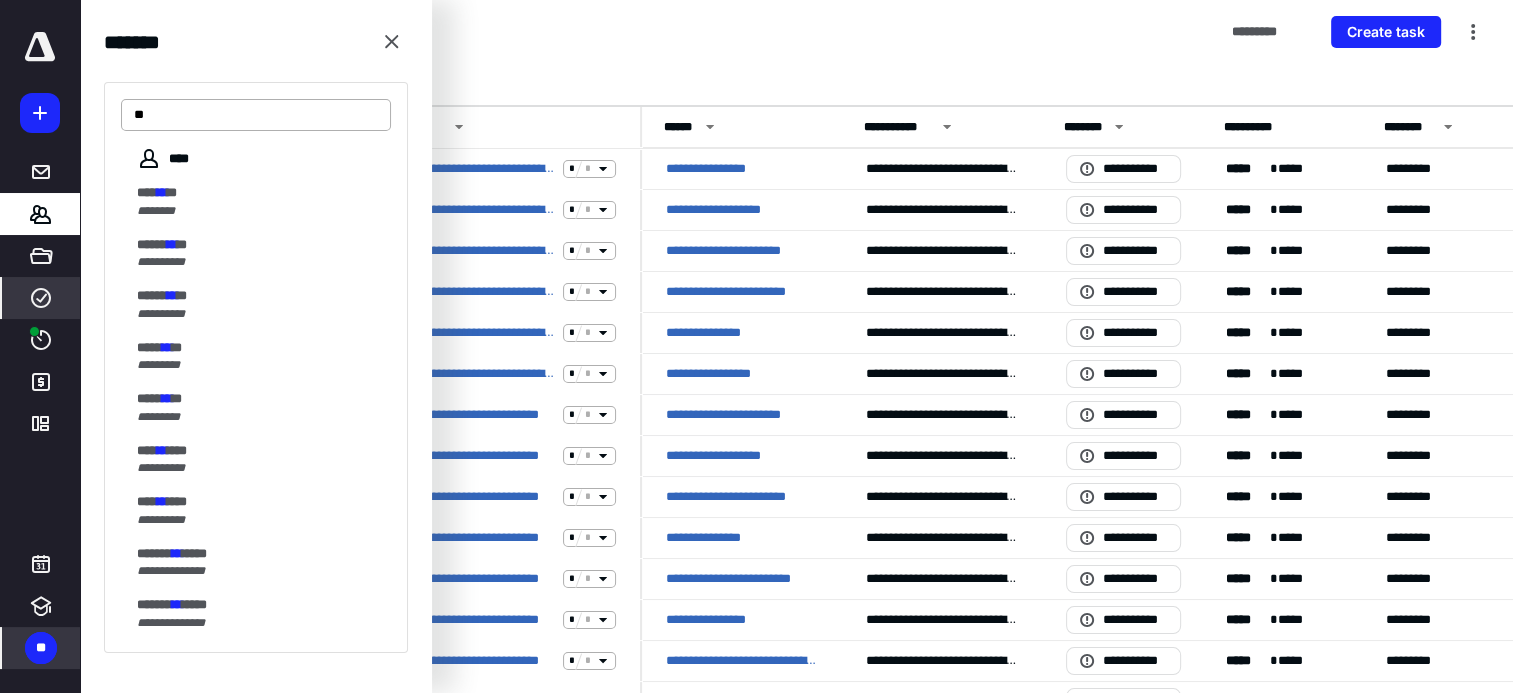 type on "*" 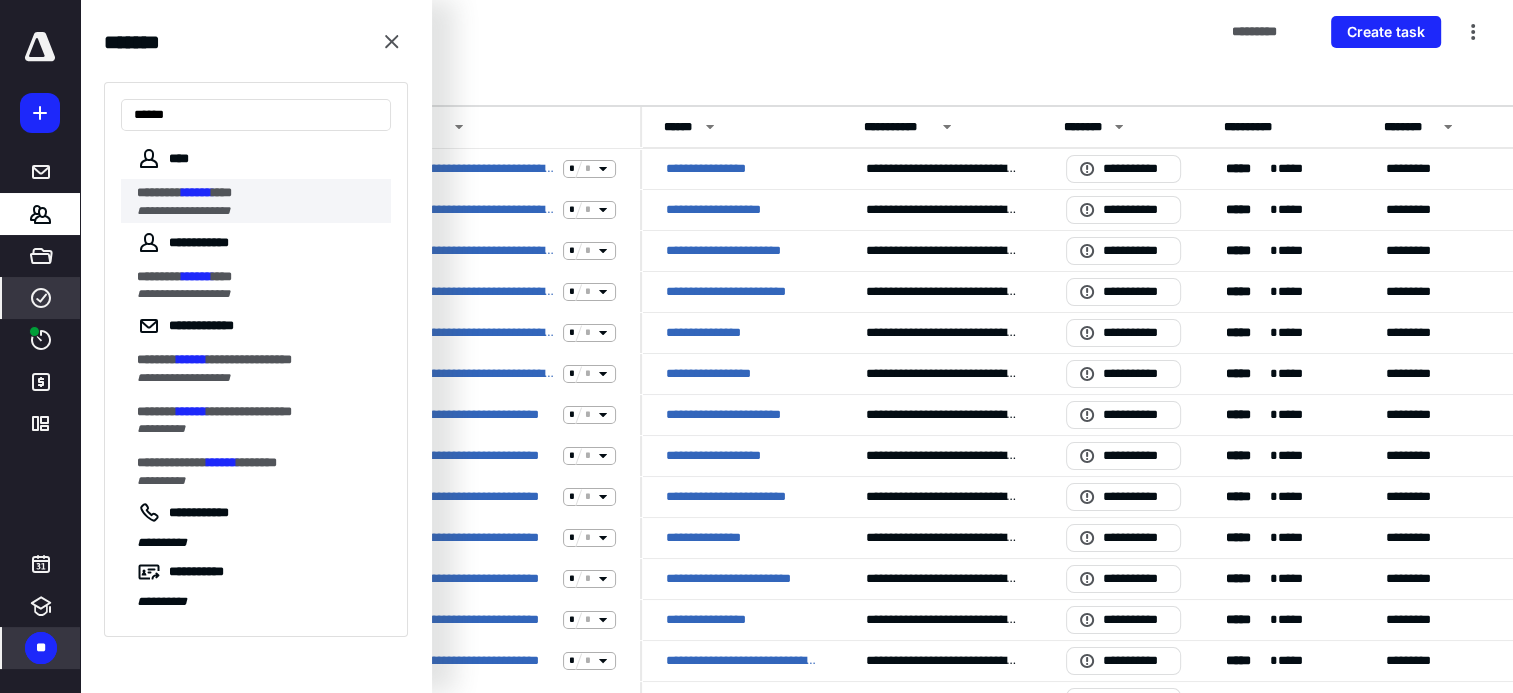 type on "******" 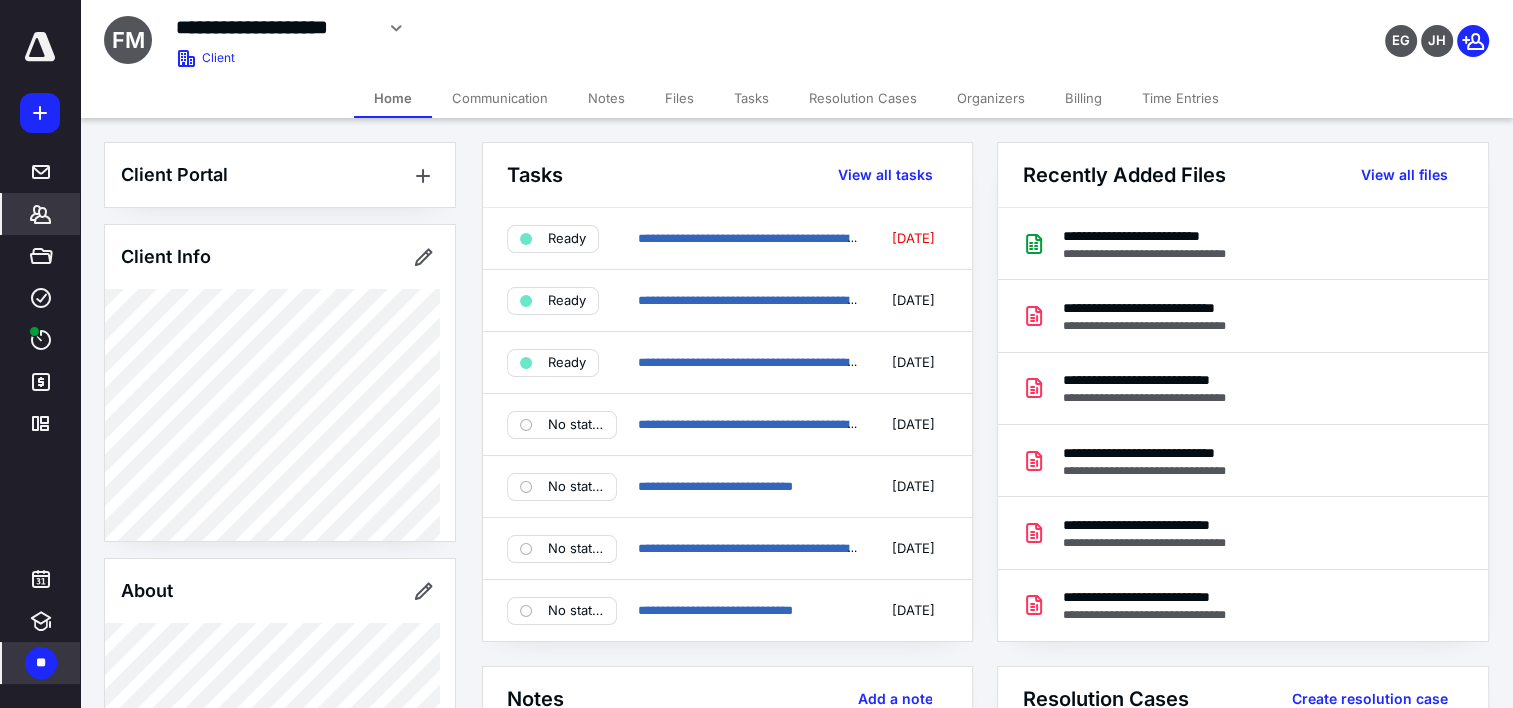 click on "Files" at bounding box center [679, 98] 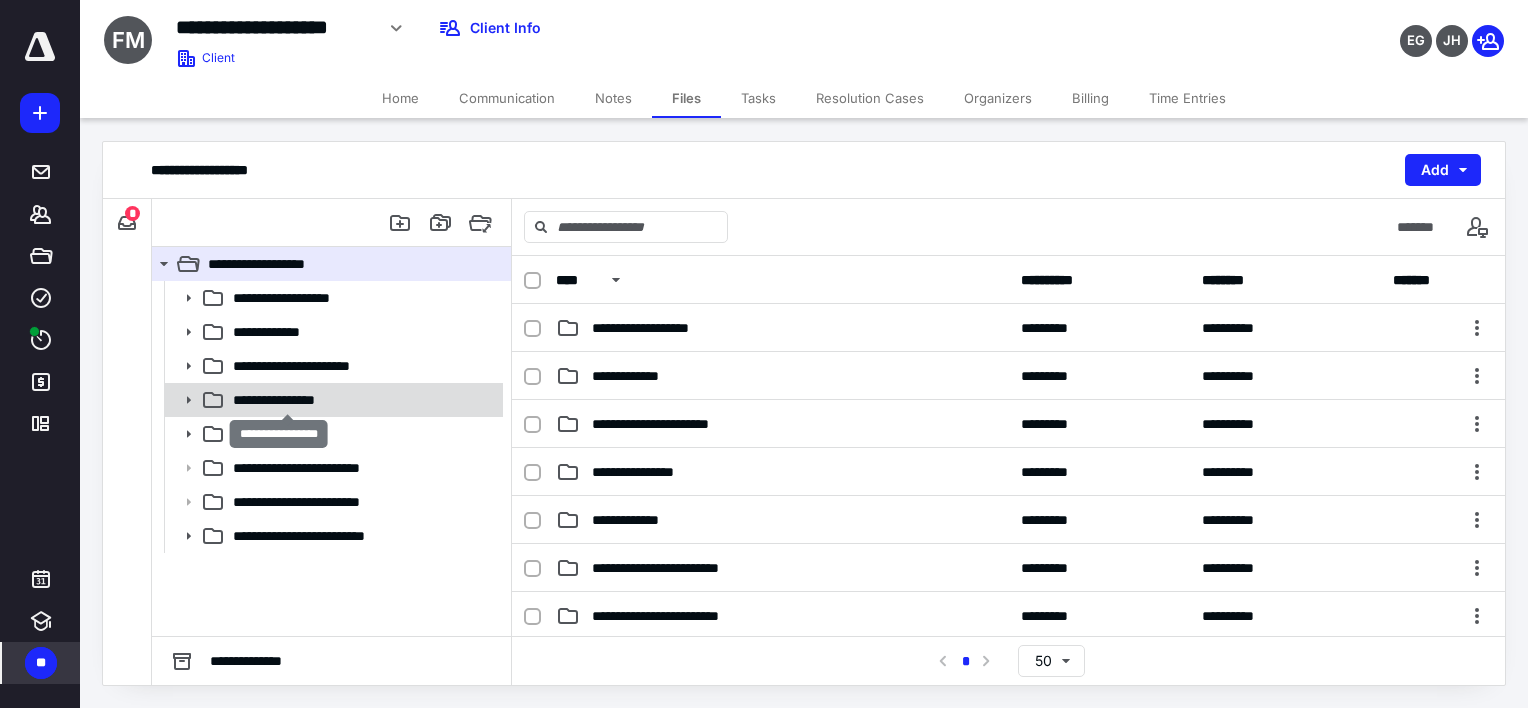 click on "**********" at bounding box center (288, 400) 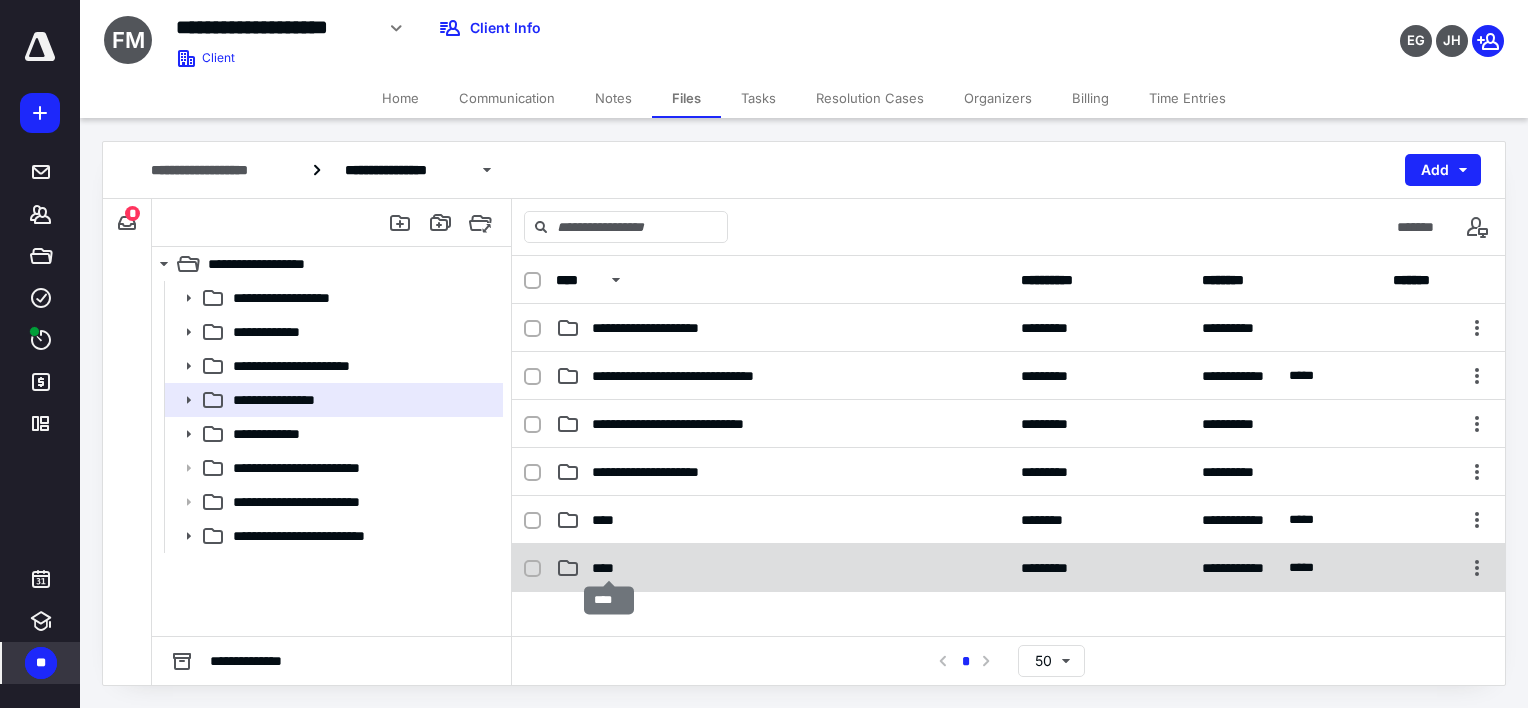 click on "****" at bounding box center [609, 568] 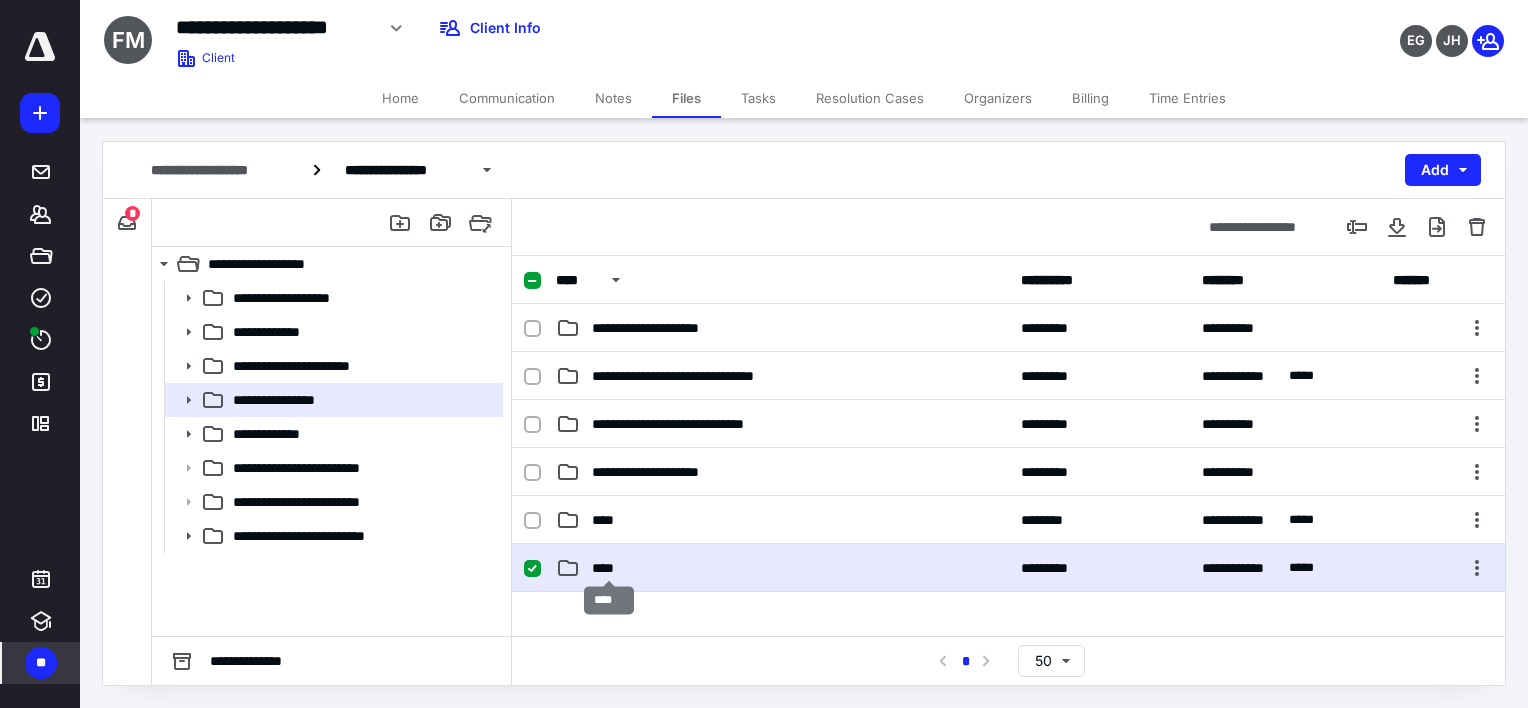 click on "****" at bounding box center (609, 568) 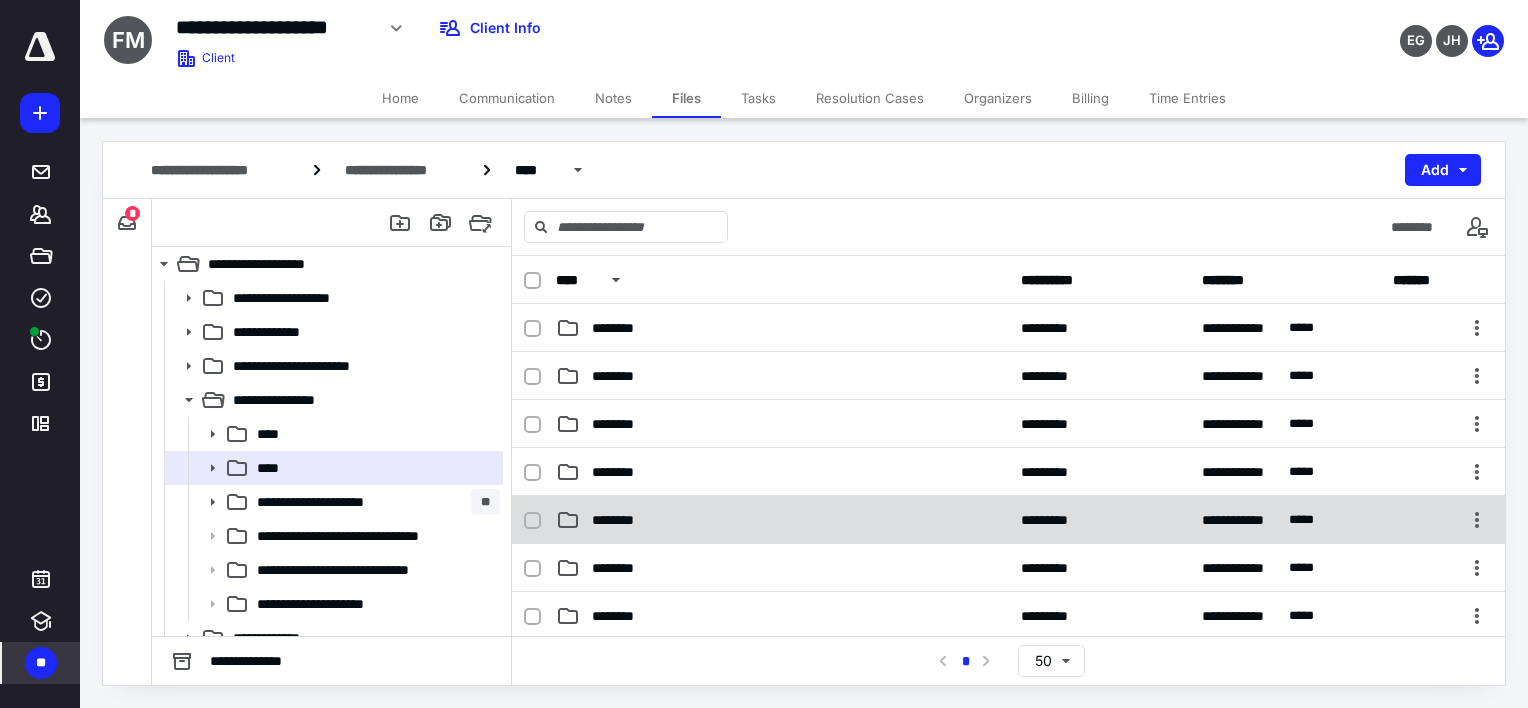 click on "********" at bounding box center [782, 520] 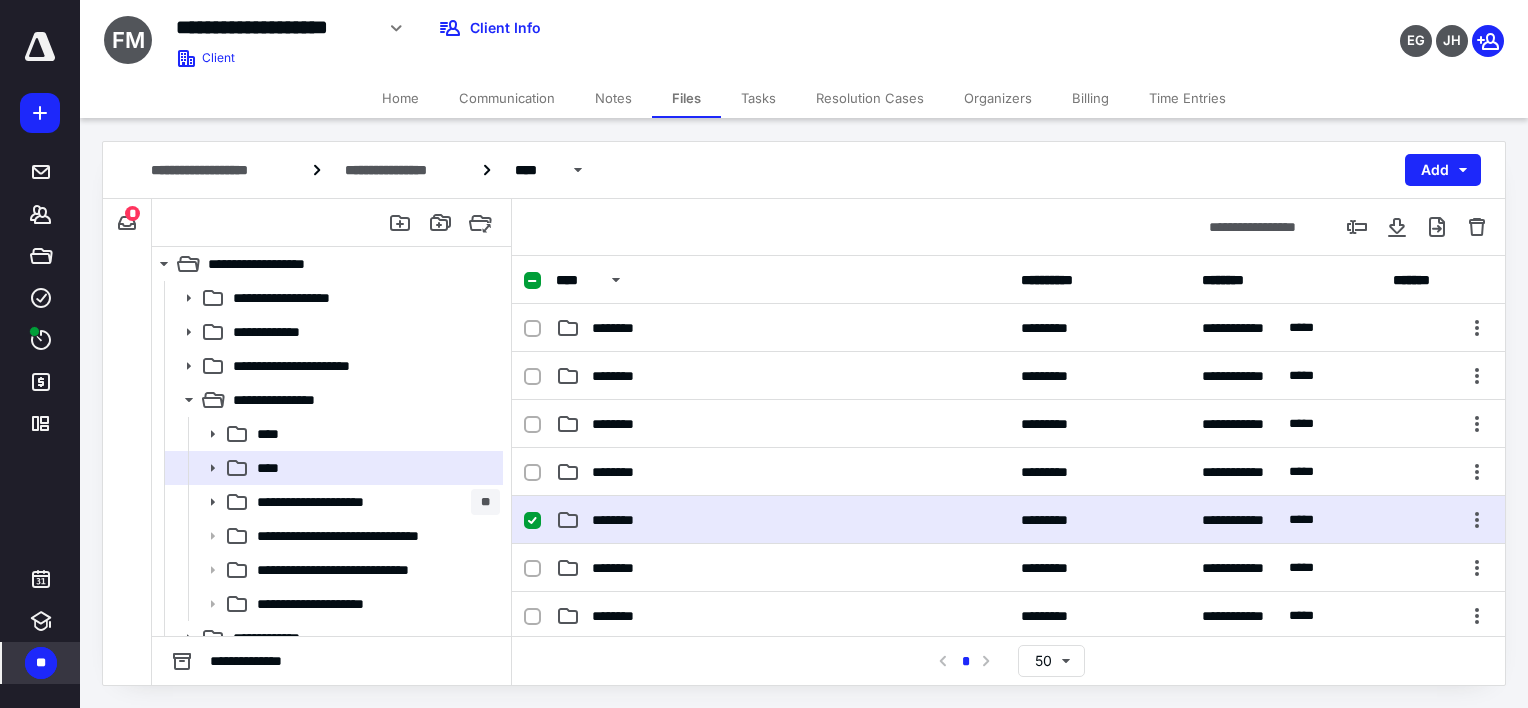 click on "********" at bounding box center (782, 520) 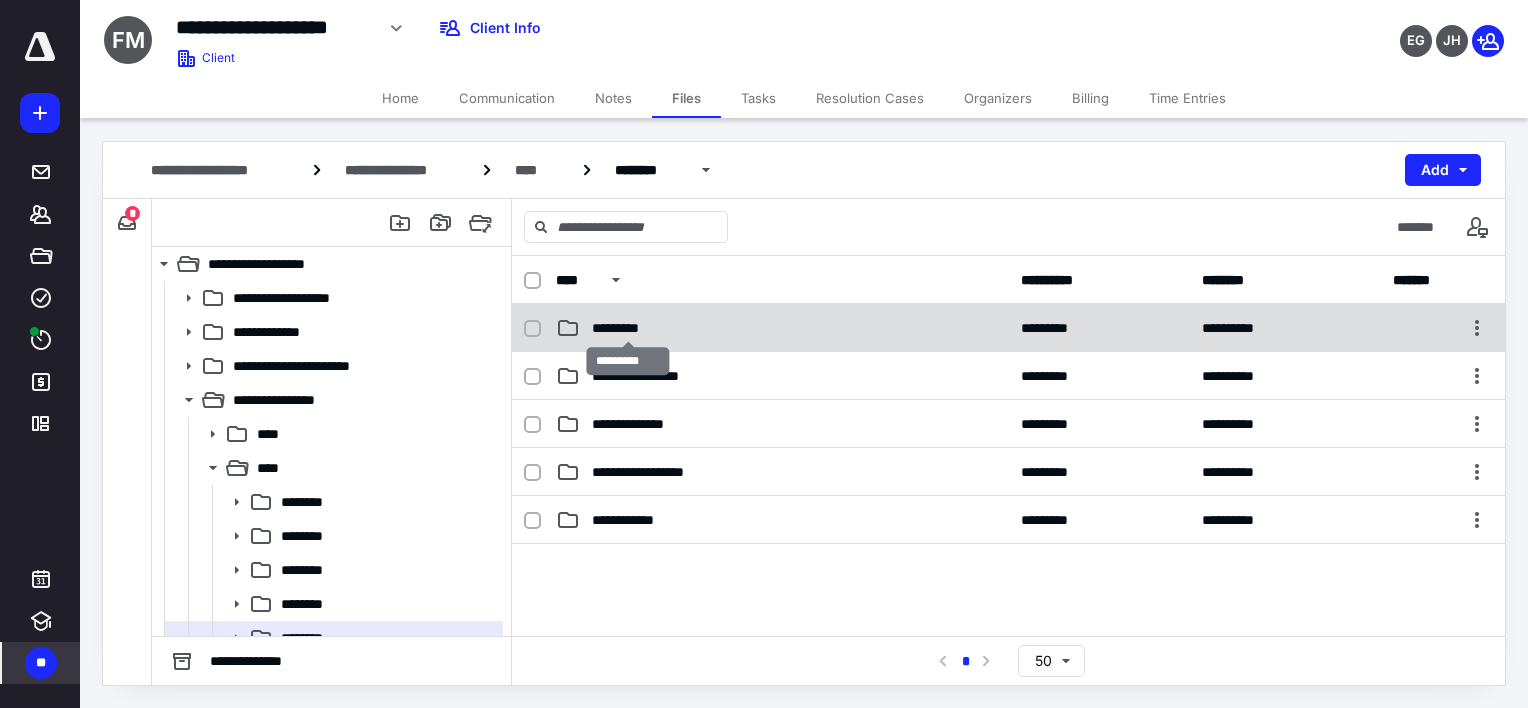 click on "*********" at bounding box center [628, 328] 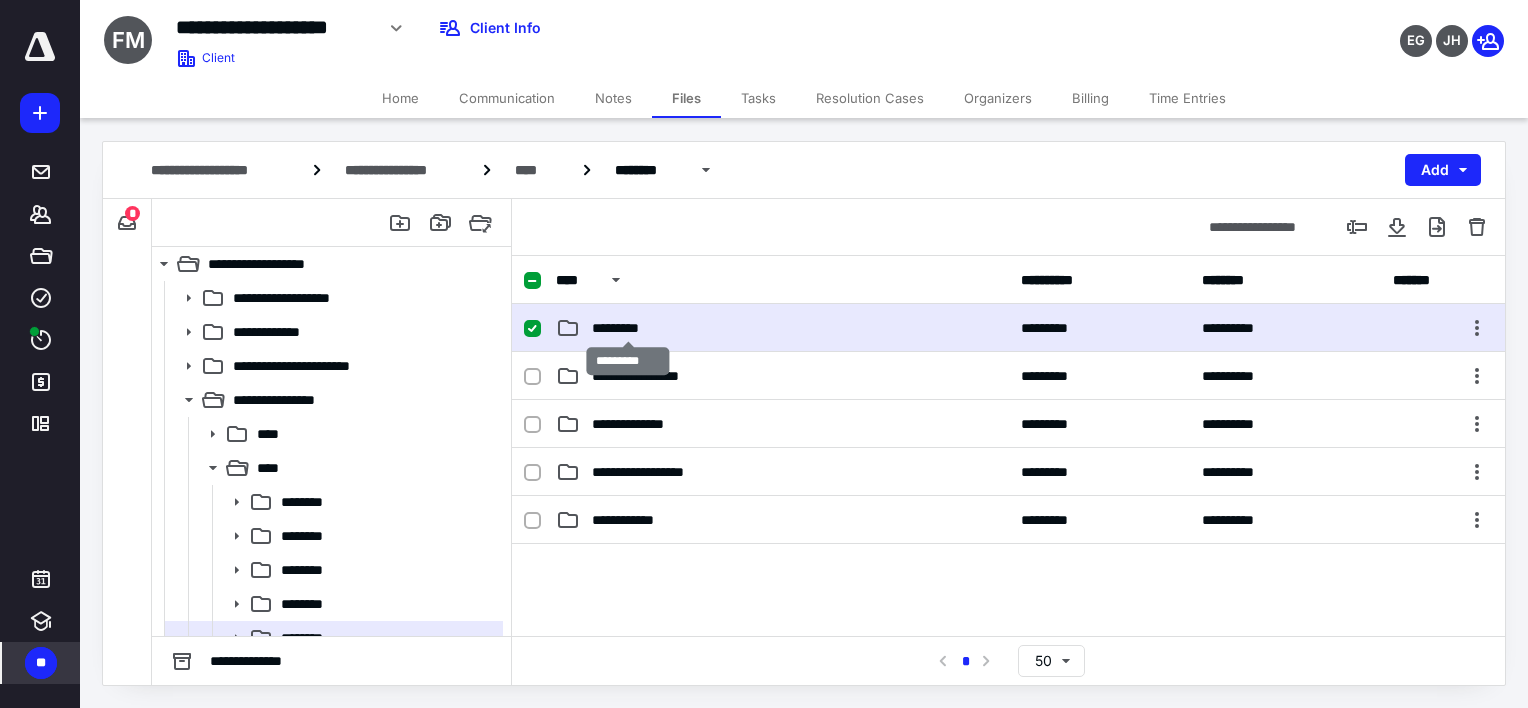 click on "*********" at bounding box center (628, 328) 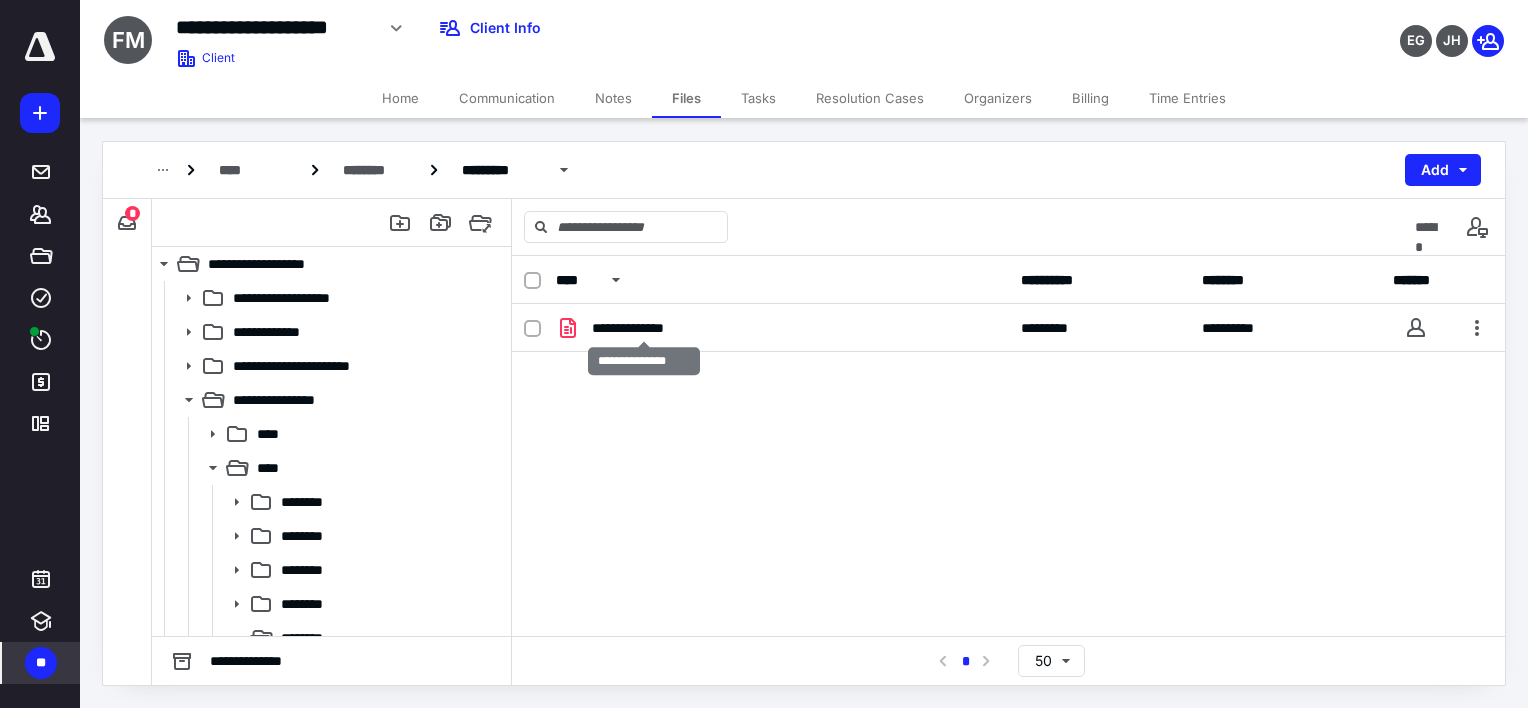 click on "**********" at bounding box center (644, 328) 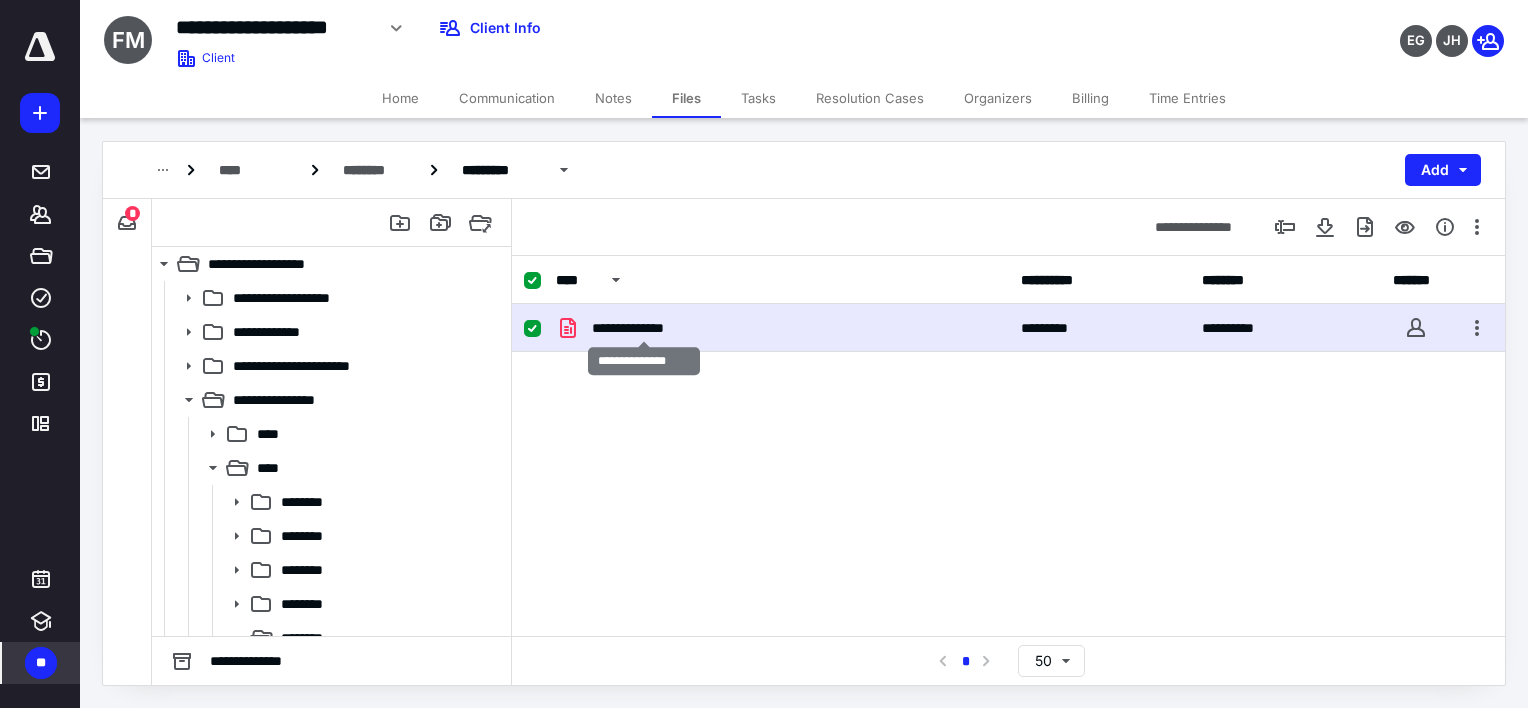 click on "**********" at bounding box center [644, 328] 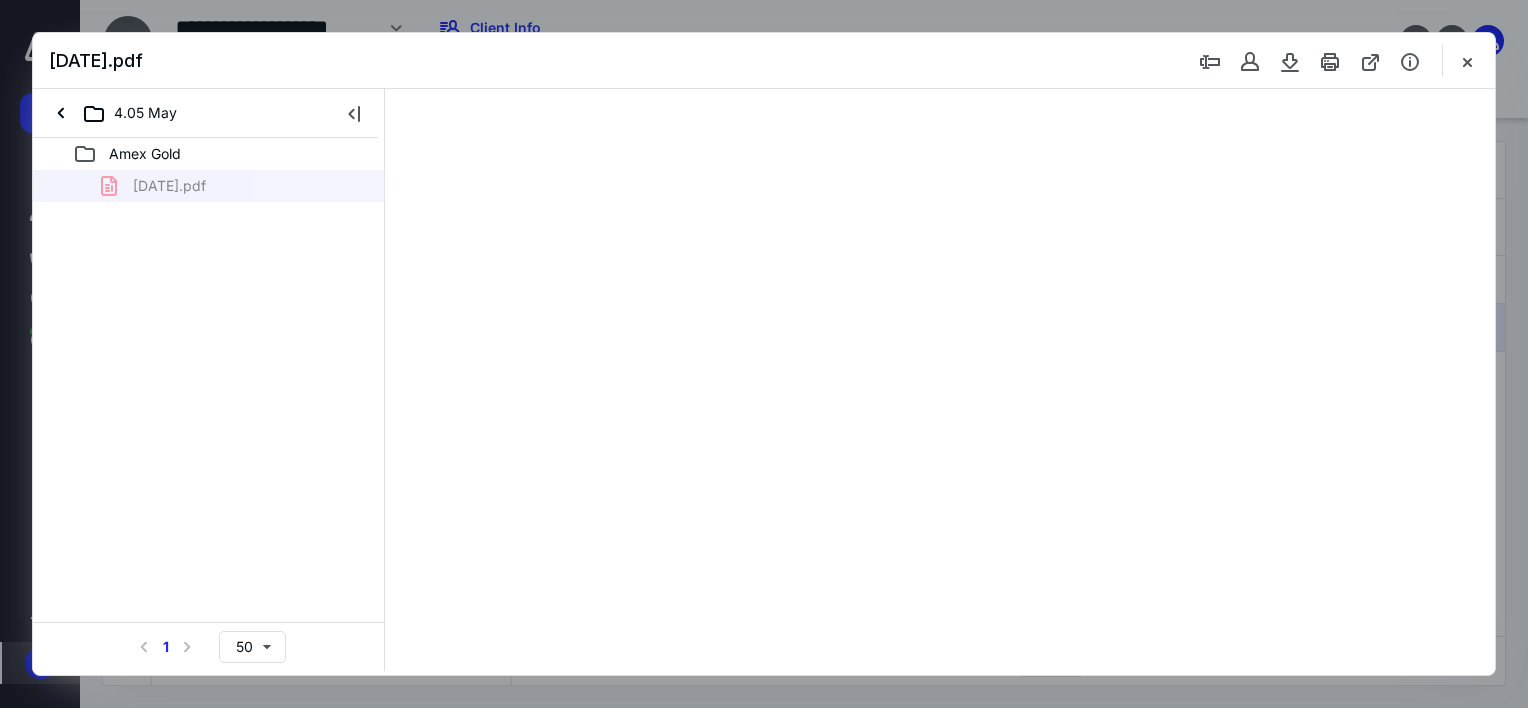 scroll, scrollTop: 0, scrollLeft: 0, axis: both 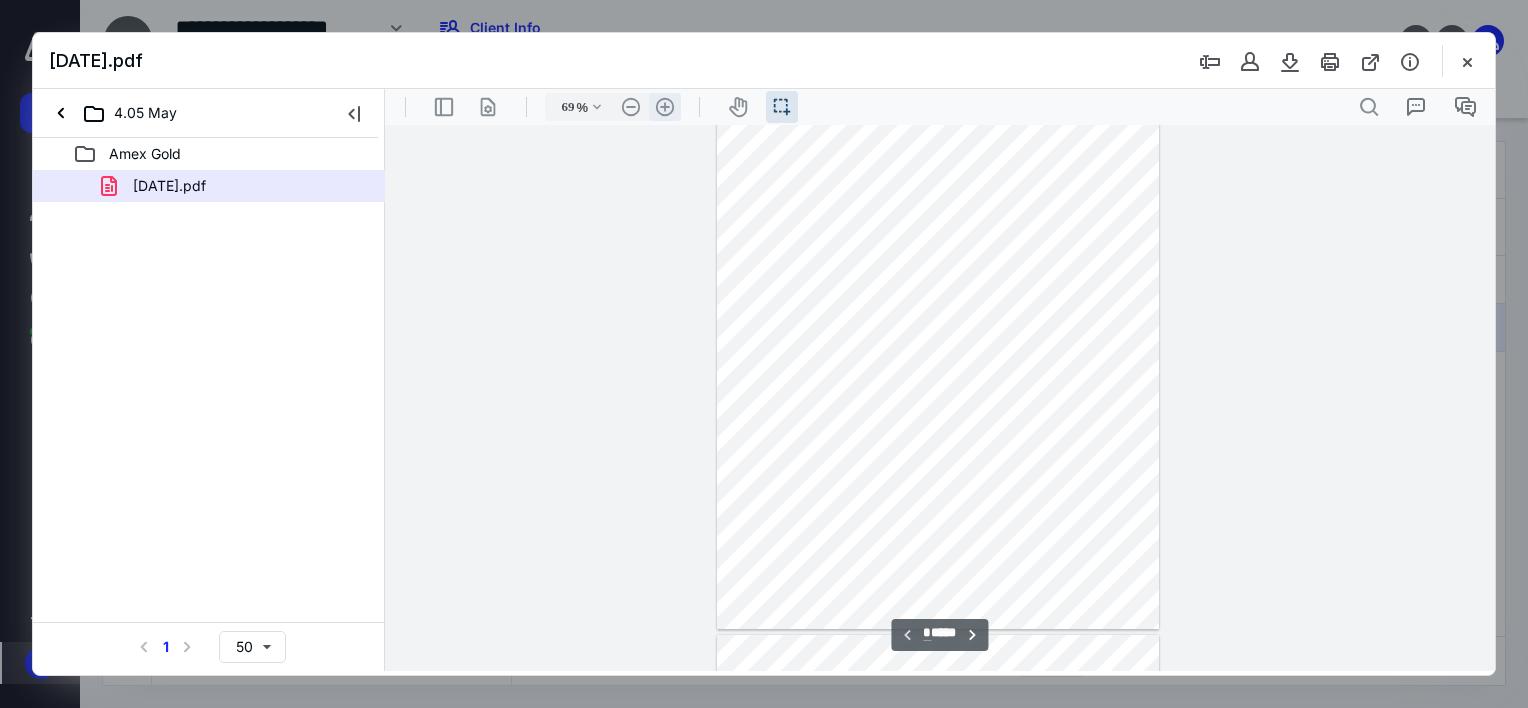 click on ".cls-1{fill:#abb0c4;} icon - header - zoom - in - line" at bounding box center [665, 107] 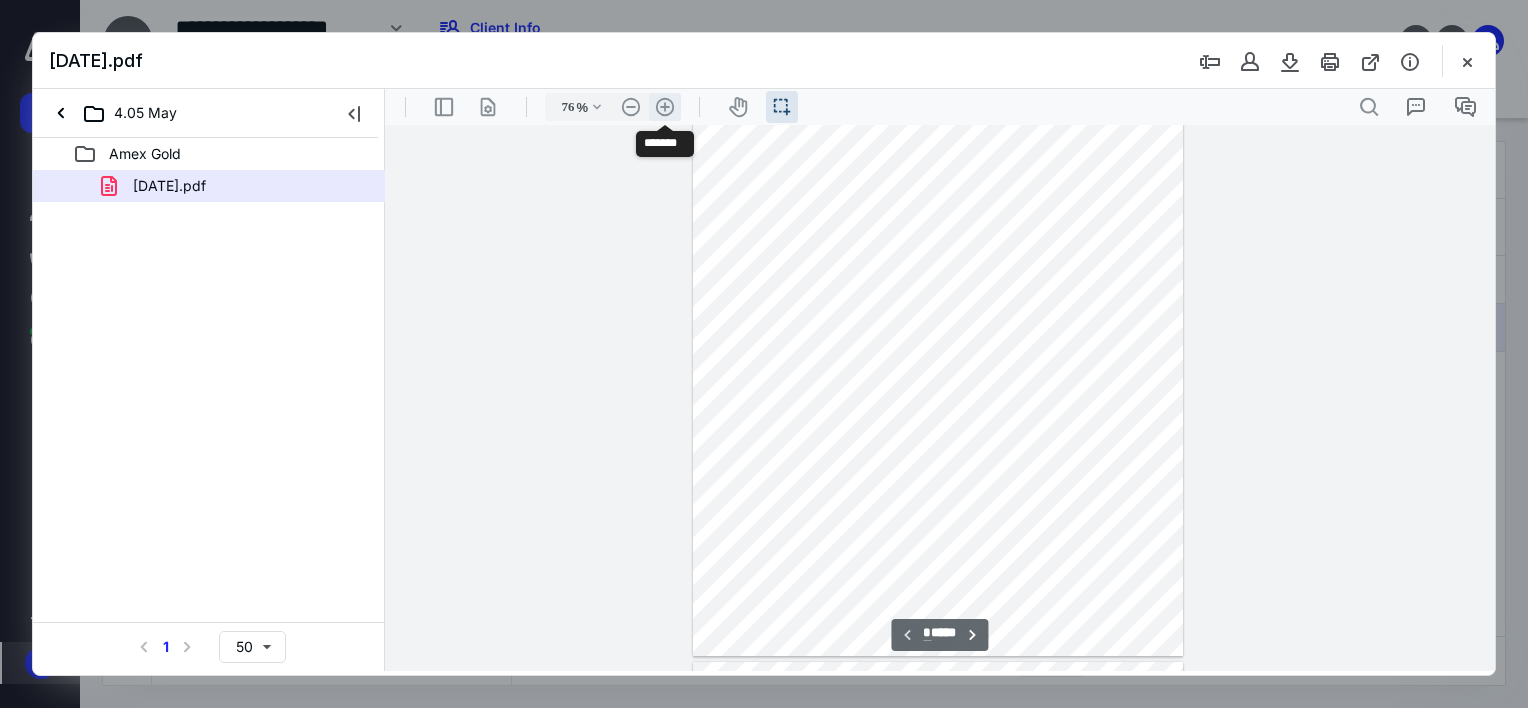 click on ".cls-1{fill:#abb0c4;} icon - header - zoom - in - line" at bounding box center [665, 107] 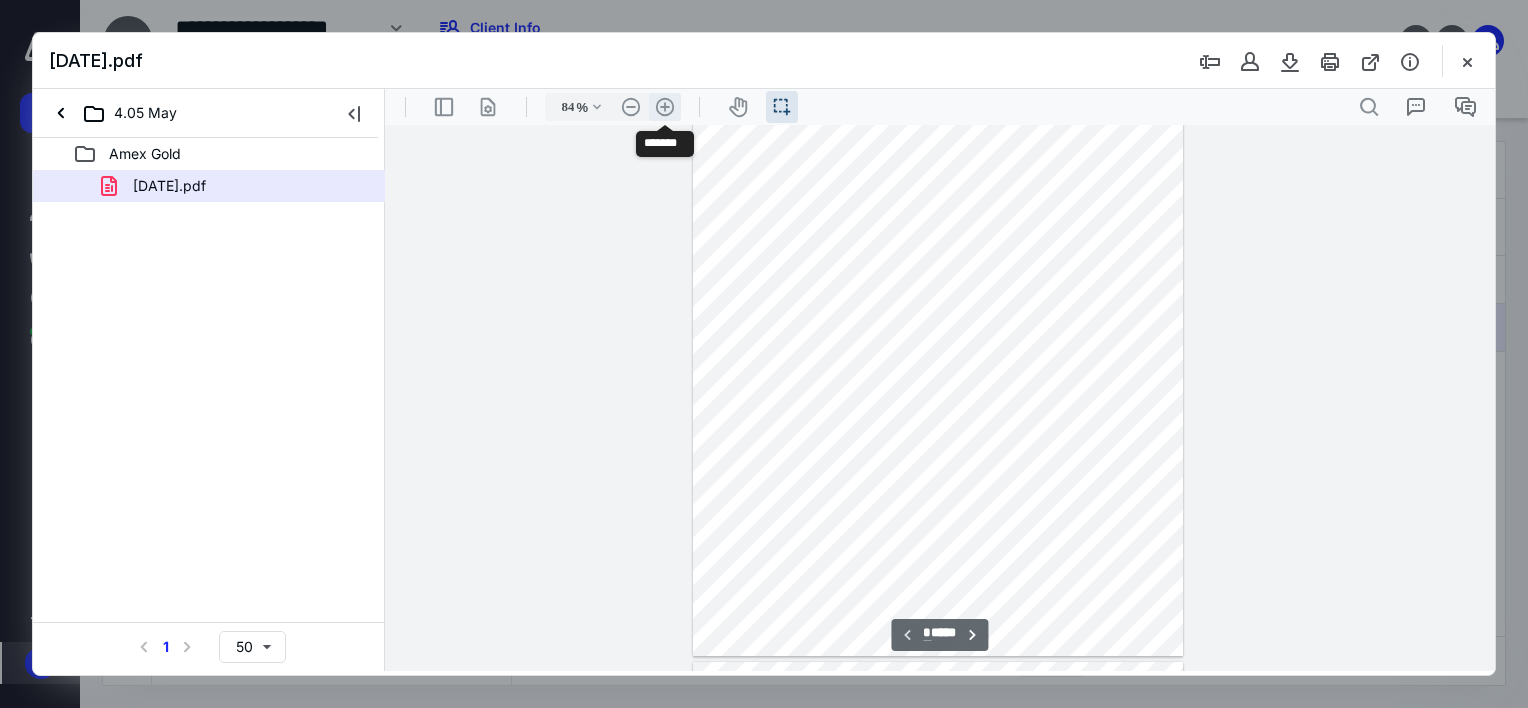 scroll, scrollTop: 103, scrollLeft: 0, axis: vertical 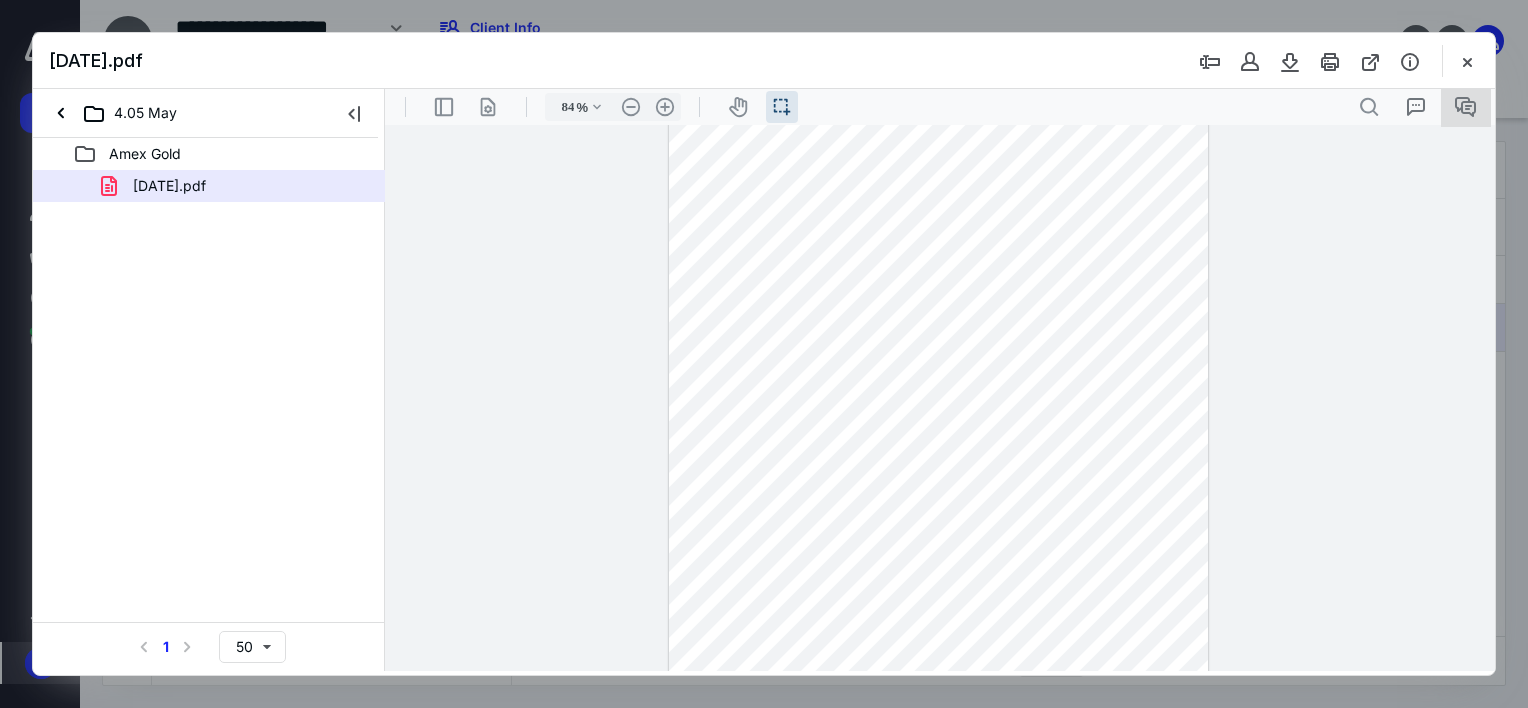 drag, startPoint x: 1493, startPoint y: 162, endPoint x: 1479, endPoint y: 105, distance: 58.694122 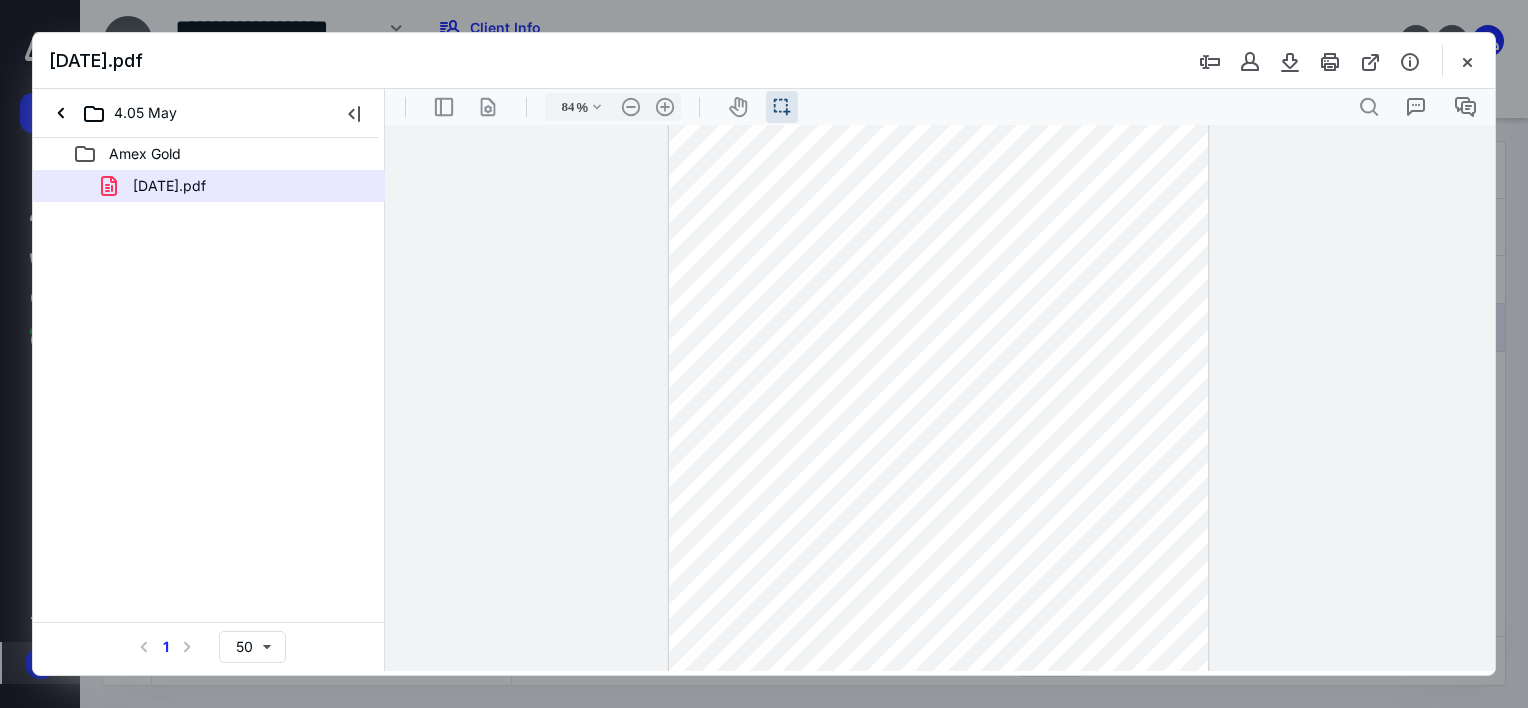 scroll, scrollTop: 0, scrollLeft: 0, axis: both 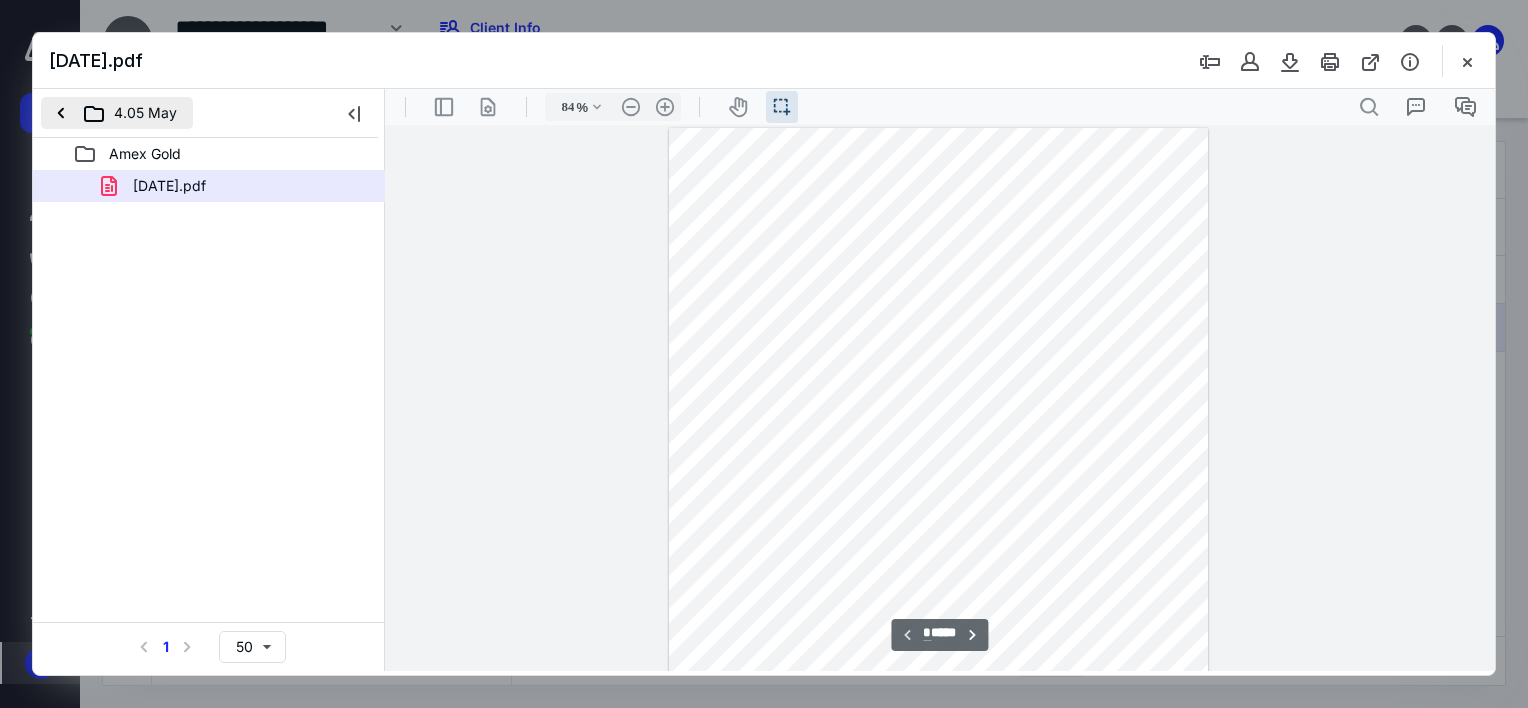 click on "4.05 May" at bounding box center [117, 113] 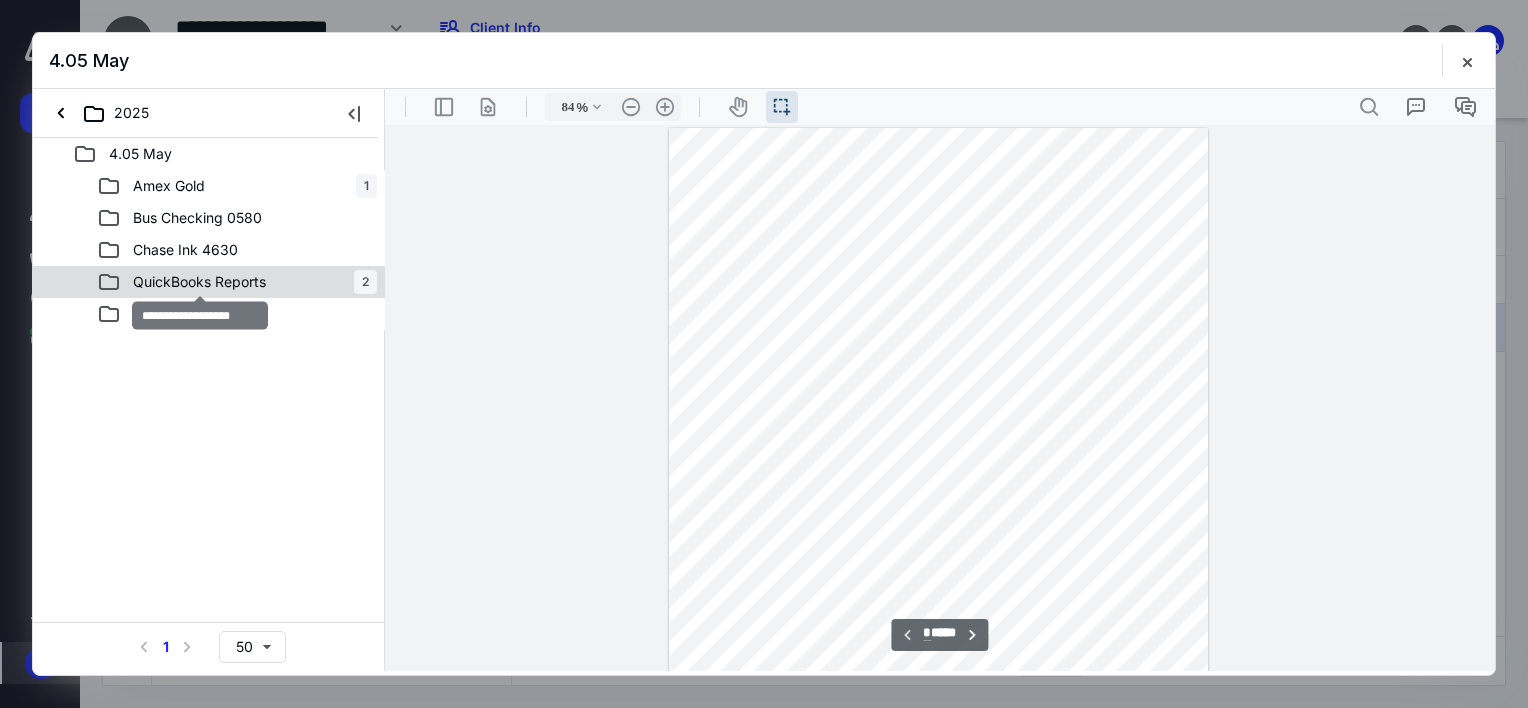 click on "QuickBooks Reports" at bounding box center [199, 282] 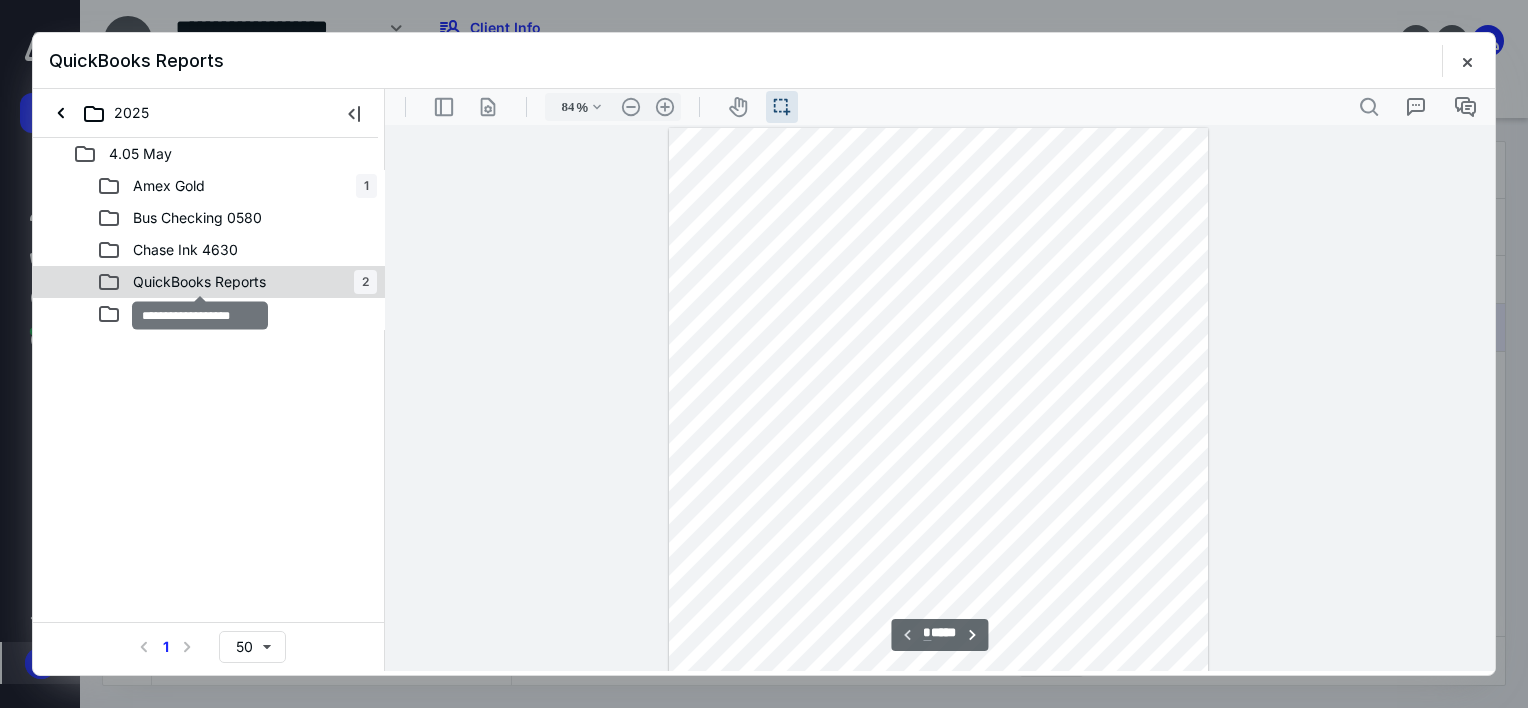 click on "QuickBooks Reports" at bounding box center (199, 282) 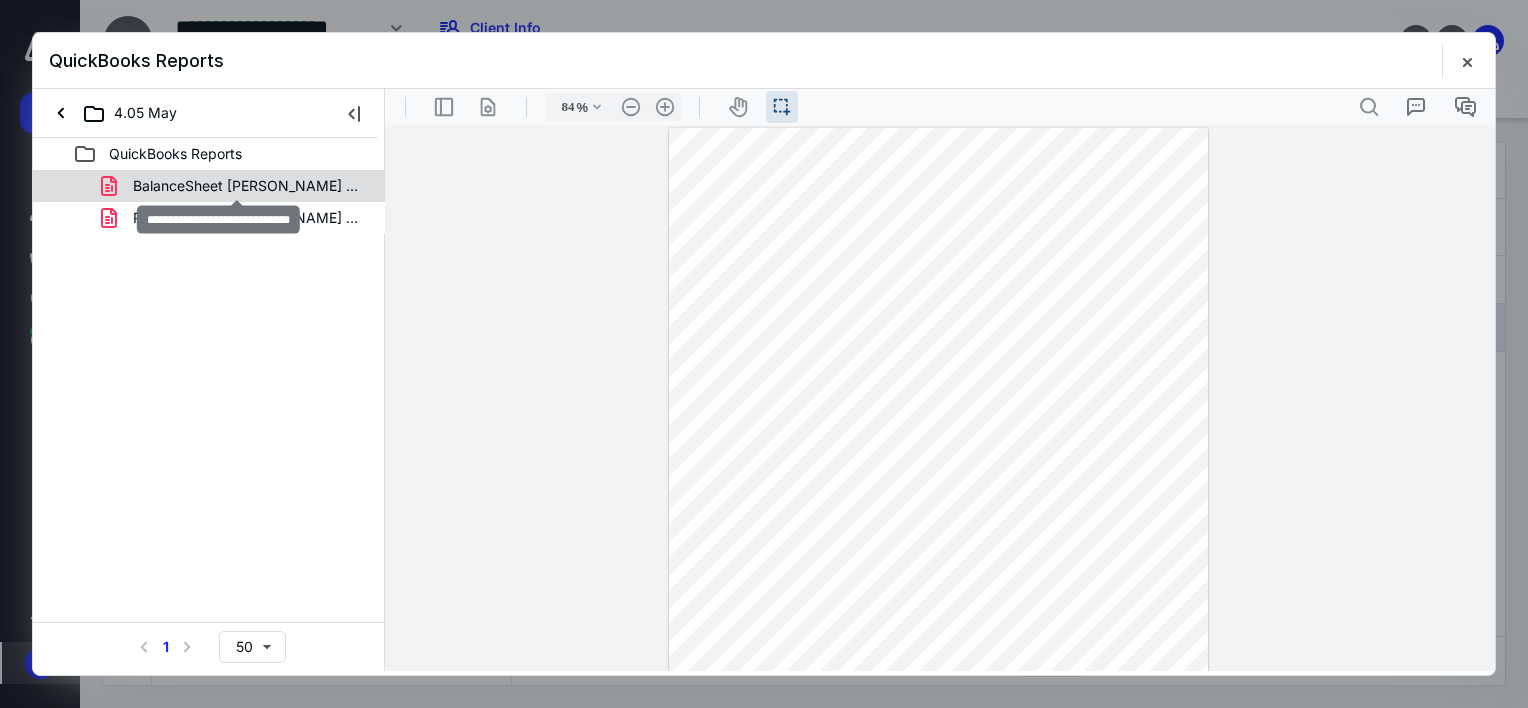 click on "BalanceSheet [PERSON_NAME] May.pdf" at bounding box center [249, 186] 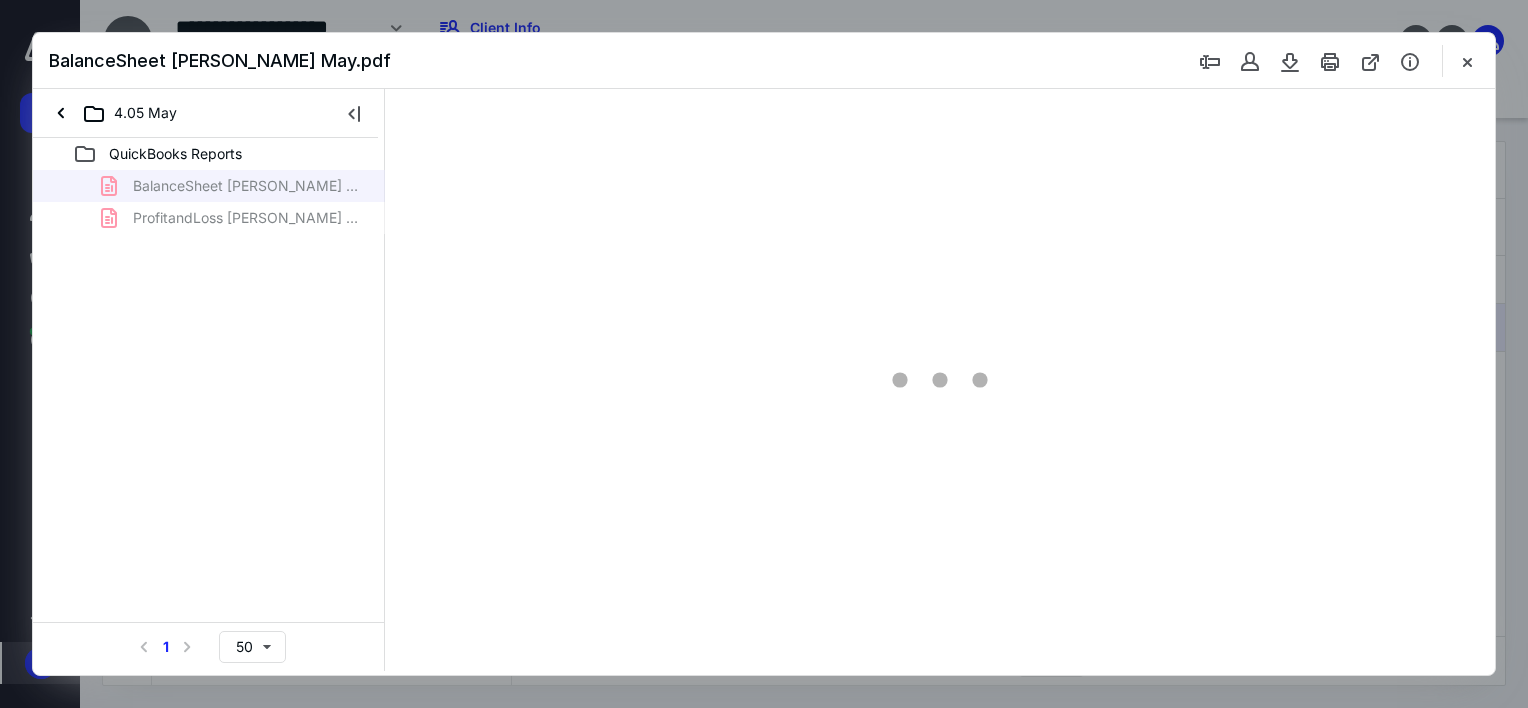 type on "69" 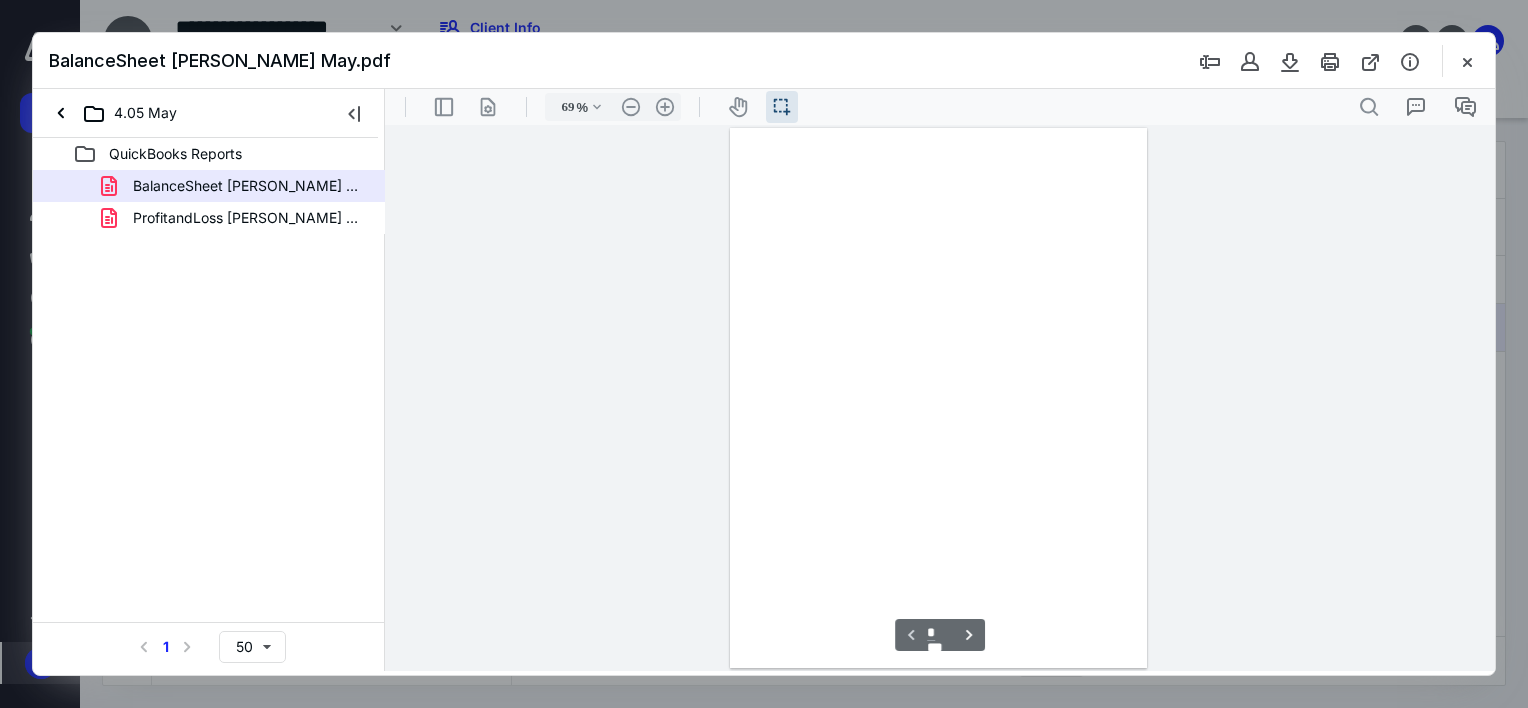 scroll, scrollTop: 39, scrollLeft: 0, axis: vertical 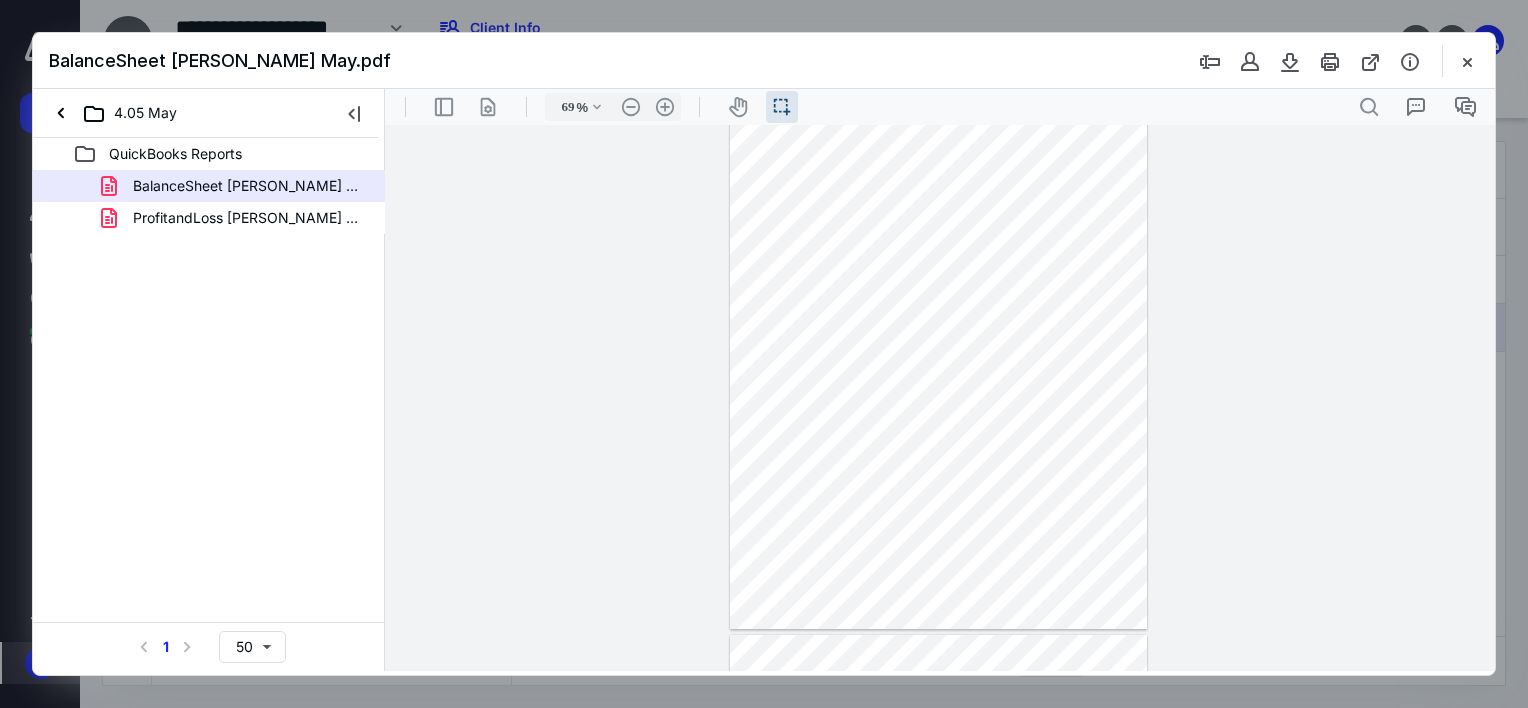 drag, startPoint x: 1485, startPoint y: 242, endPoint x: 1504, endPoint y: 375, distance: 134.3503 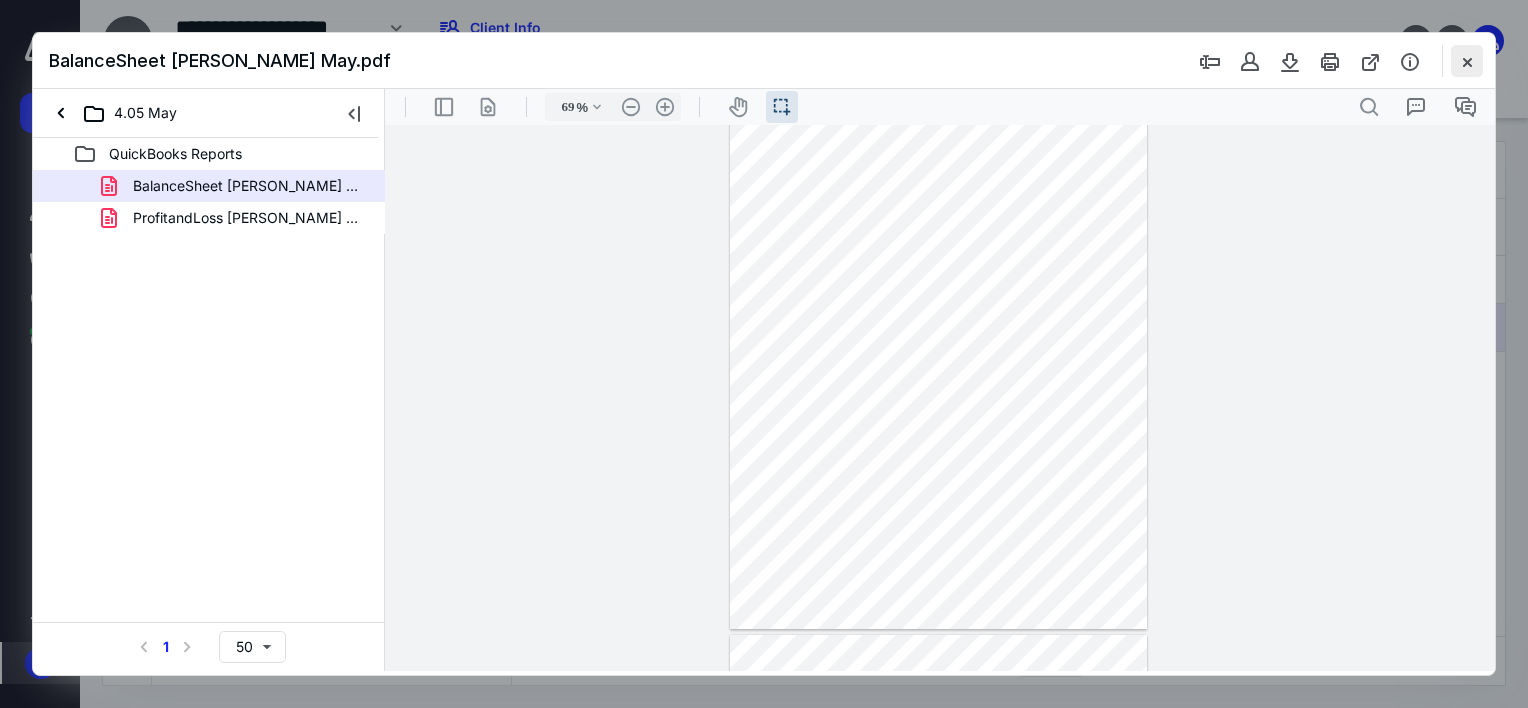 click at bounding box center (1467, 61) 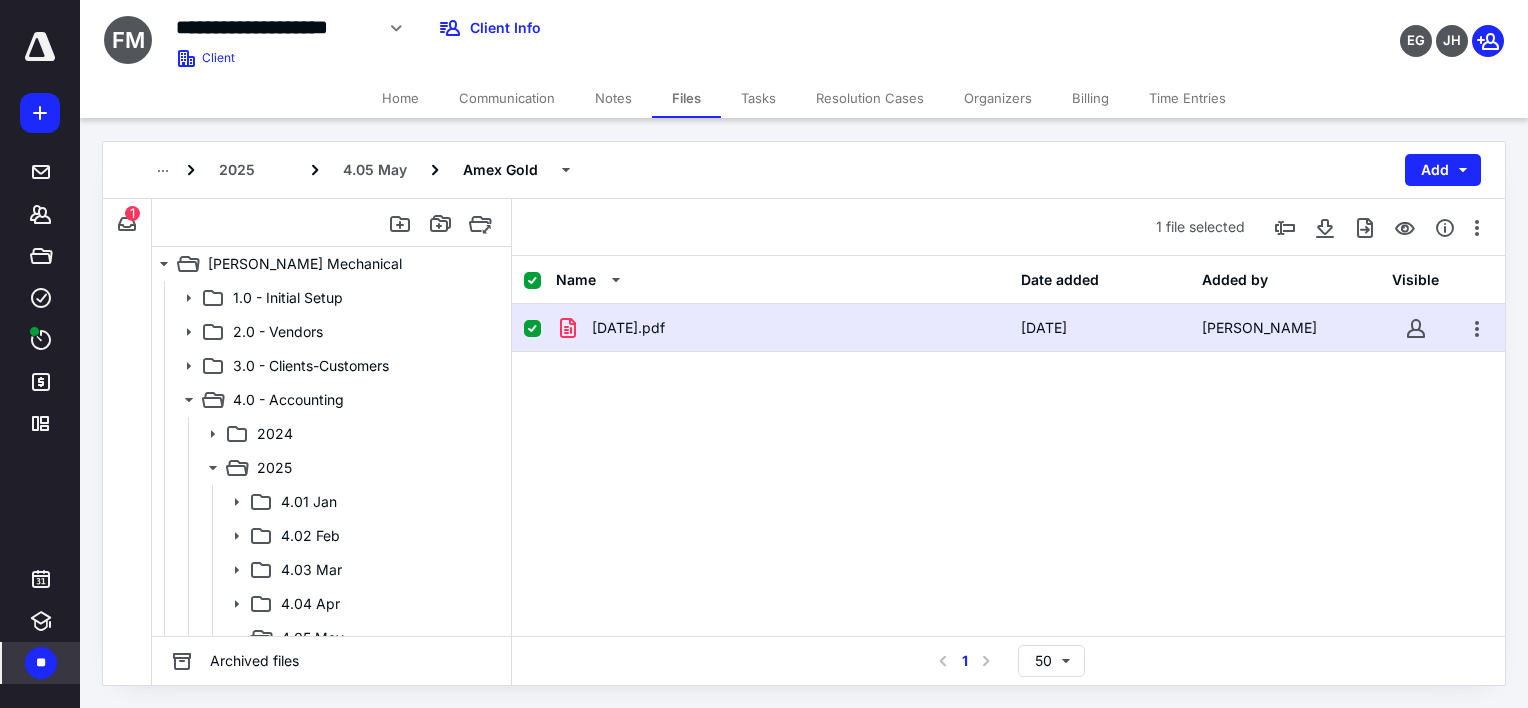 click on "Tasks" at bounding box center (758, 98) 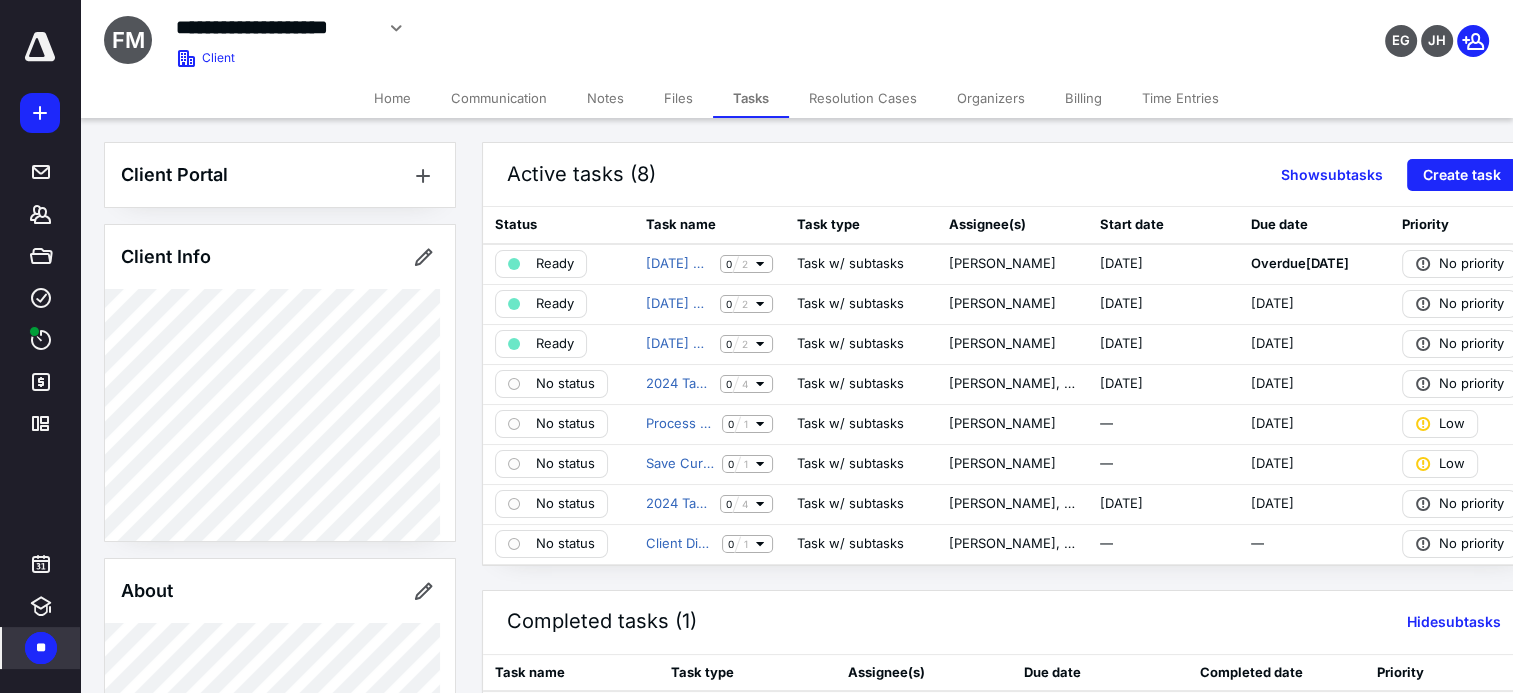 click on "Tasks" at bounding box center [751, 98] 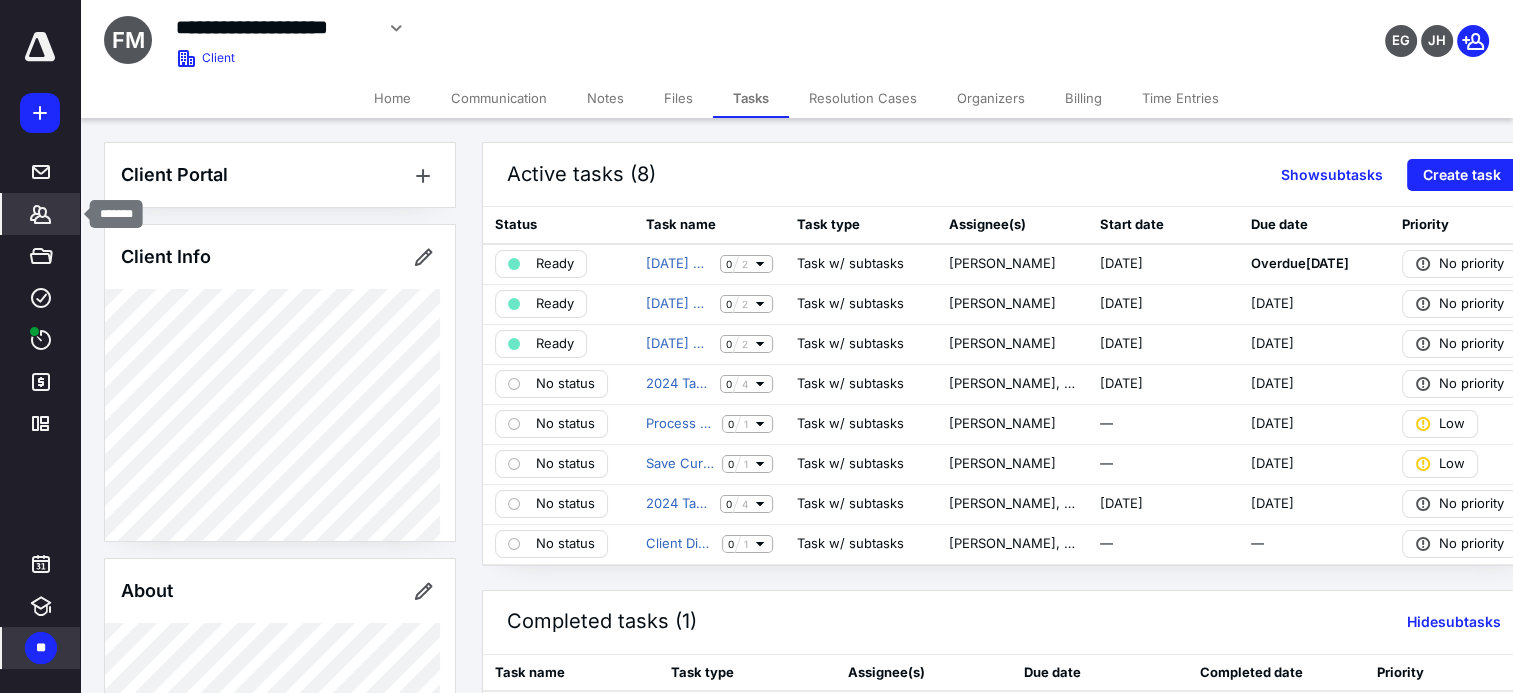 click 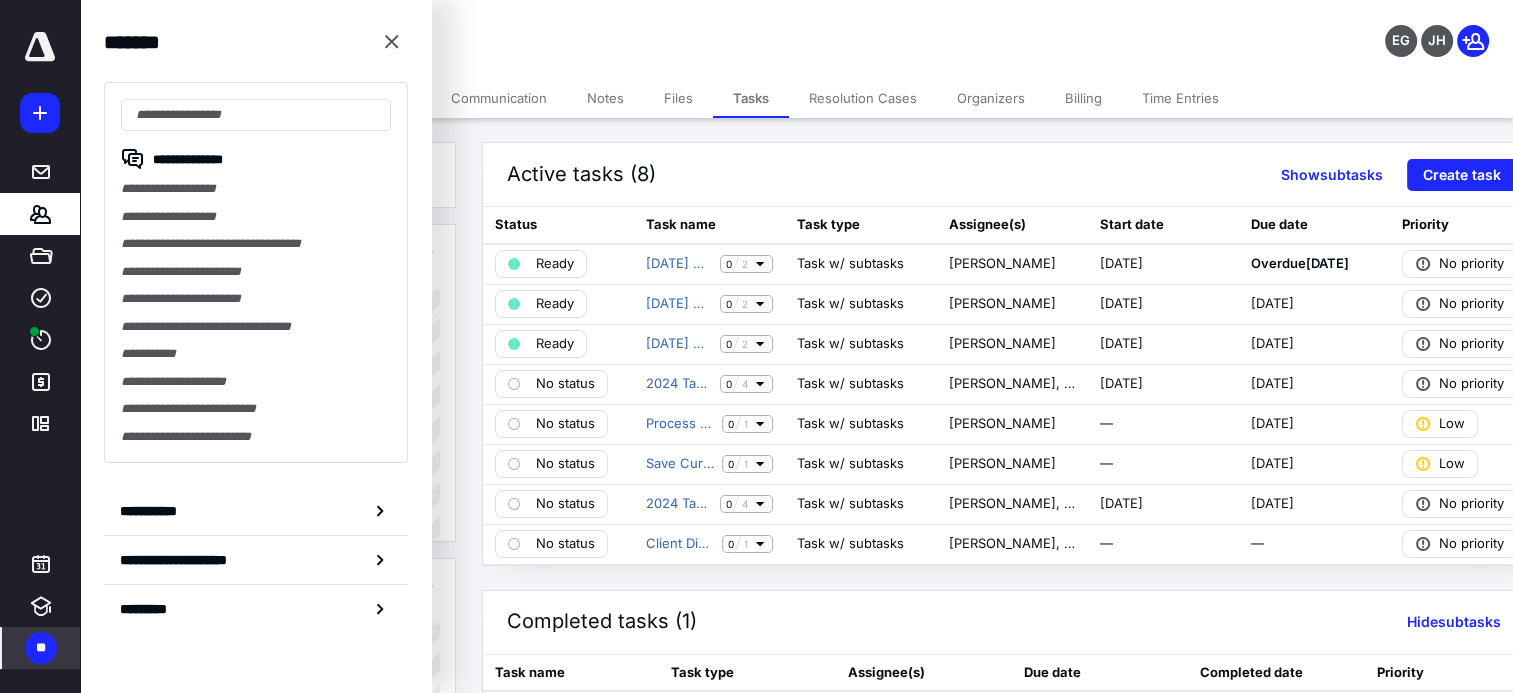 click at bounding box center (40, 47) 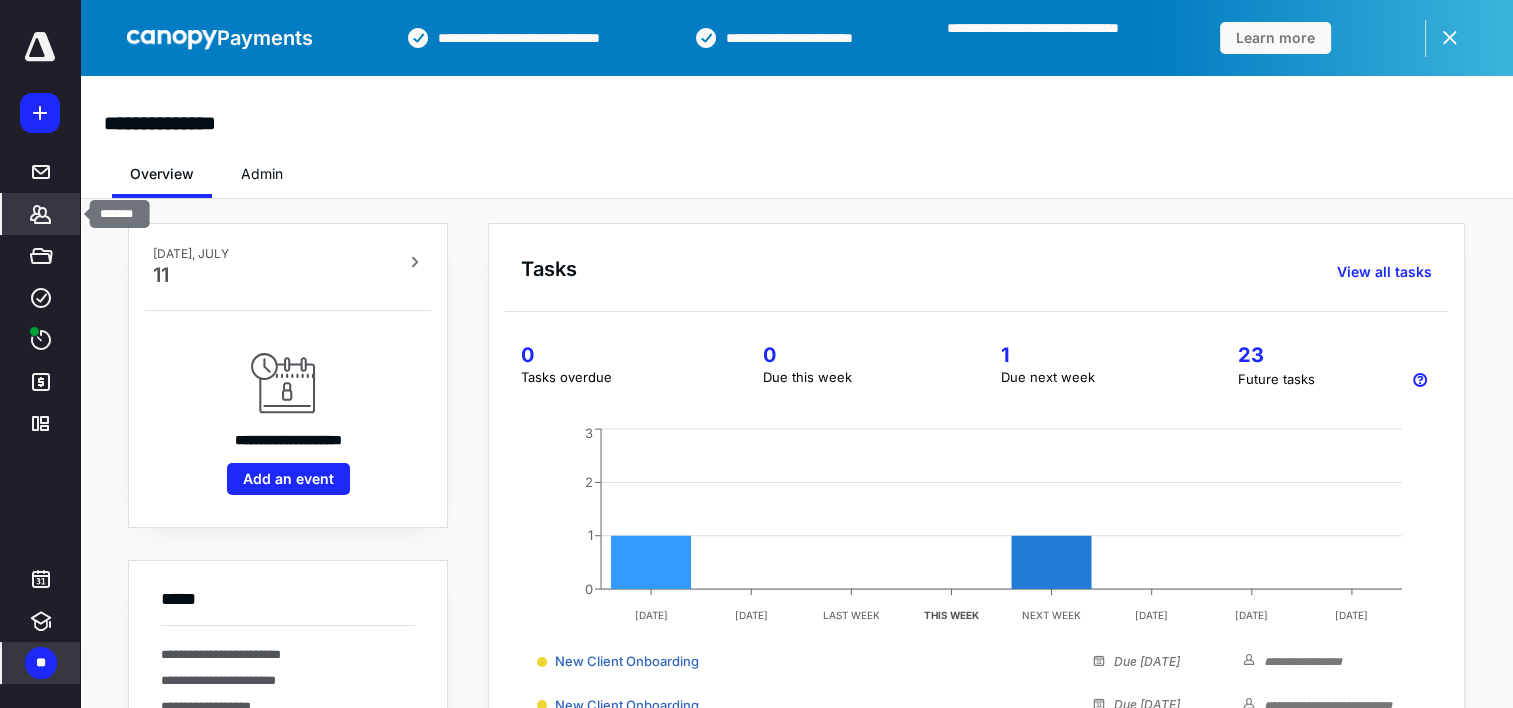 click 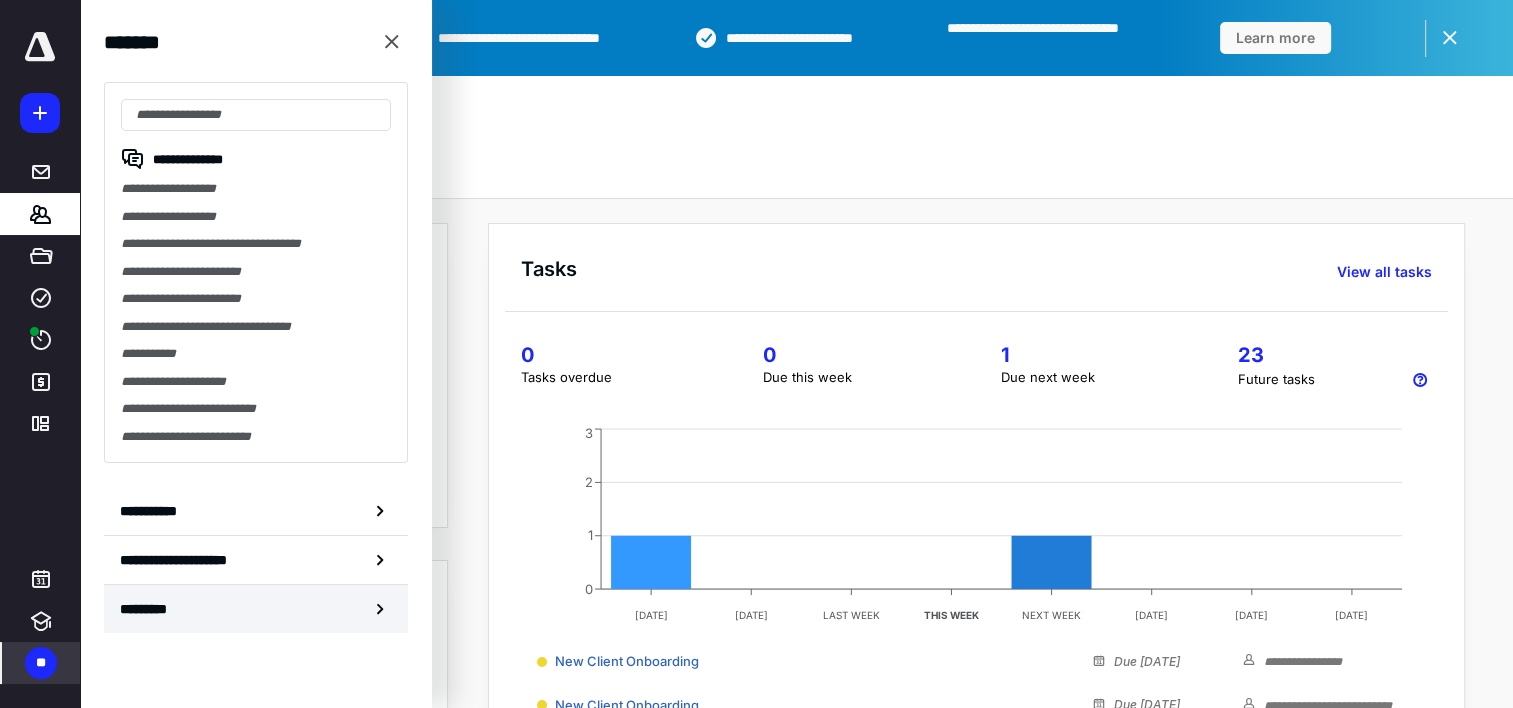 click on "*********" at bounding box center [256, 609] 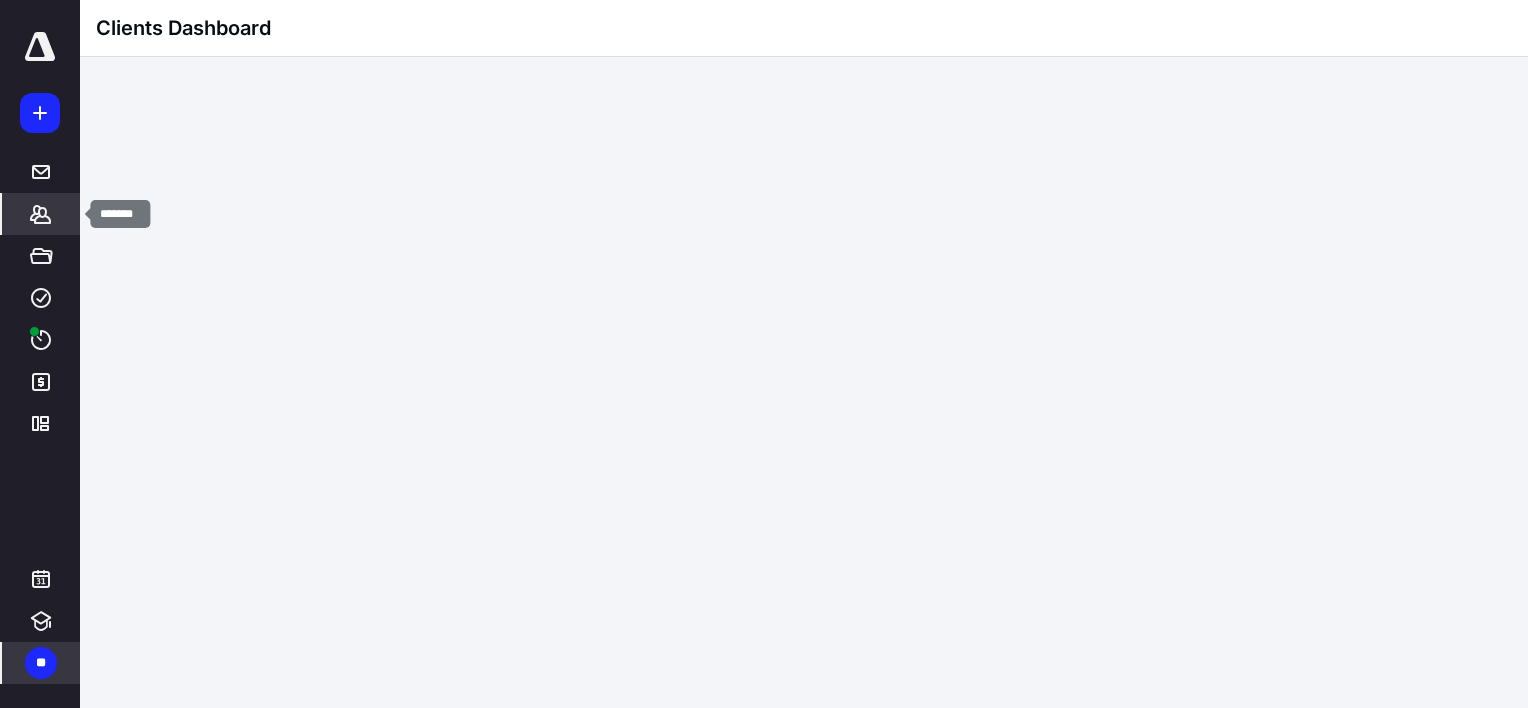 click 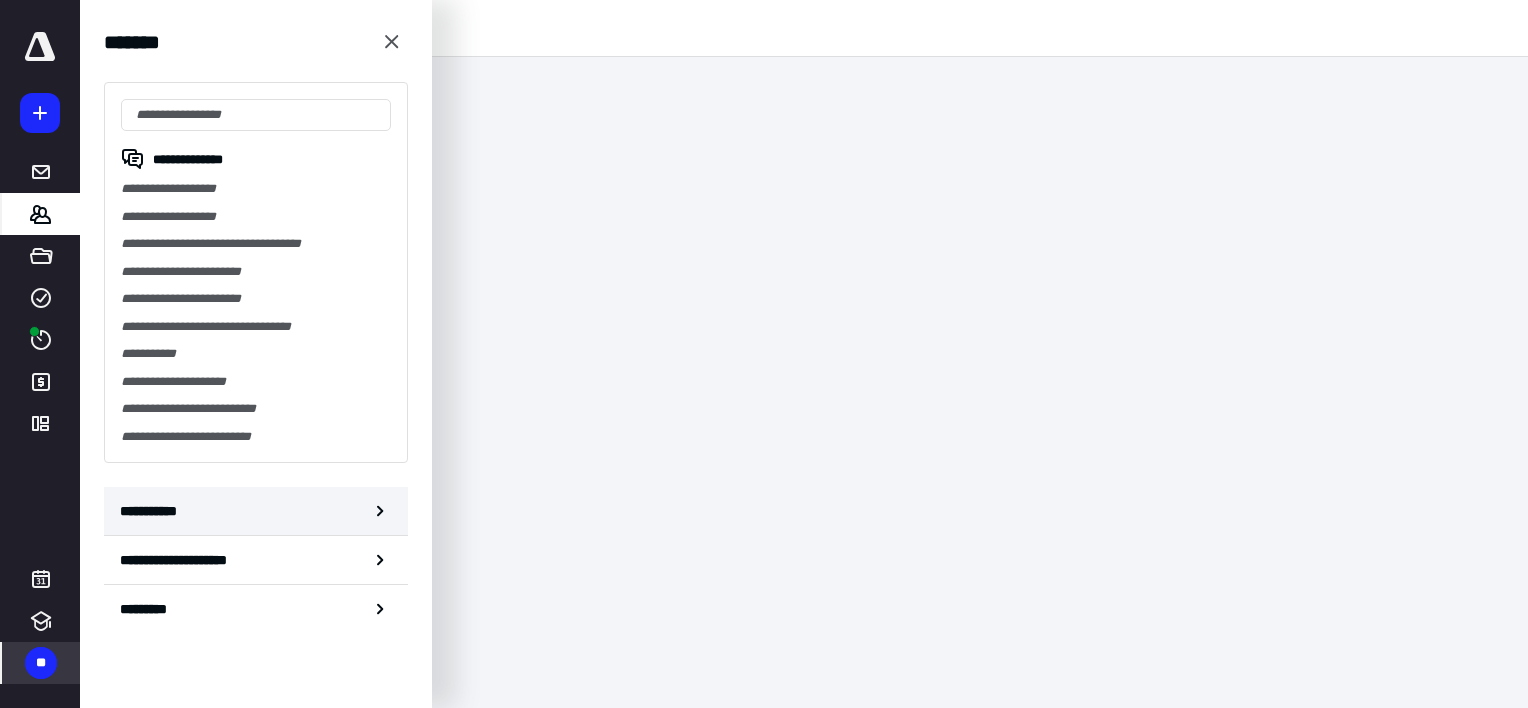 click on "**********" at bounding box center [153, 511] 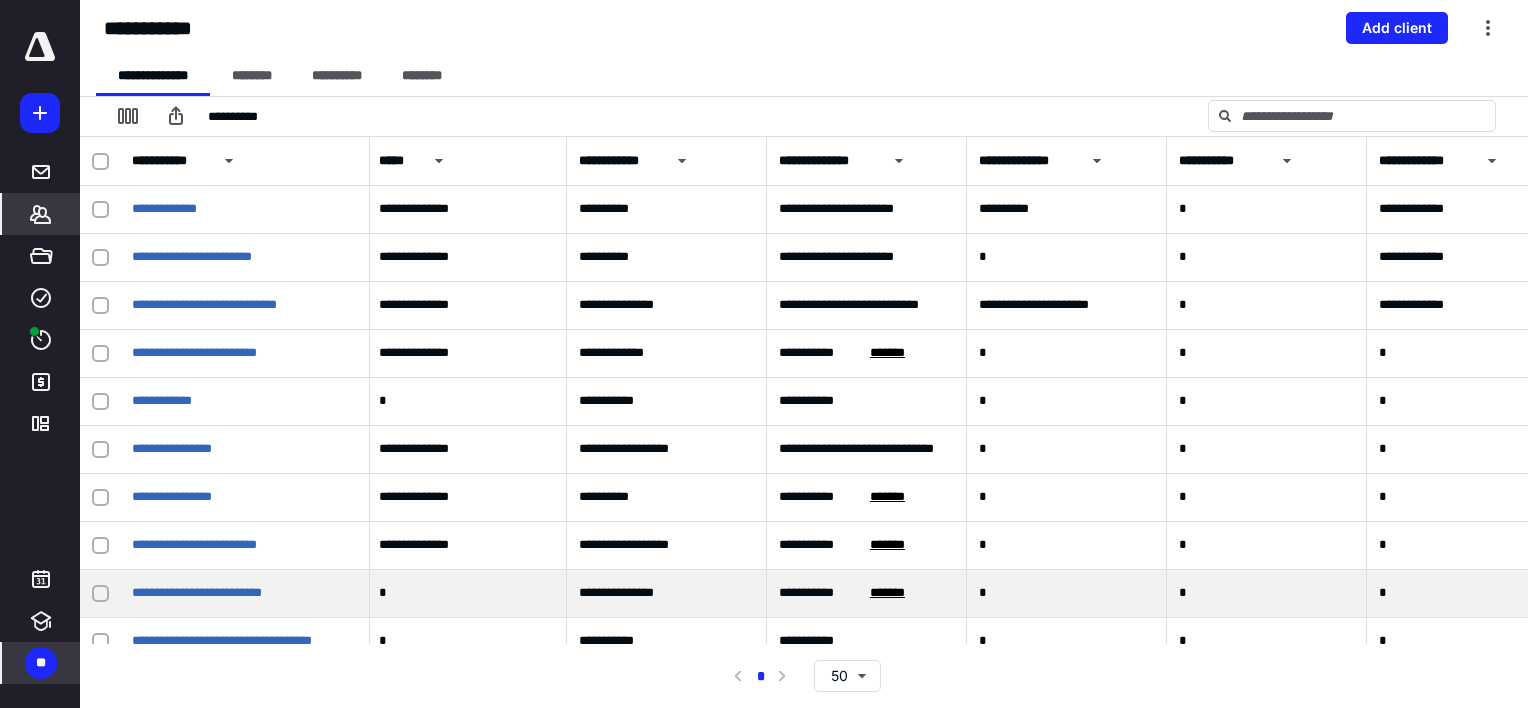 scroll, scrollTop: 0, scrollLeft: 1206, axis: horizontal 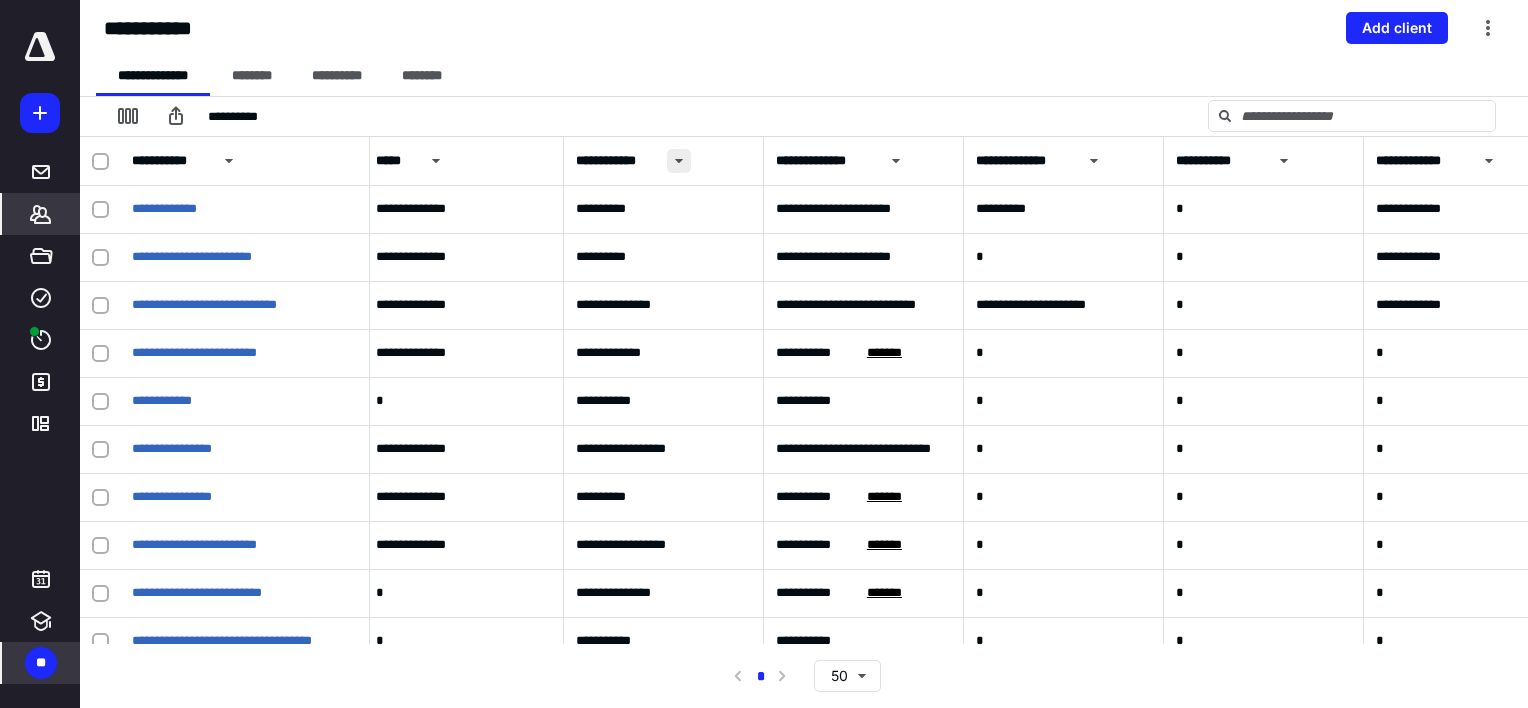 click at bounding box center (679, 161) 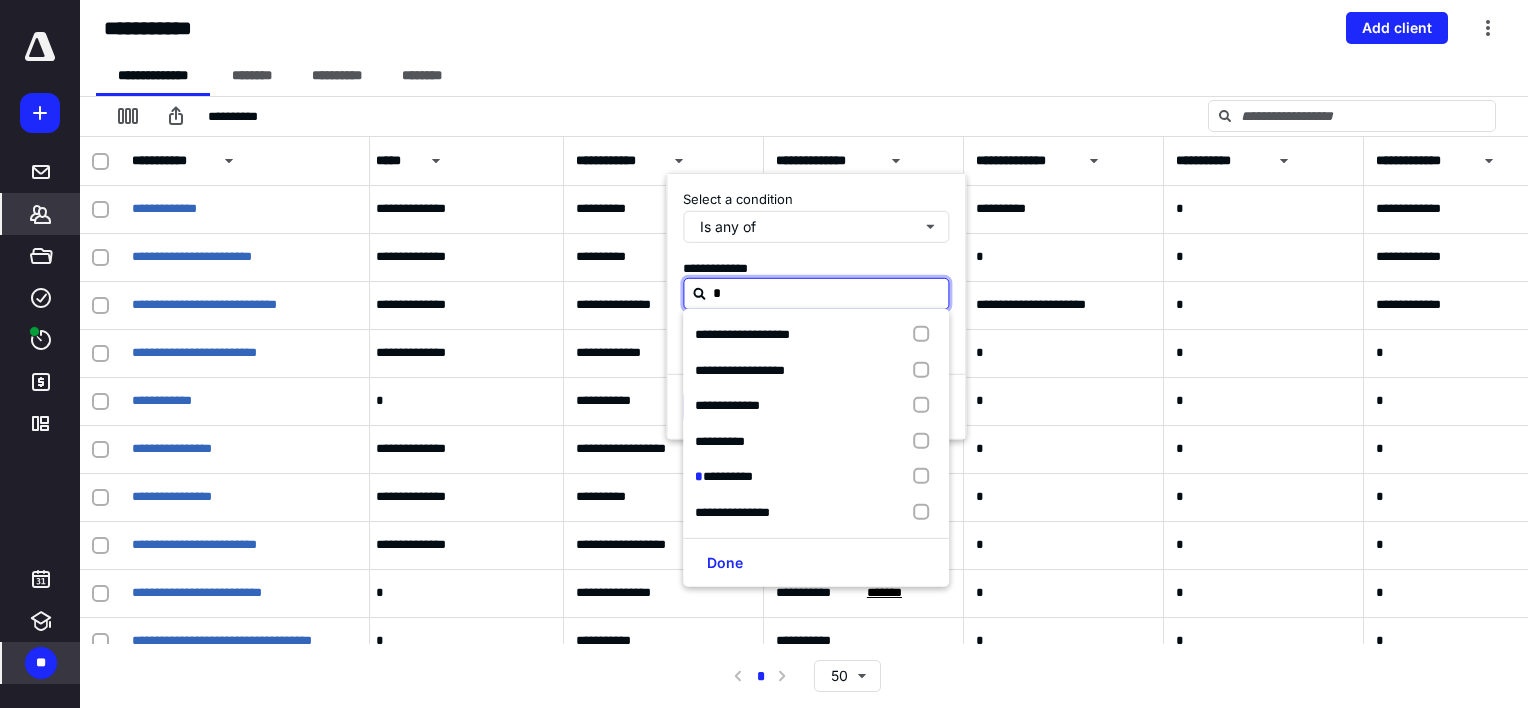 type on "**" 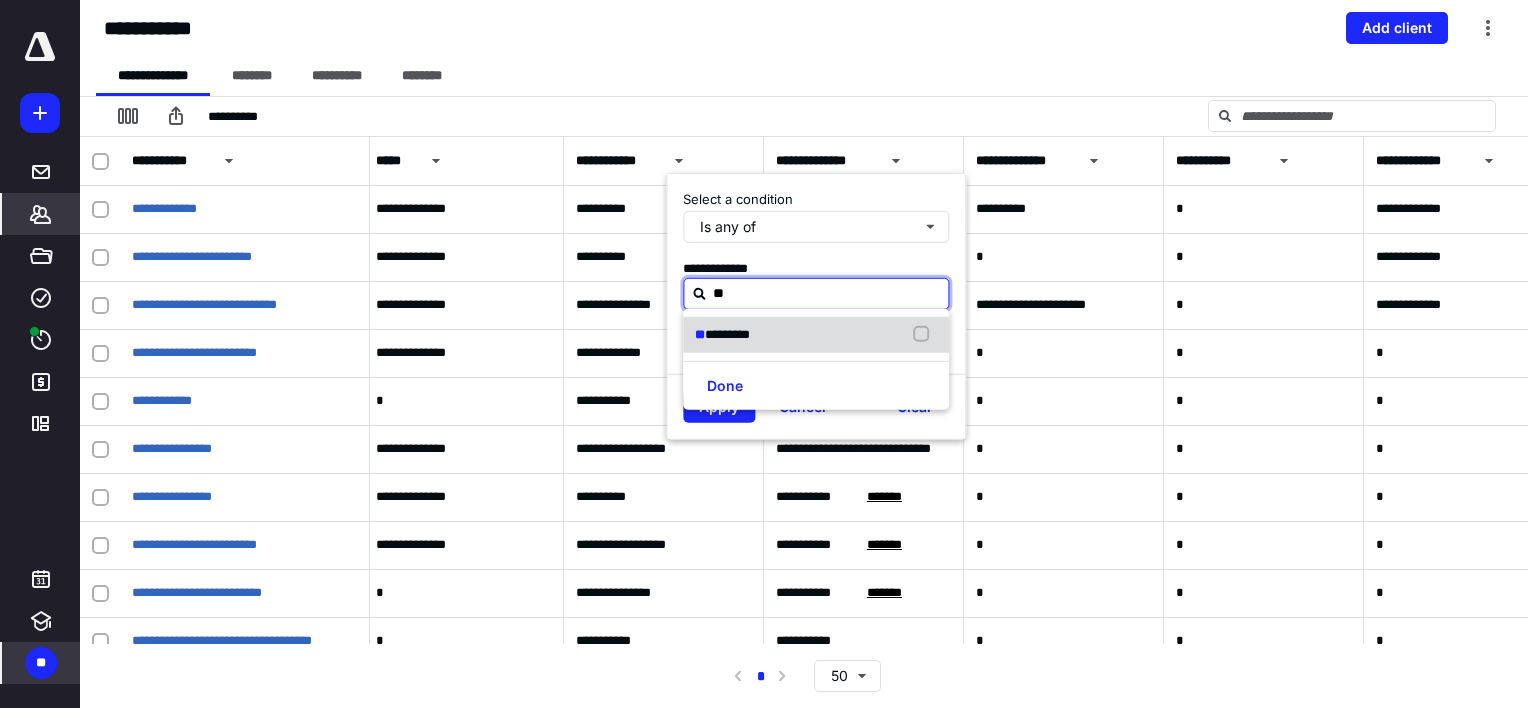 click on "*********" at bounding box center (727, 334) 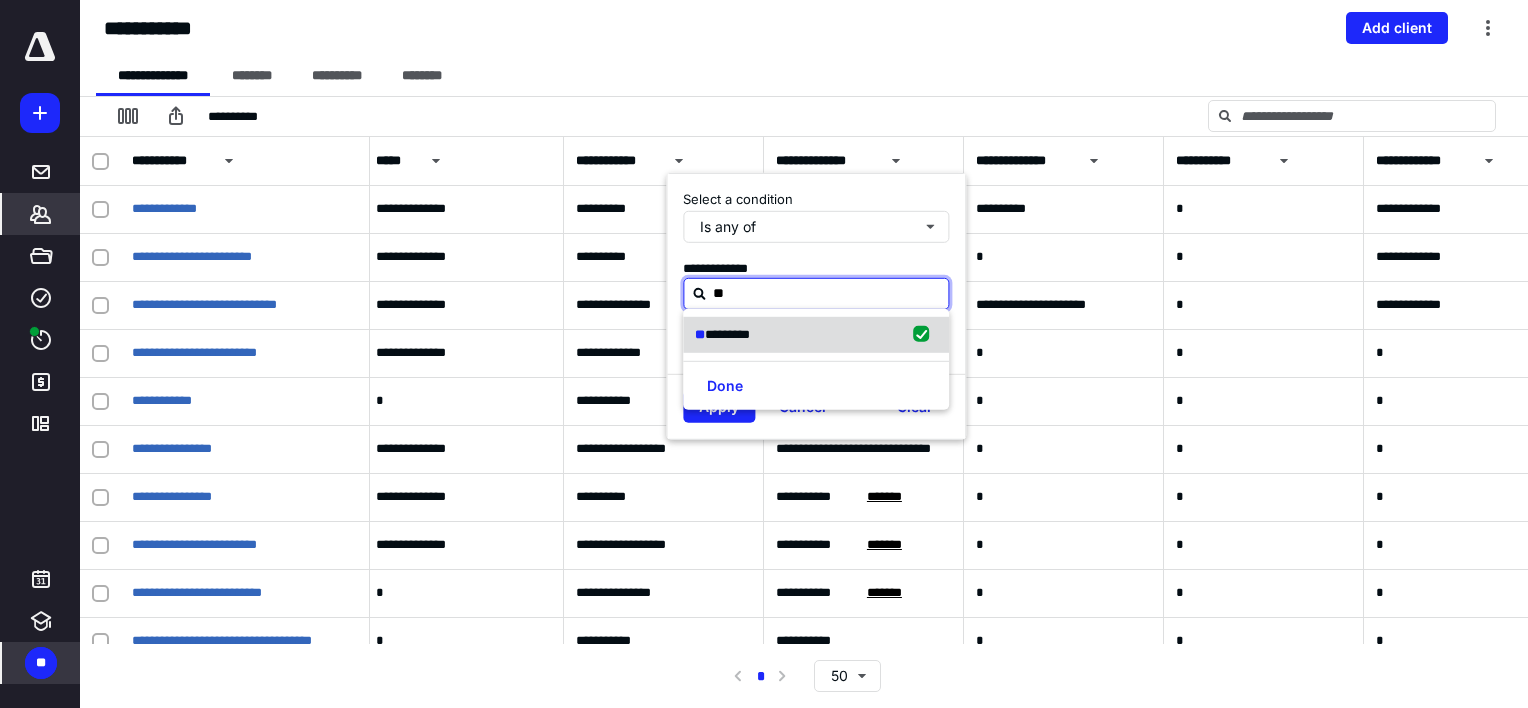 checkbox on "true" 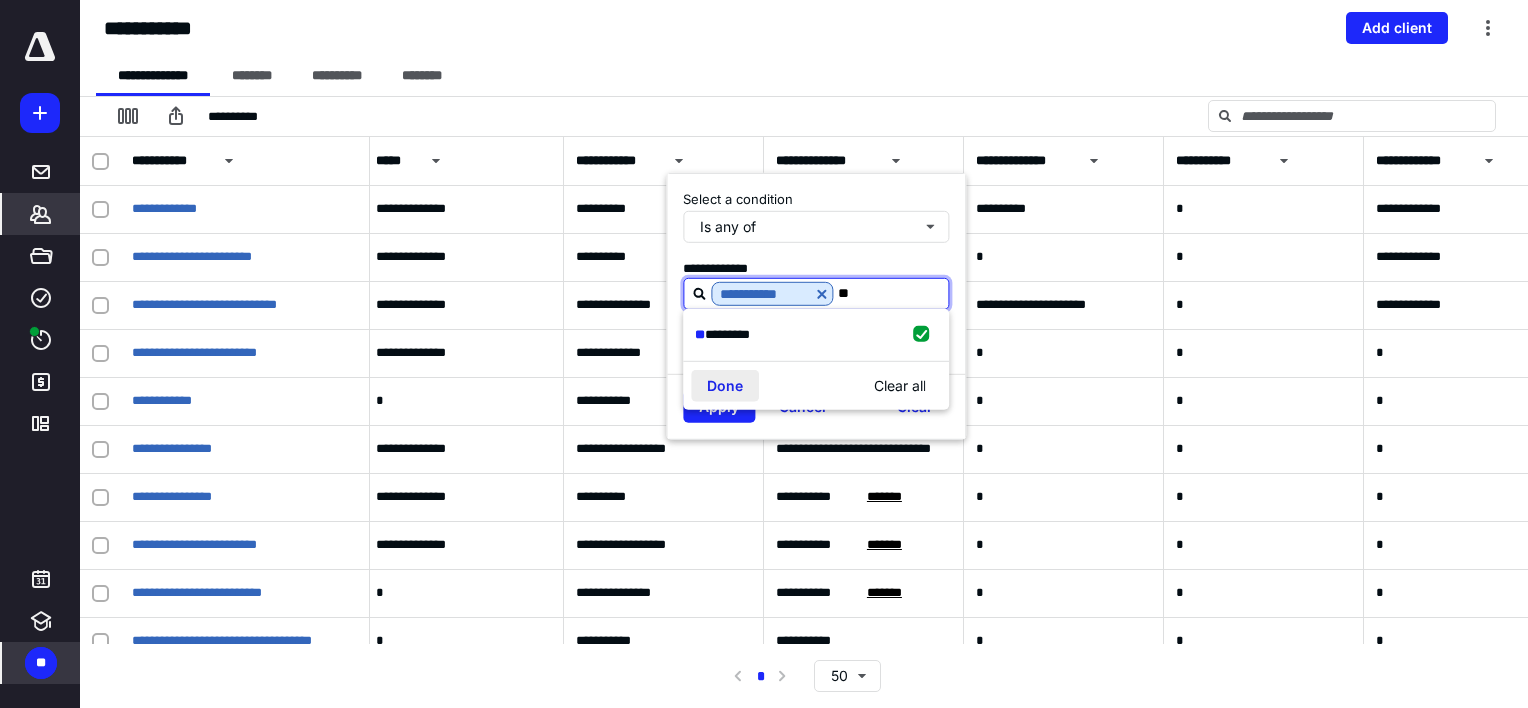 type on "**" 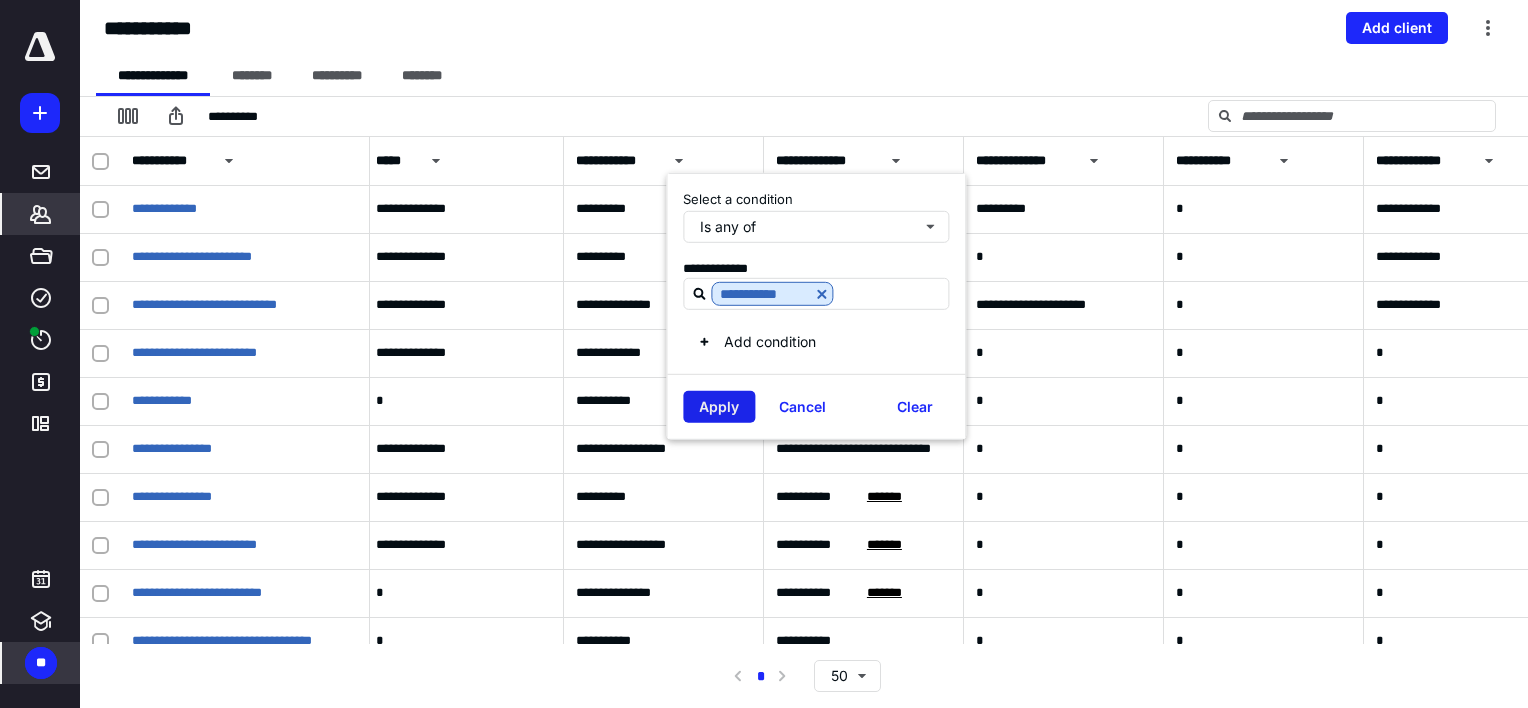 click on "Apply" at bounding box center [719, 407] 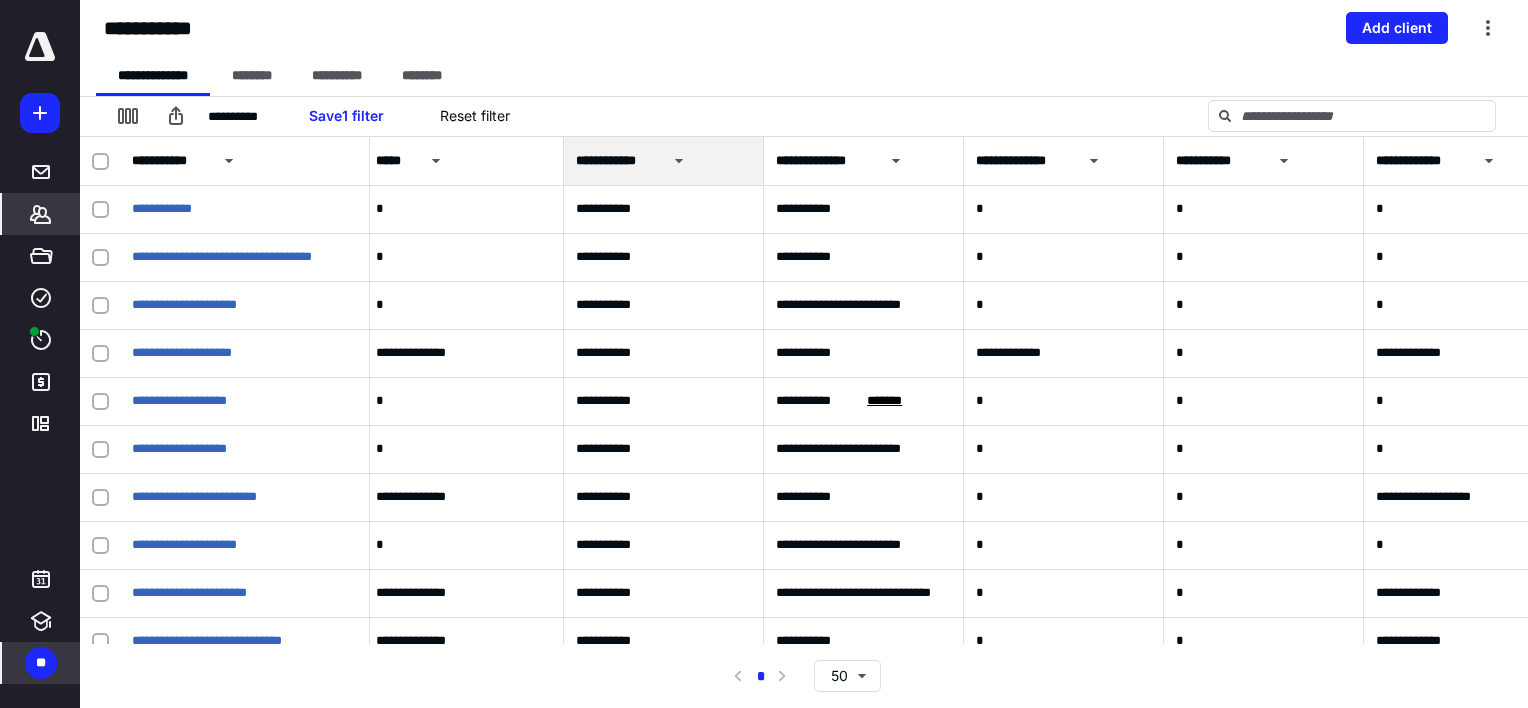 scroll, scrollTop: 36, scrollLeft: 1206, axis: both 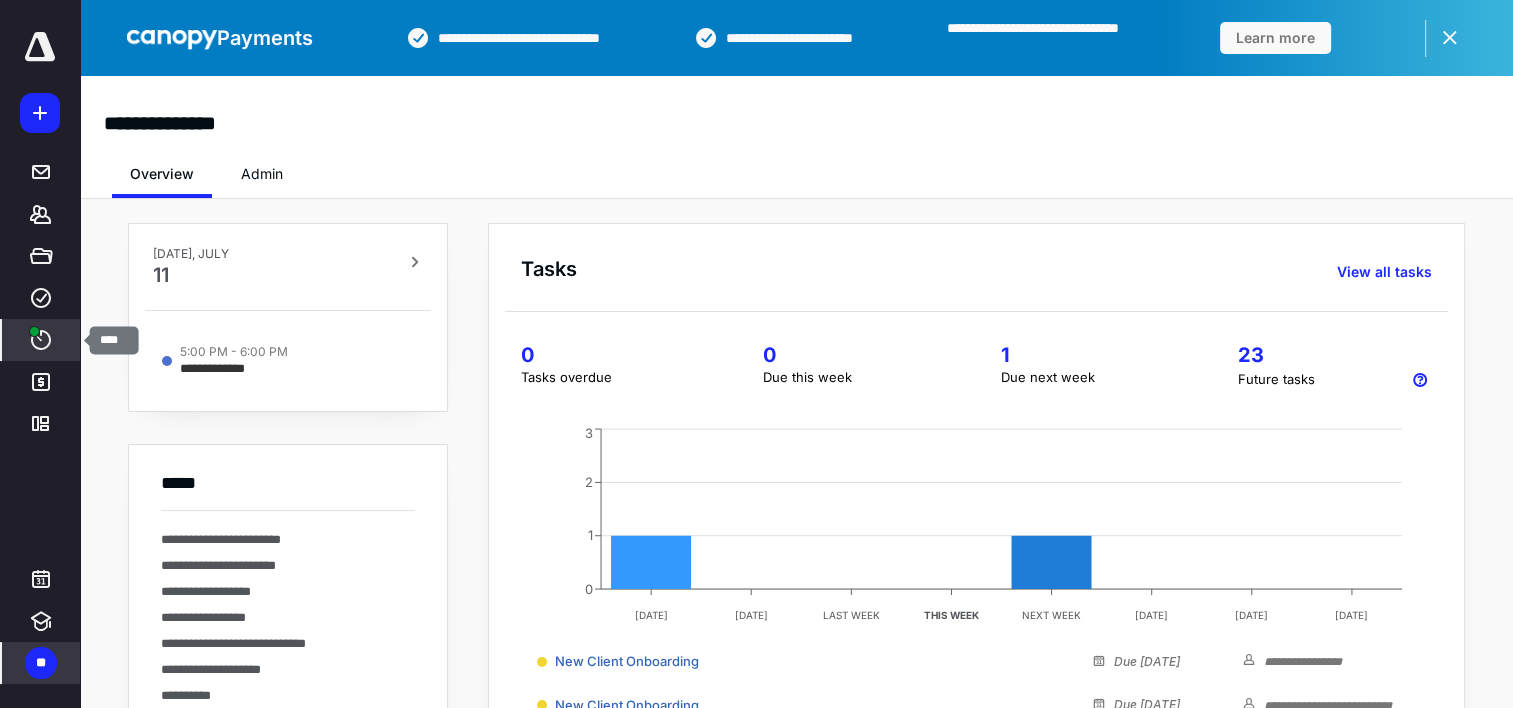 click on "****" at bounding box center (41, 340) 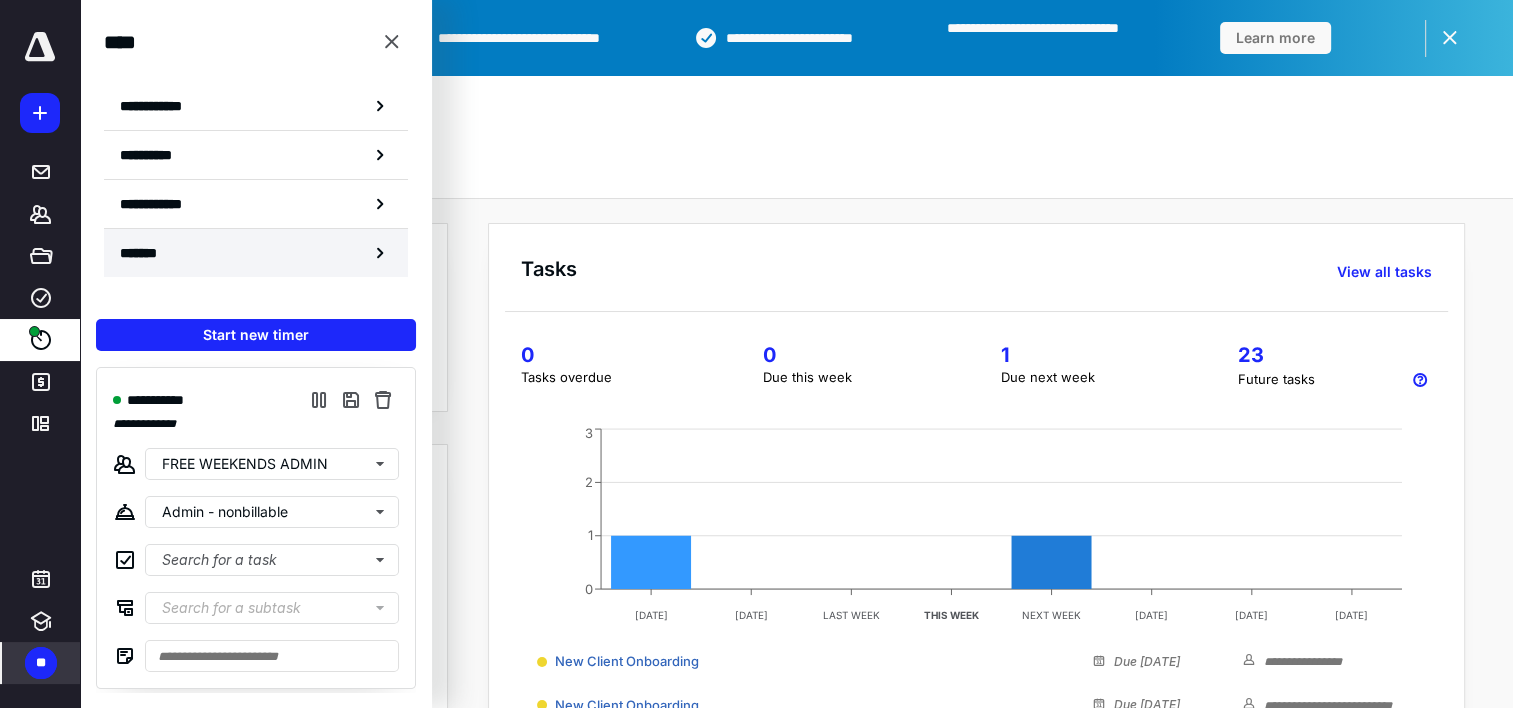 click on "*******" at bounding box center [146, 253] 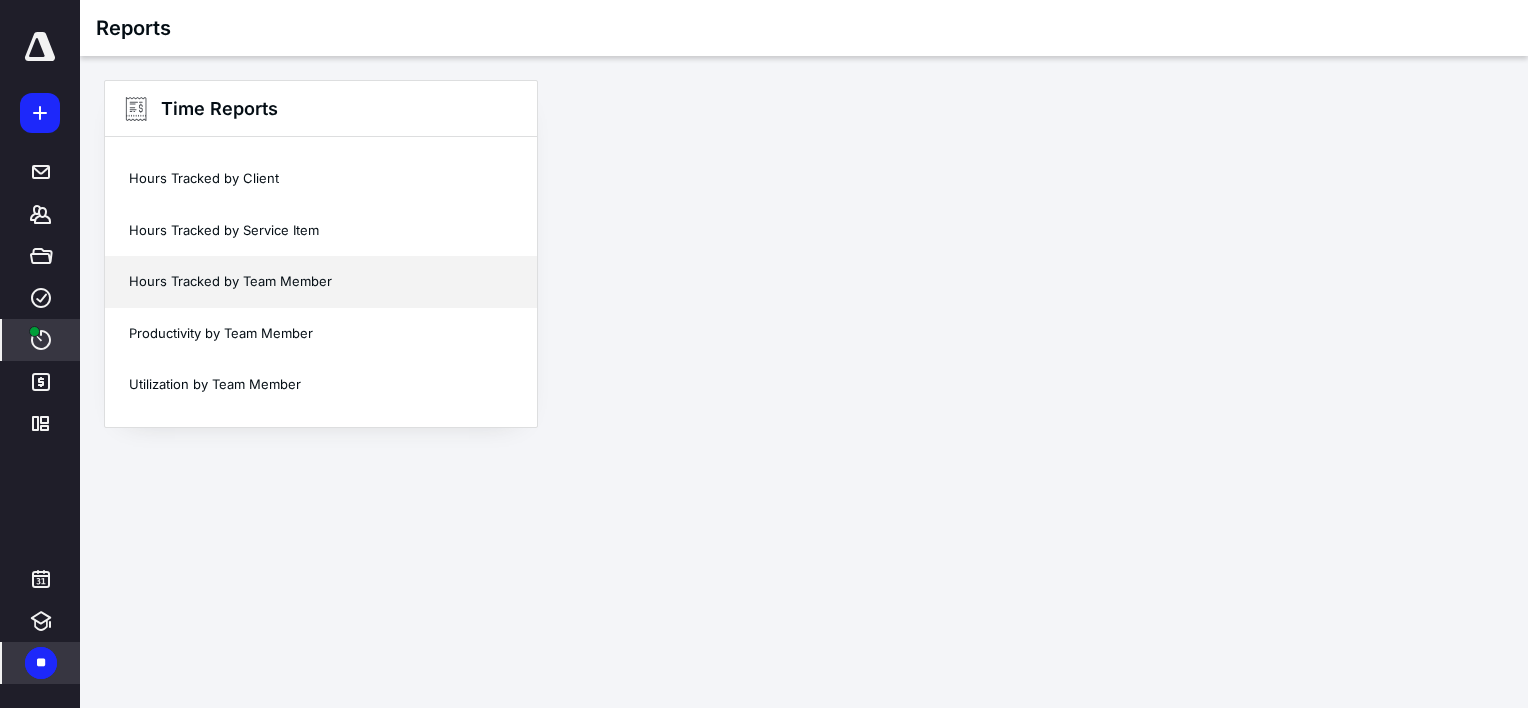 click on "Hours Tracked by Team Member" at bounding box center (321, 282) 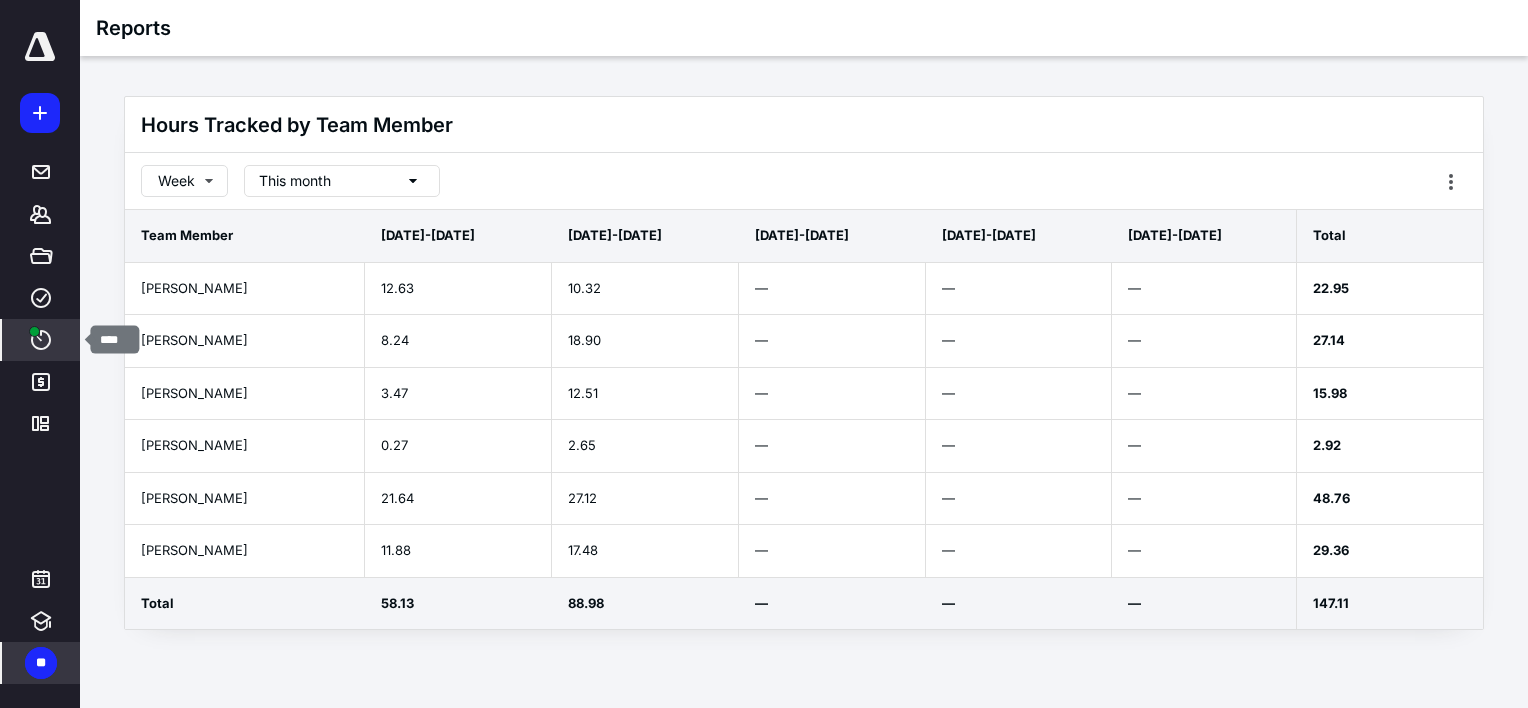 click on "****" at bounding box center (41, 340) 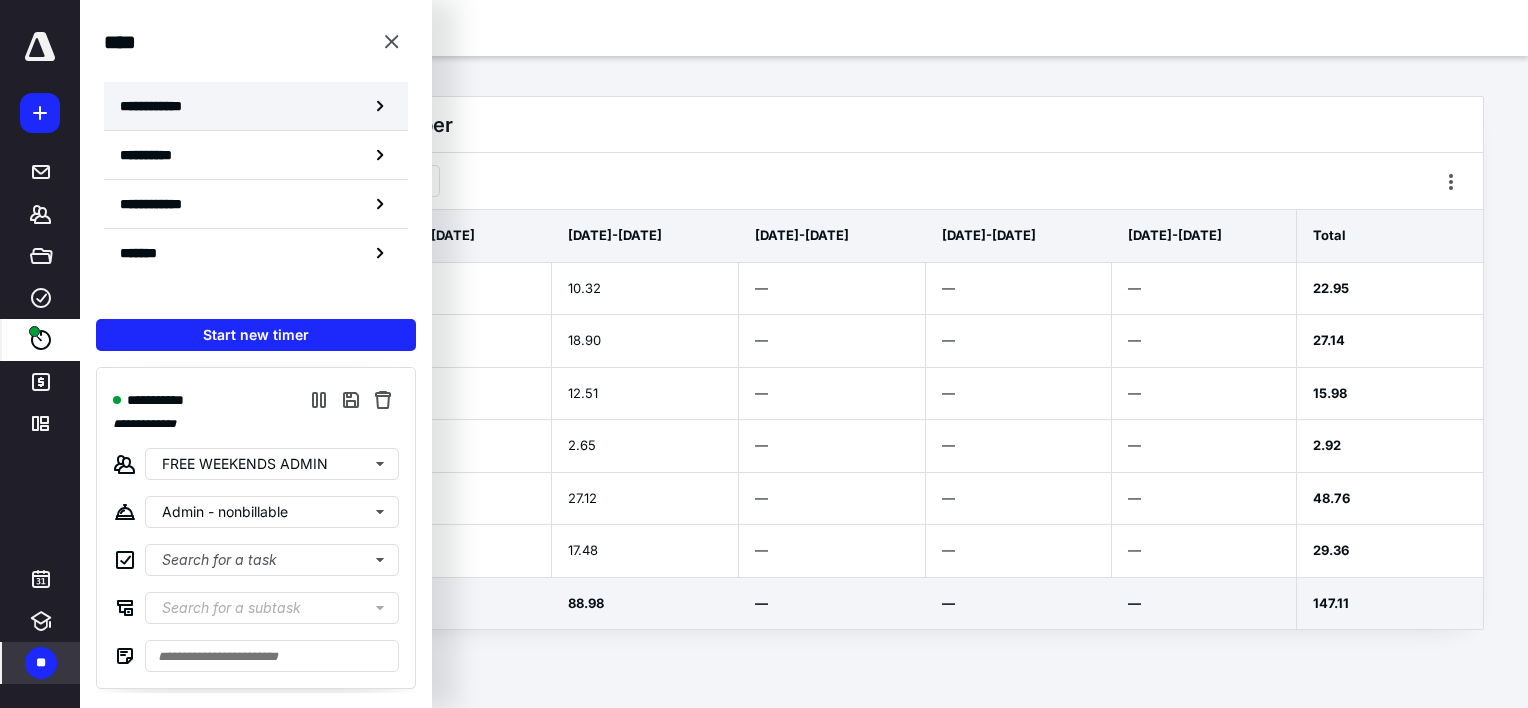 click on "**********" at bounding box center [162, 106] 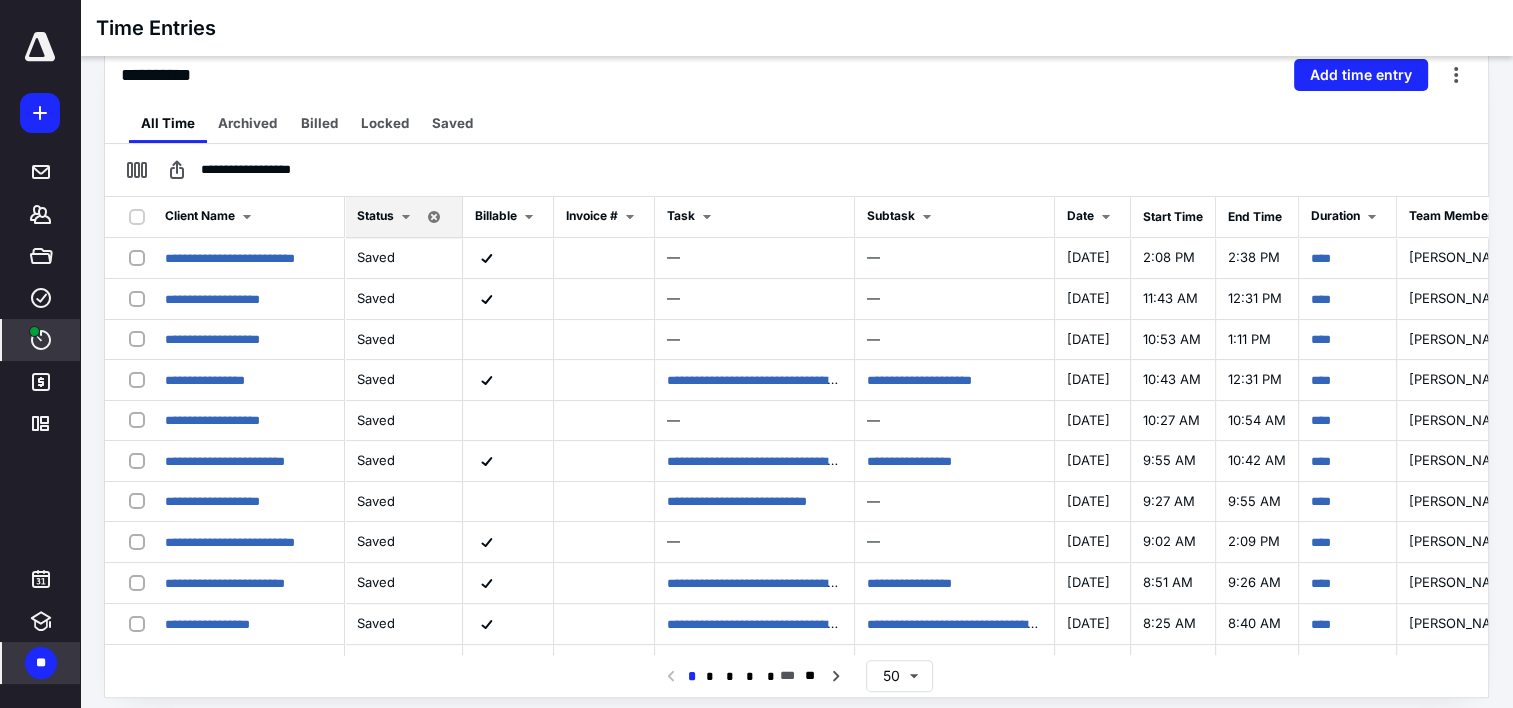 scroll, scrollTop: 327, scrollLeft: 0, axis: vertical 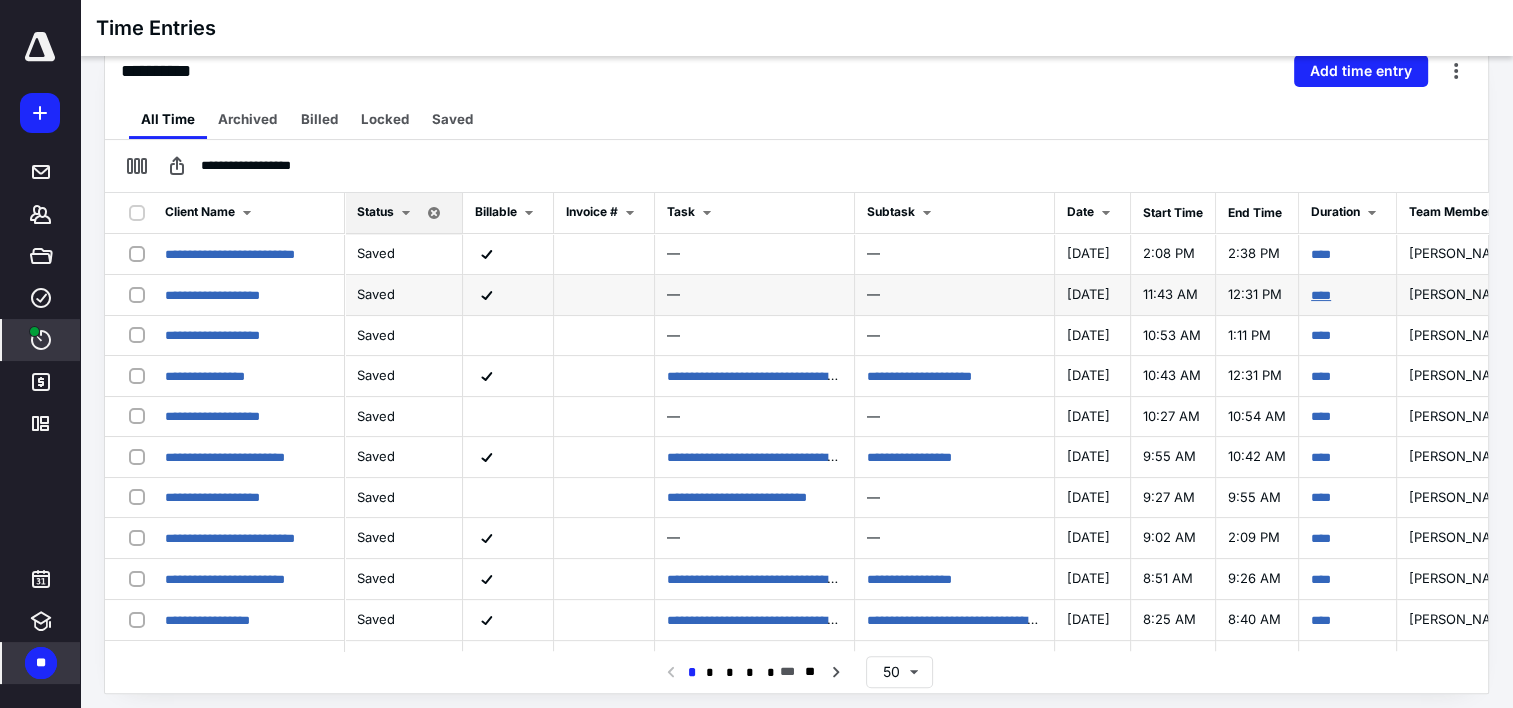 click on "****" at bounding box center [1321, 295] 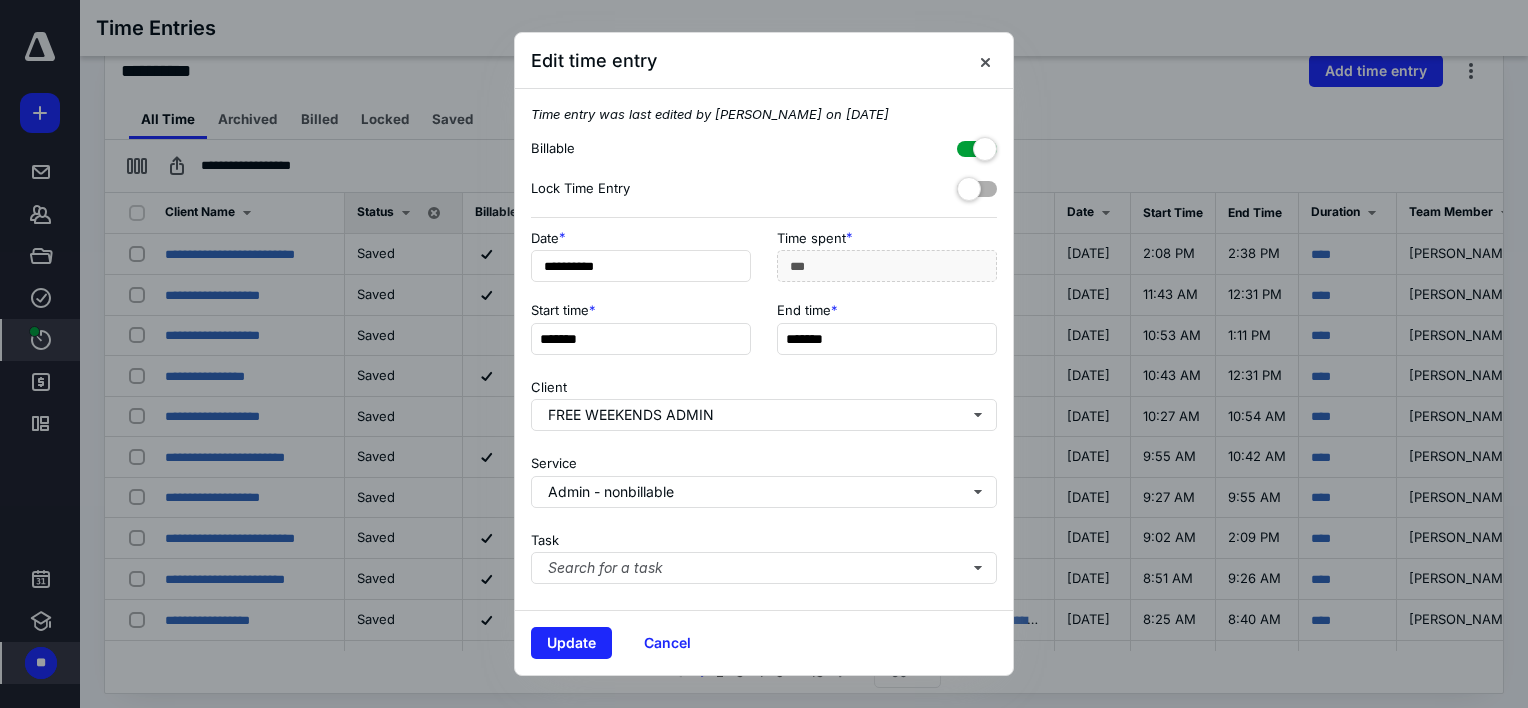 click at bounding box center [977, 145] 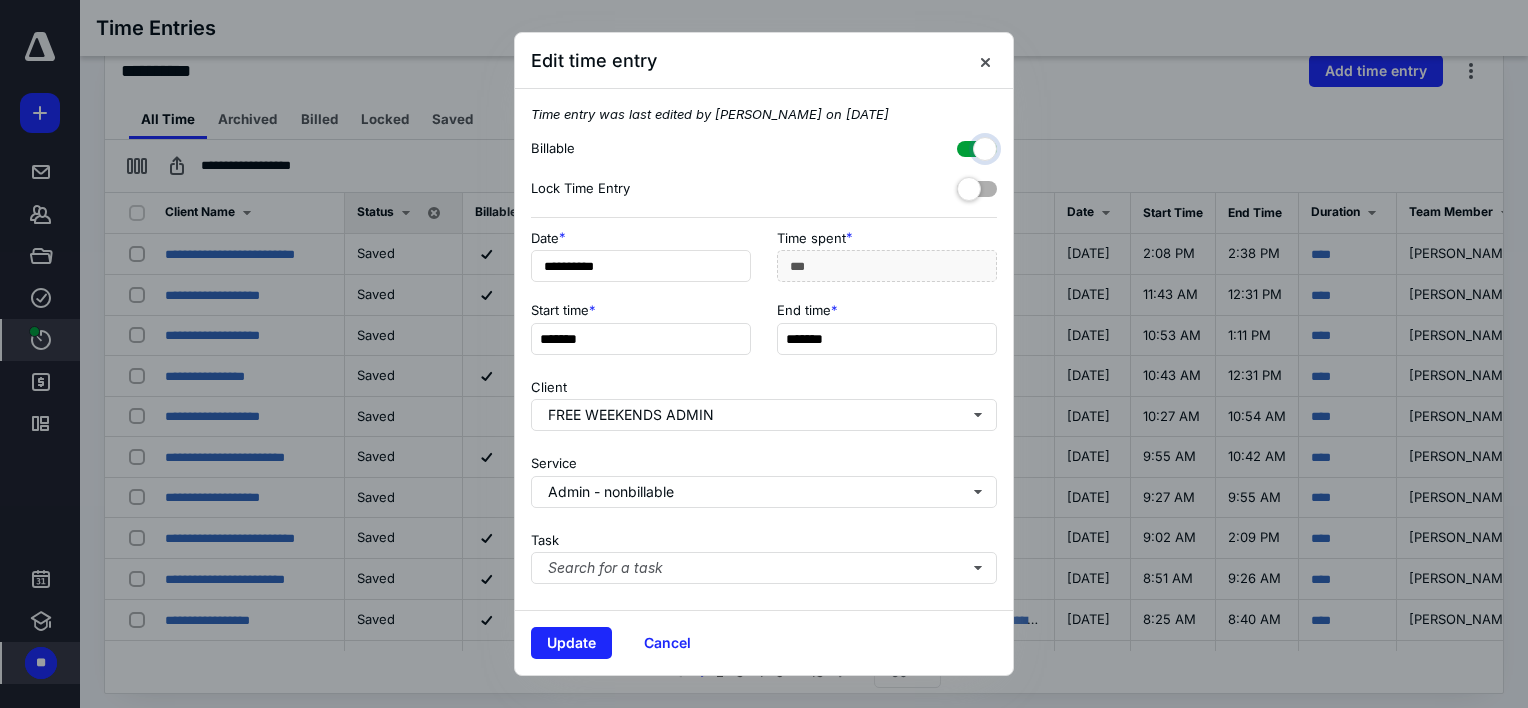 click at bounding box center (967, 146) 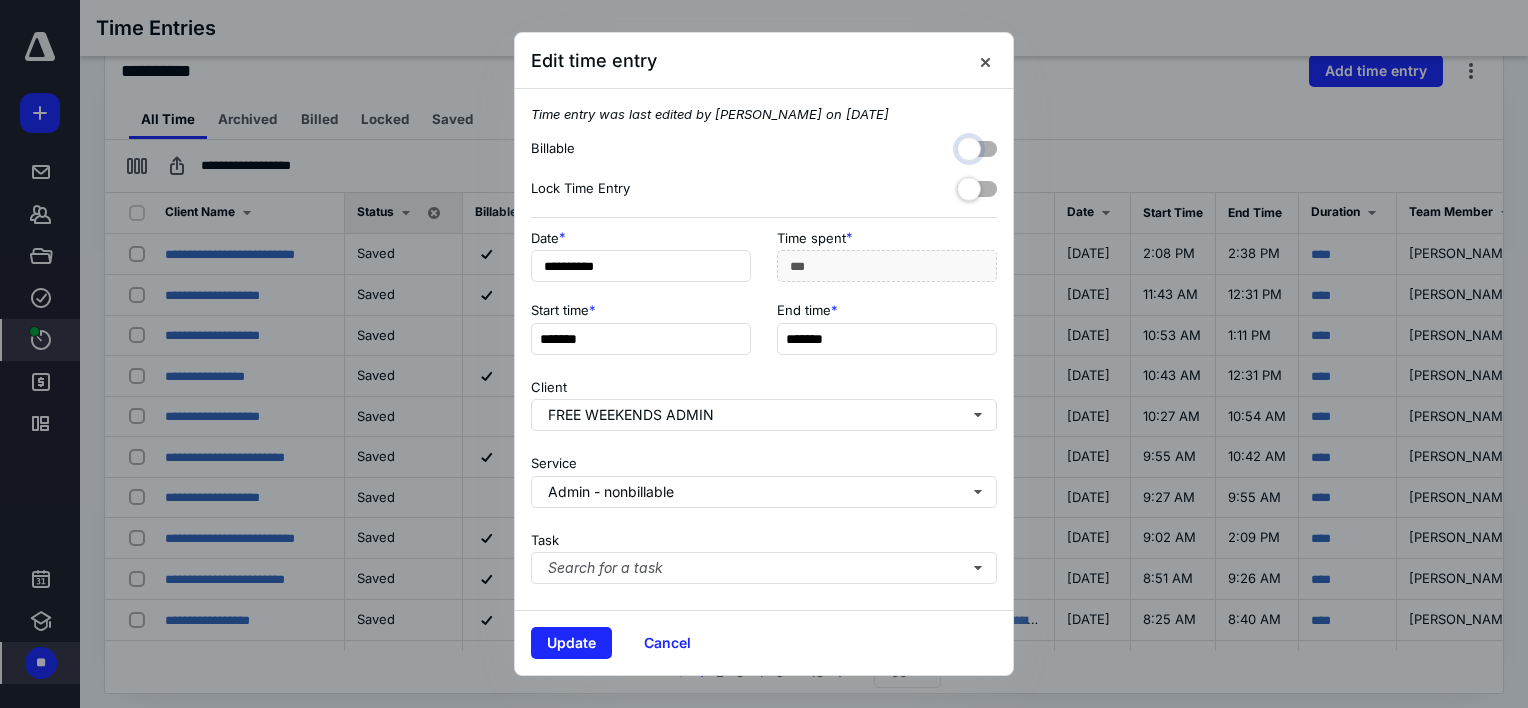 checkbox on "false" 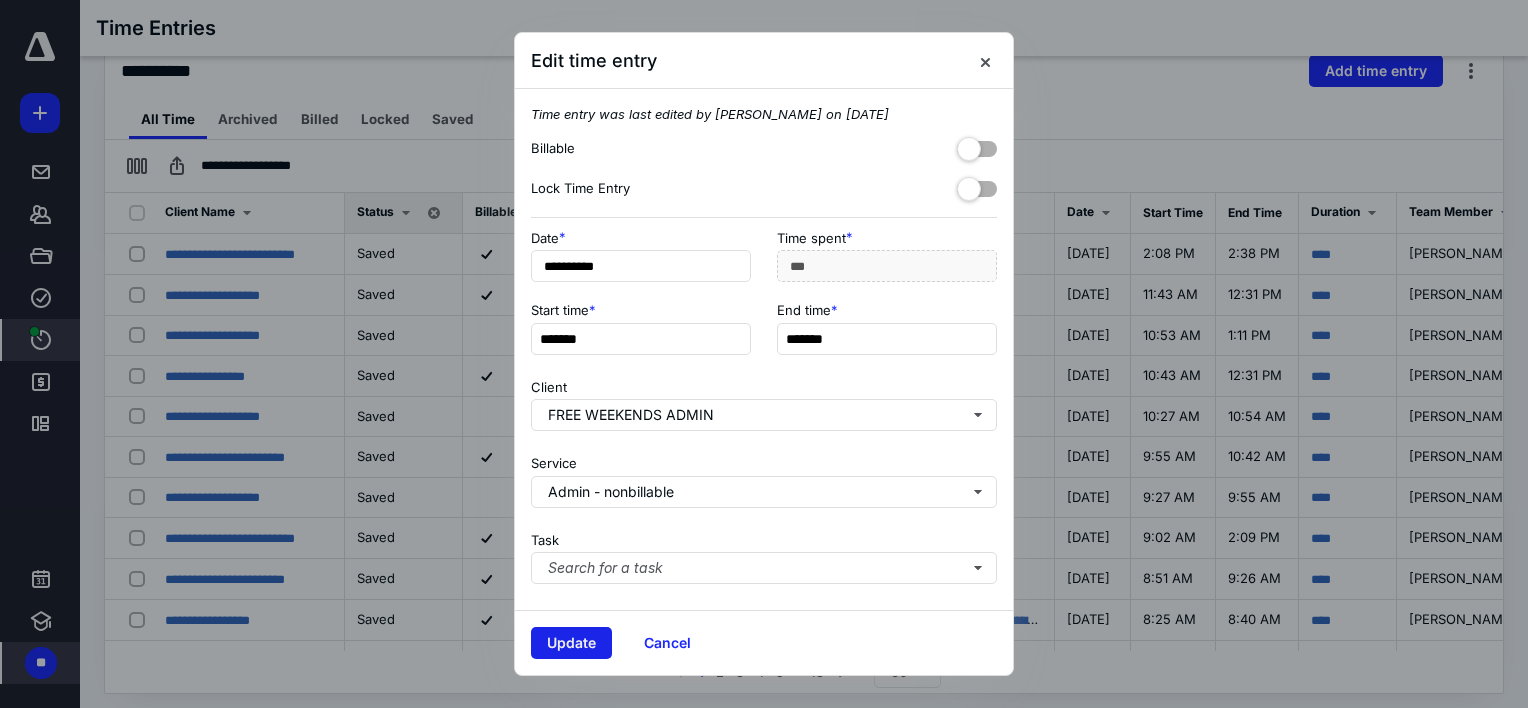click on "Update" at bounding box center (571, 643) 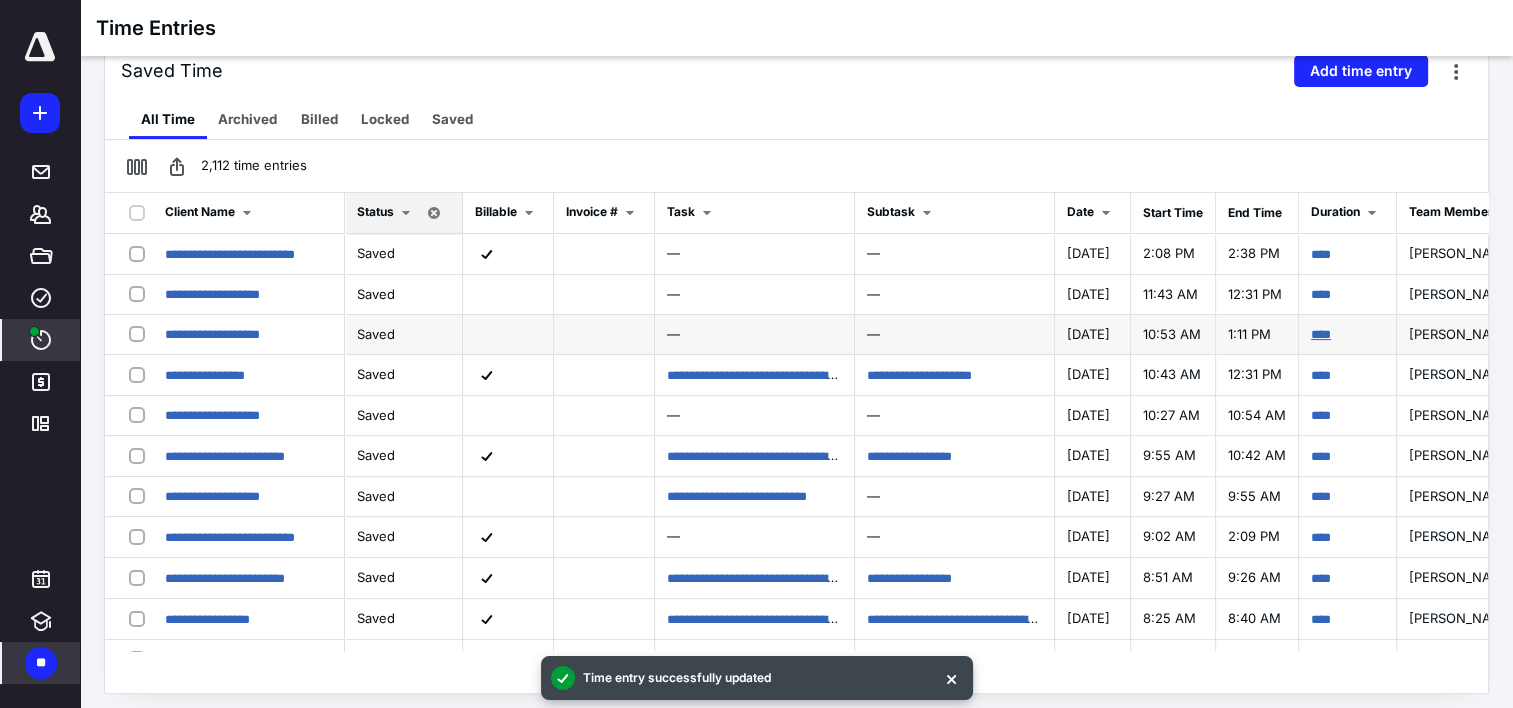 click on "****" at bounding box center [1321, 334] 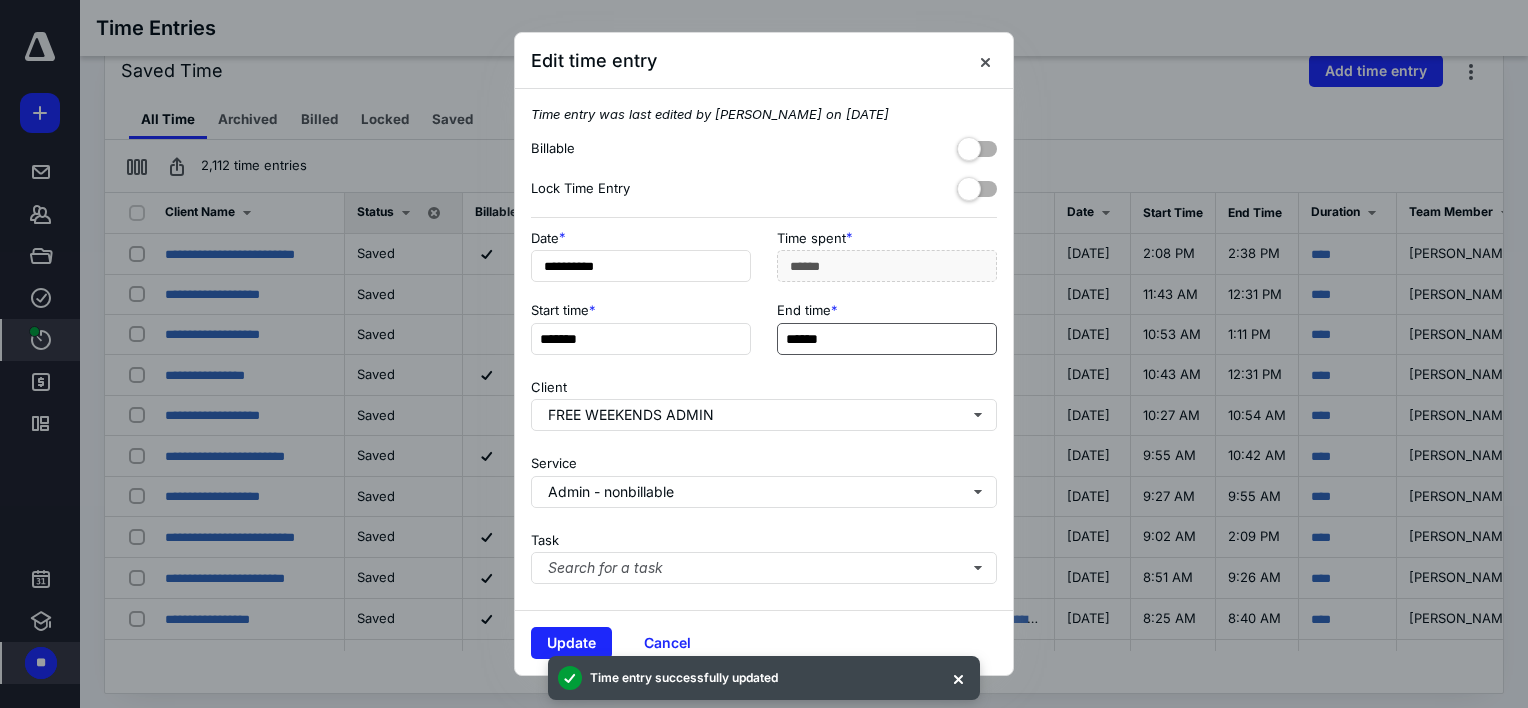 click on "******" at bounding box center [887, 339] 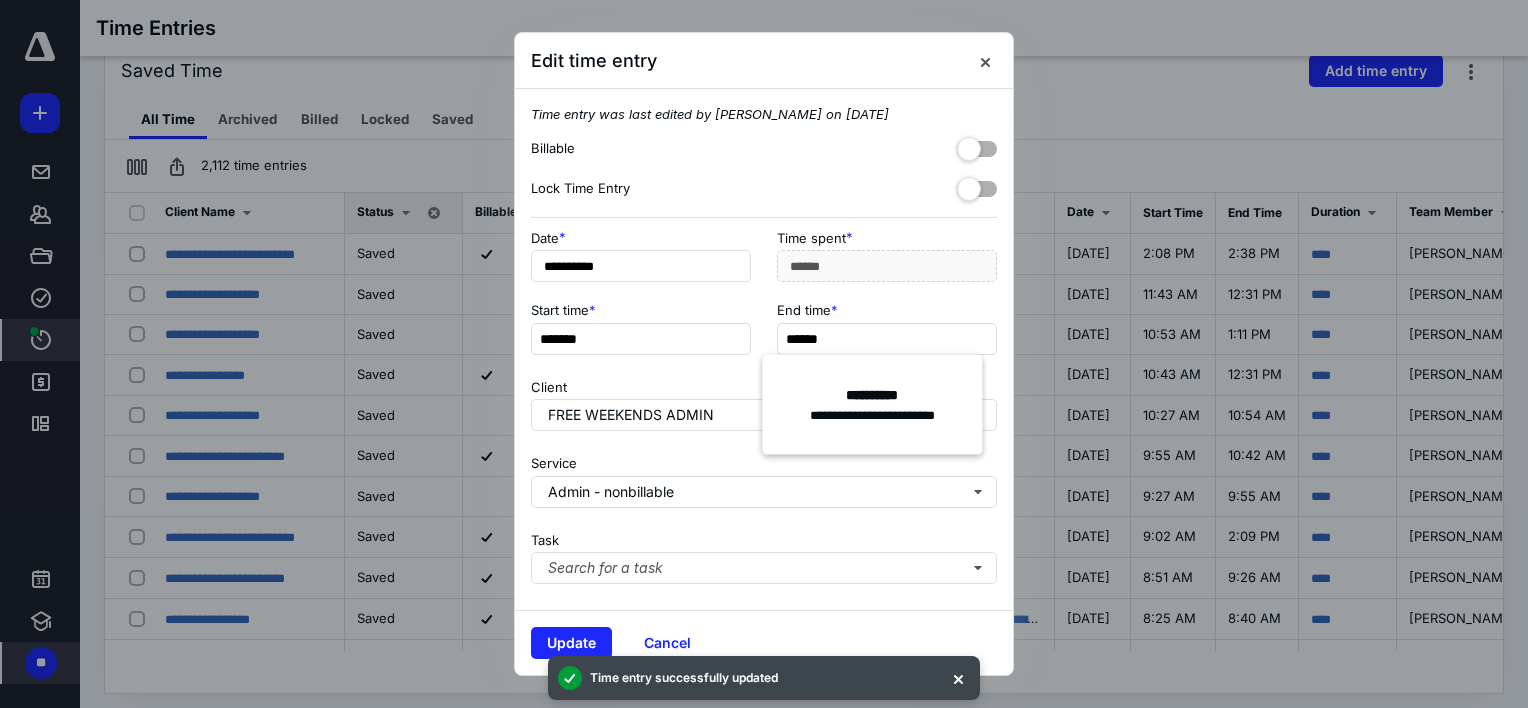 type on "******" 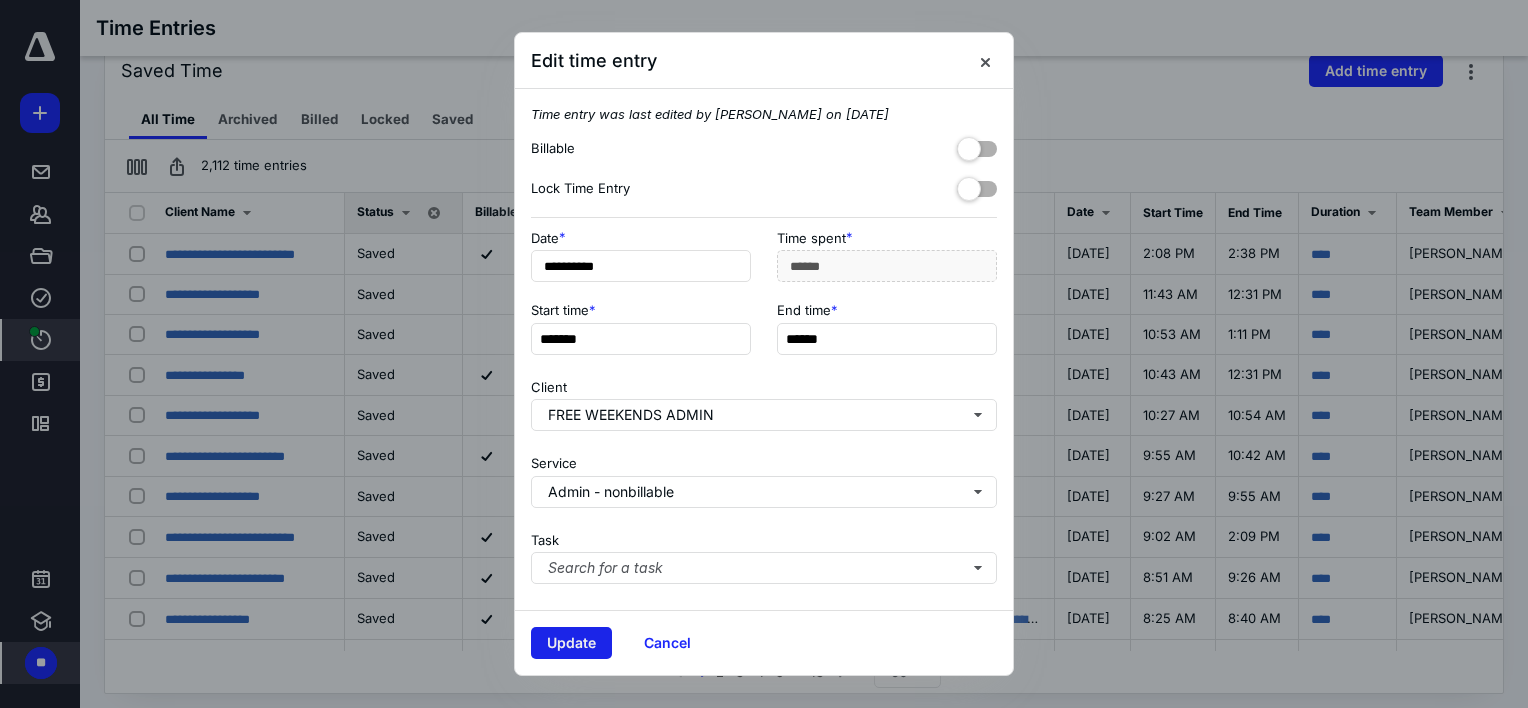 click on "Update" at bounding box center [571, 643] 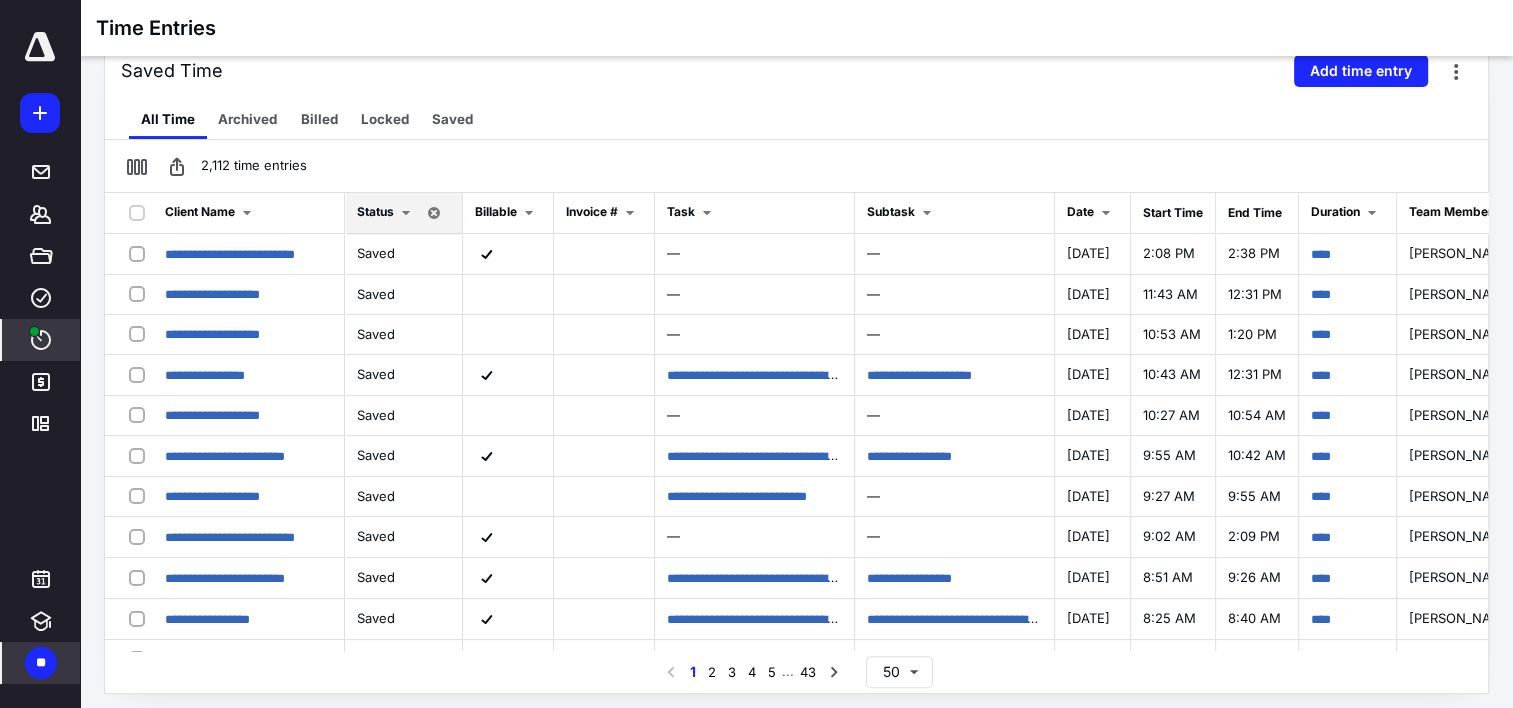 drag, startPoint x: 1488, startPoint y: 297, endPoint x: 1482, endPoint y: 316, distance: 19.924858 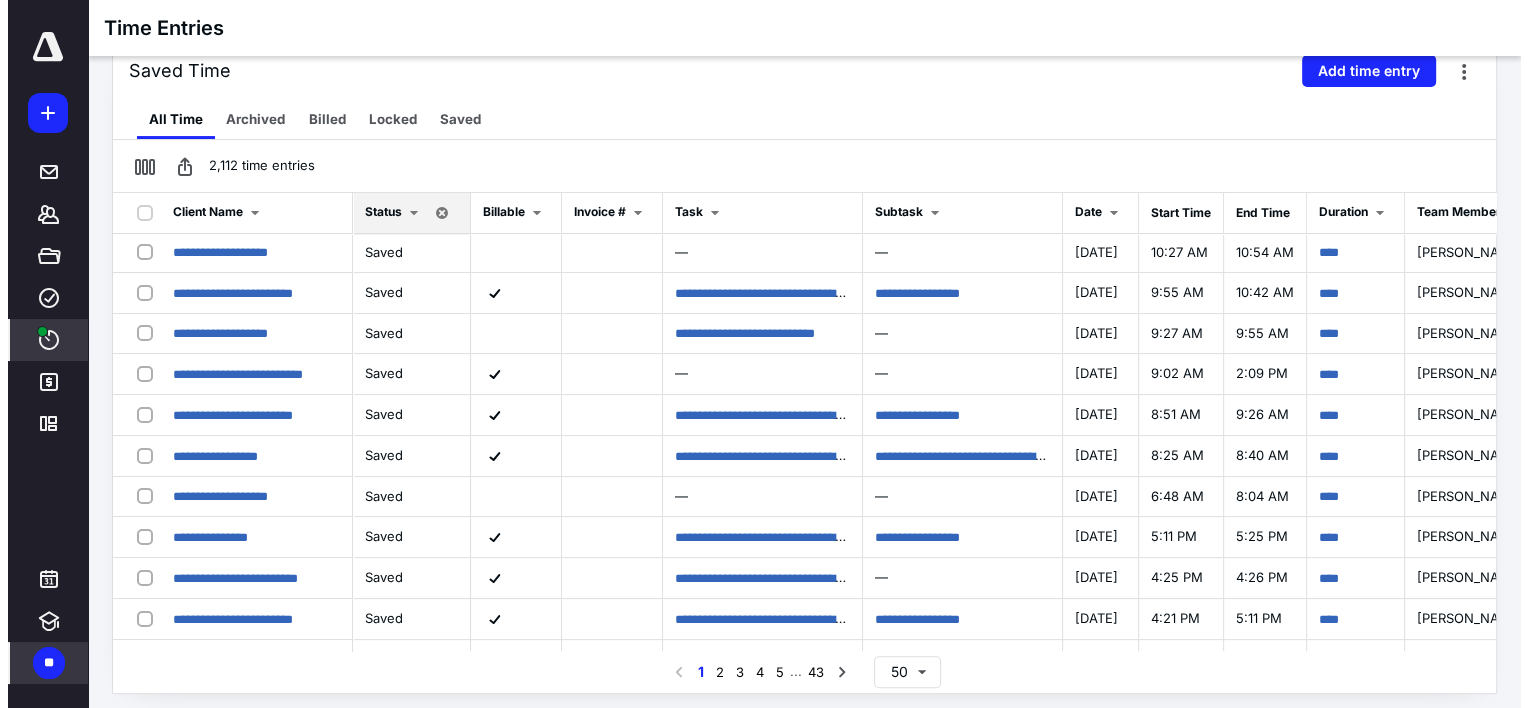 scroll, scrollTop: 176, scrollLeft: 0, axis: vertical 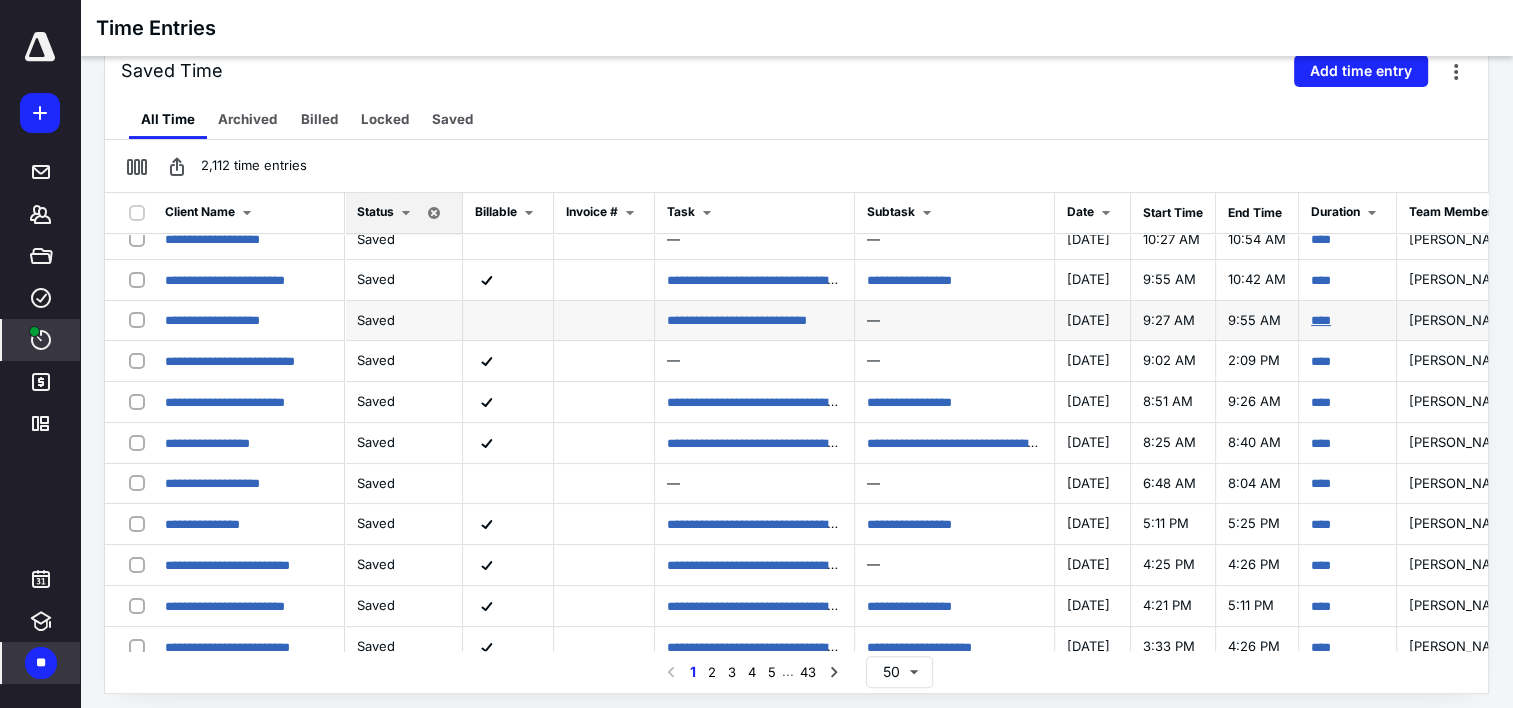 click on "****" at bounding box center (1321, 320) 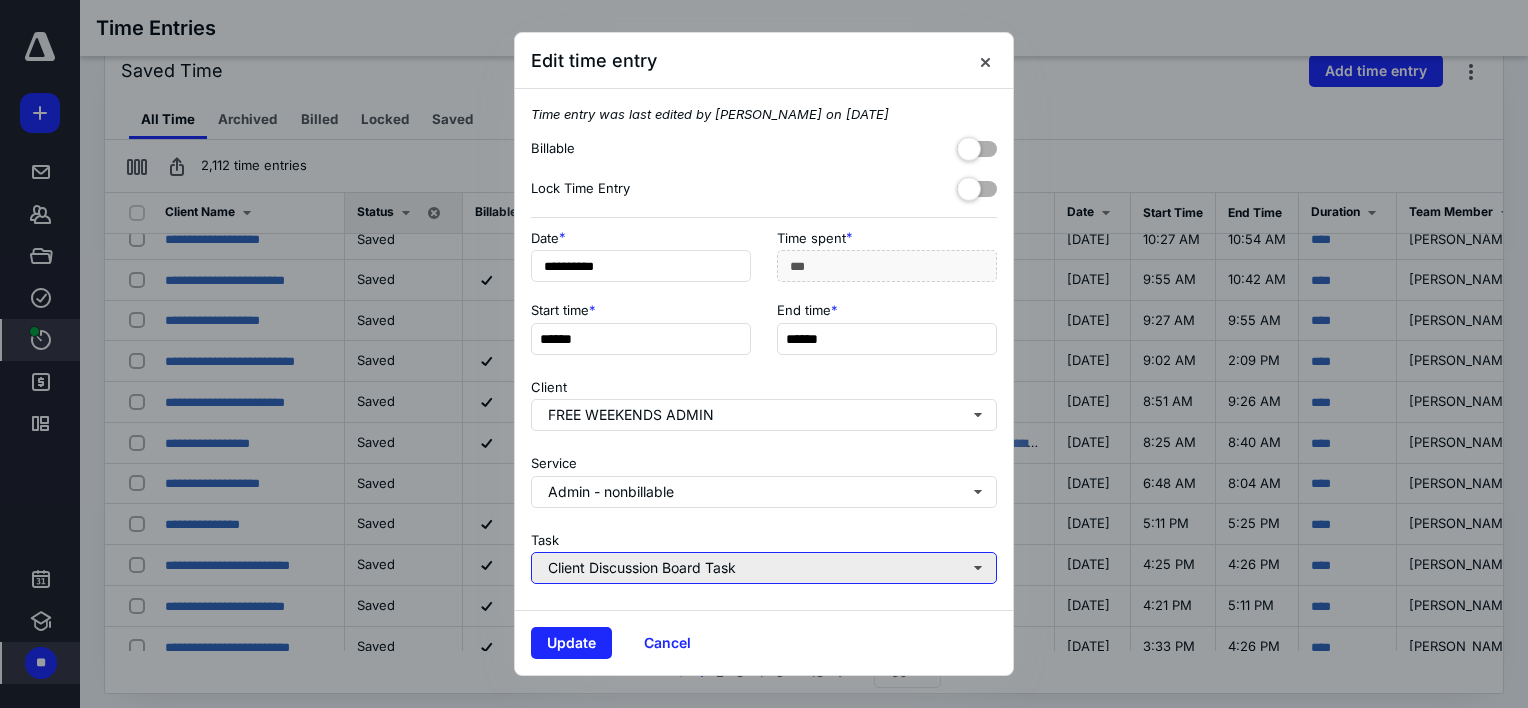 click on "Client Discussion Board Task" at bounding box center [764, 568] 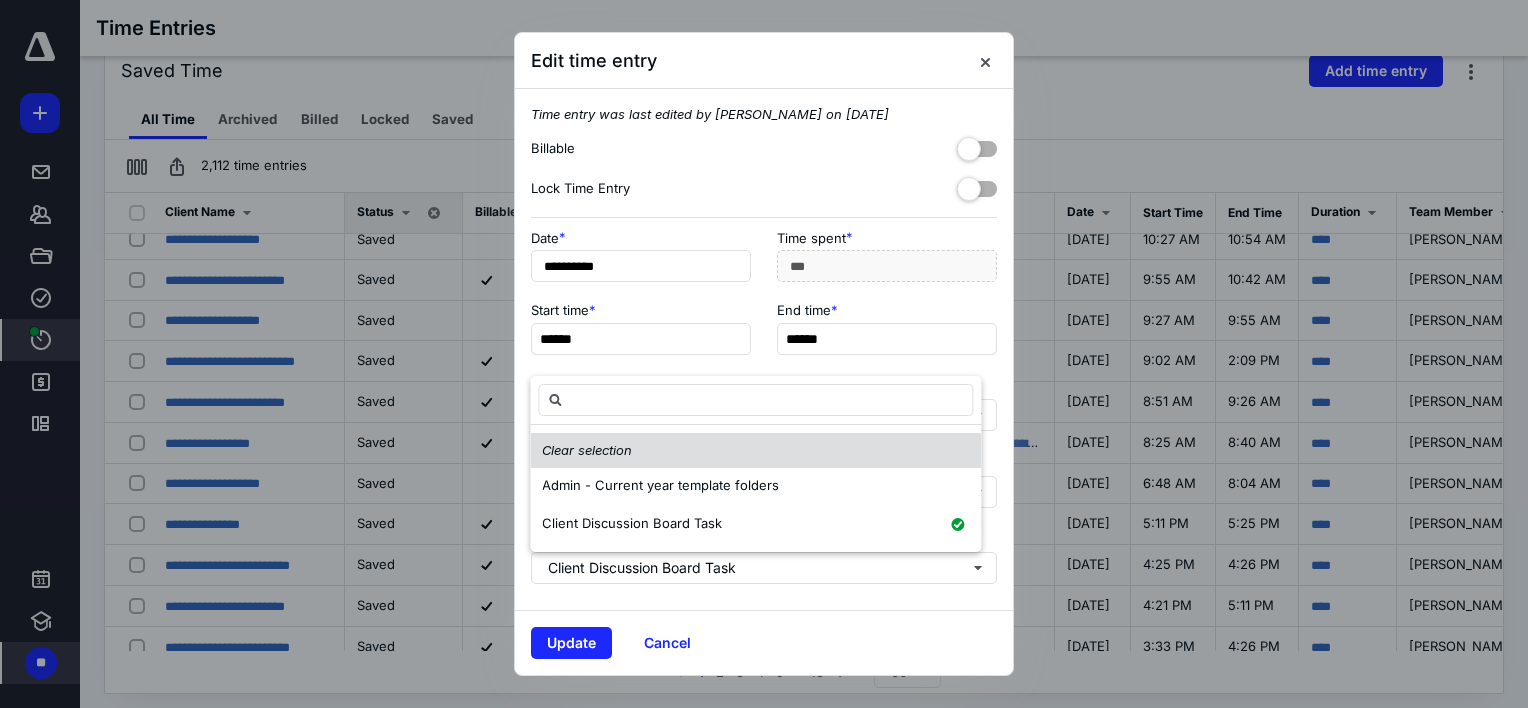 click on "Clear selection" at bounding box center (587, 451) 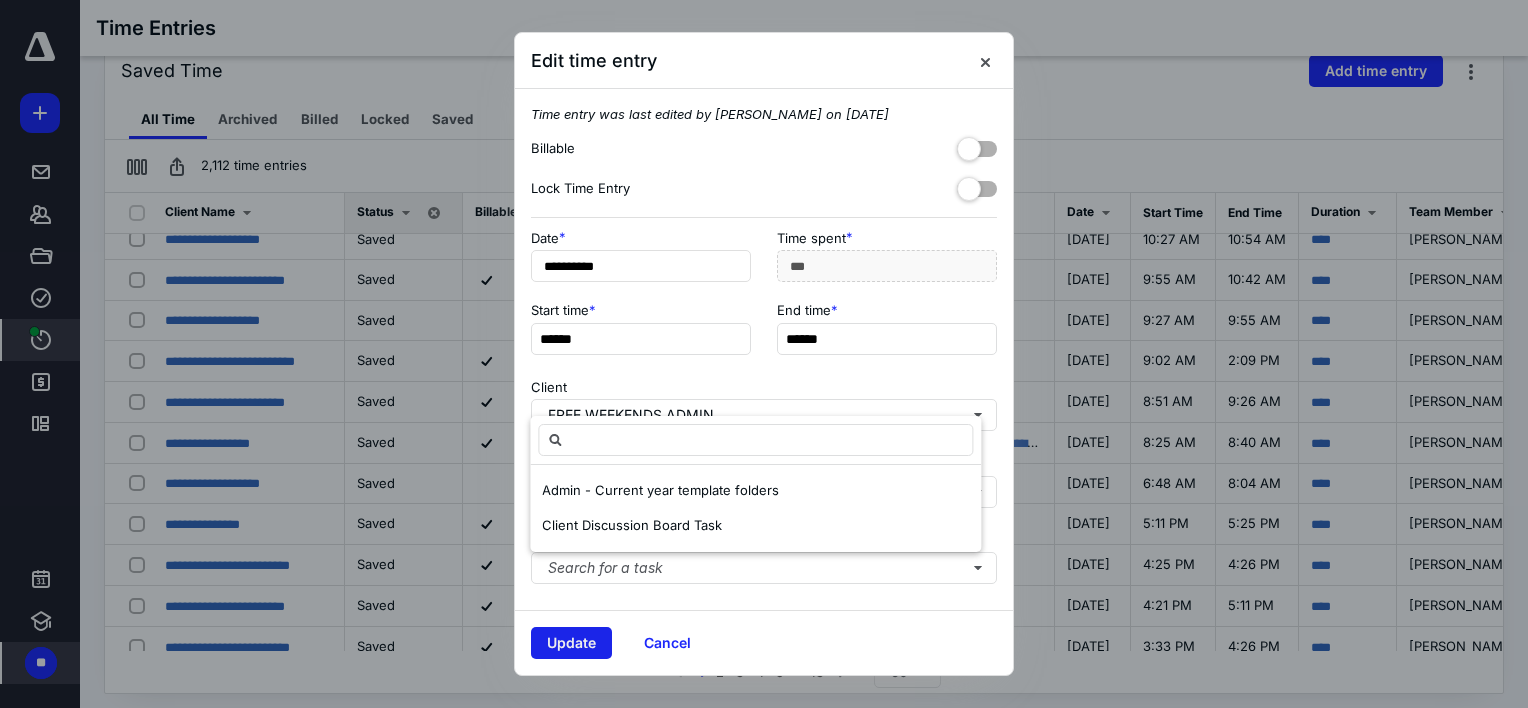 click on "Update" at bounding box center [571, 643] 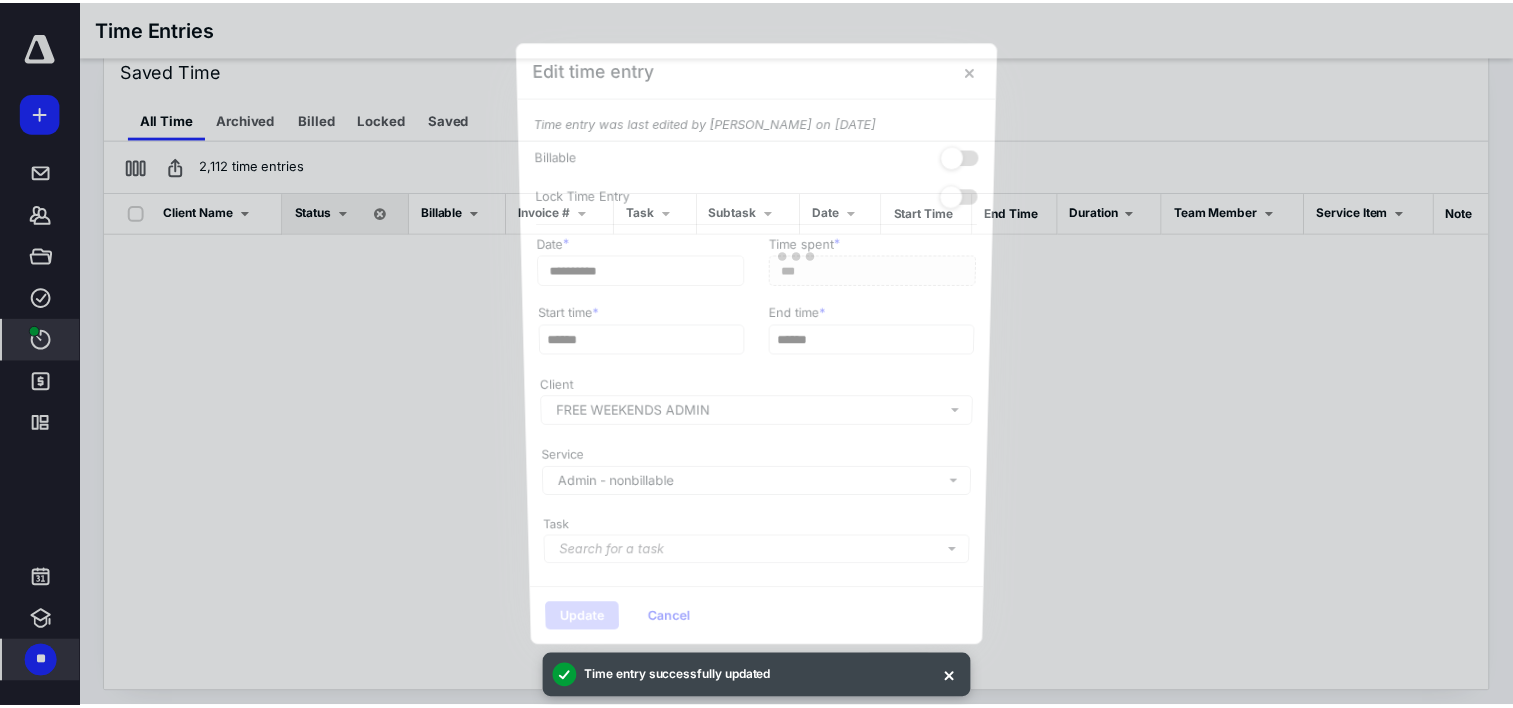 scroll, scrollTop: 0, scrollLeft: 0, axis: both 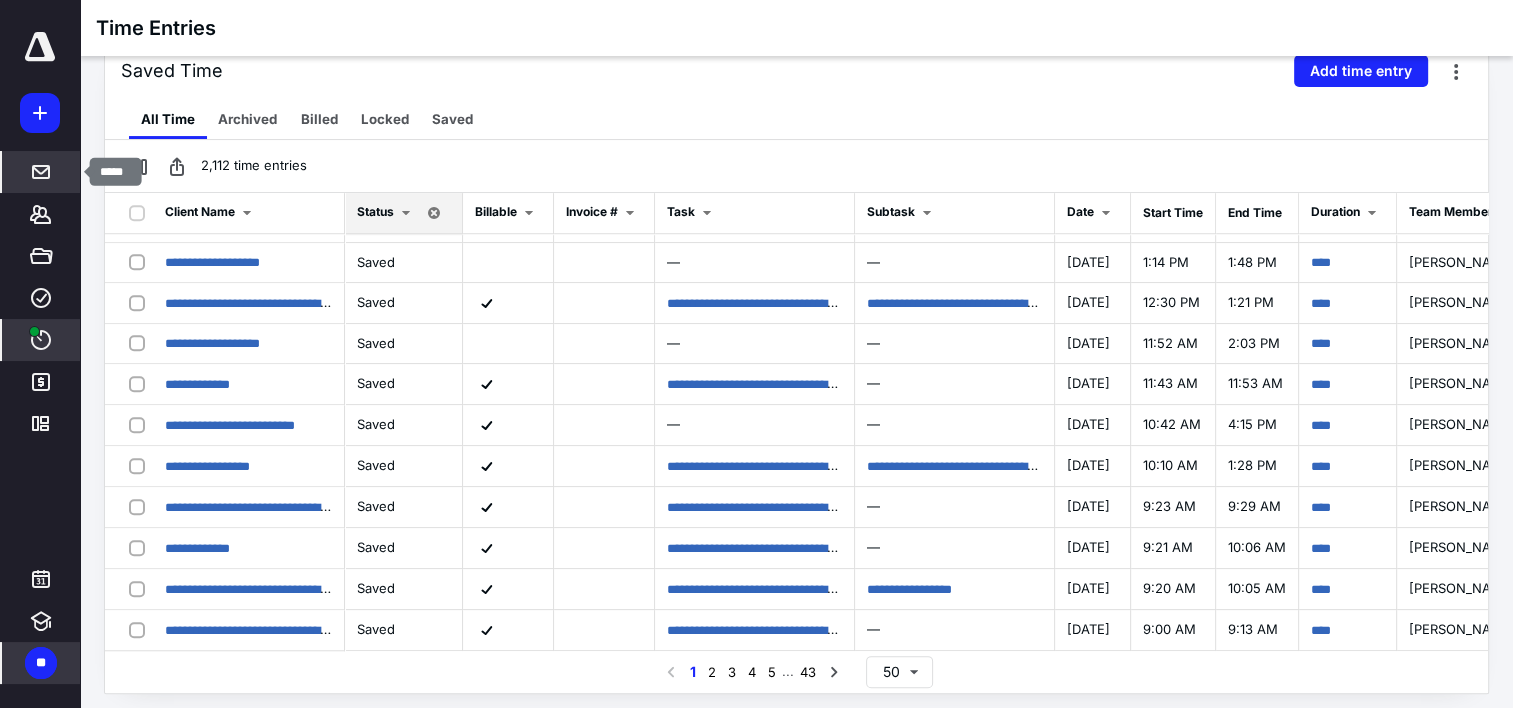 click 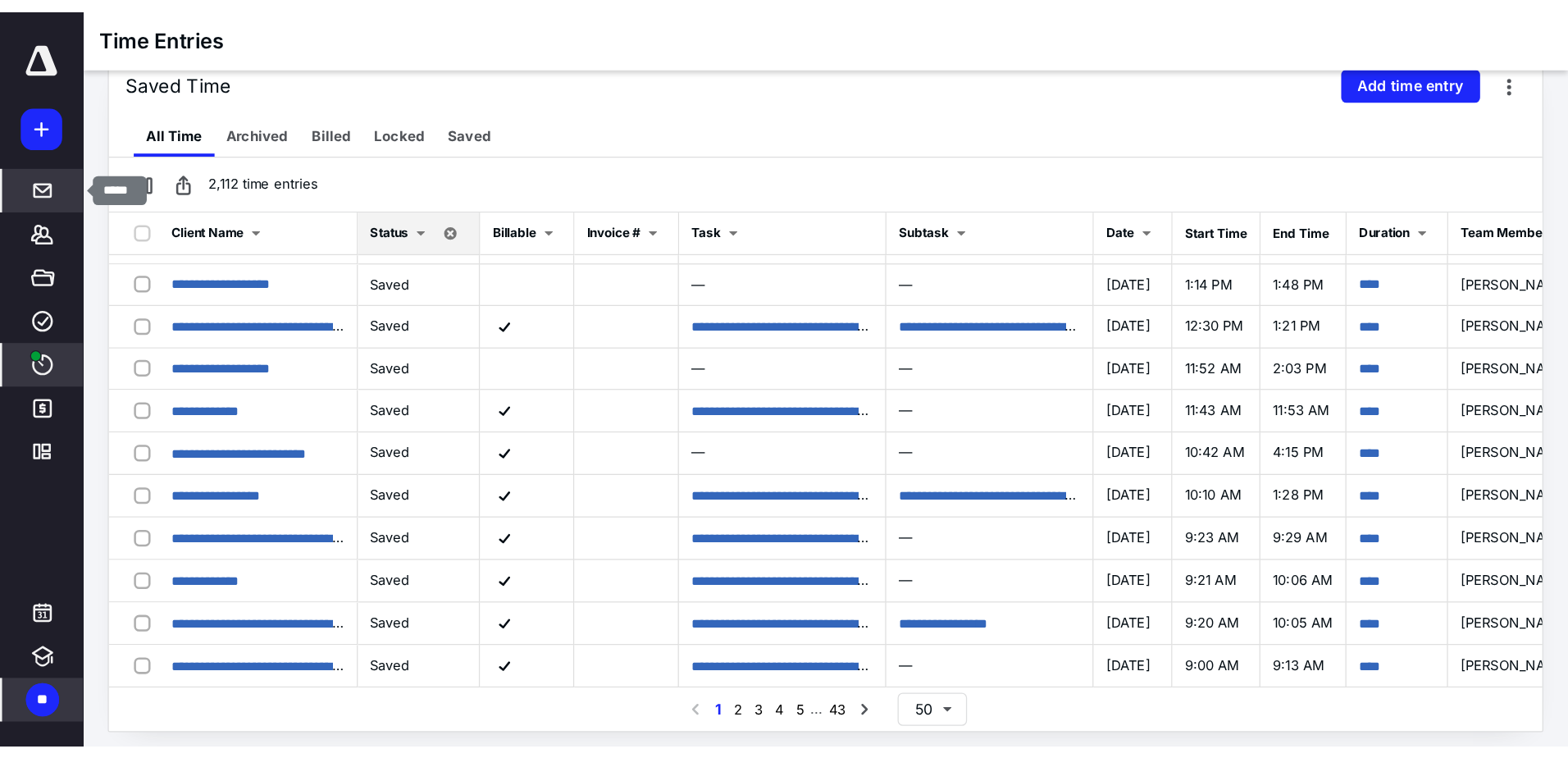 scroll, scrollTop: 0, scrollLeft: 0, axis: both 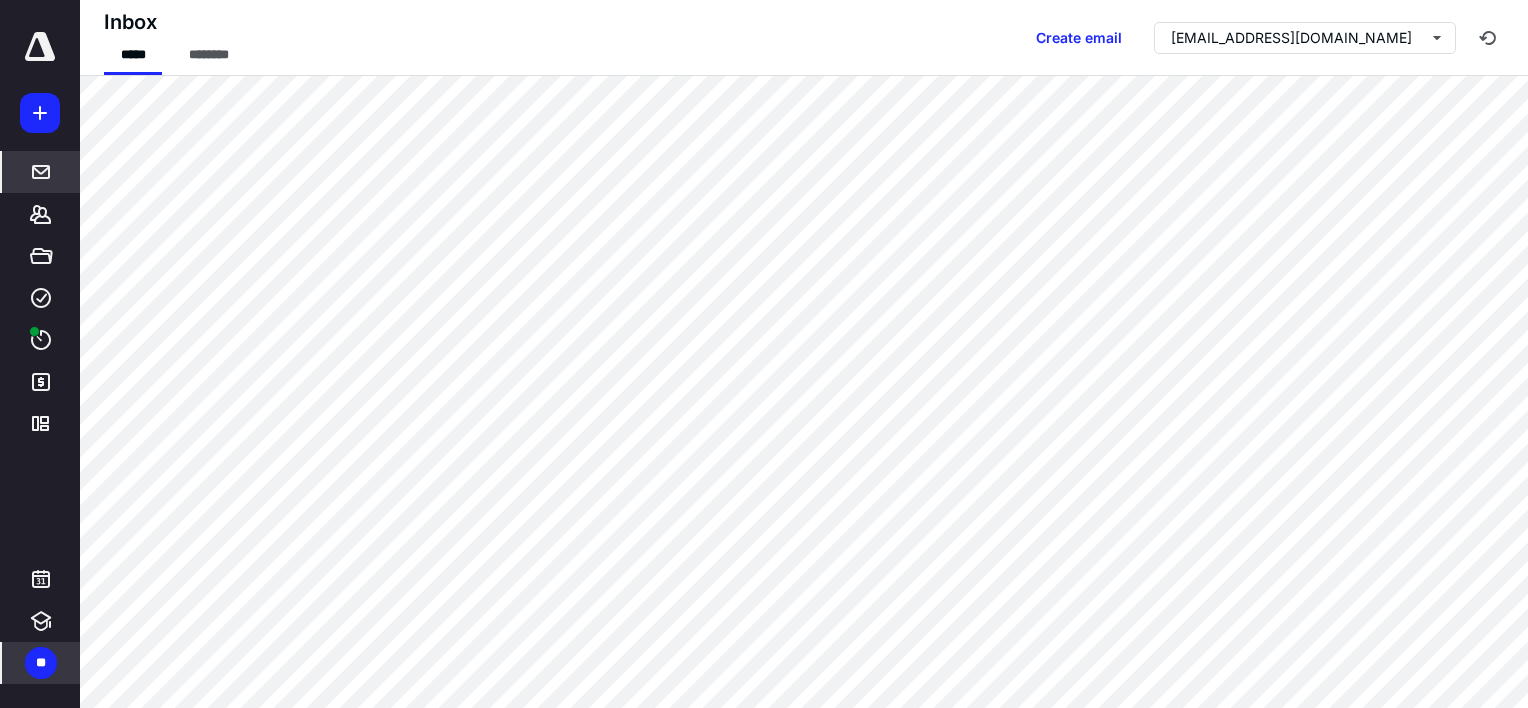 click at bounding box center [40, 47] 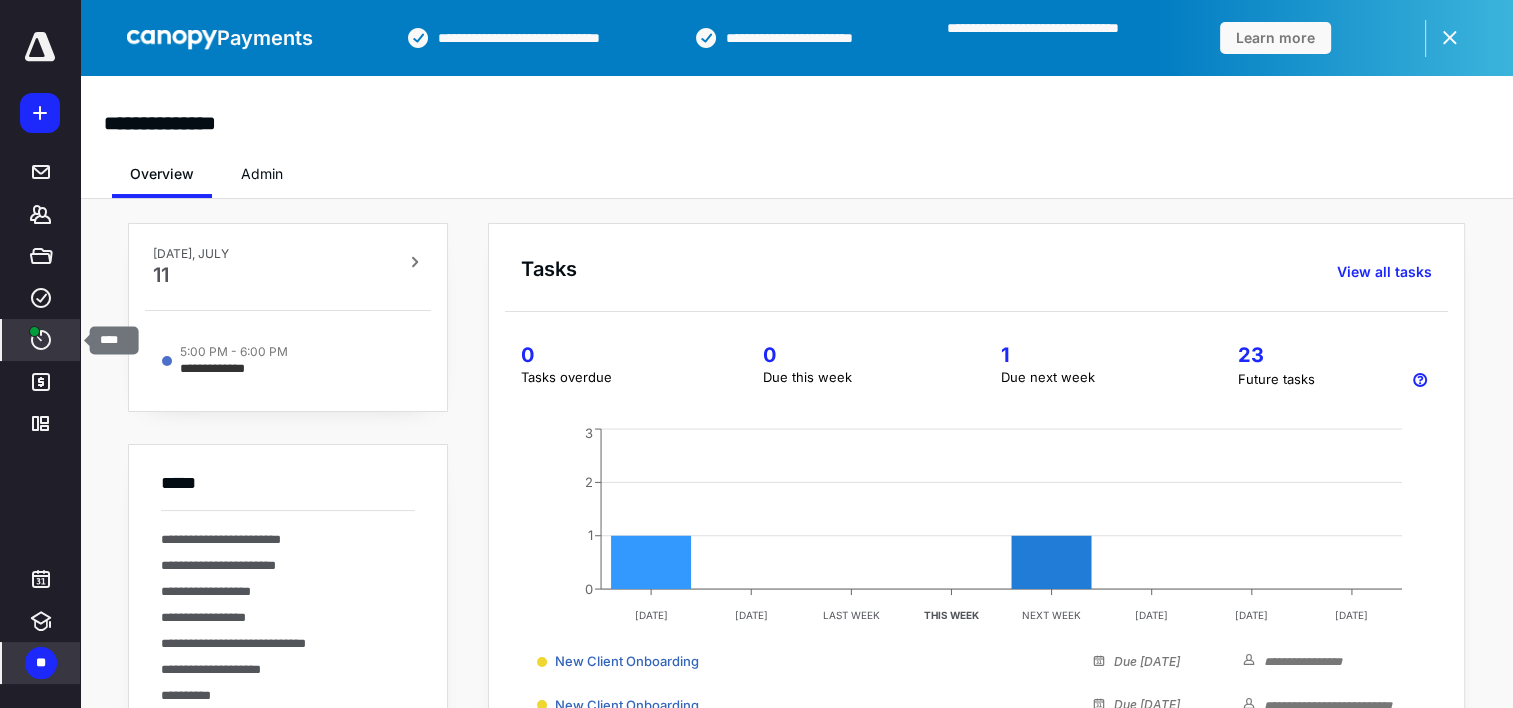 click 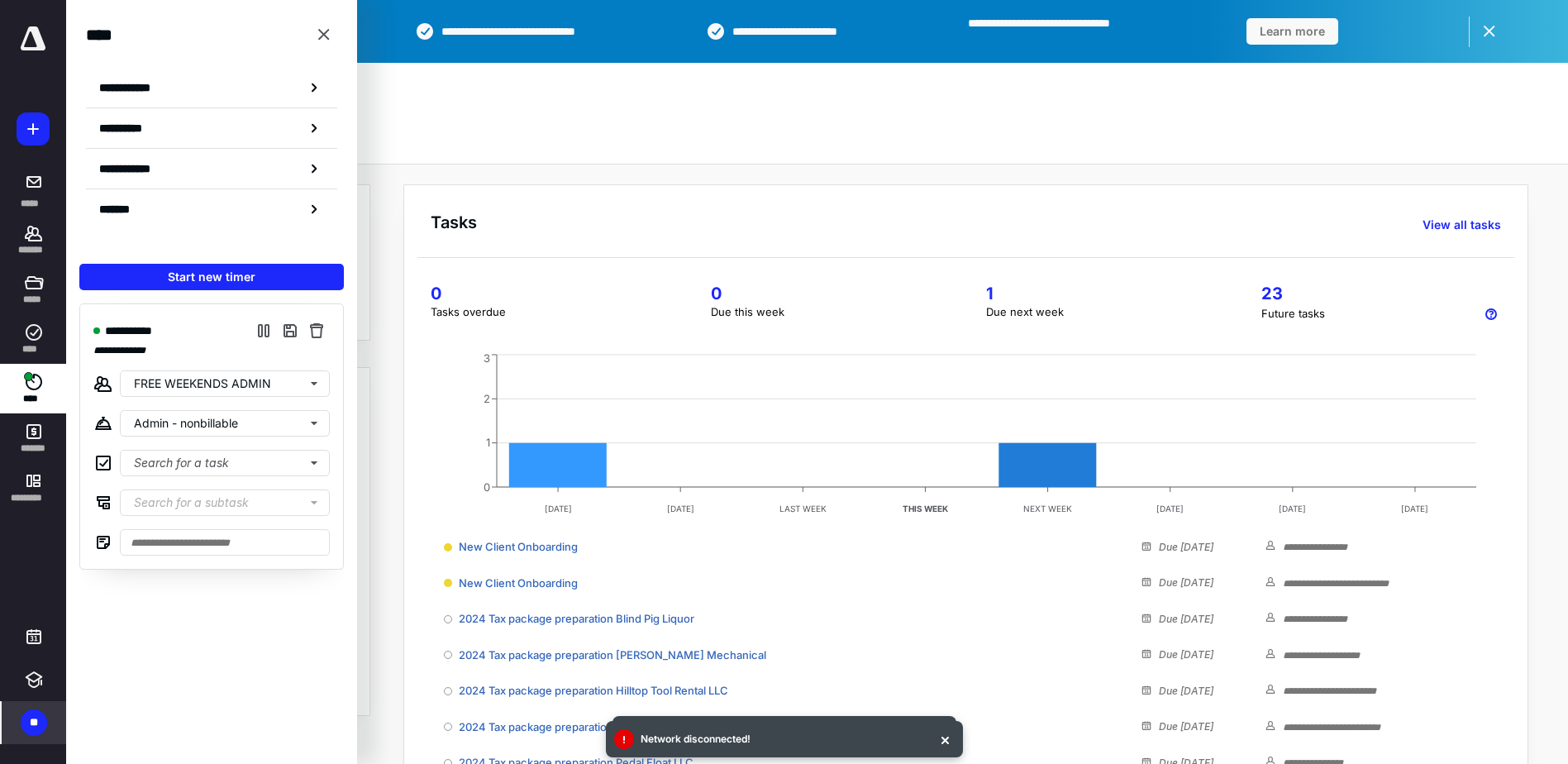 click on "**********" at bounding box center [817, 553] 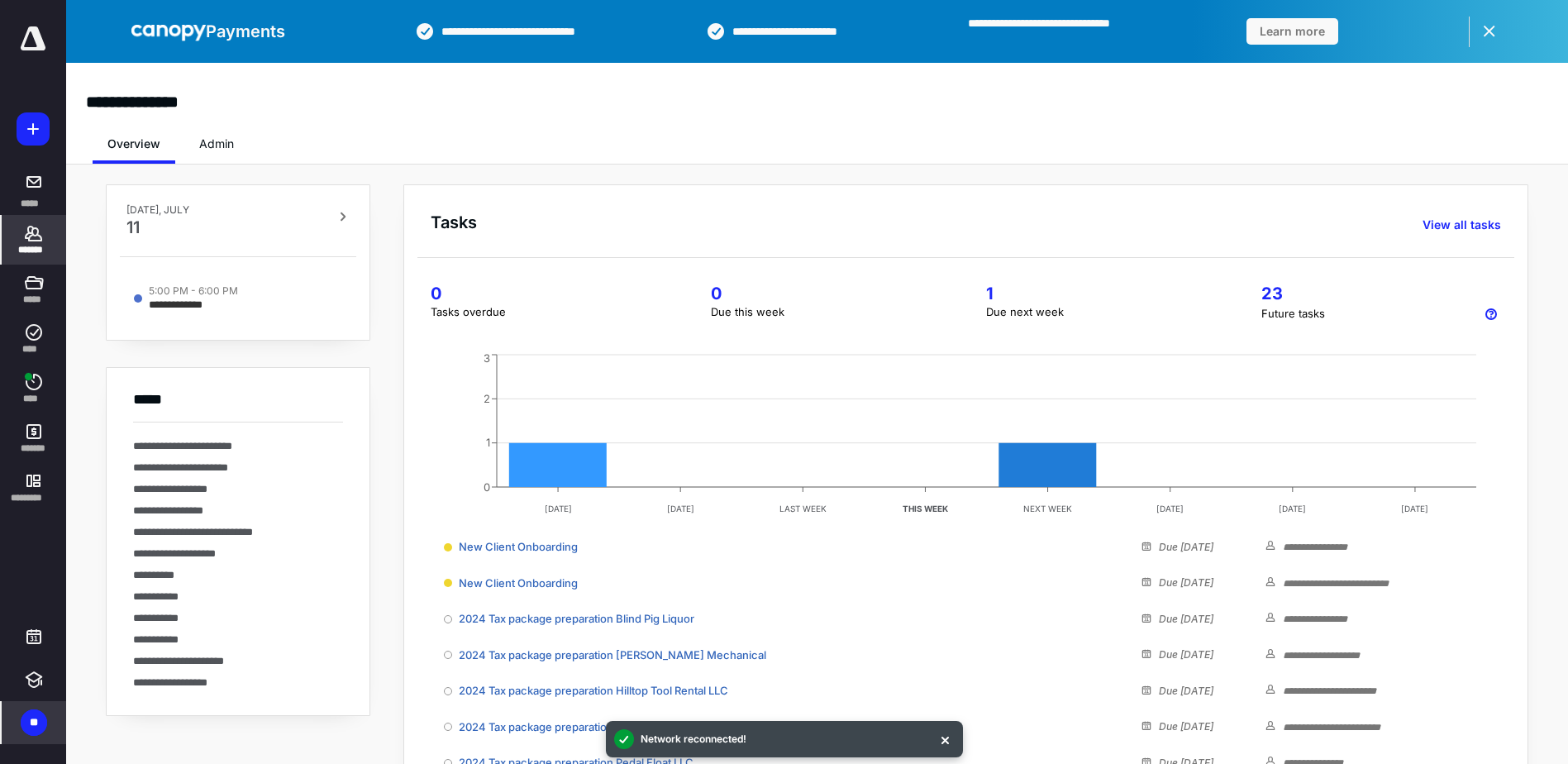 click on "*******" at bounding box center [34, 250] 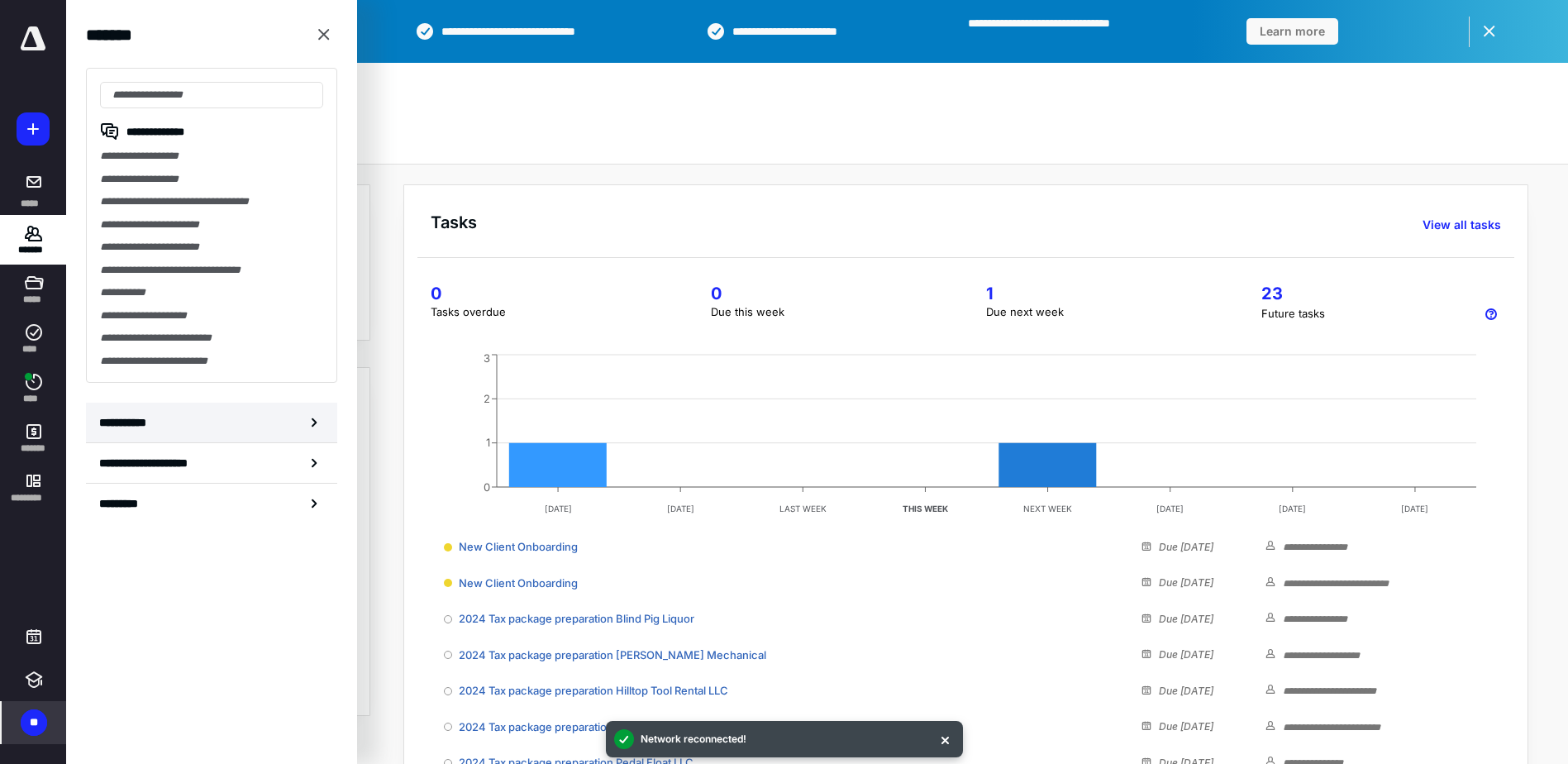 click on "**********" at bounding box center [126, 423] 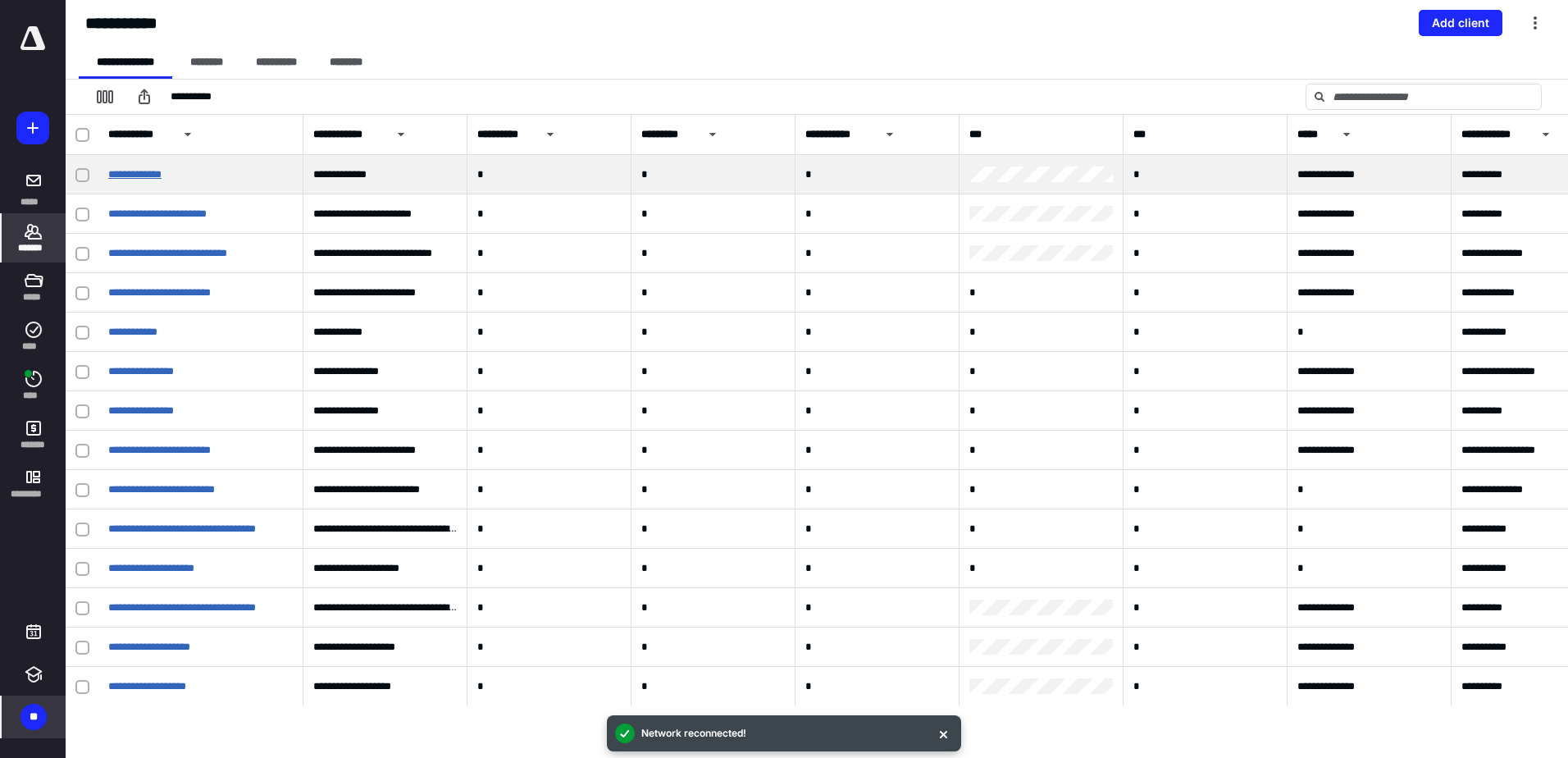 click on "**********" at bounding box center [134, 174] 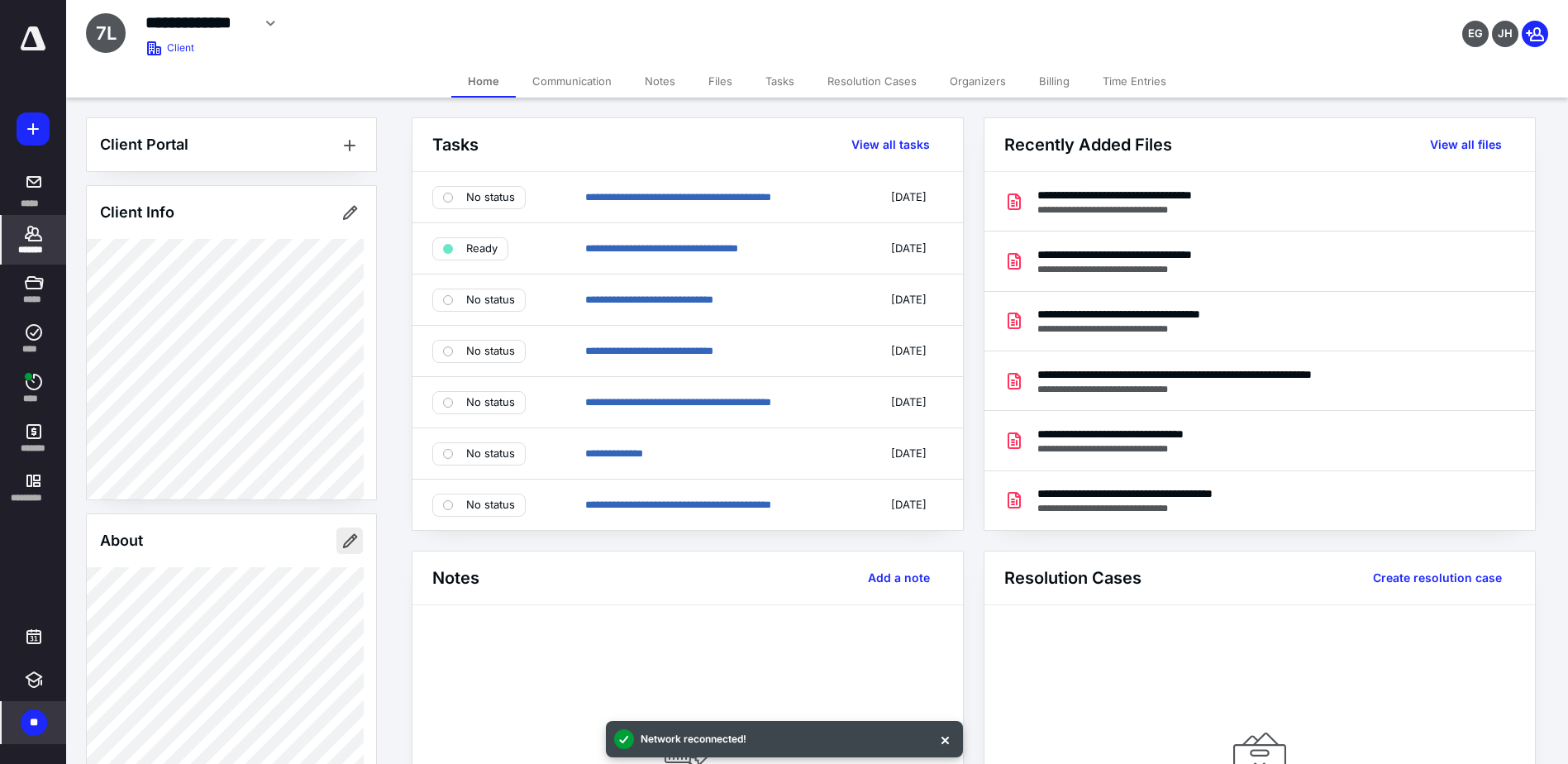 click at bounding box center (350, 541) 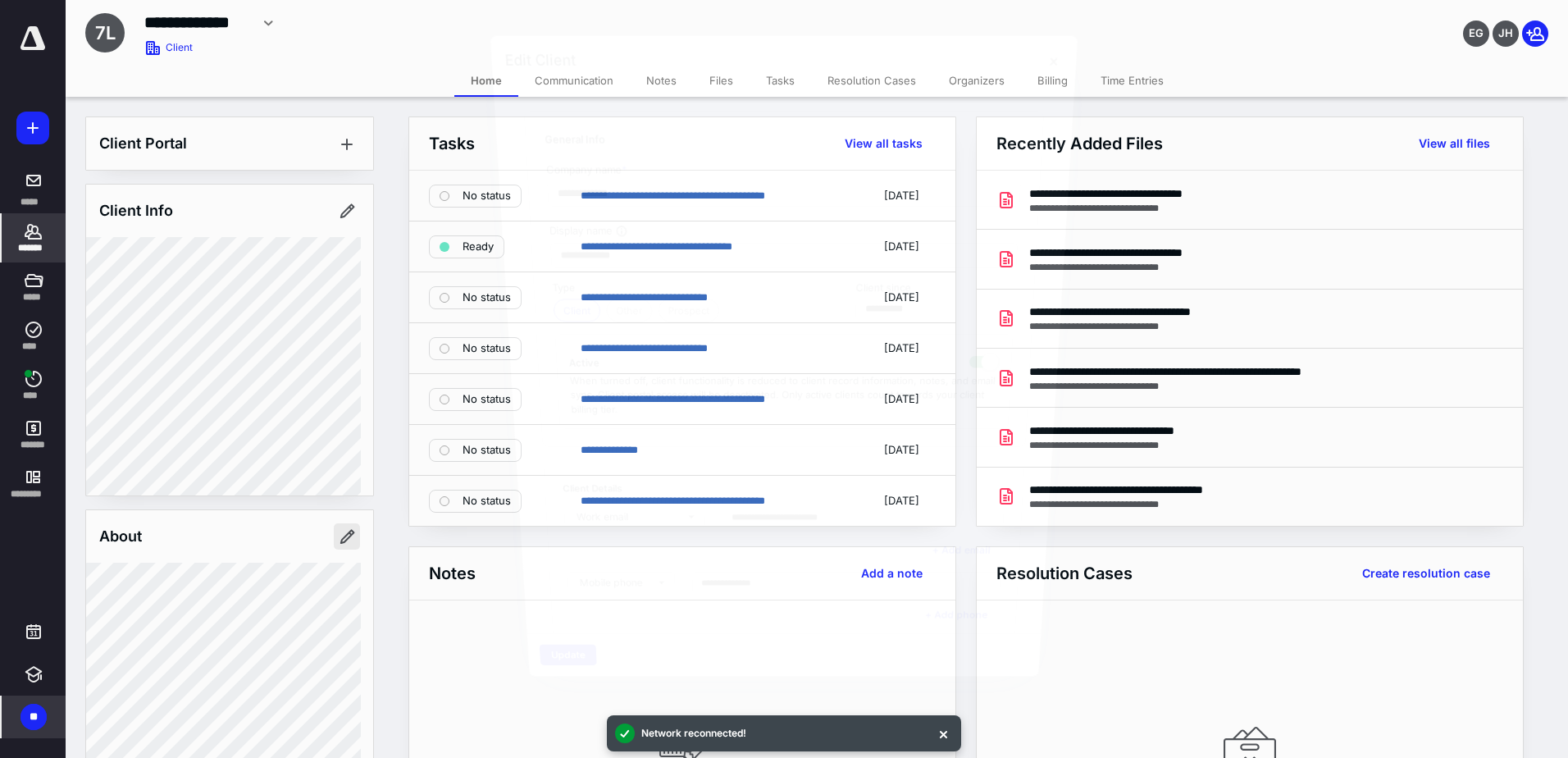 type on "**********" 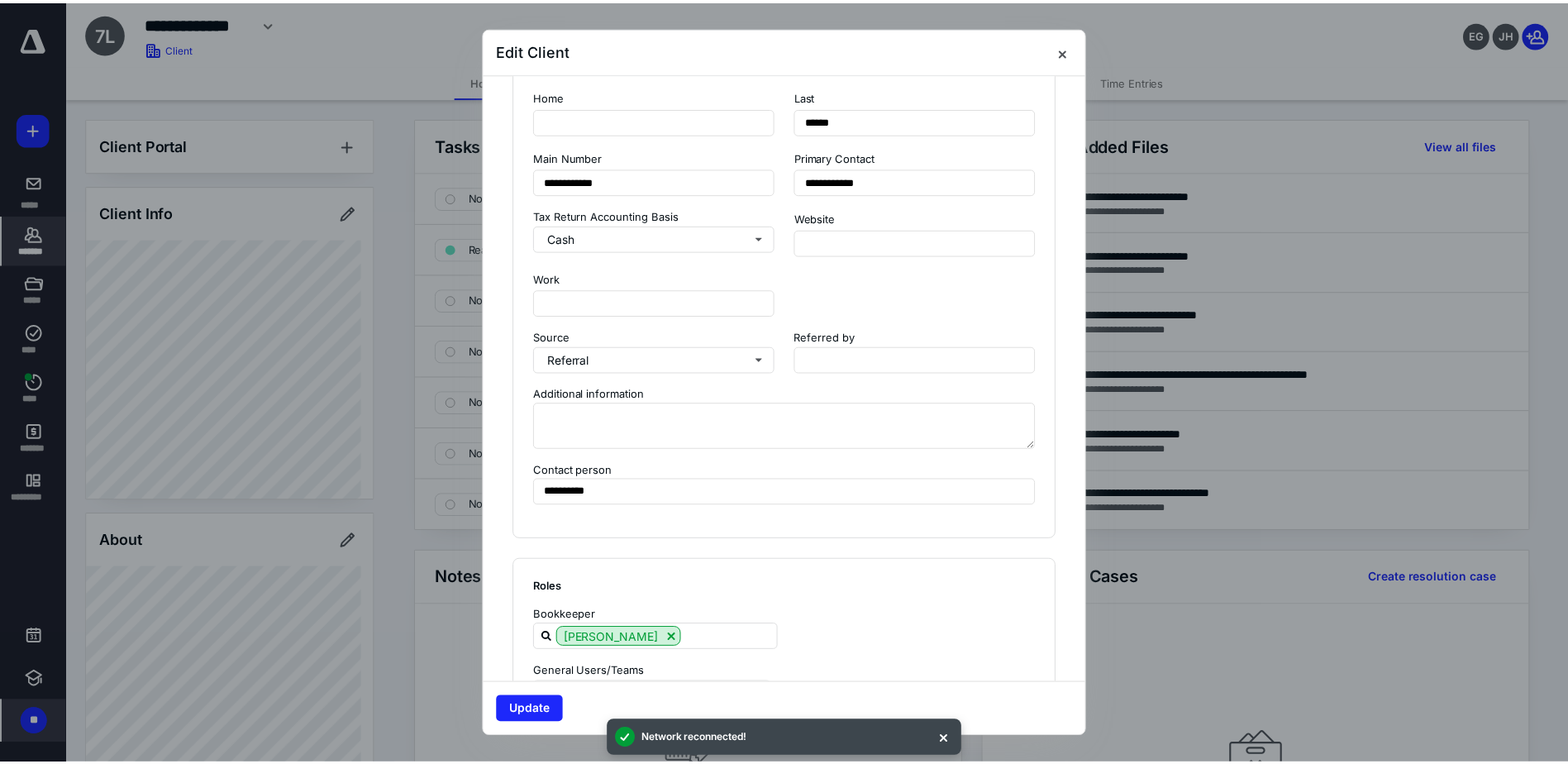scroll, scrollTop: 1451, scrollLeft: 0, axis: vertical 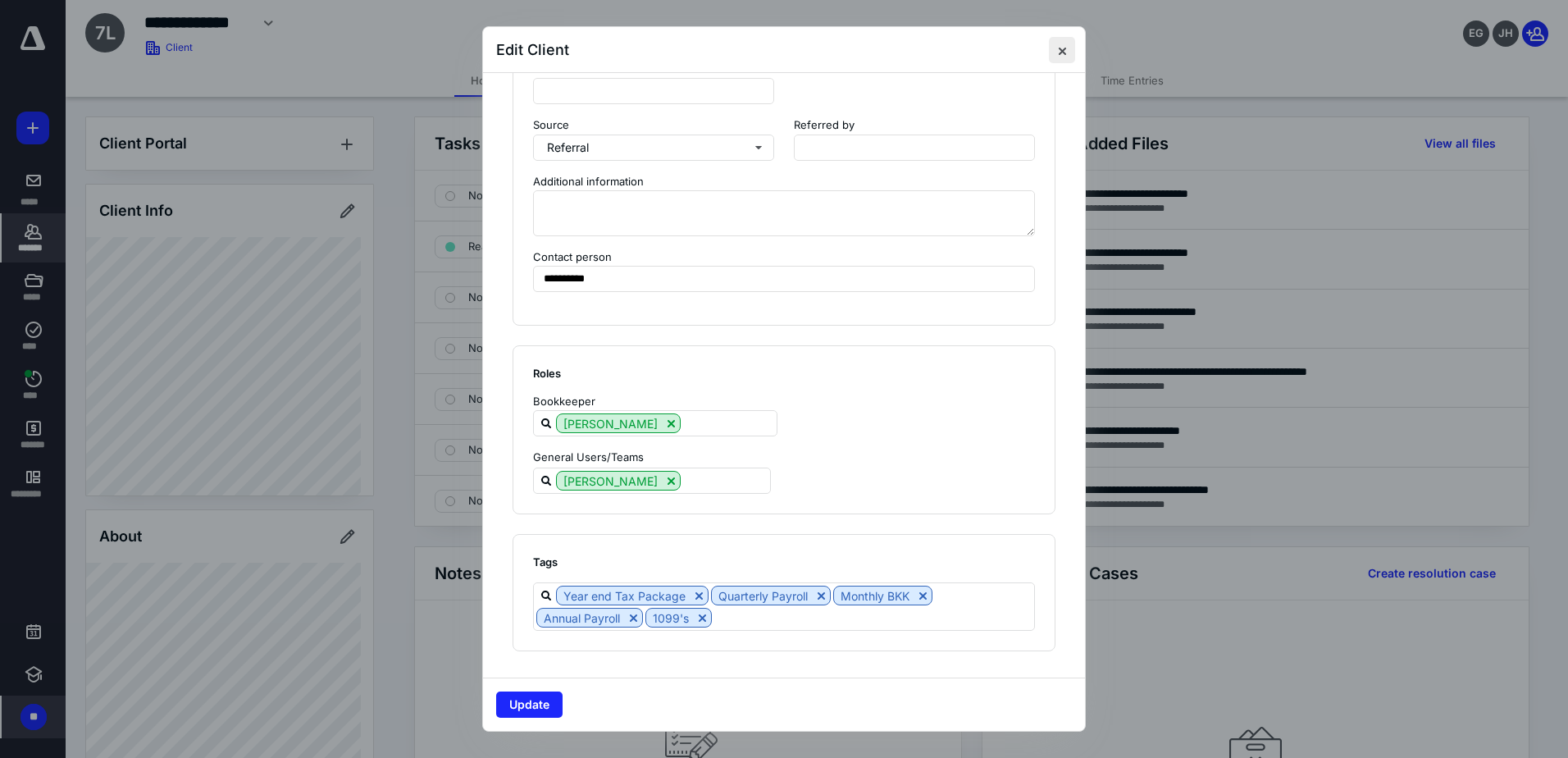 click at bounding box center [1062, 50] 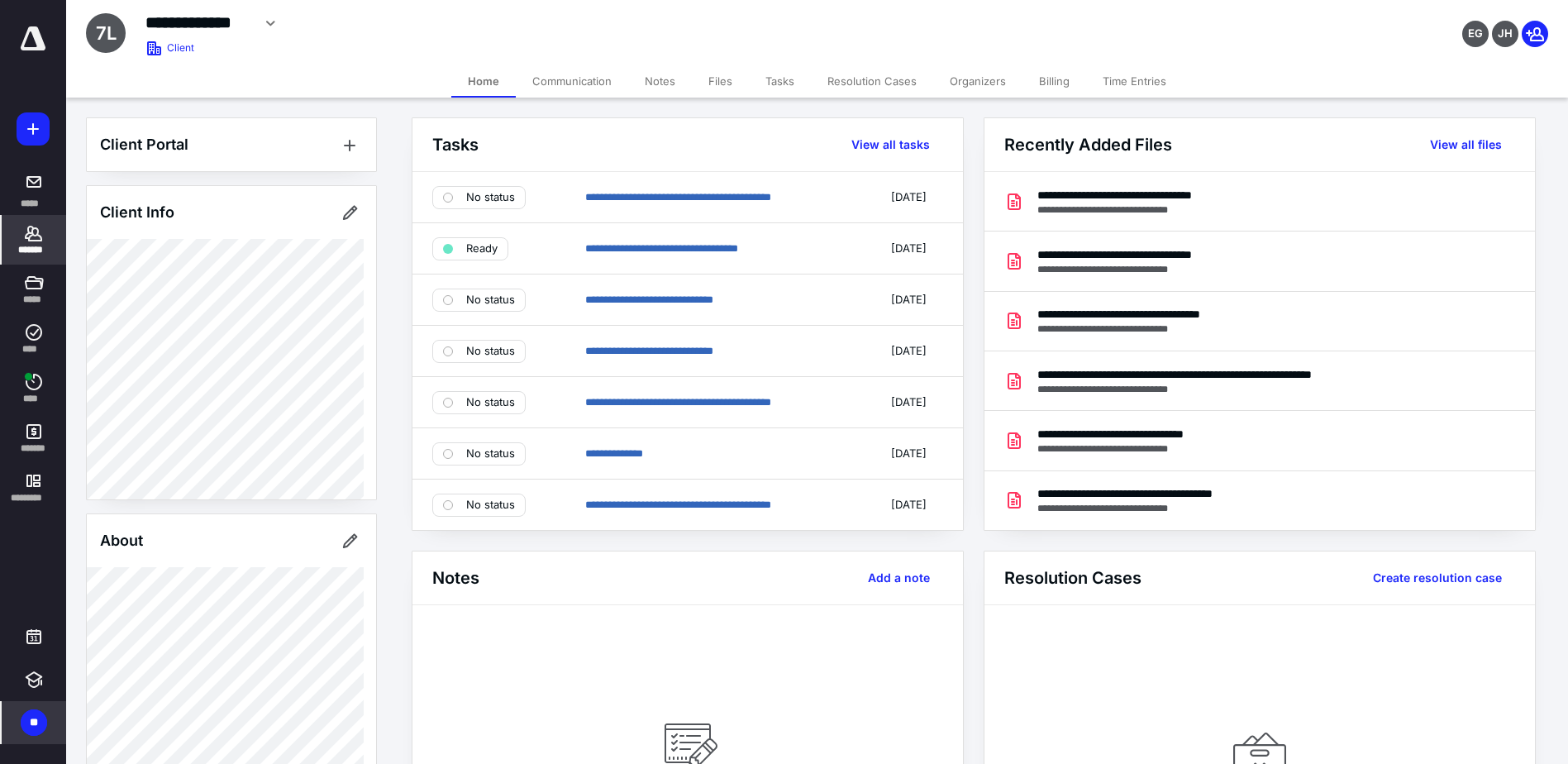 click on "*******" at bounding box center (34, 240) 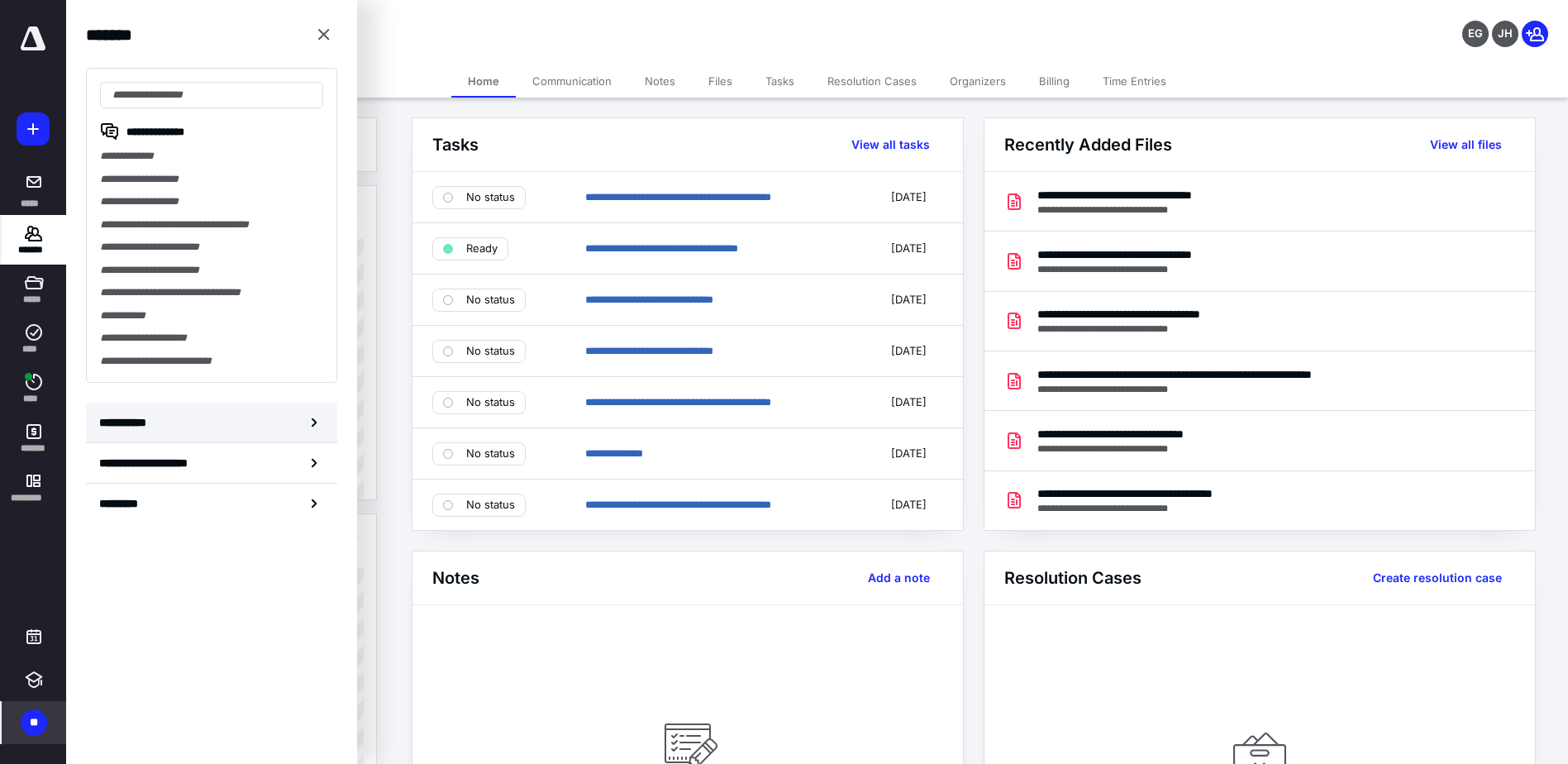 click on "**********" at bounding box center [126, 423] 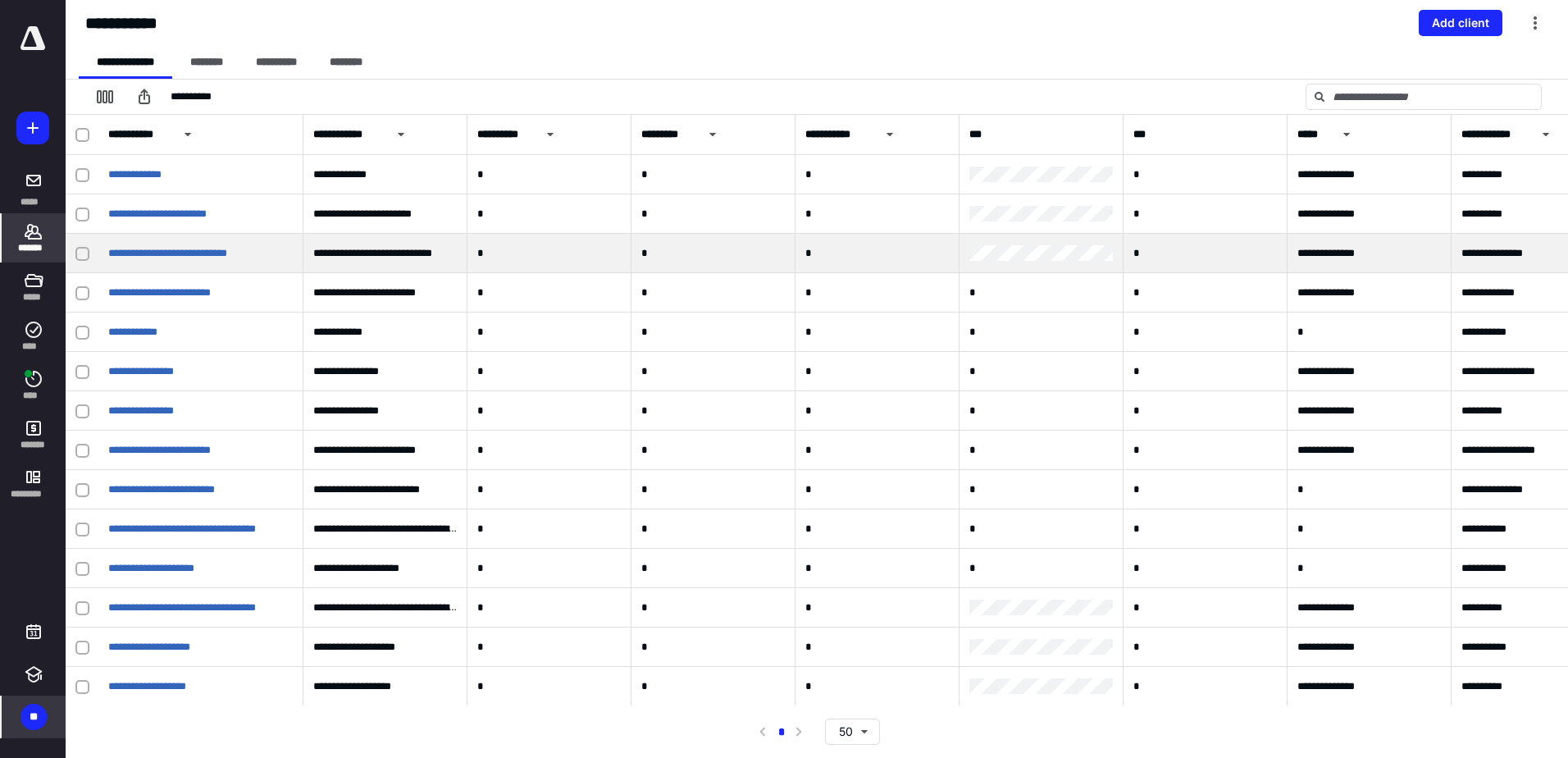 click on "**********" at bounding box center (201, 253) 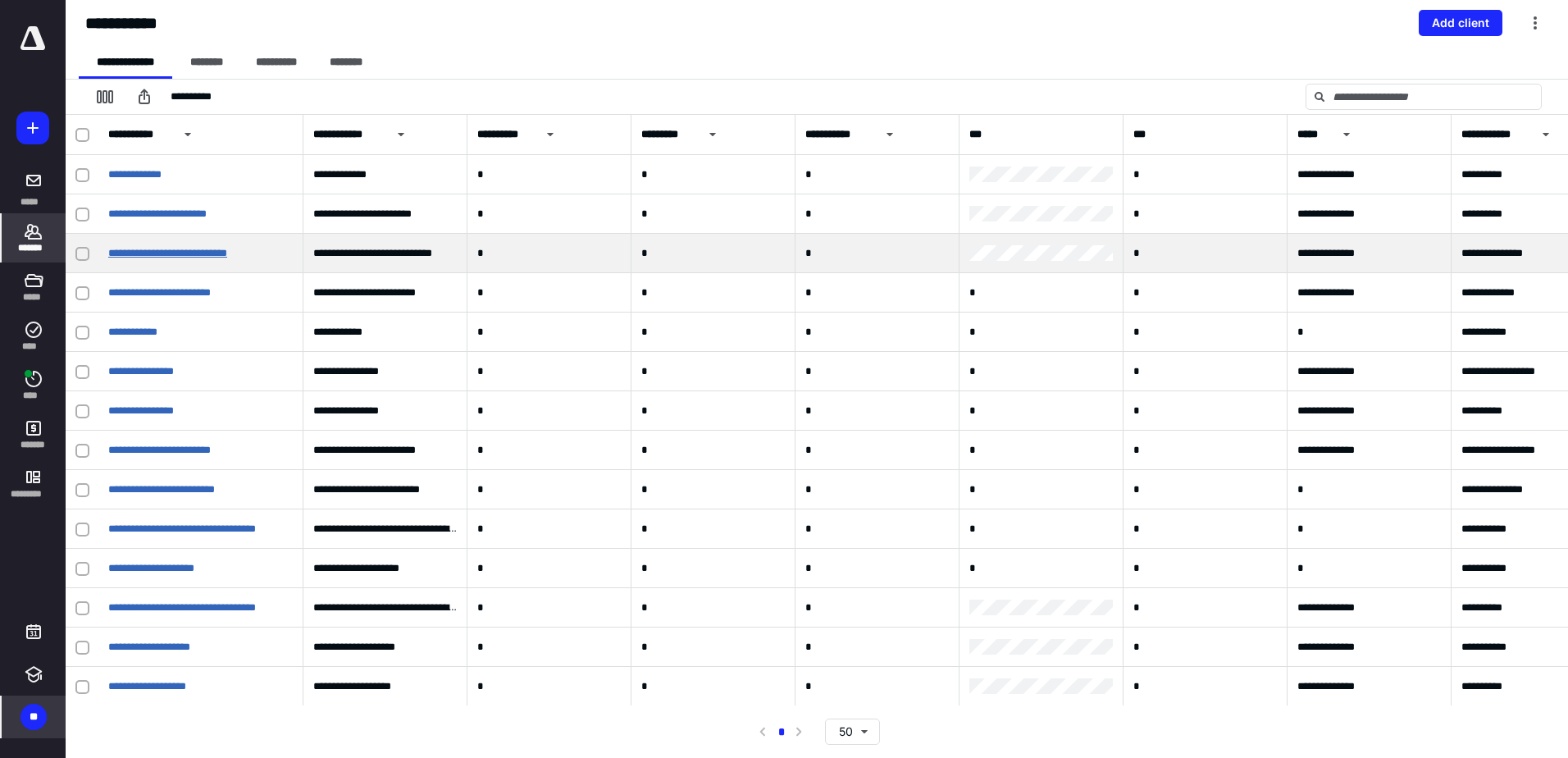 click on "**********" at bounding box center [167, 253] 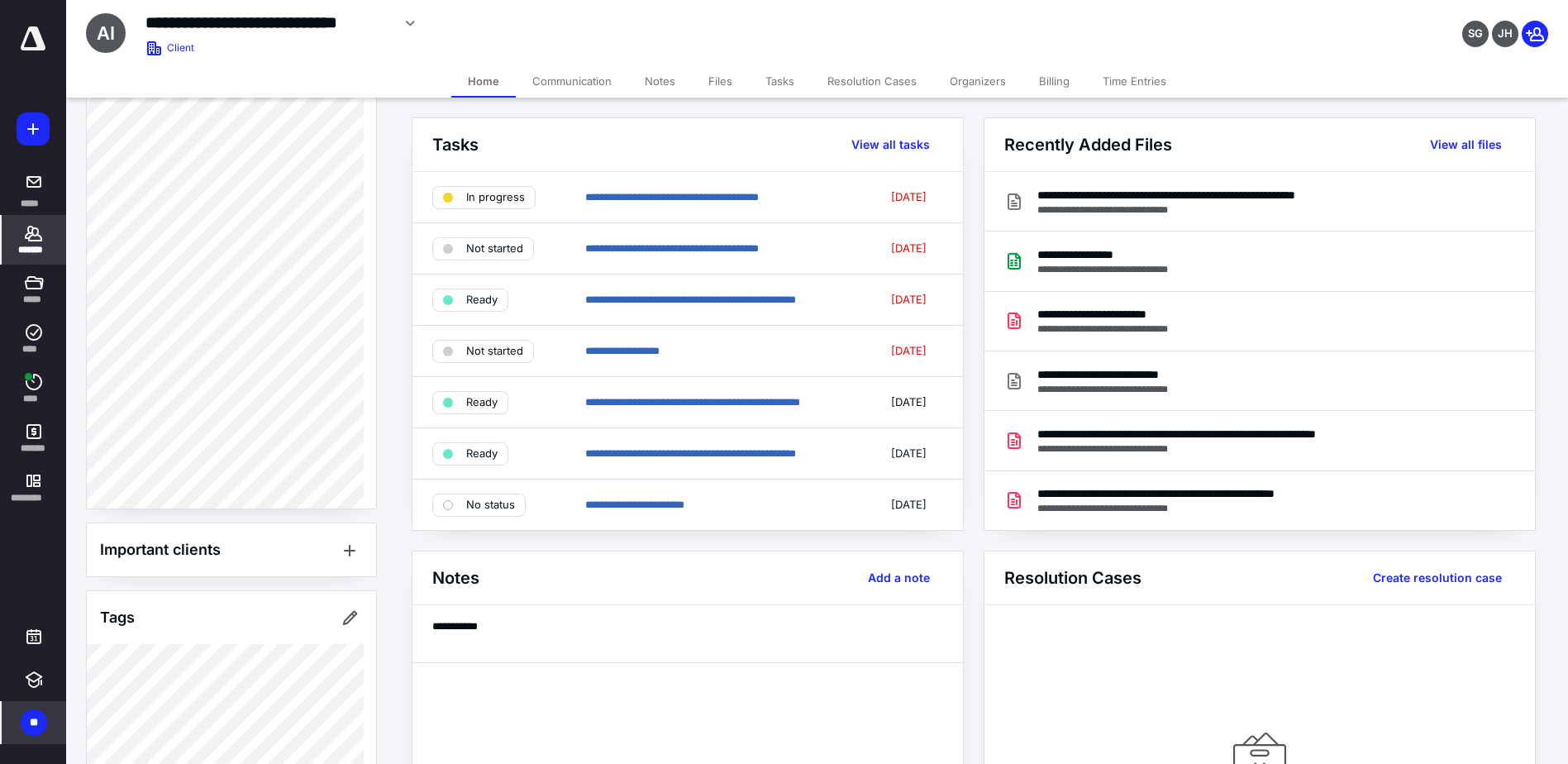 scroll, scrollTop: 735, scrollLeft: 0, axis: vertical 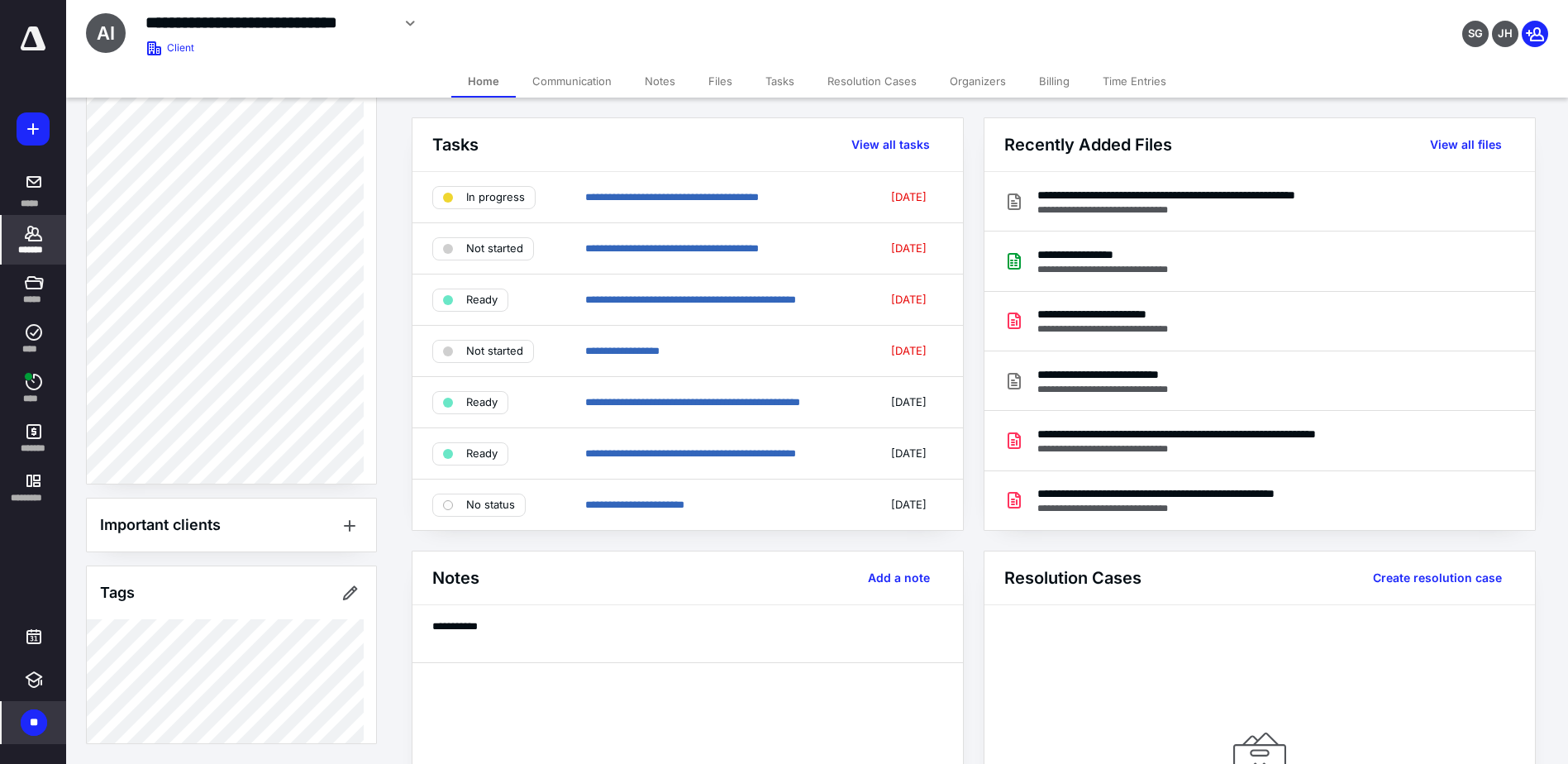 click on "*******" at bounding box center [34, 240] 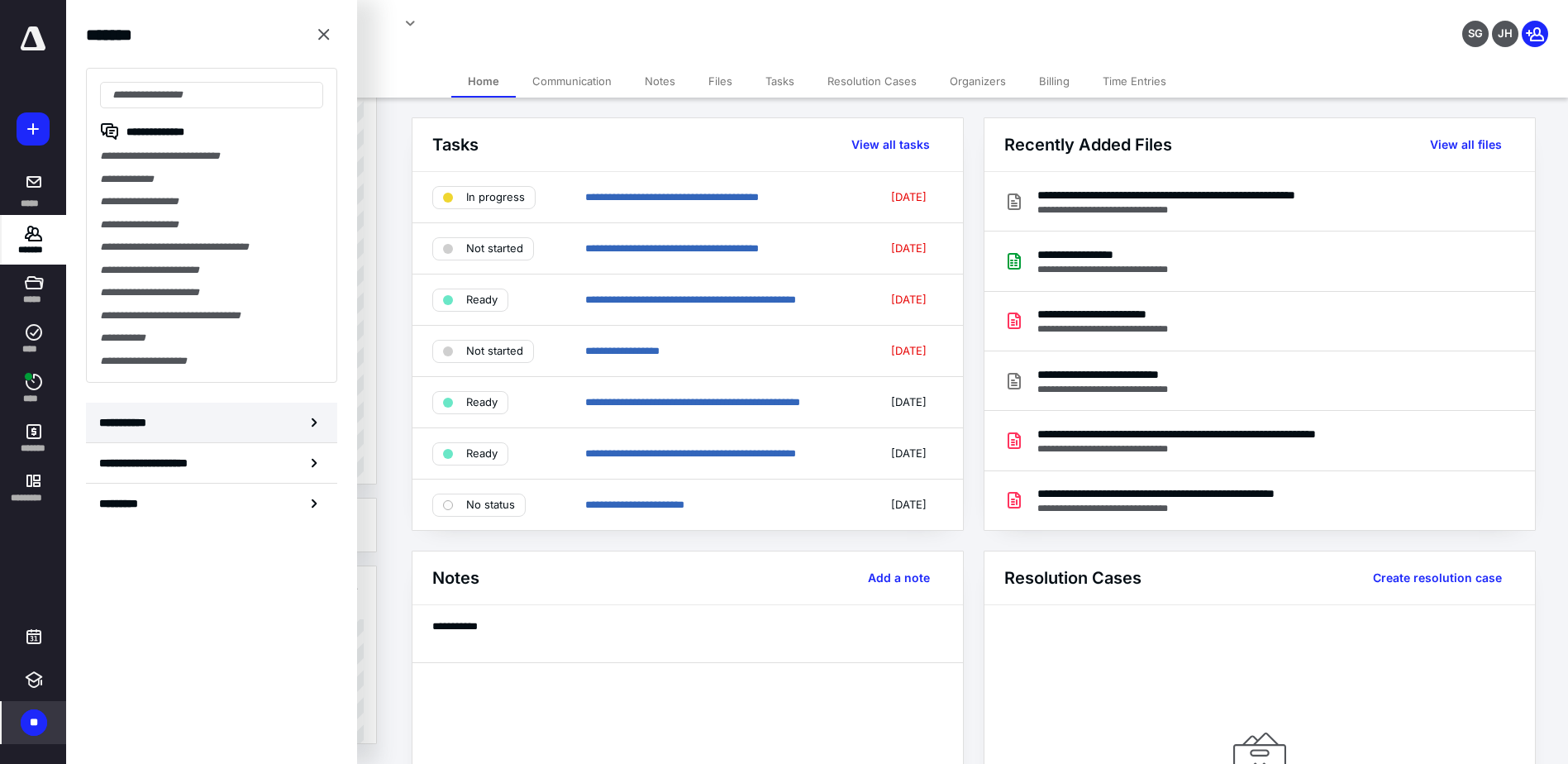 click on "**********" at bounding box center (126, 423) 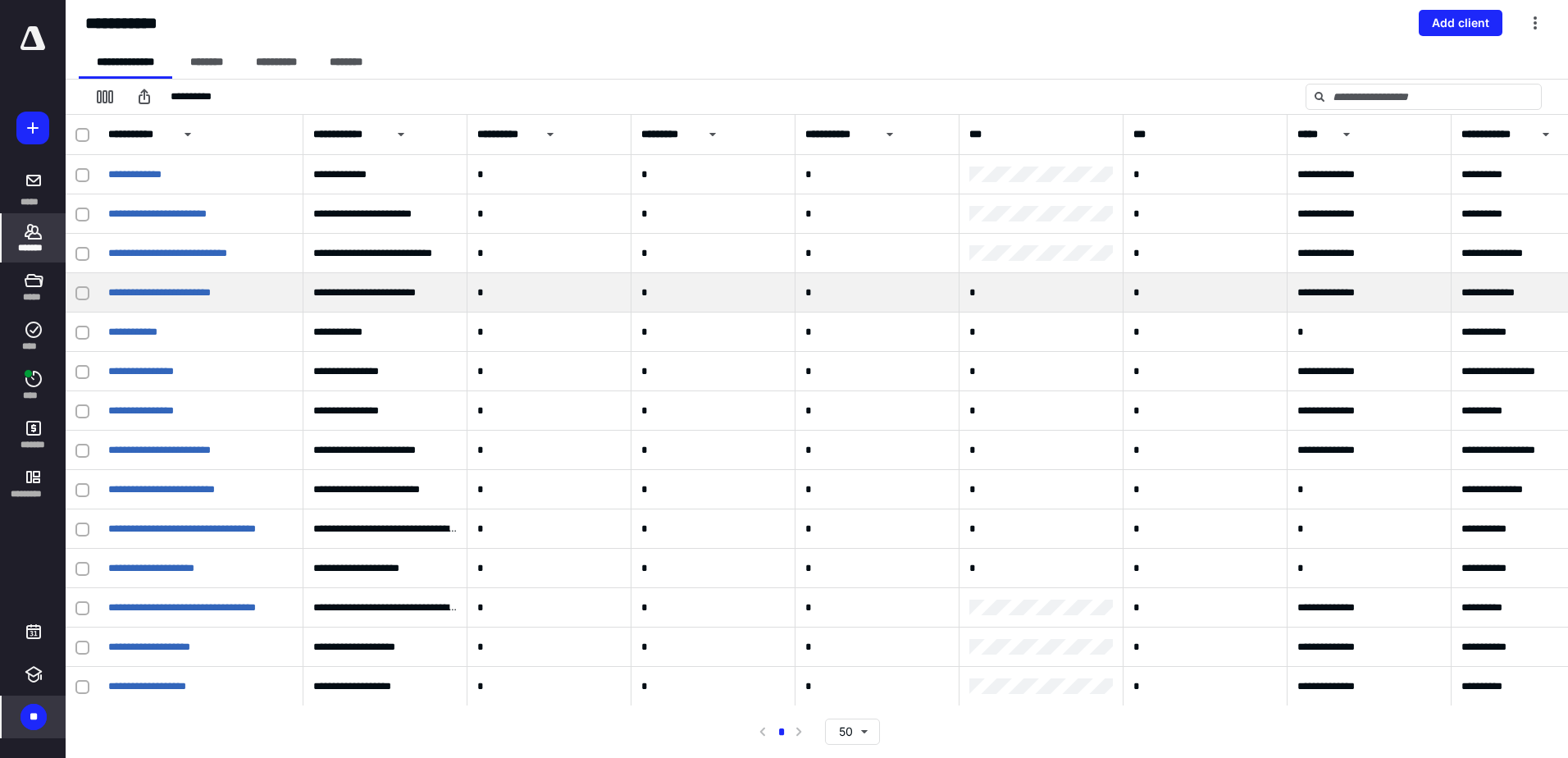 click on "**********" at bounding box center (201, 293) 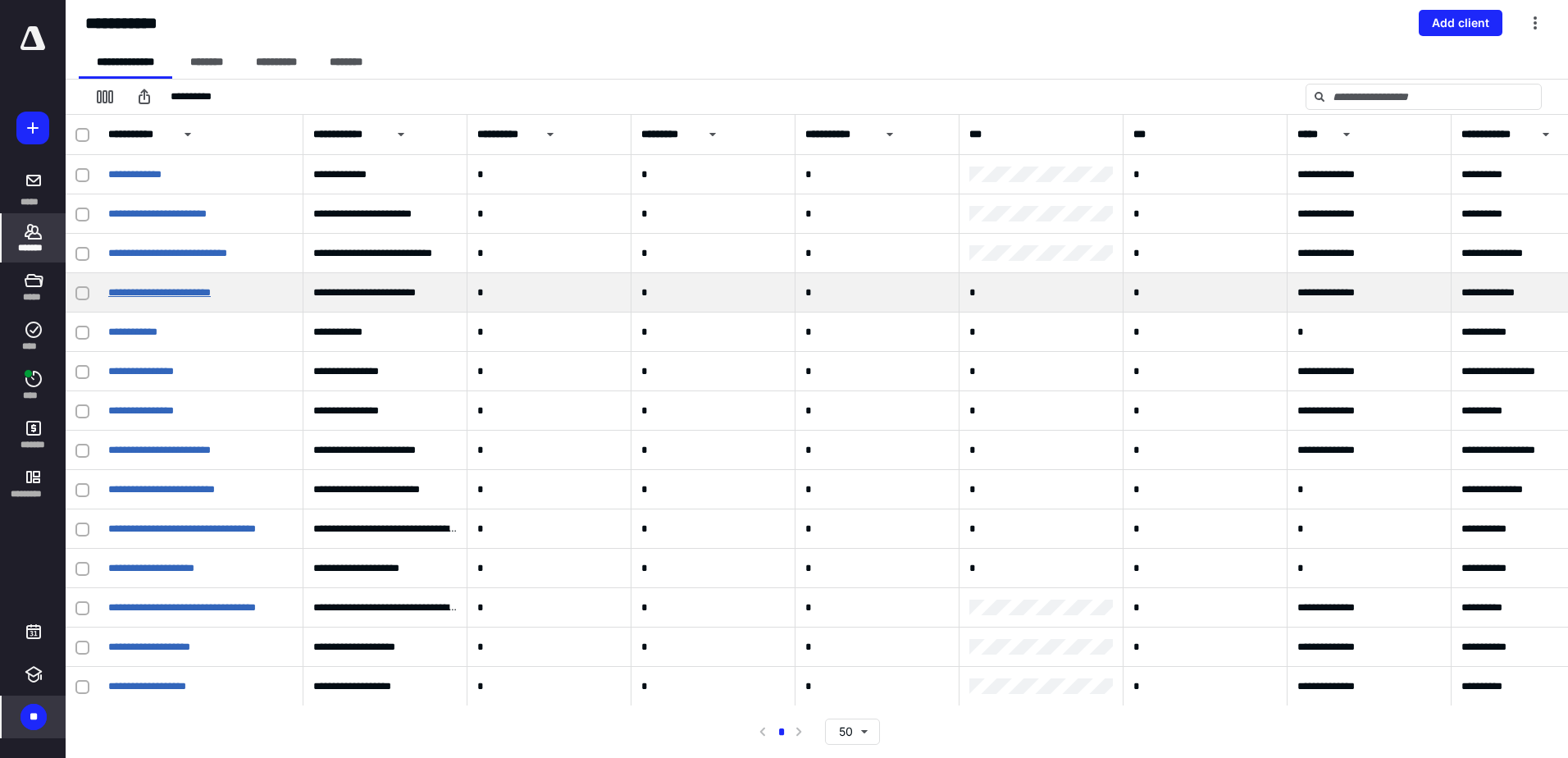 click on "**********" at bounding box center (159, 292) 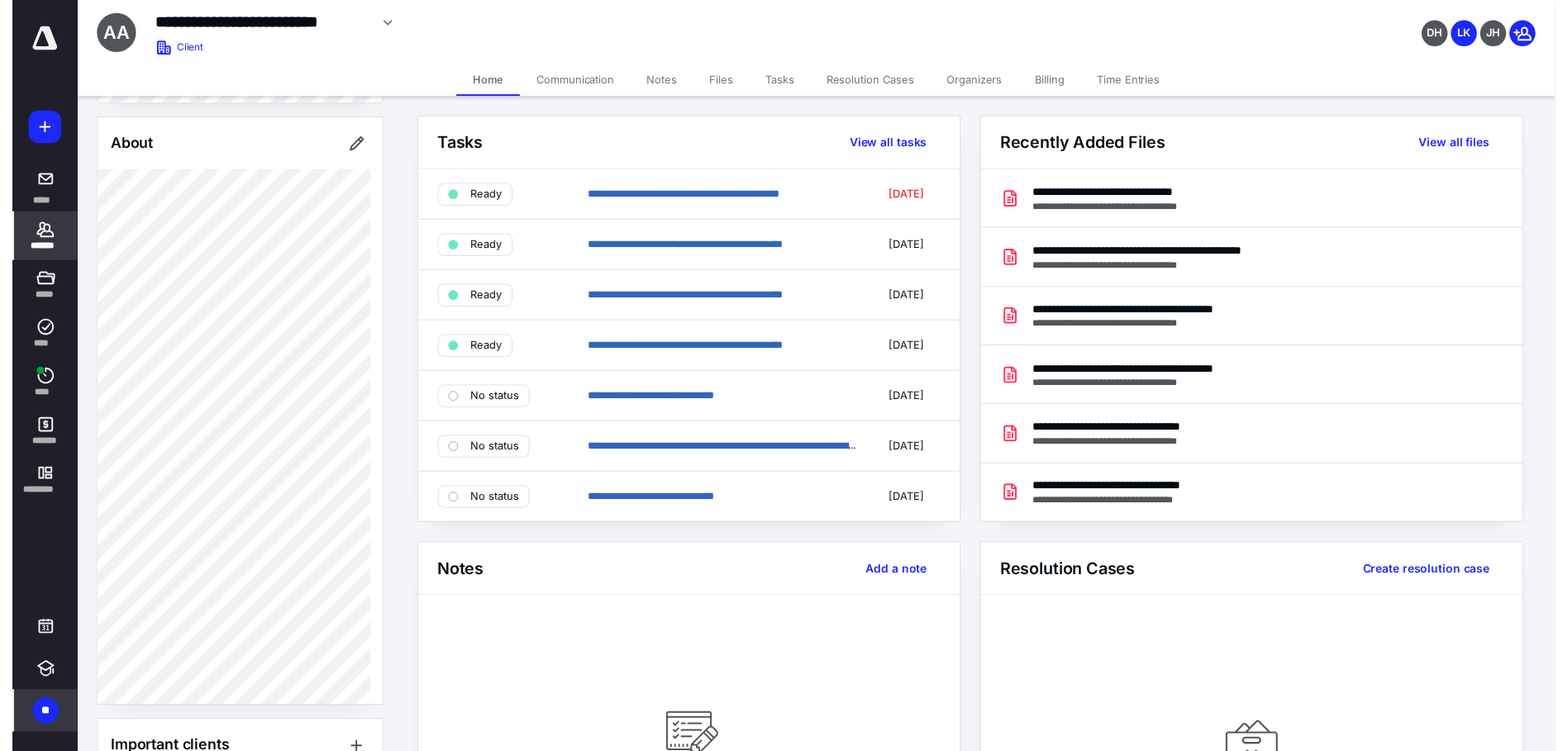 scroll, scrollTop: 600, scrollLeft: 0, axis: vertical 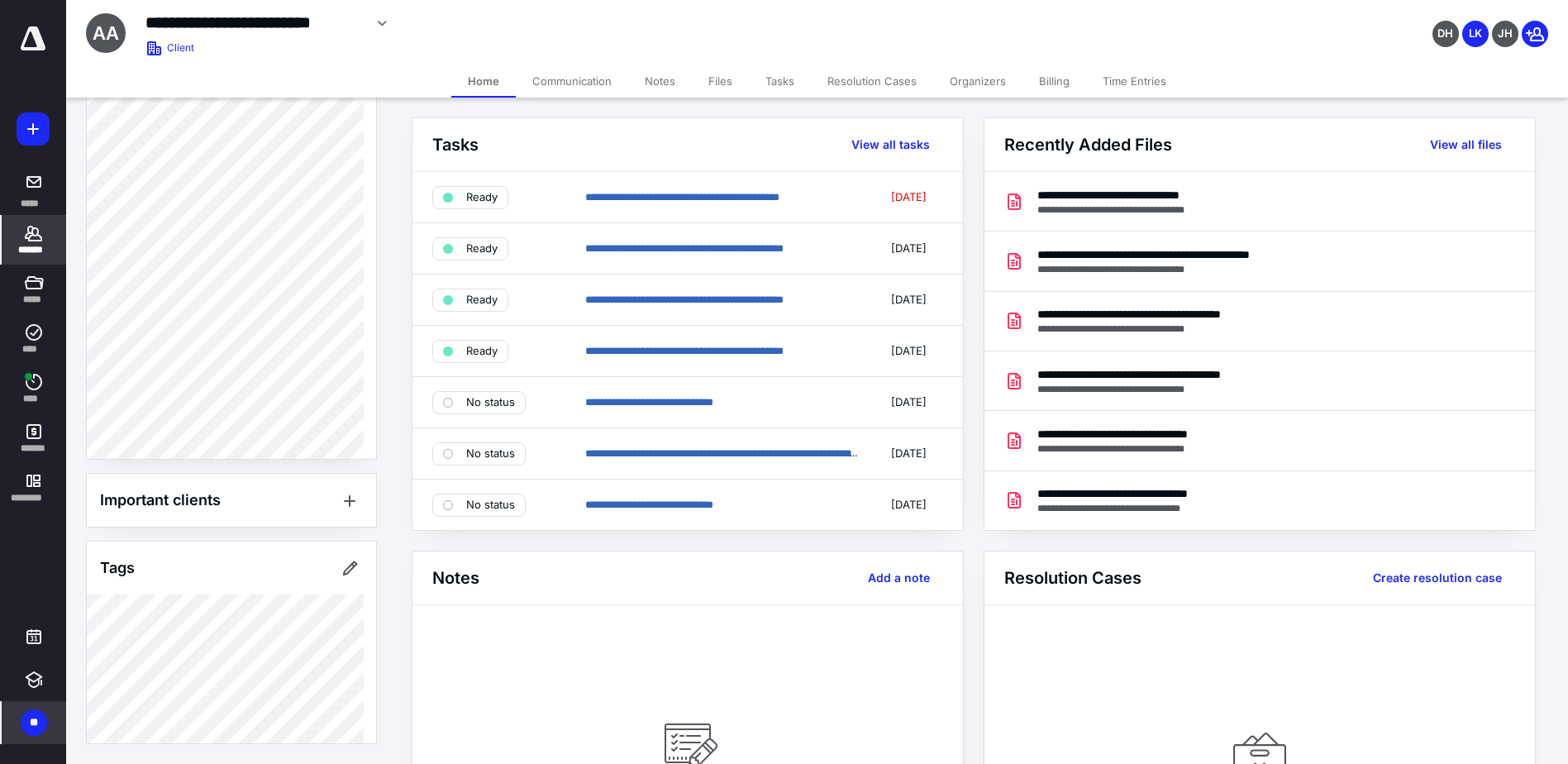 click on "**********" at bounding box center (33, 382) 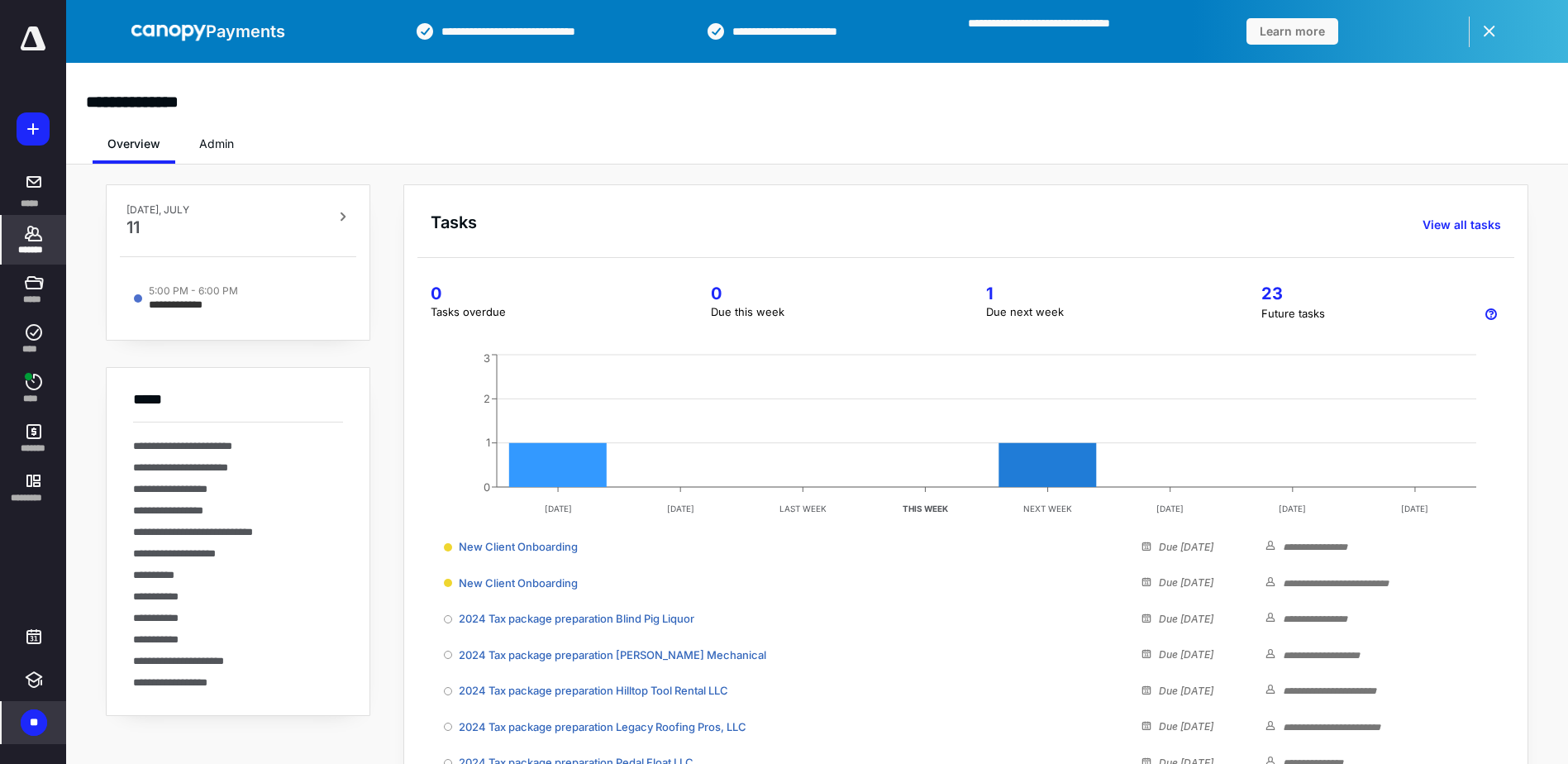 click on "*******" at bounding box center [34, 250] 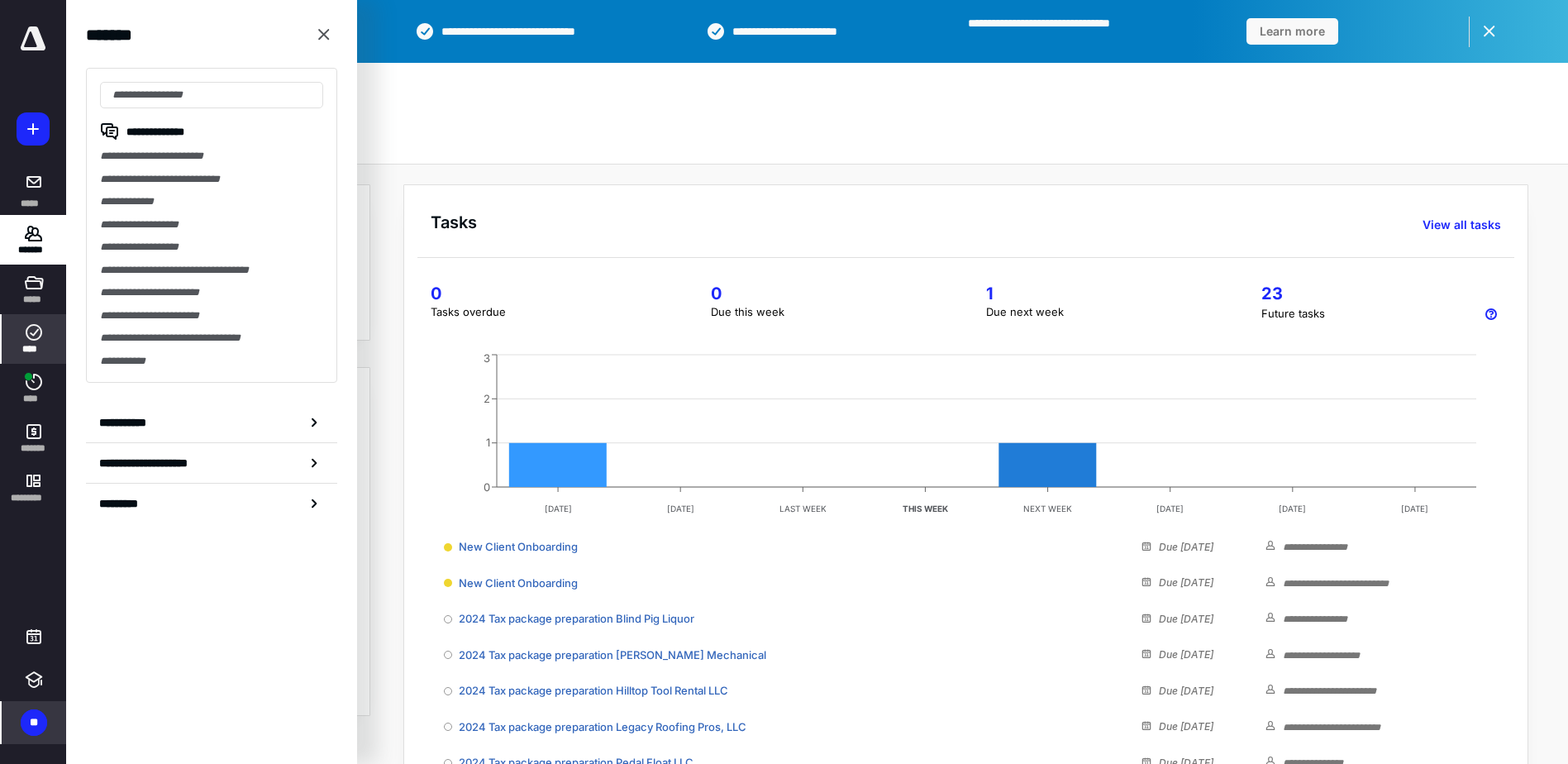 click 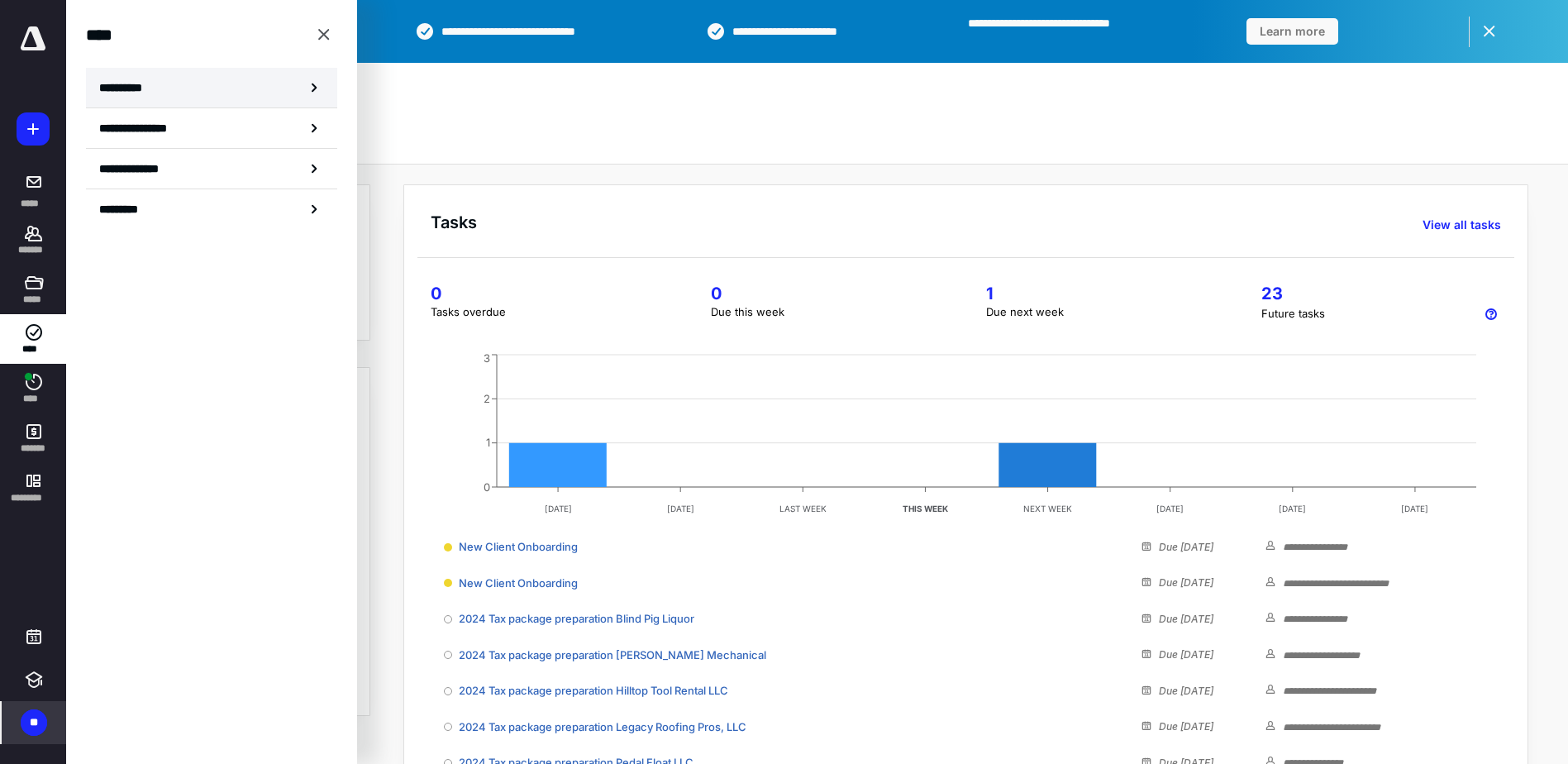 click on "**********" at bounding box center (126, 88) 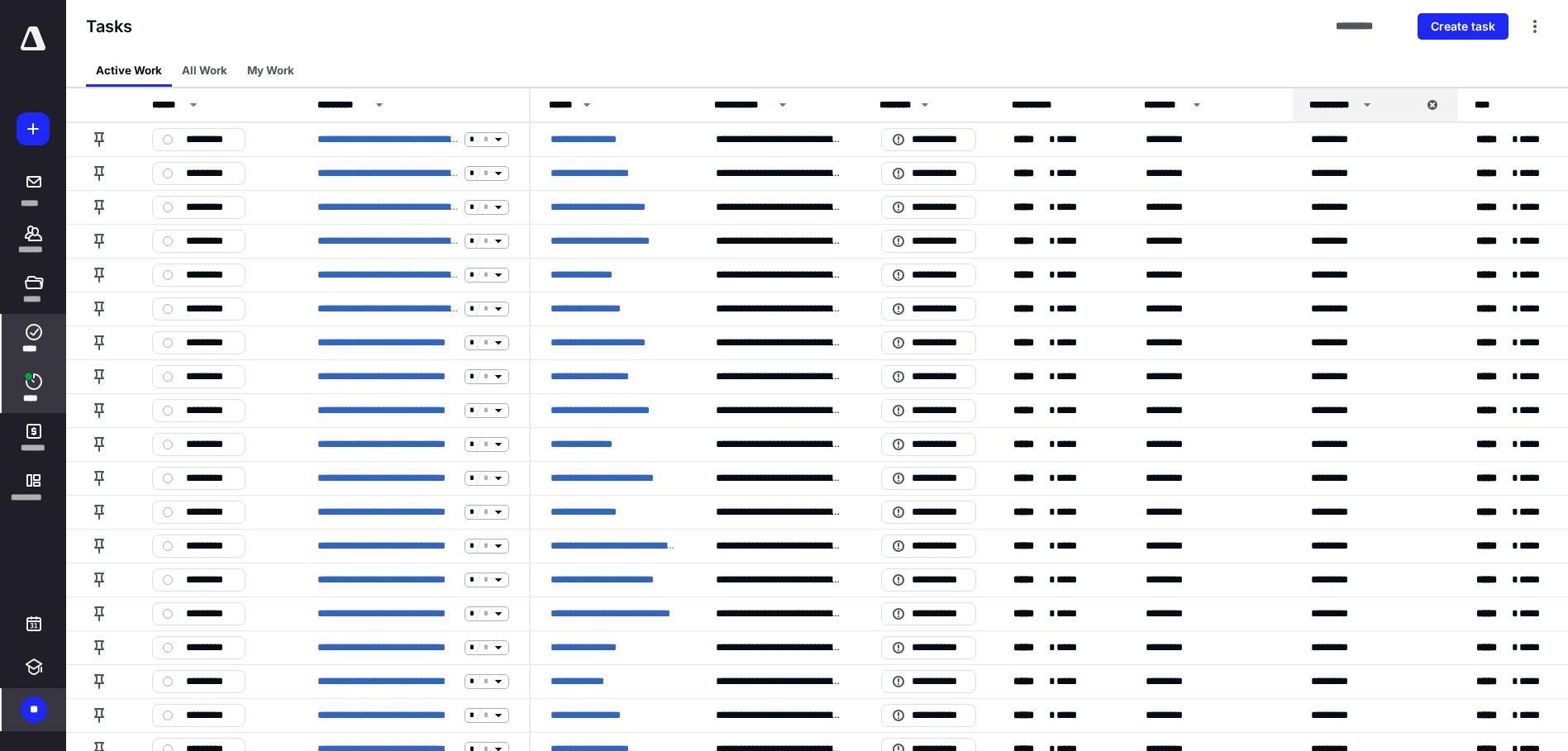 click 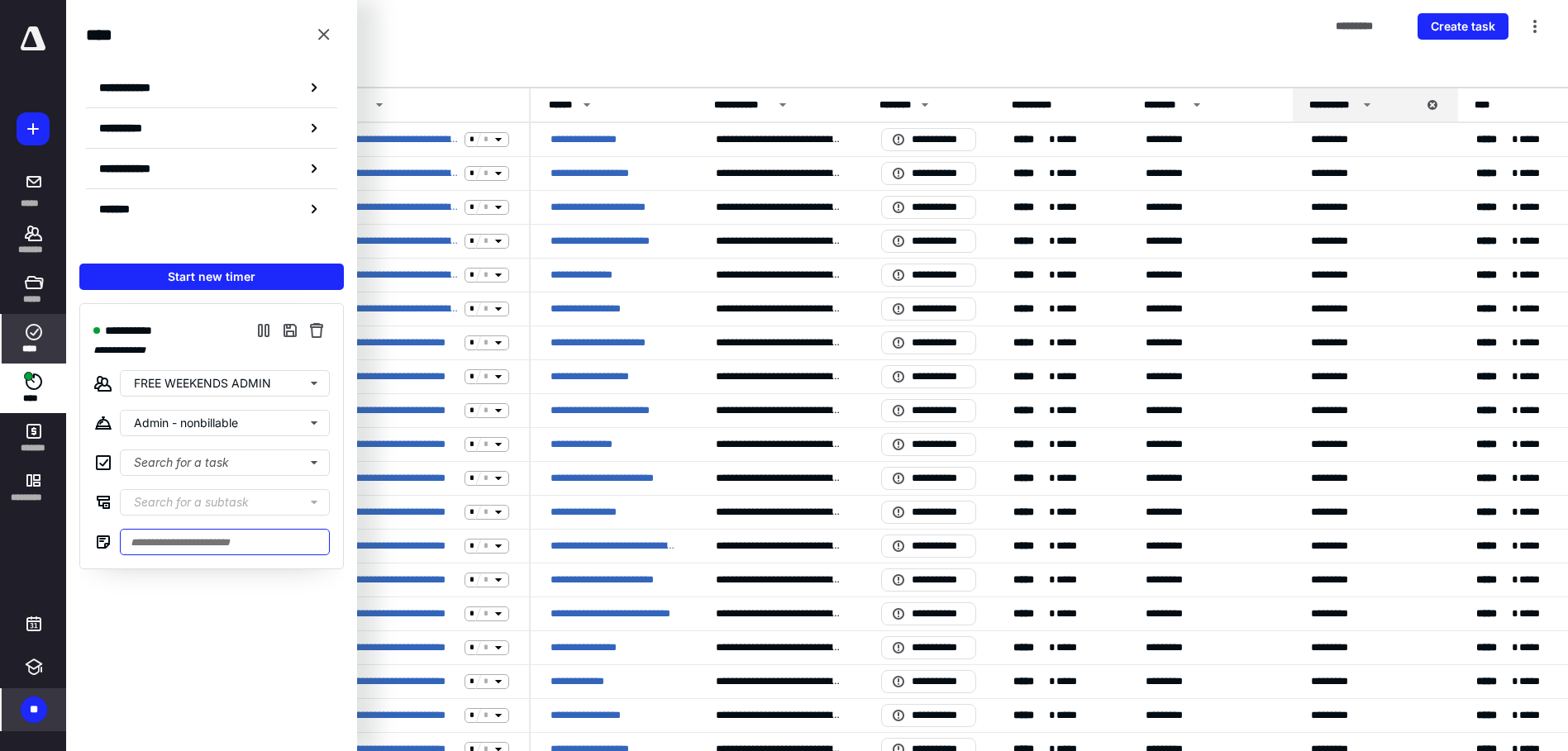 click at bounding box center [225, 542] 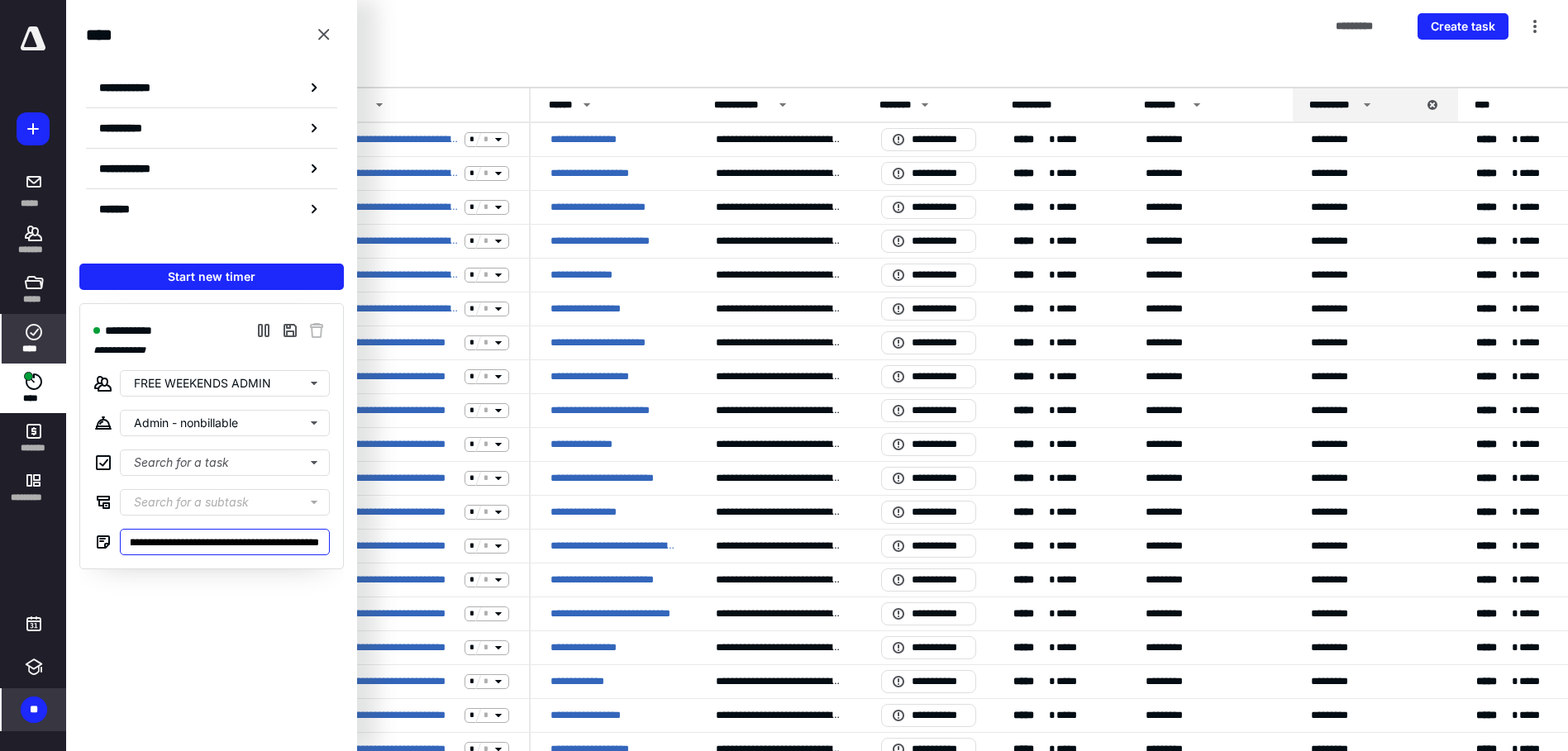 scroll, scrollTop: 0, scrollLeft: 114, axis: horizontal 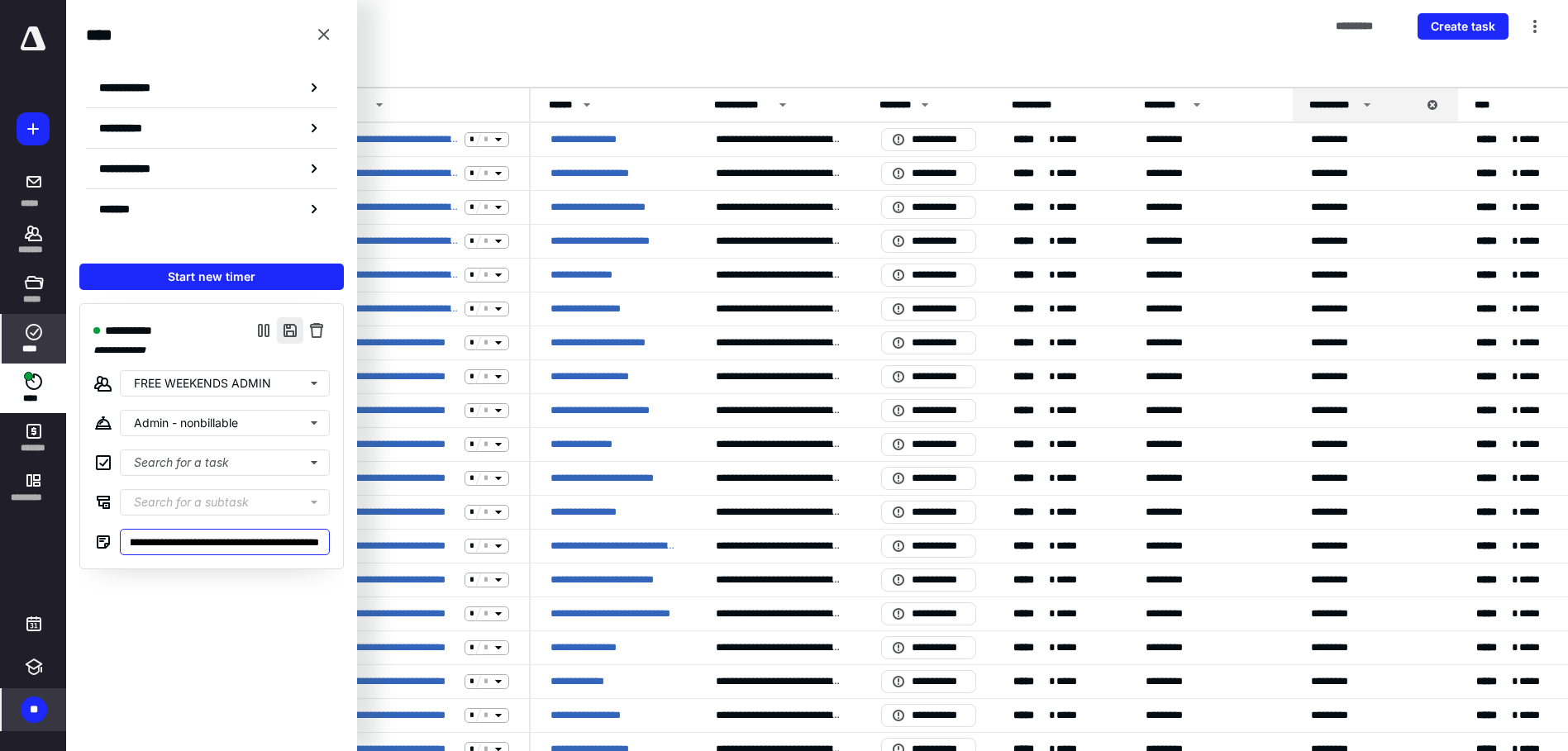 type on "**********" 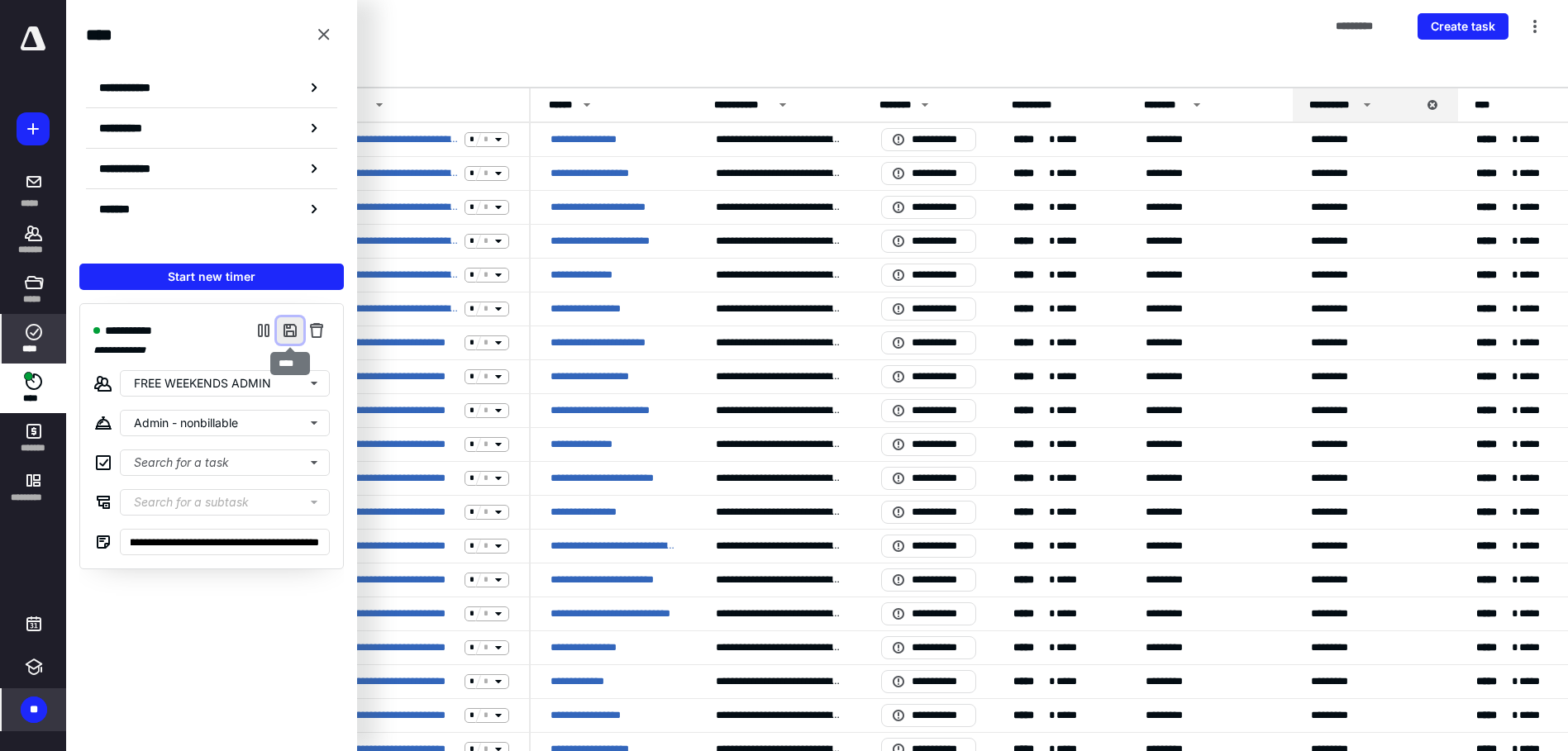 click at bounding box center [290, 330] 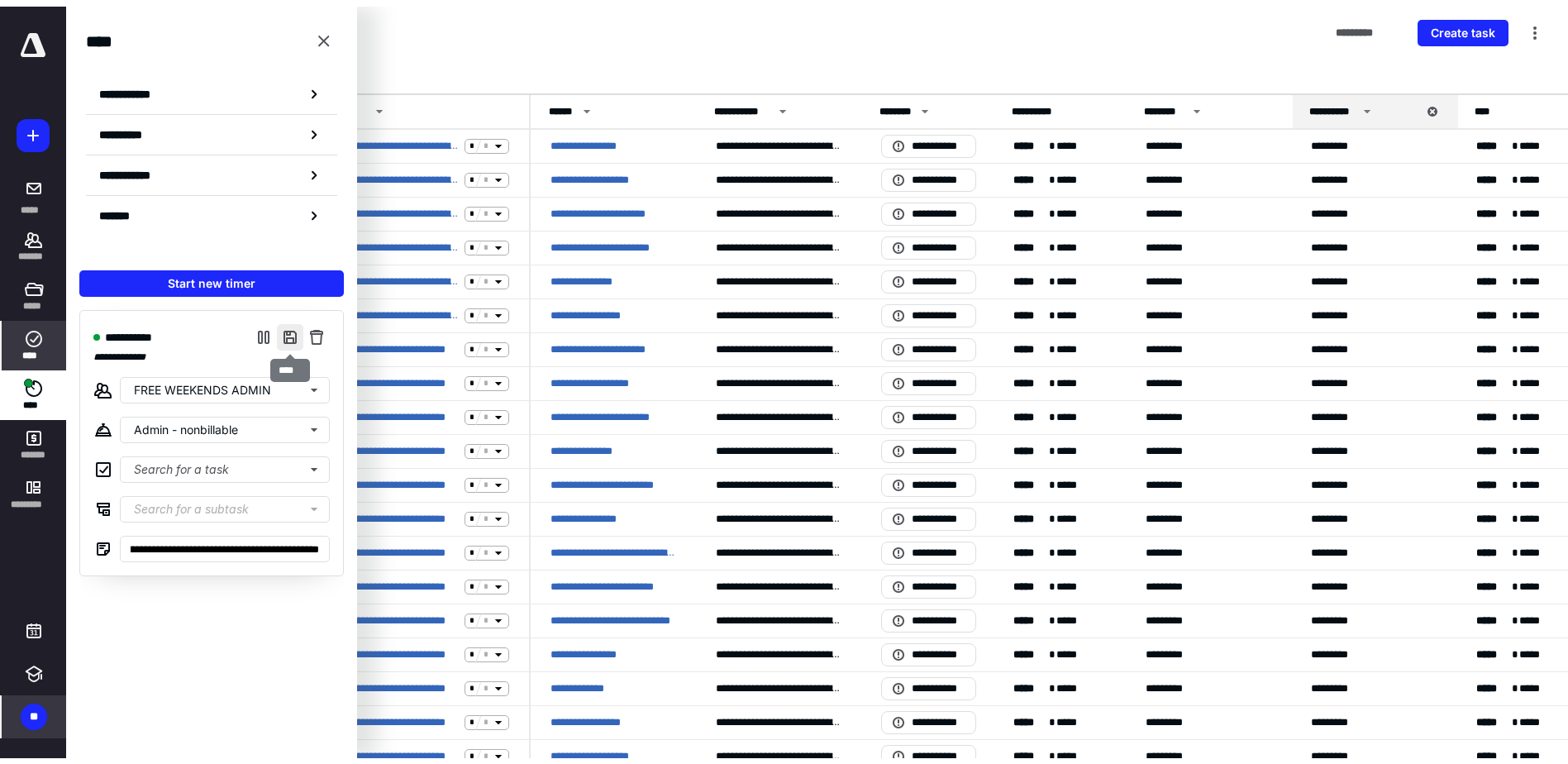scroll, scrollTop: 0, scrollLeft: 0, axis: both 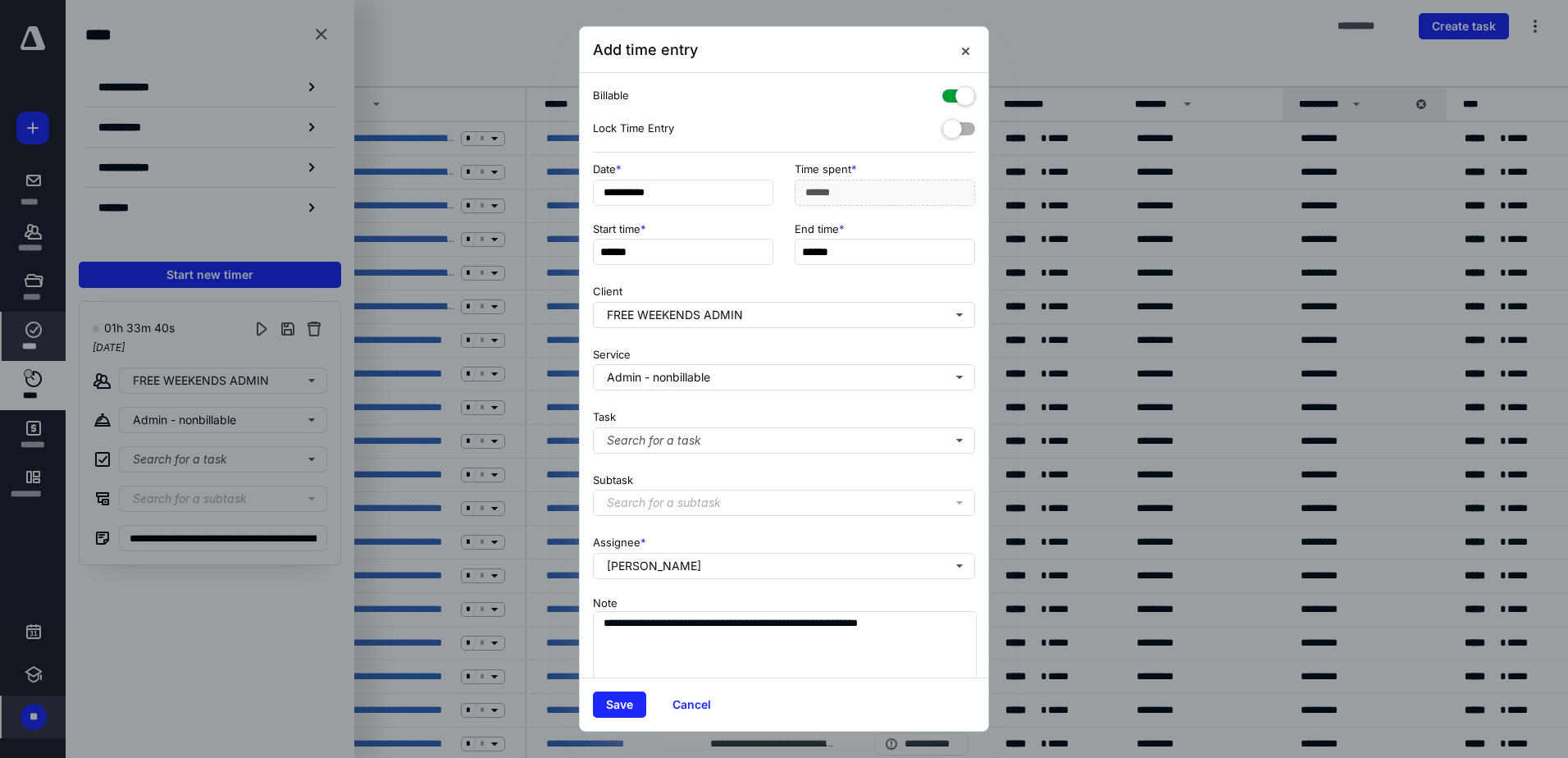 click at bounding box center [959, 93] 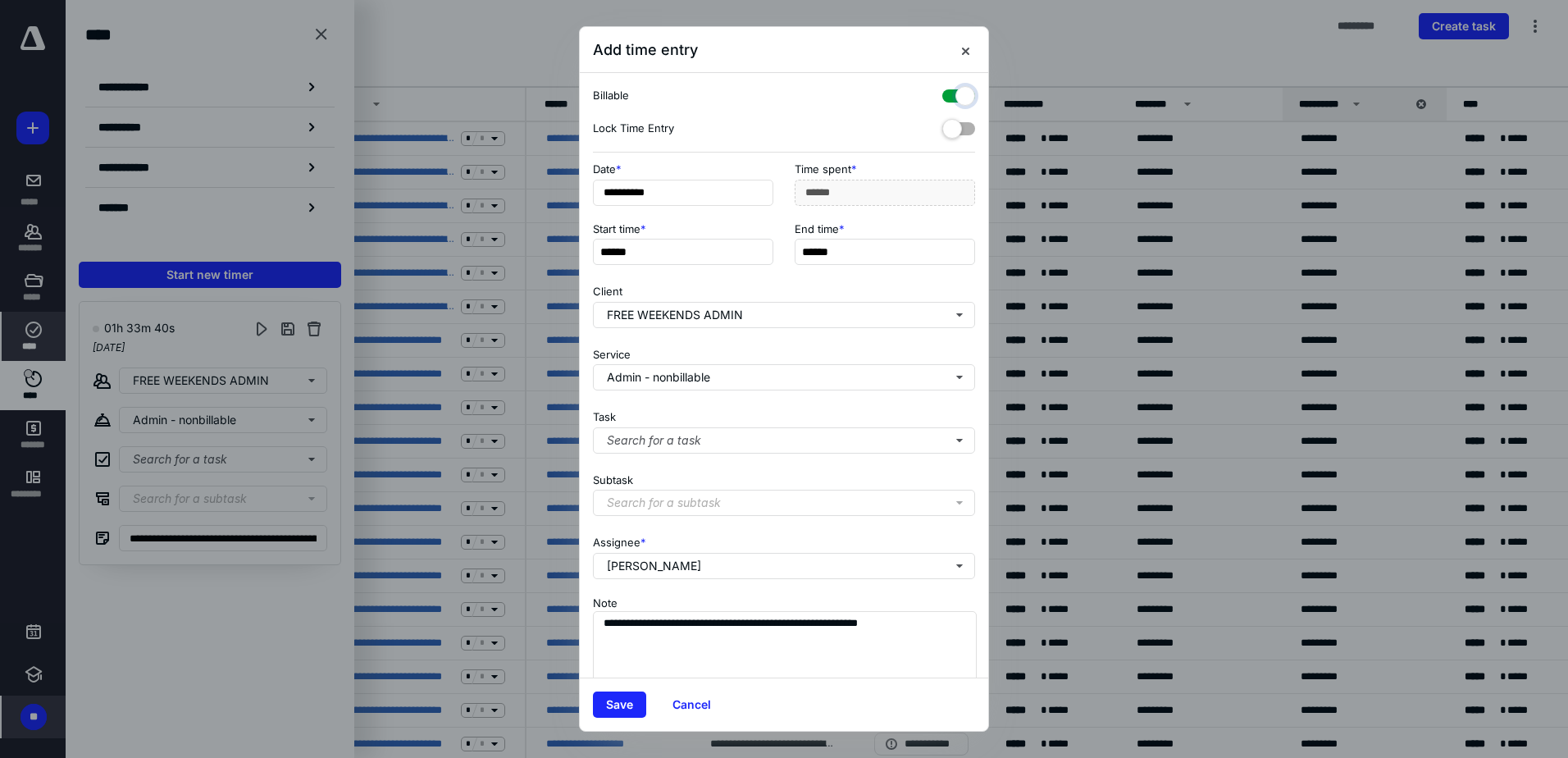 click at bounding box center [950, 94] 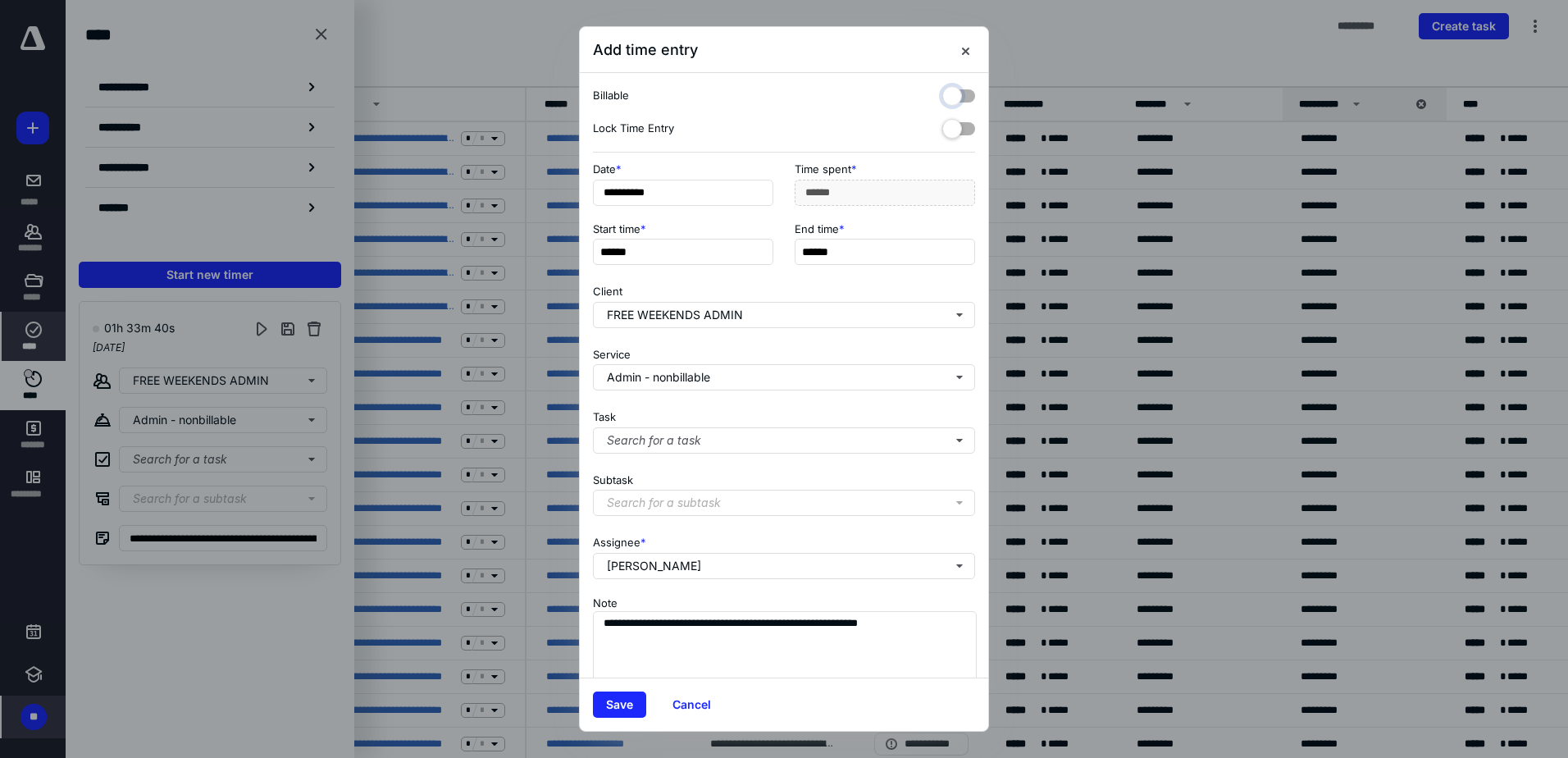 checkbox on "false" 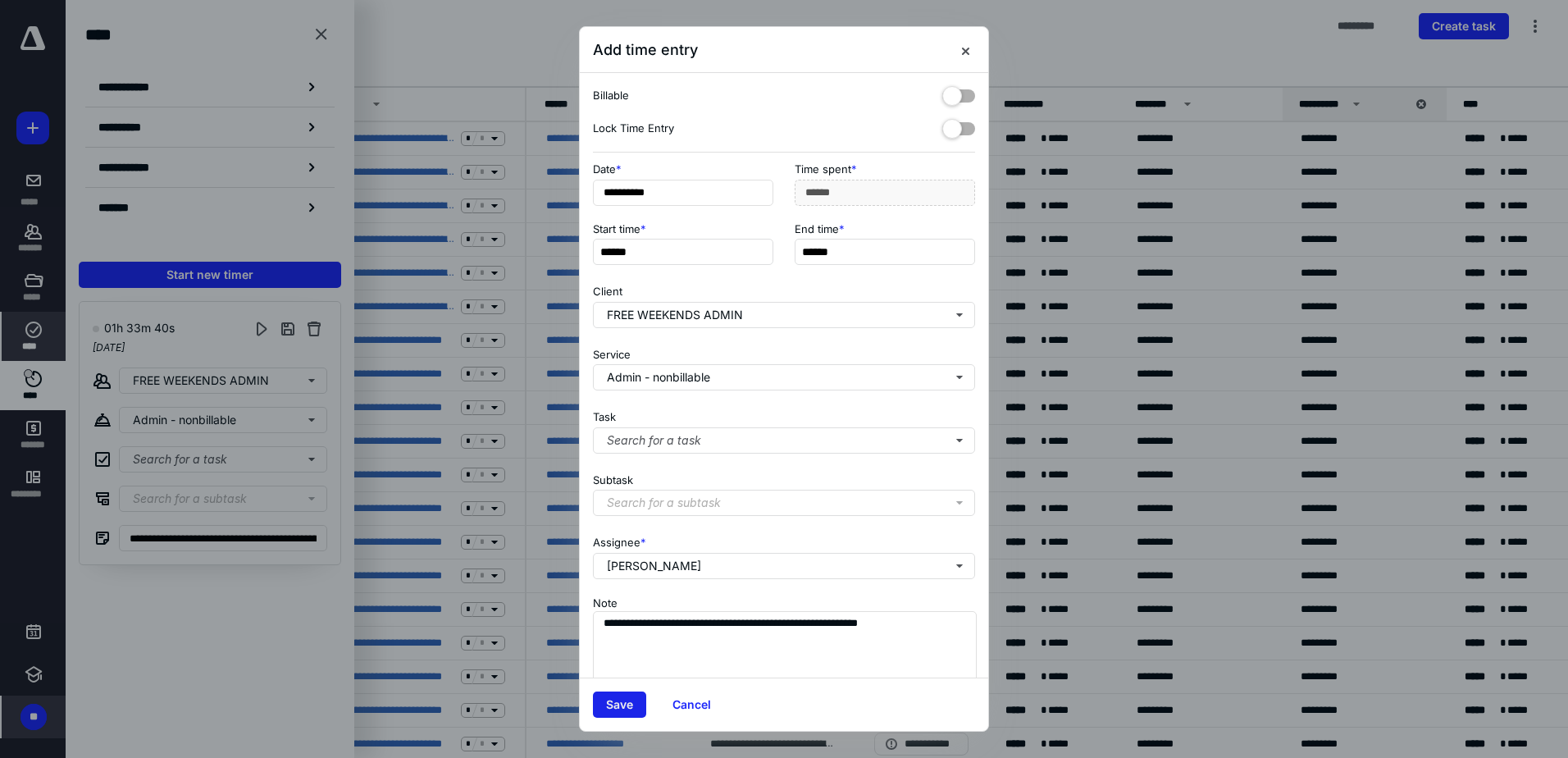 click on "Save" at bounding box center [619, 705] 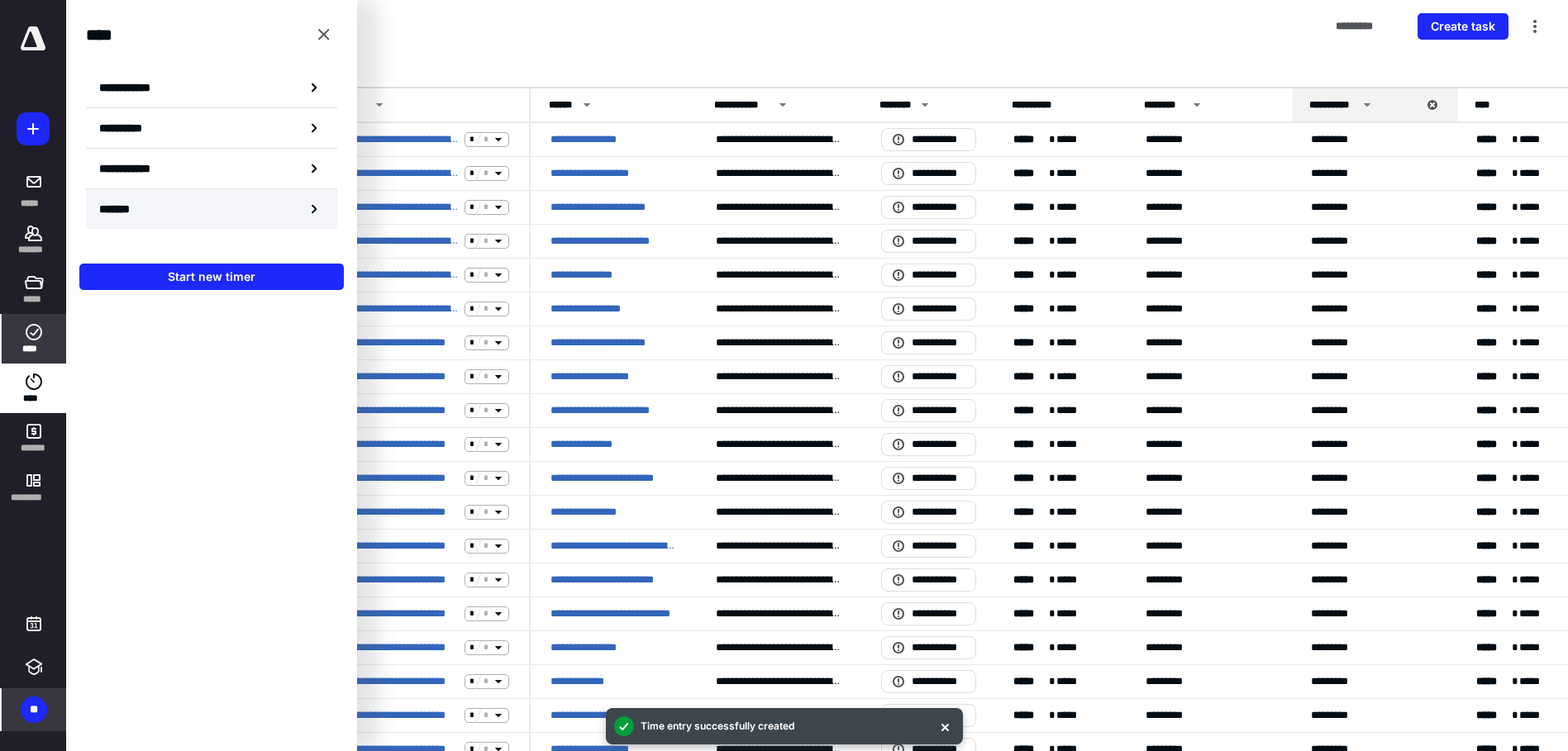 click on "*******" at bounding box center [121, 209] 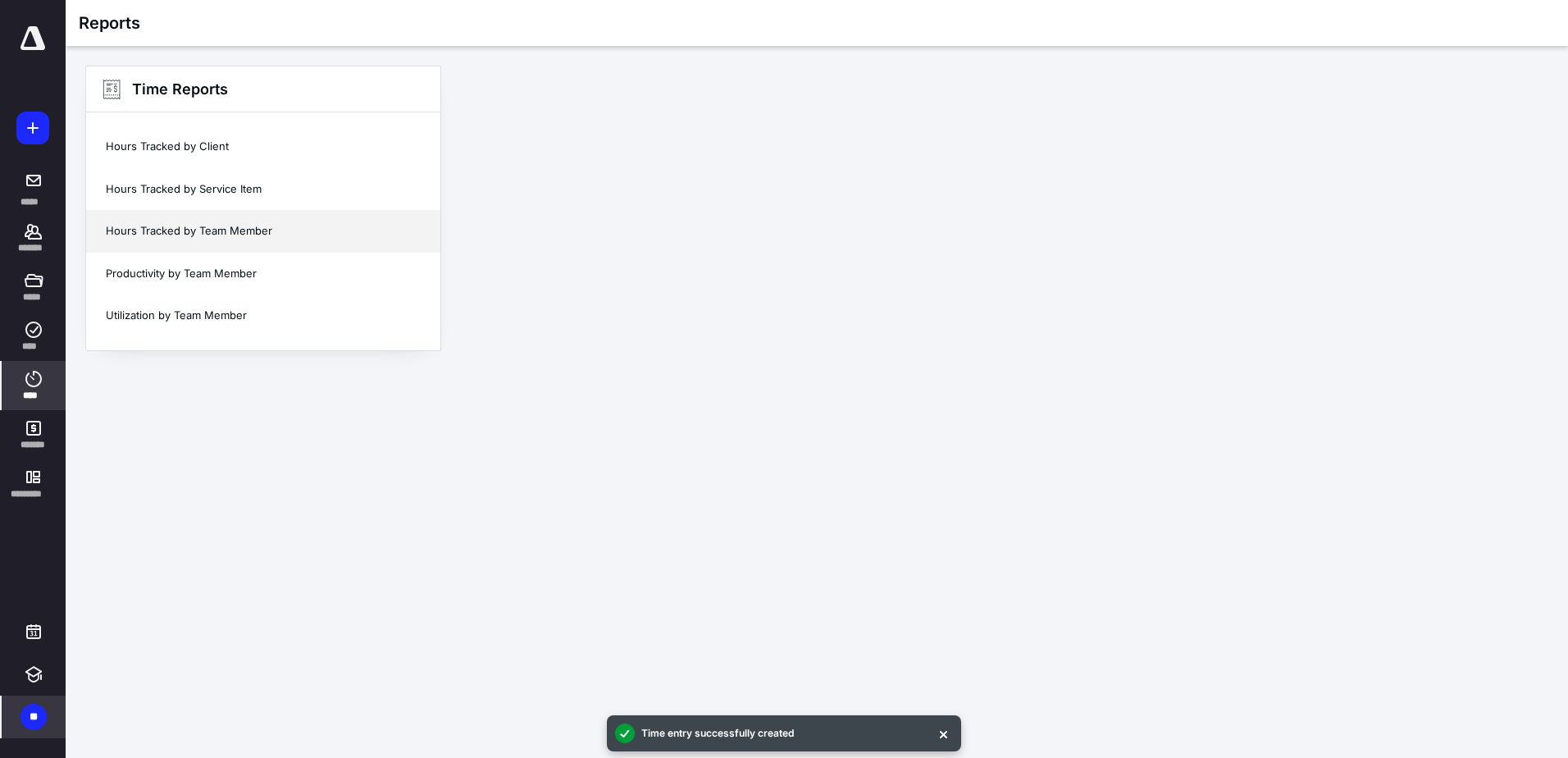 click on "Hours Tracked by Team Member" at bounding box center [263, 231] 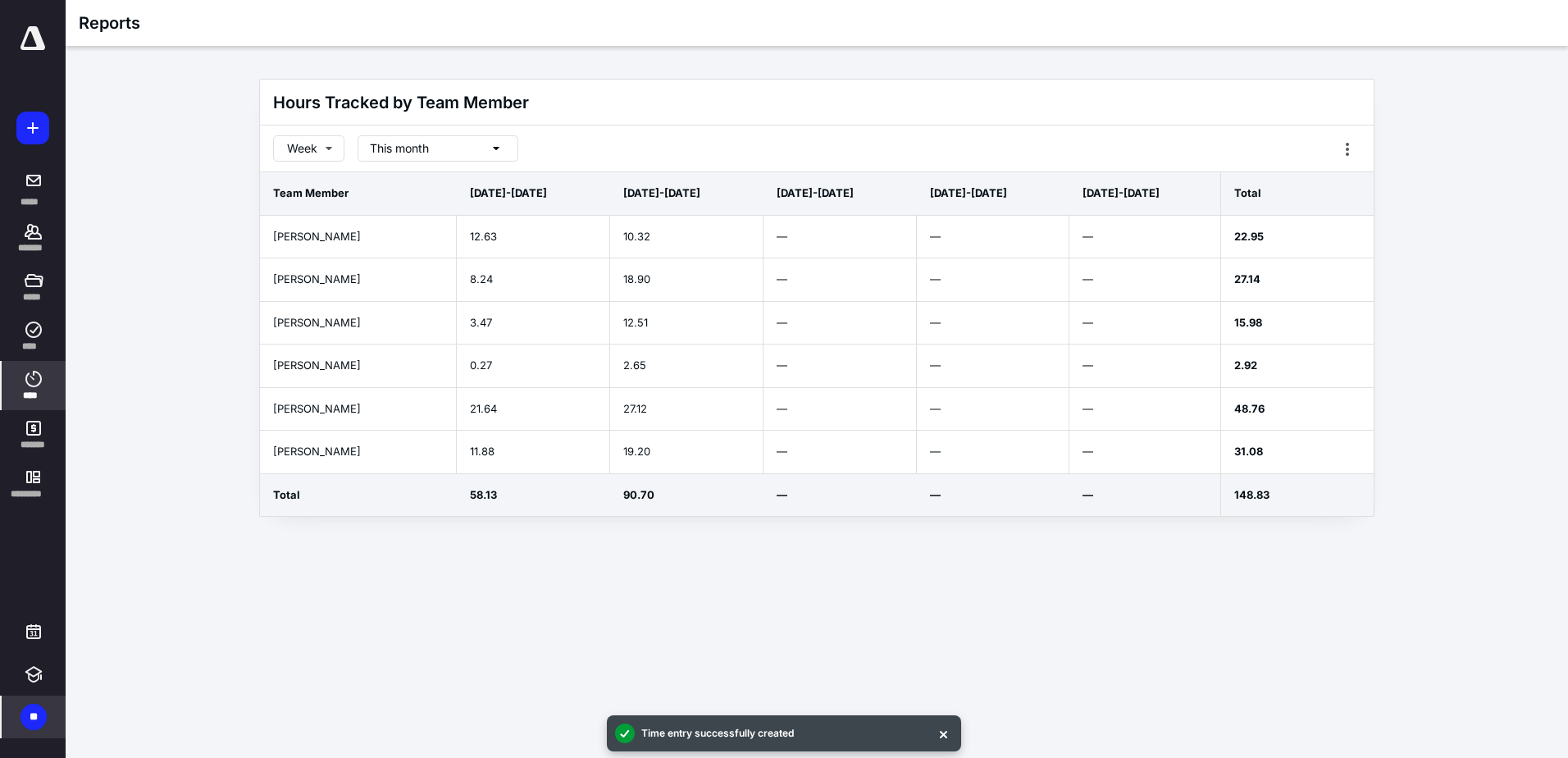 click at bounding box center [33, 39] 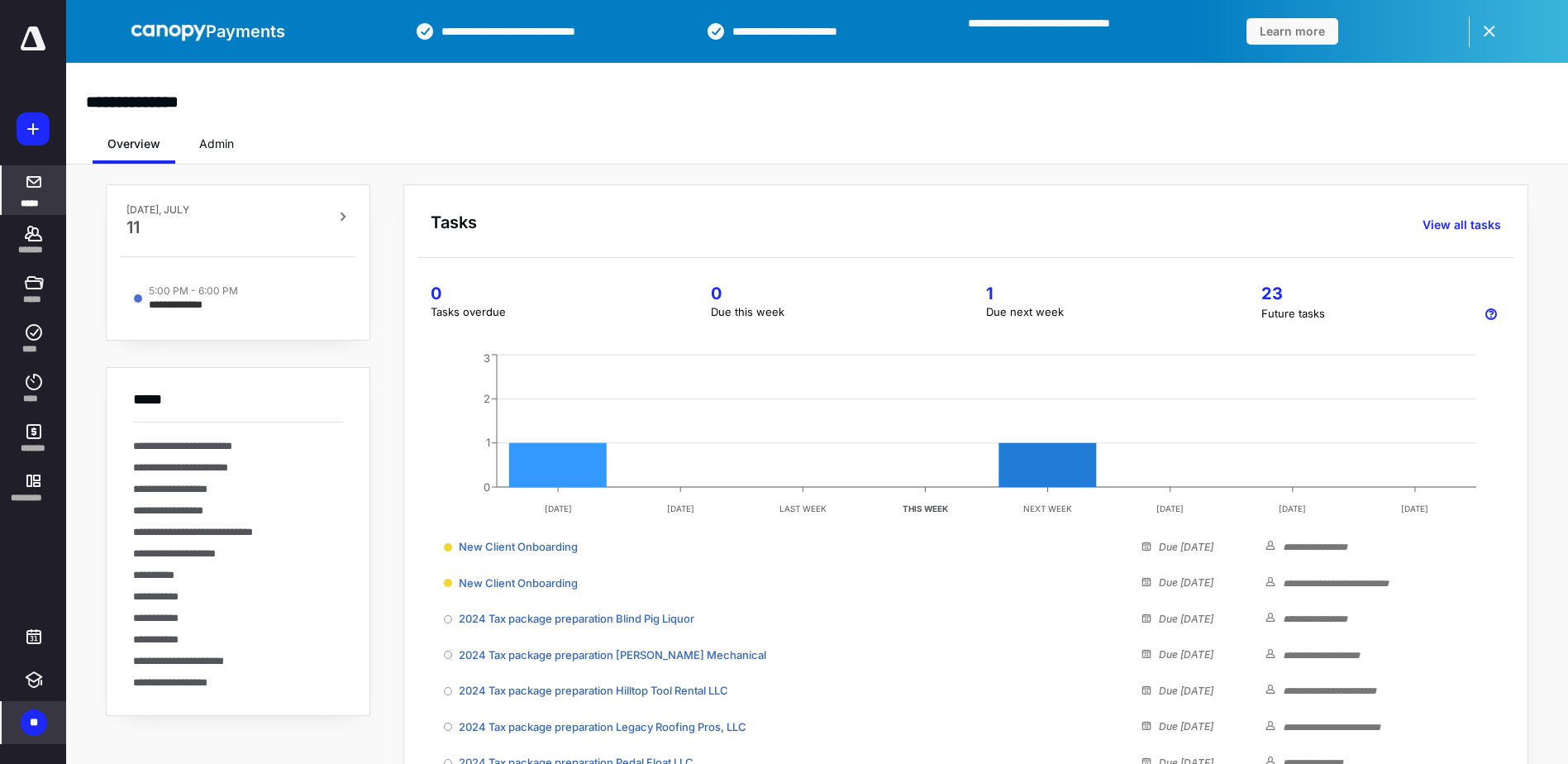 click 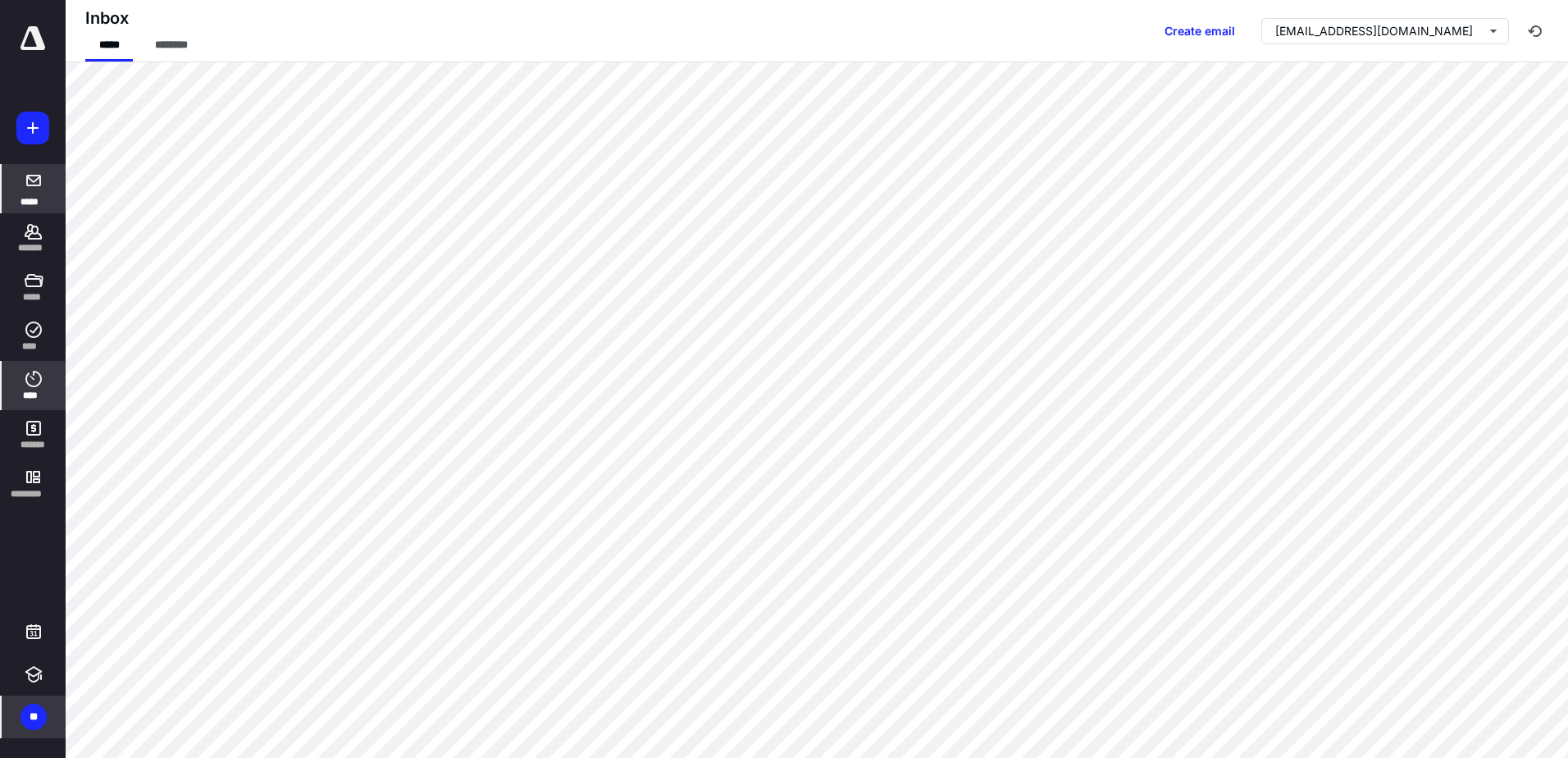 click 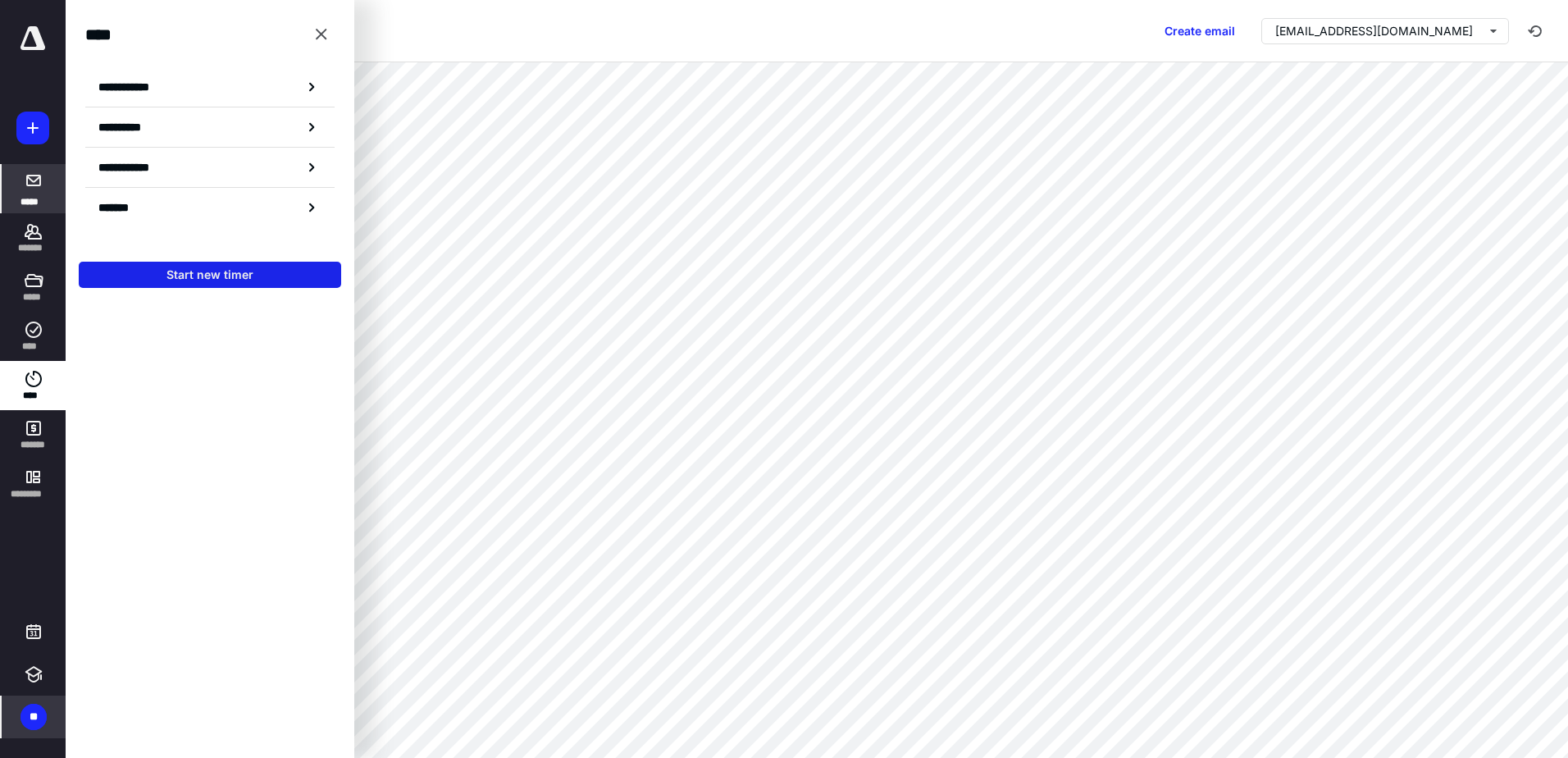 click on "Start new timer" at bounding box center (210, 275) 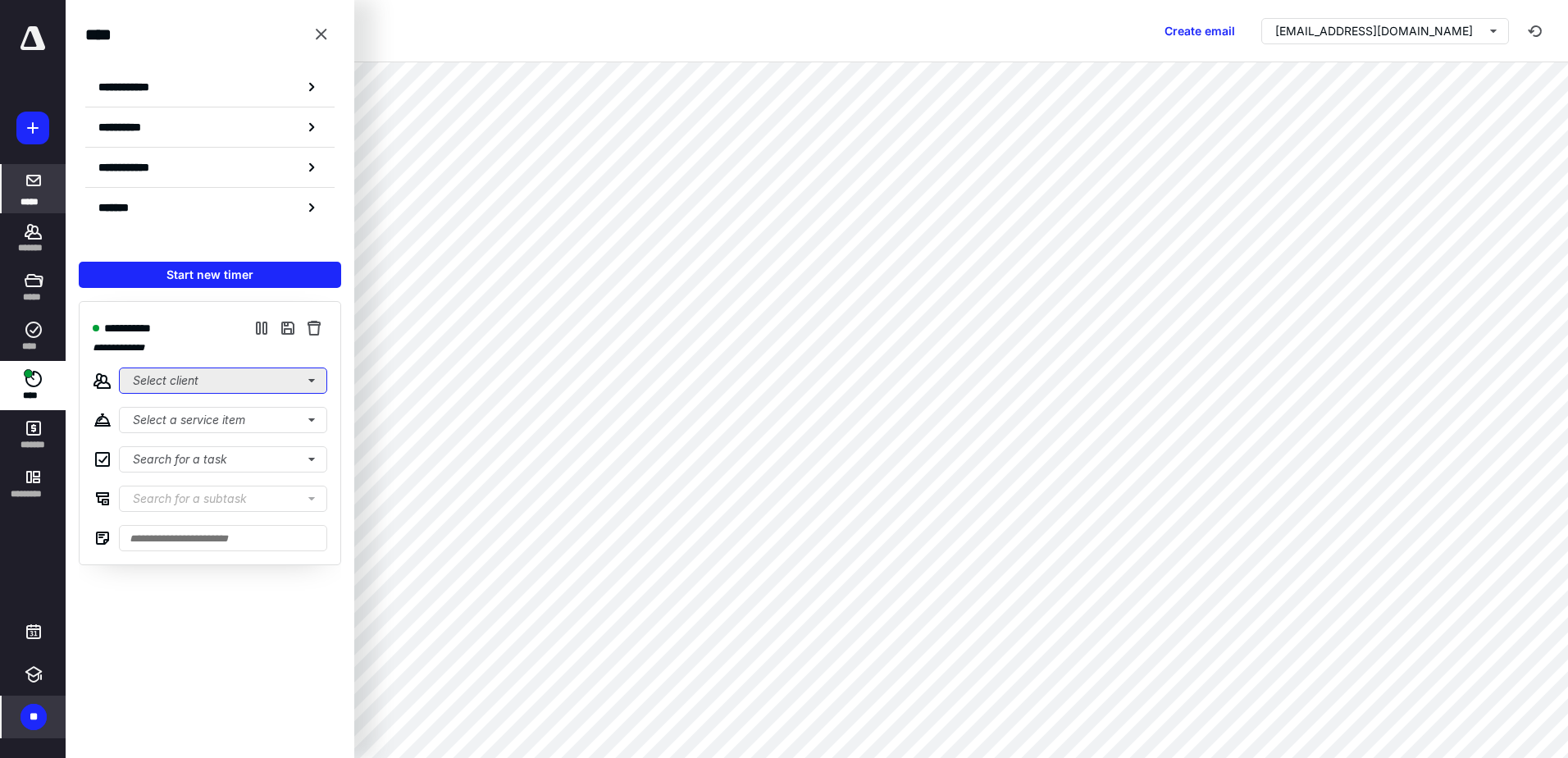 click on "Select client" at bounding box center [223, 381] 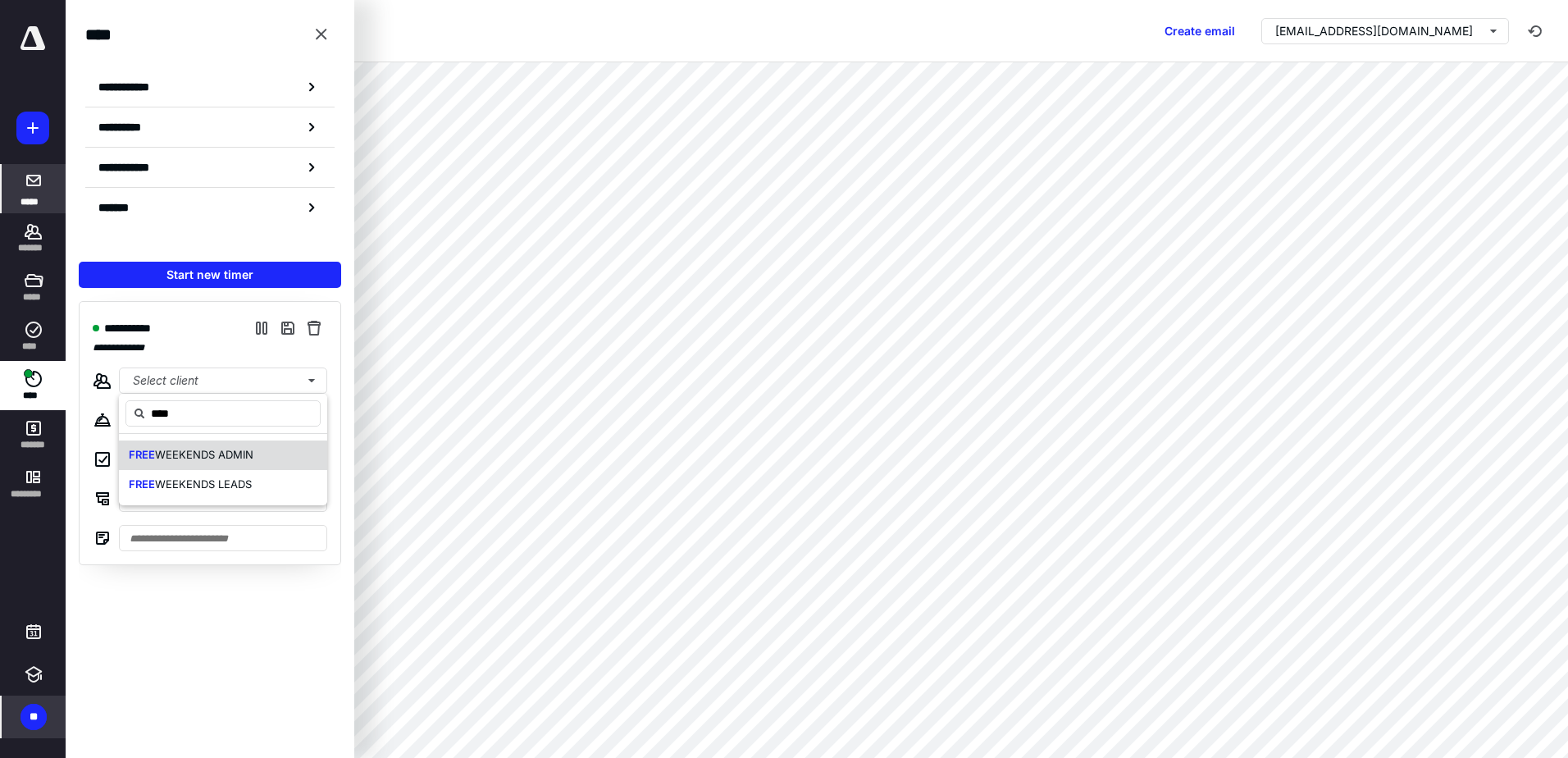click on "WEEKENDS ADMIN" at bounding box center (204, 454) 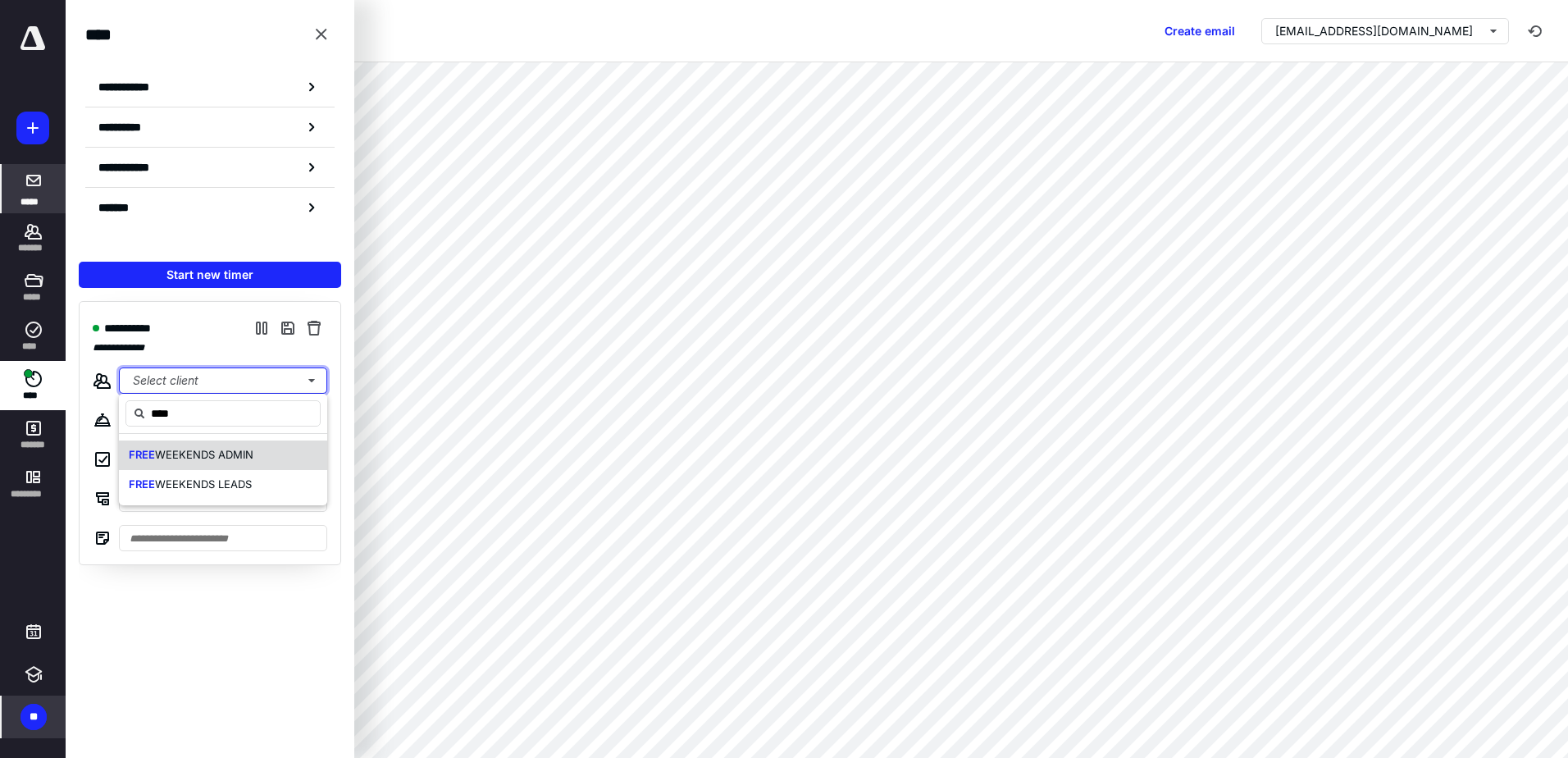 type 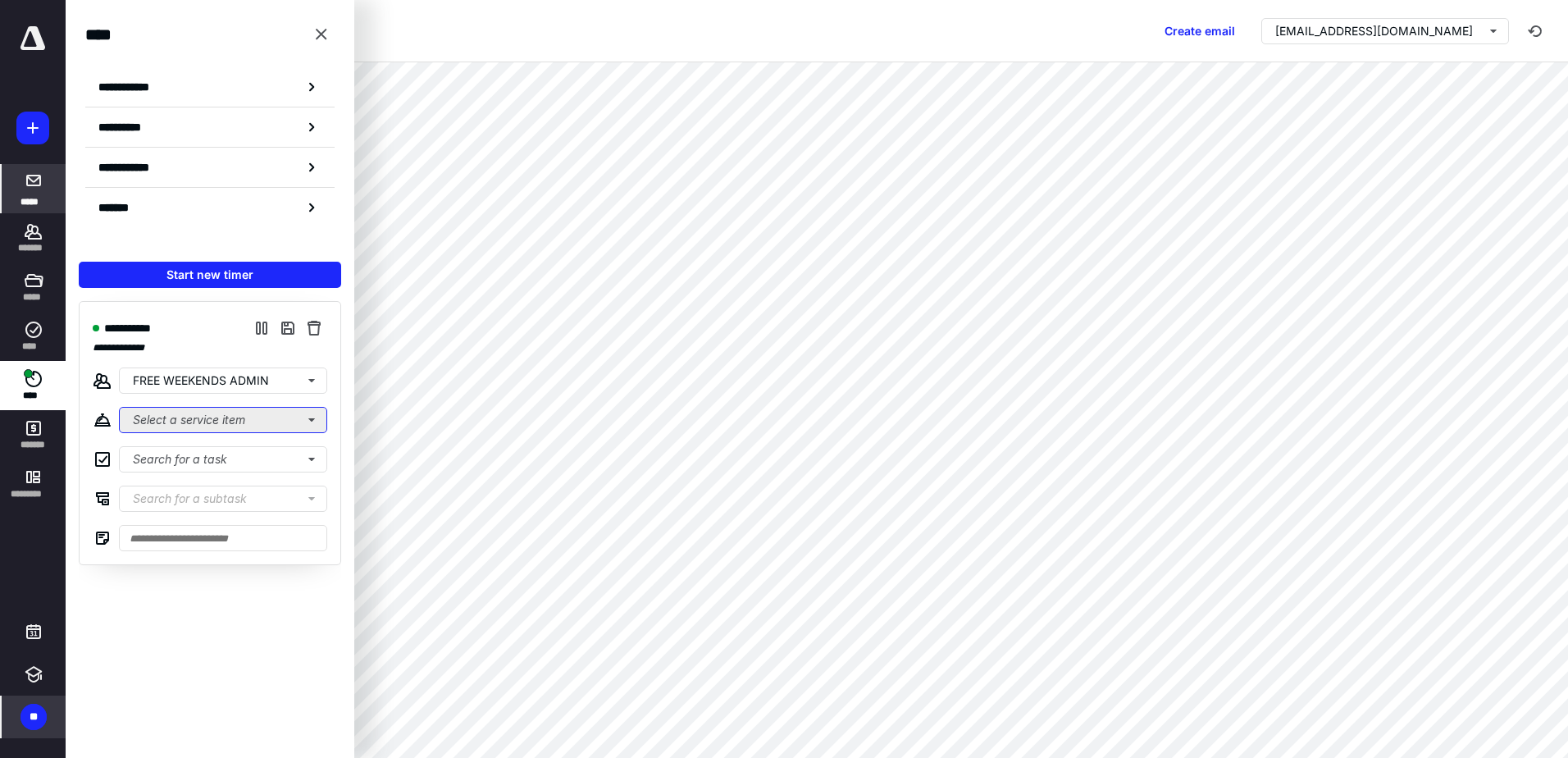 click on "Select a service item" at bounding box center [223, 420] 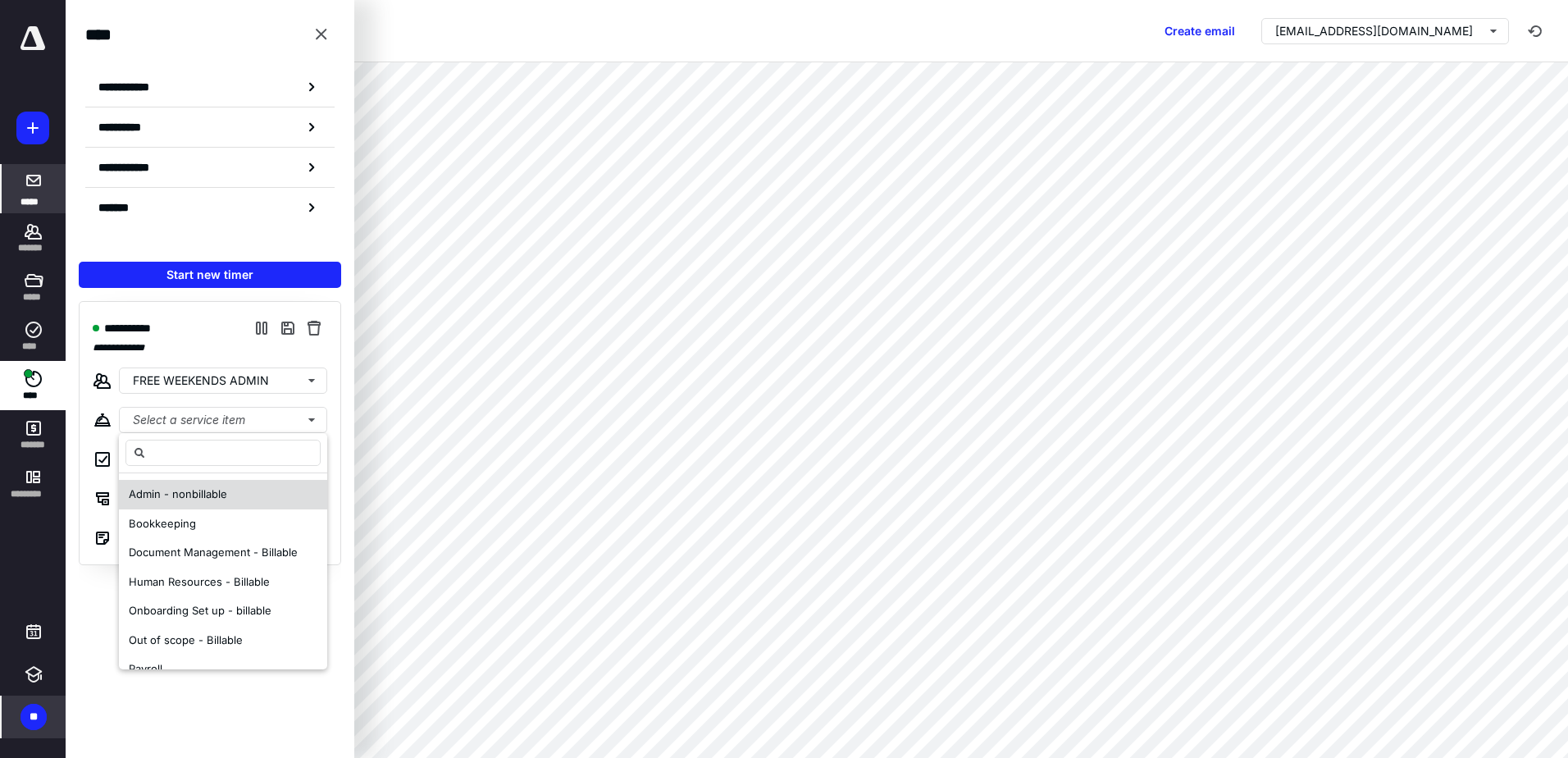 click on "Admin - nonbillable" at bounding box center [178, 494] 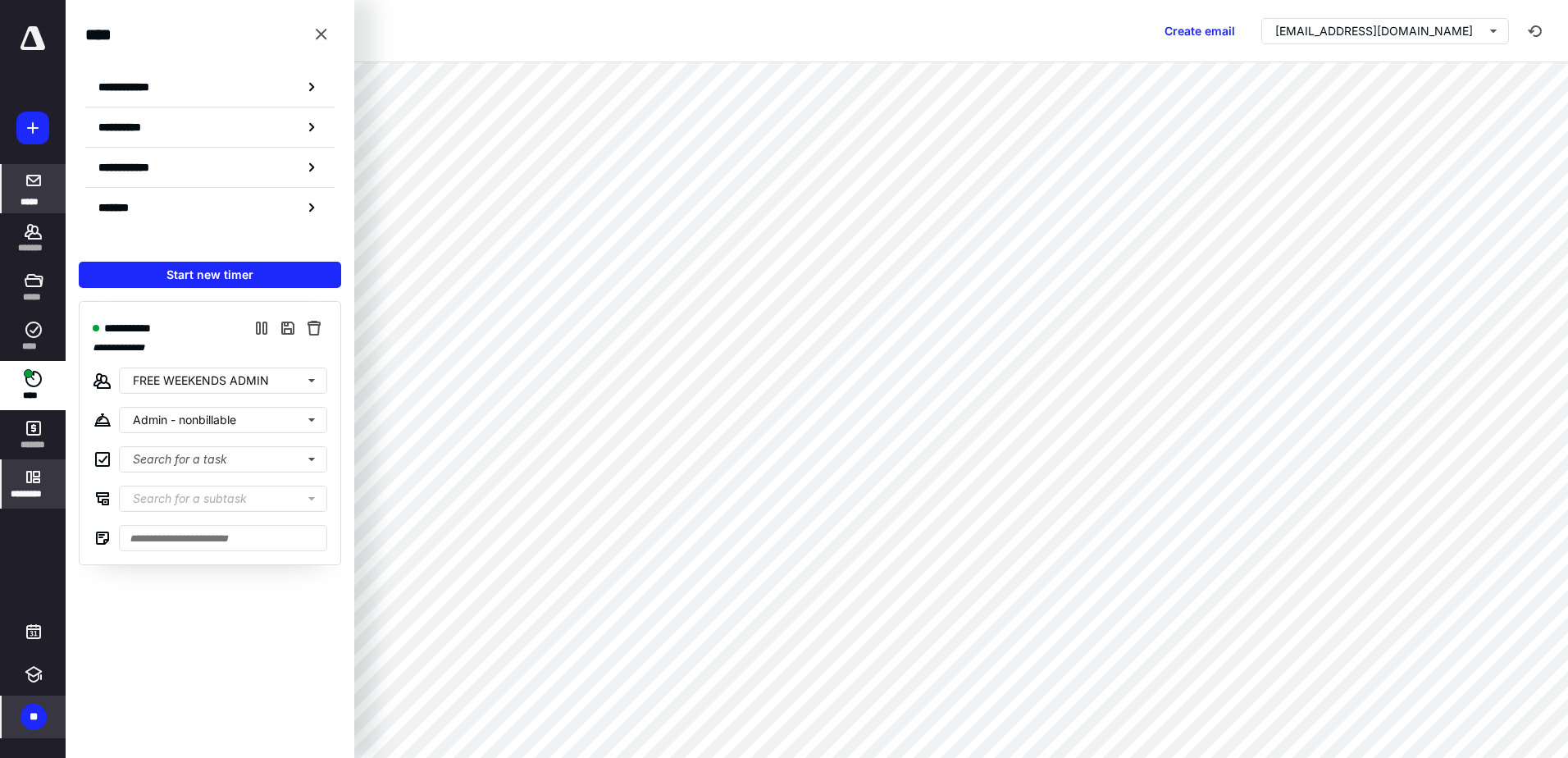 click on "*********" at bounding box center [34, 494] 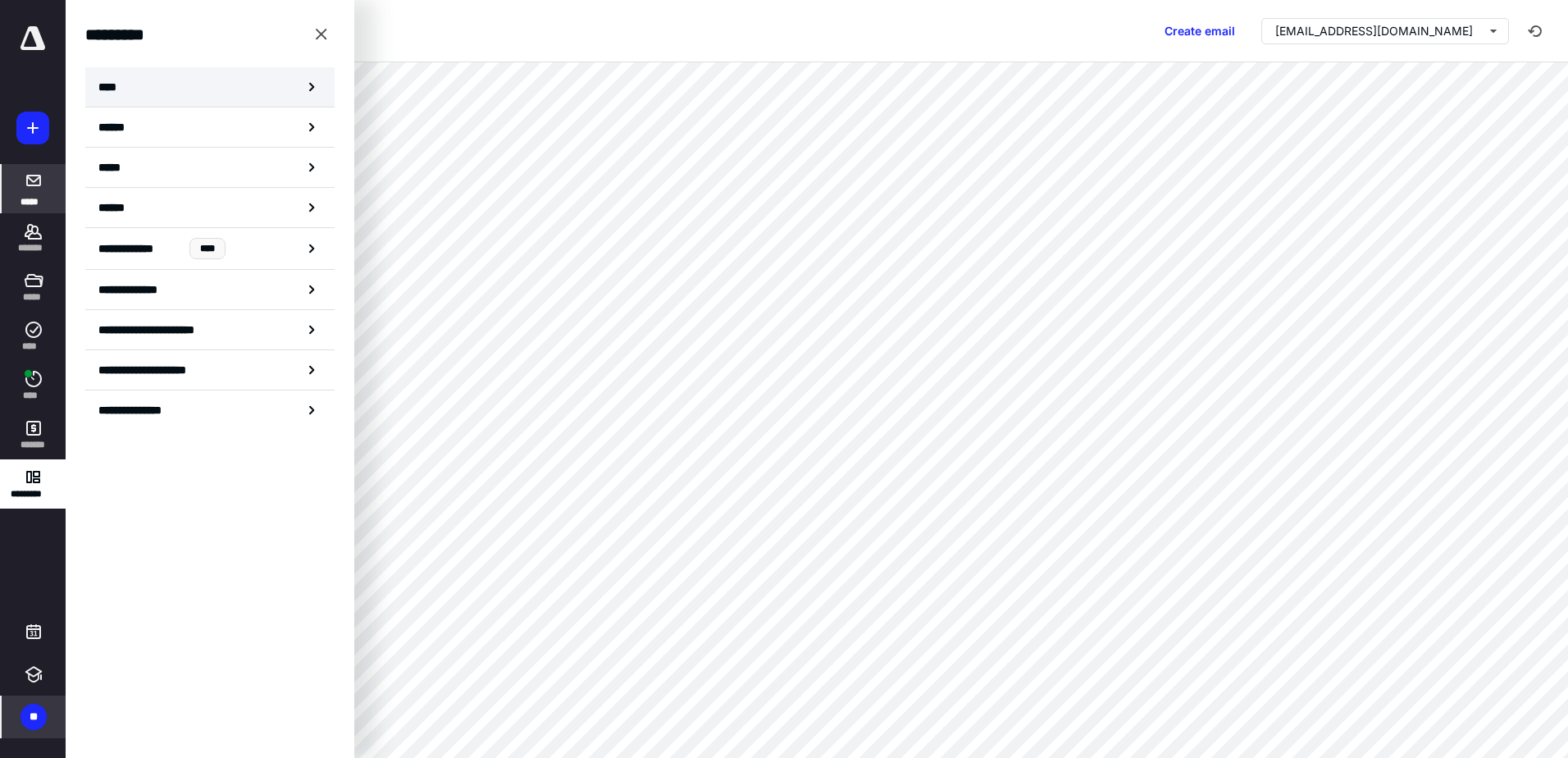 click on "****" at bounding box center (112, 87) 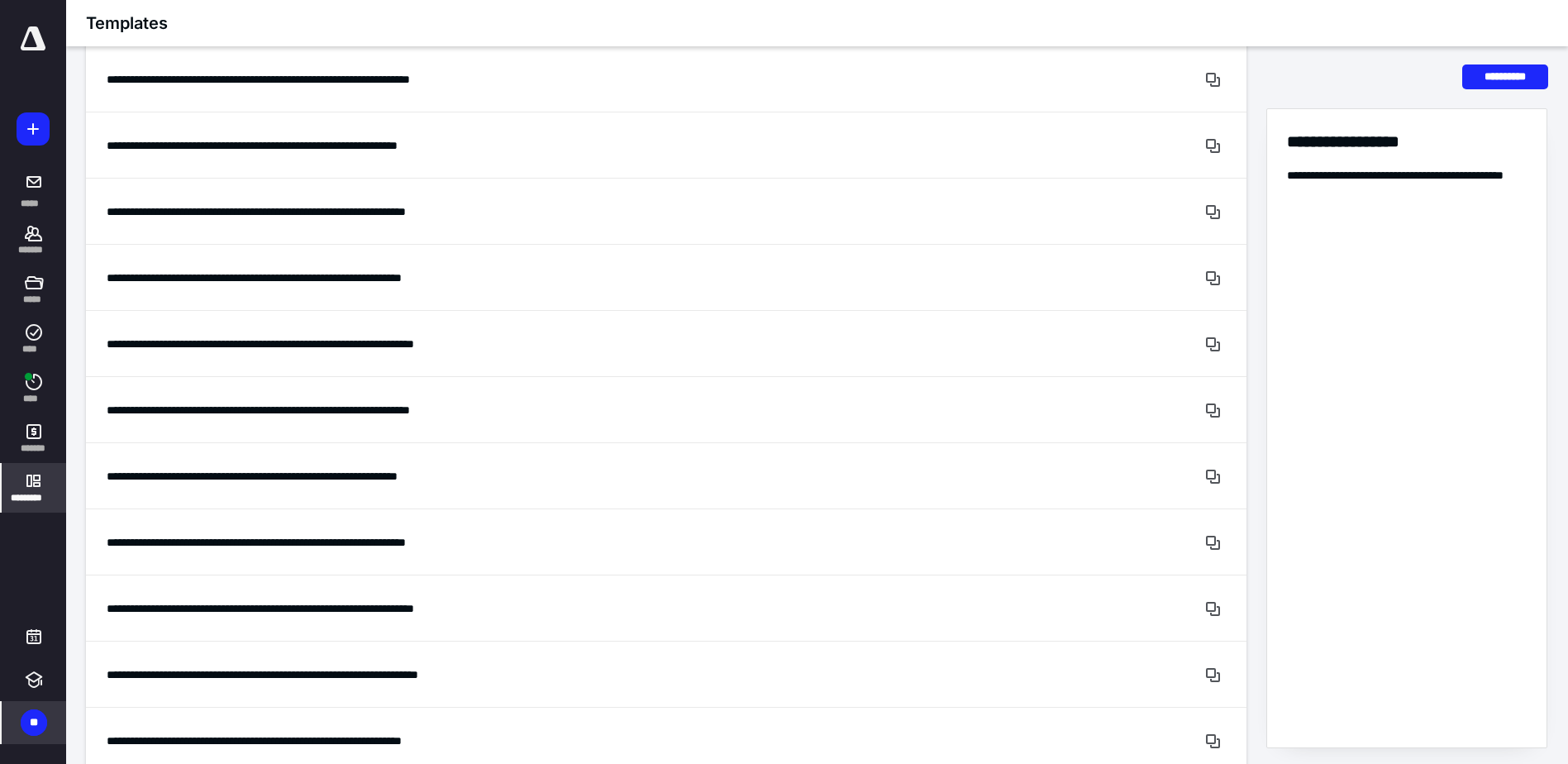 scroll, scrollTop: 5623, scrollLeft: 0, axis: vertical 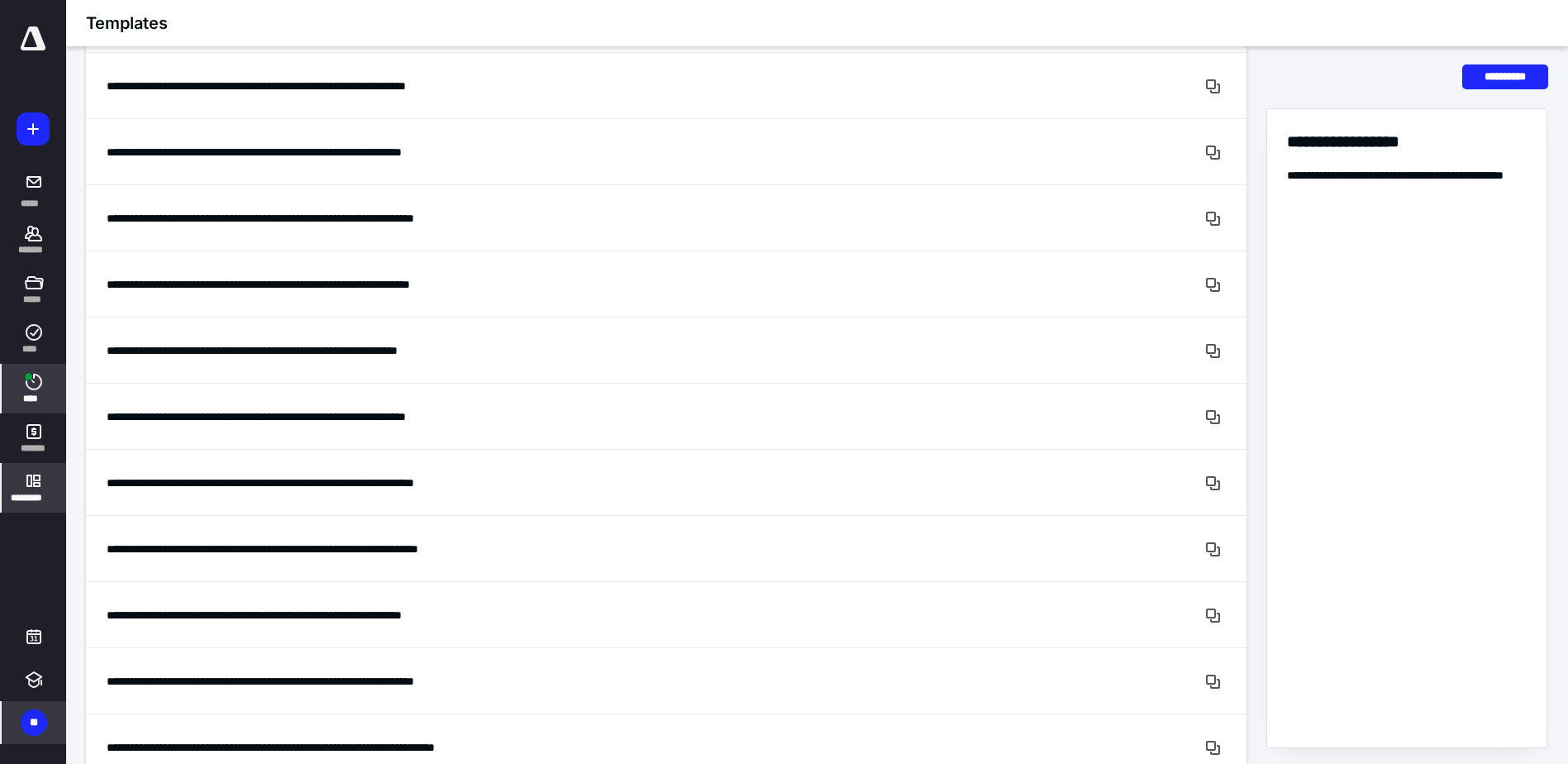 click 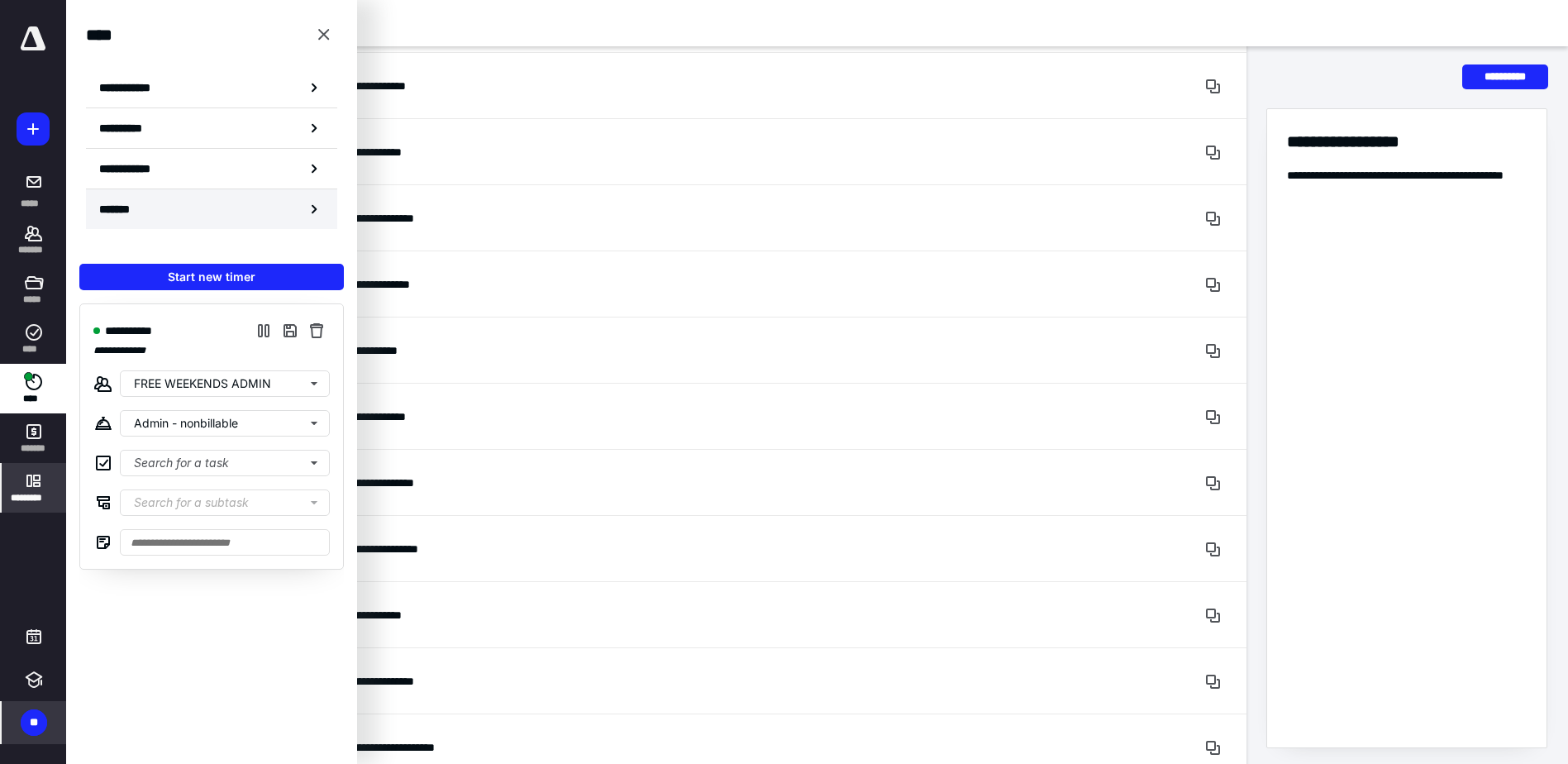 click on "*******" at bounding box center [121, 209] 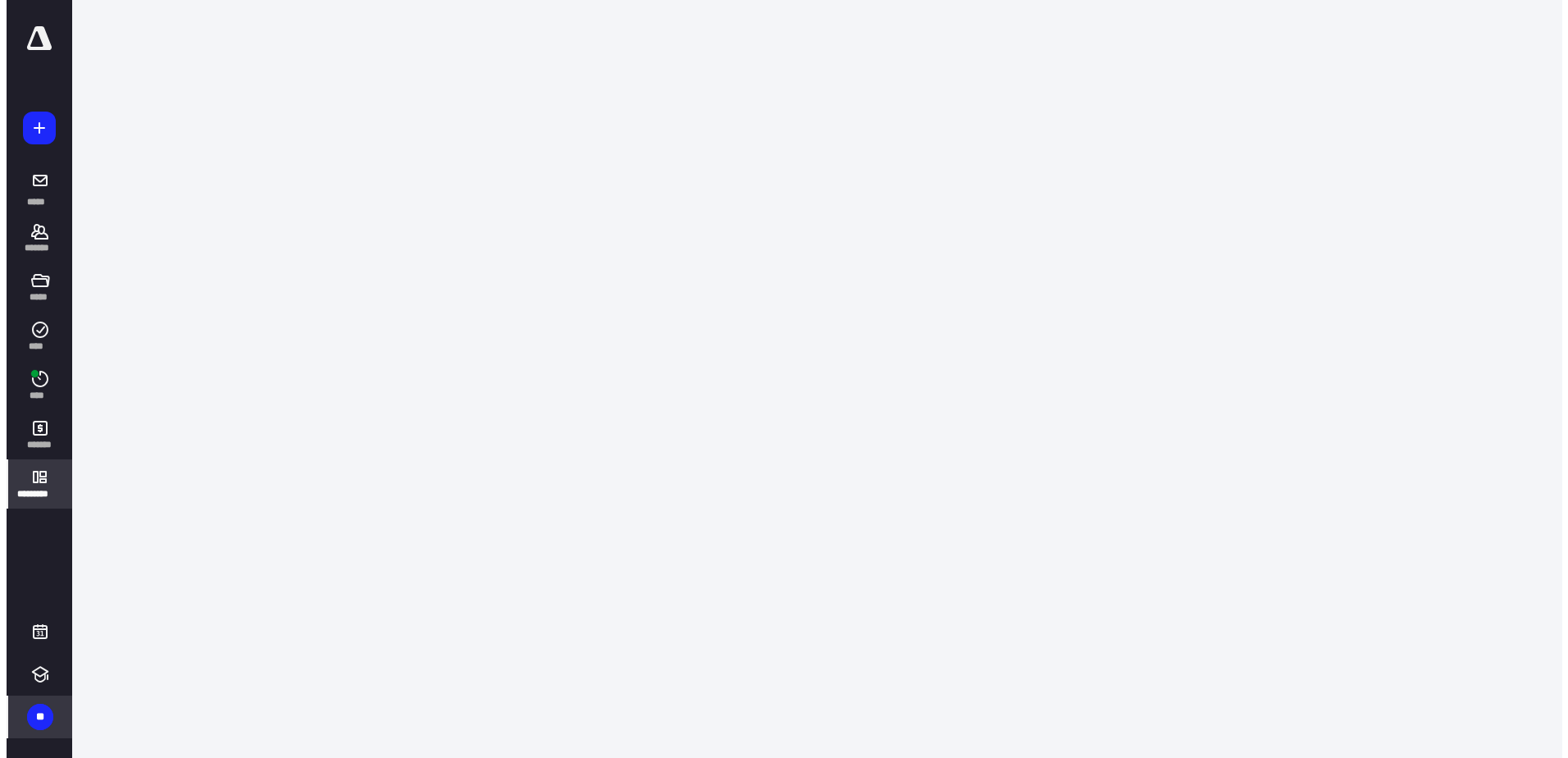 scroll, scrollTop: 0, scrollLeft: 0, axis: both 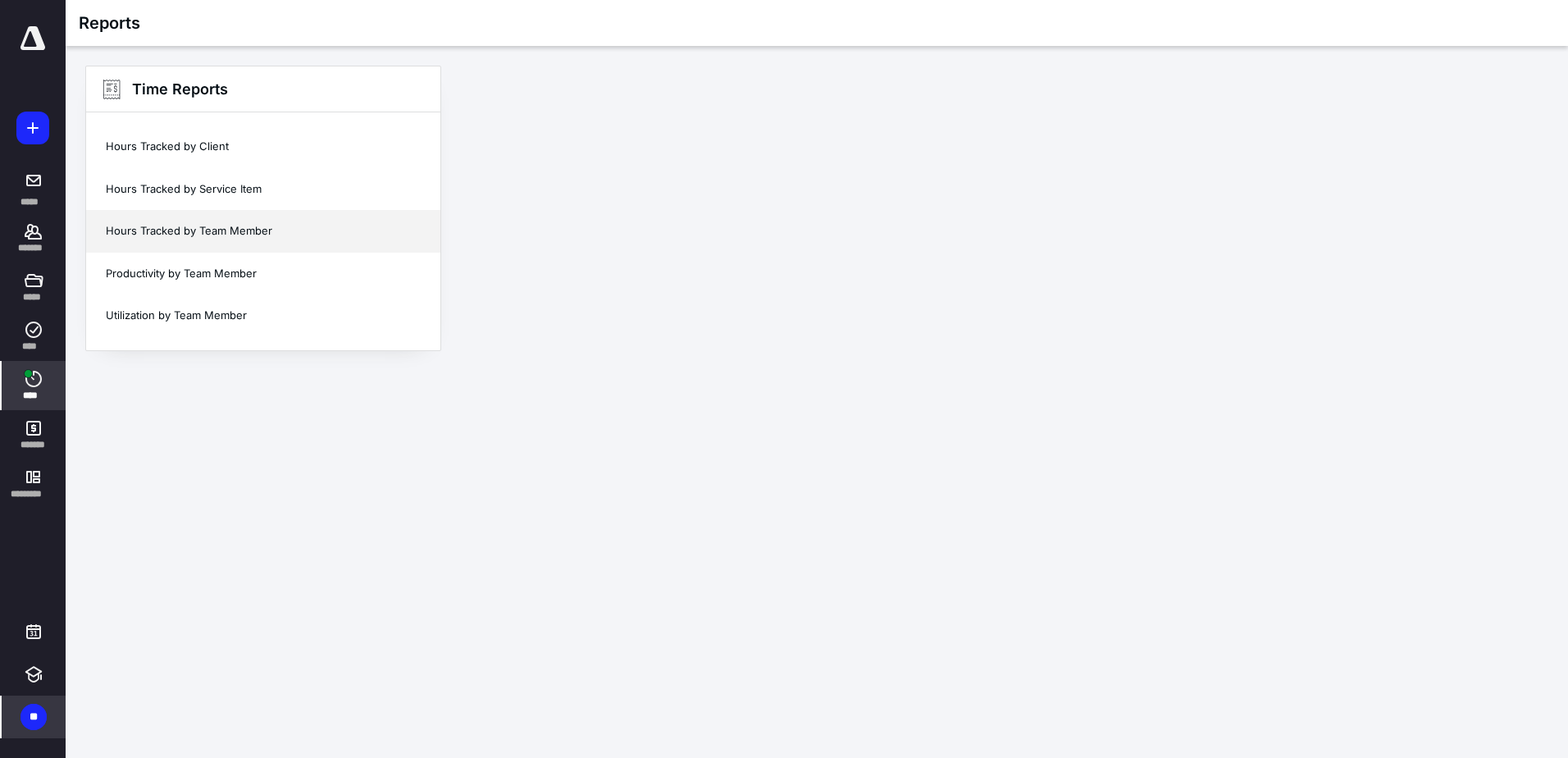 click on "Hours Tracked by Team Member" at bounding box center (263, 231) 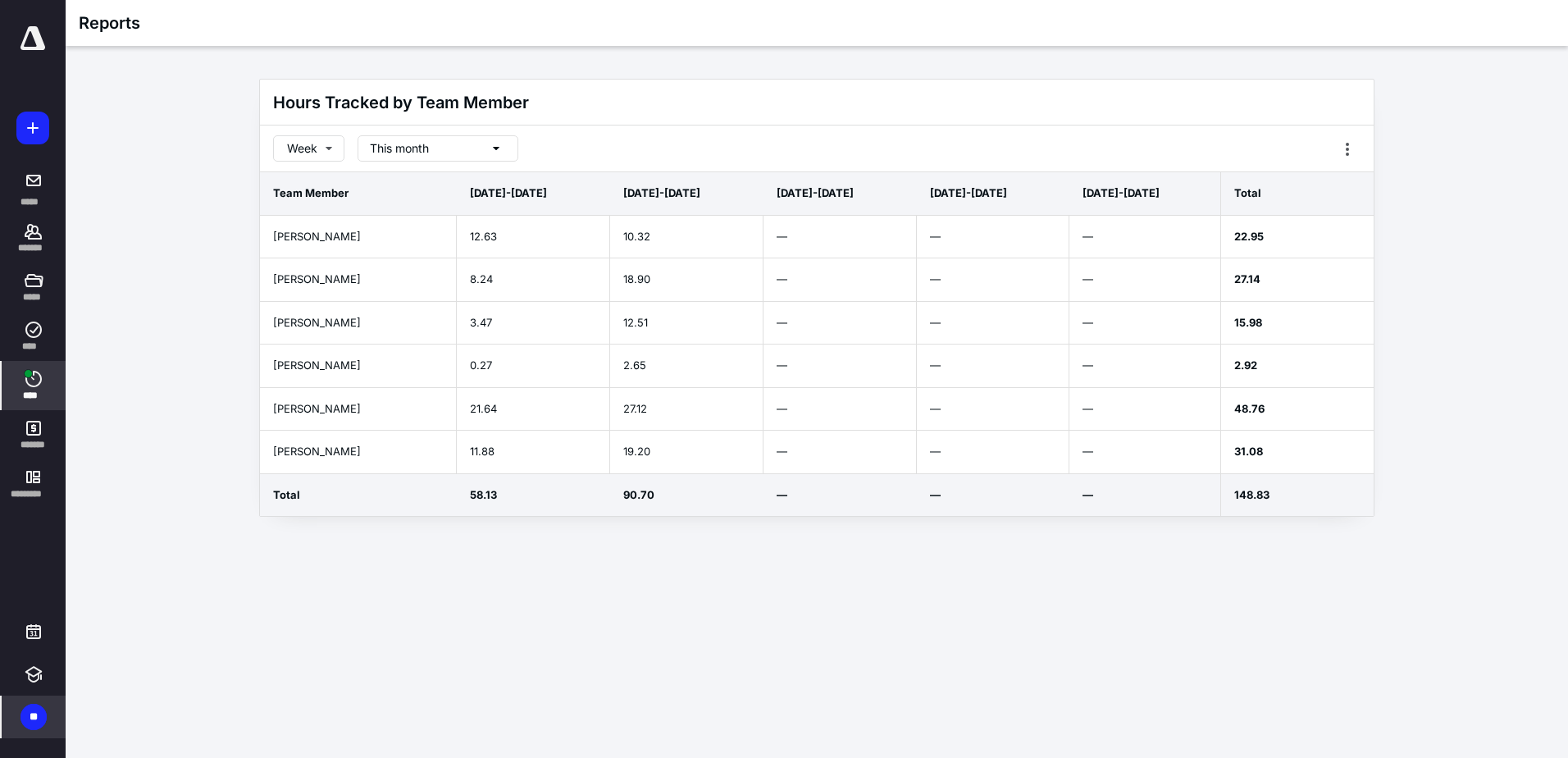 click on "****" at bounding box center [34, 386] 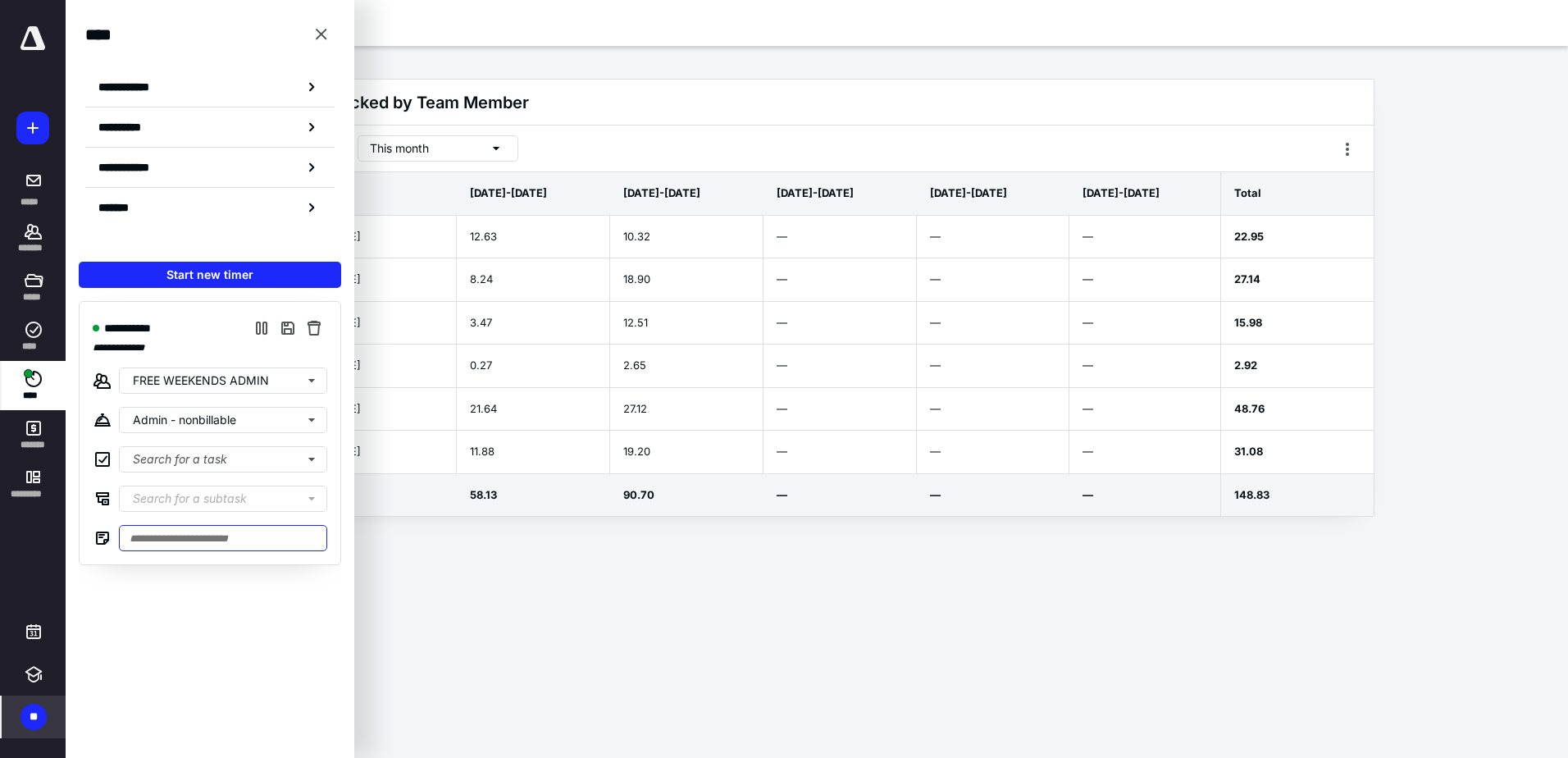 click at bounding box center (223, 538) 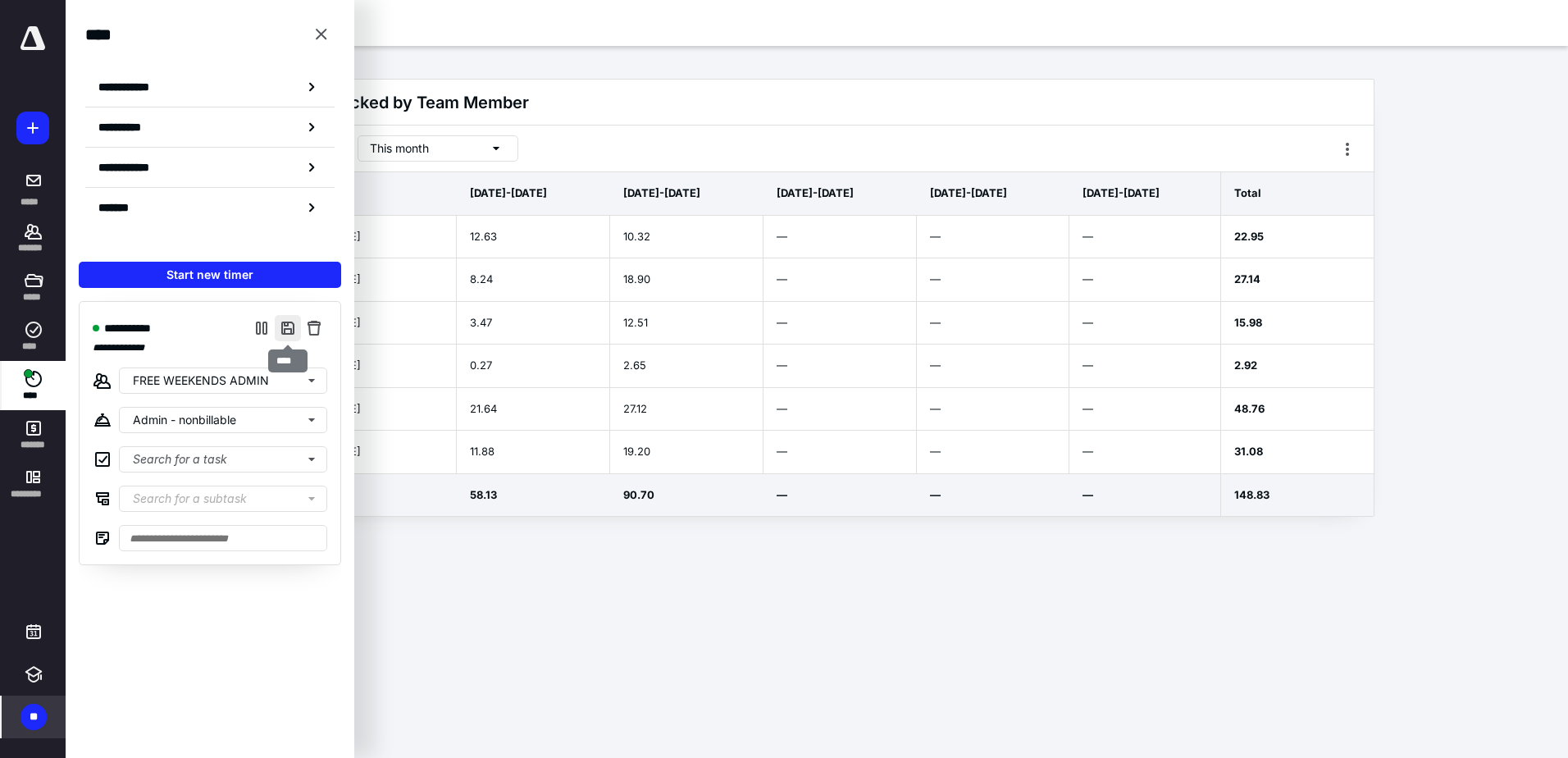 click at bounding box center (288, 328) 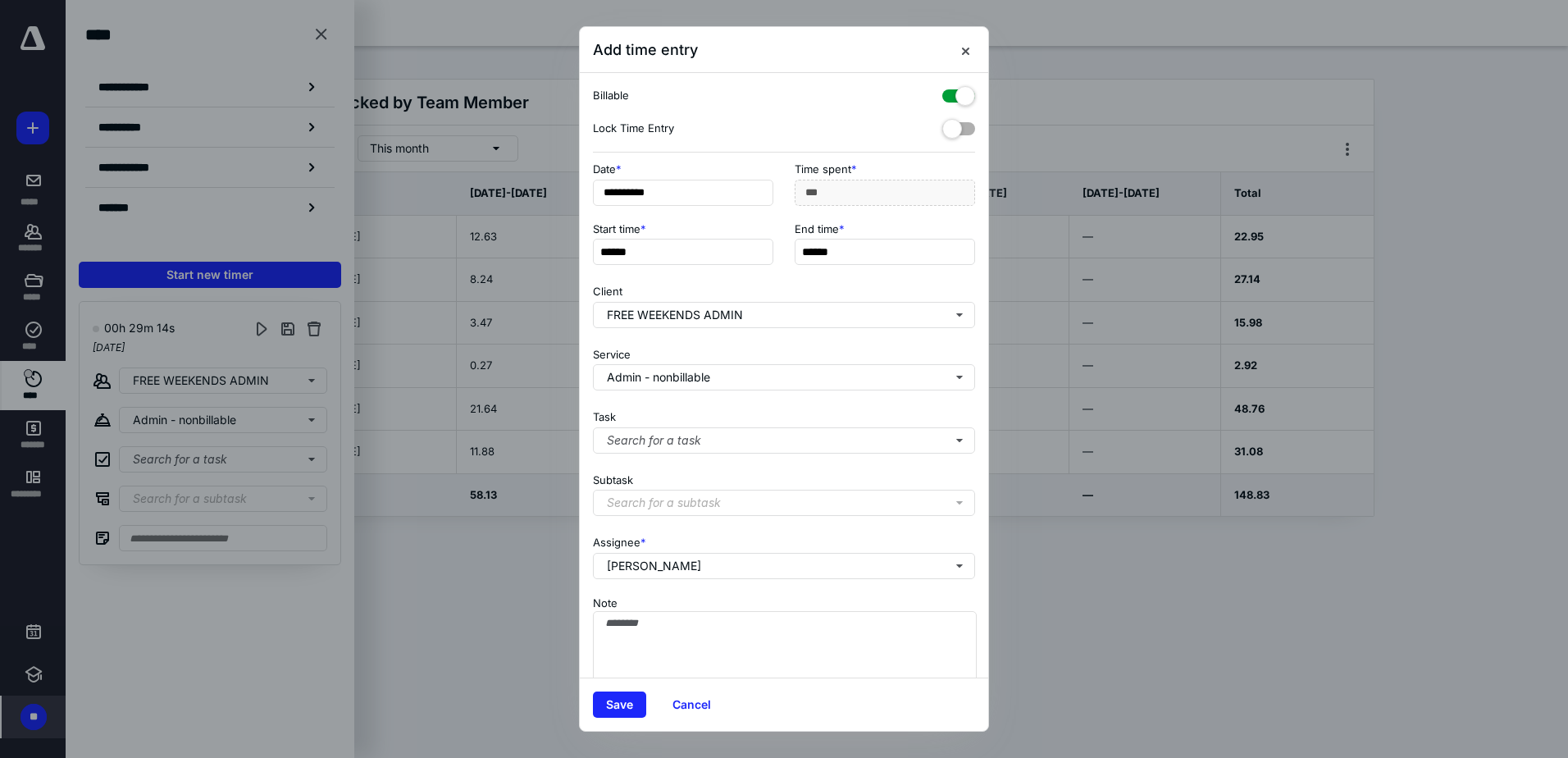 click at bounding box center (959, 93) 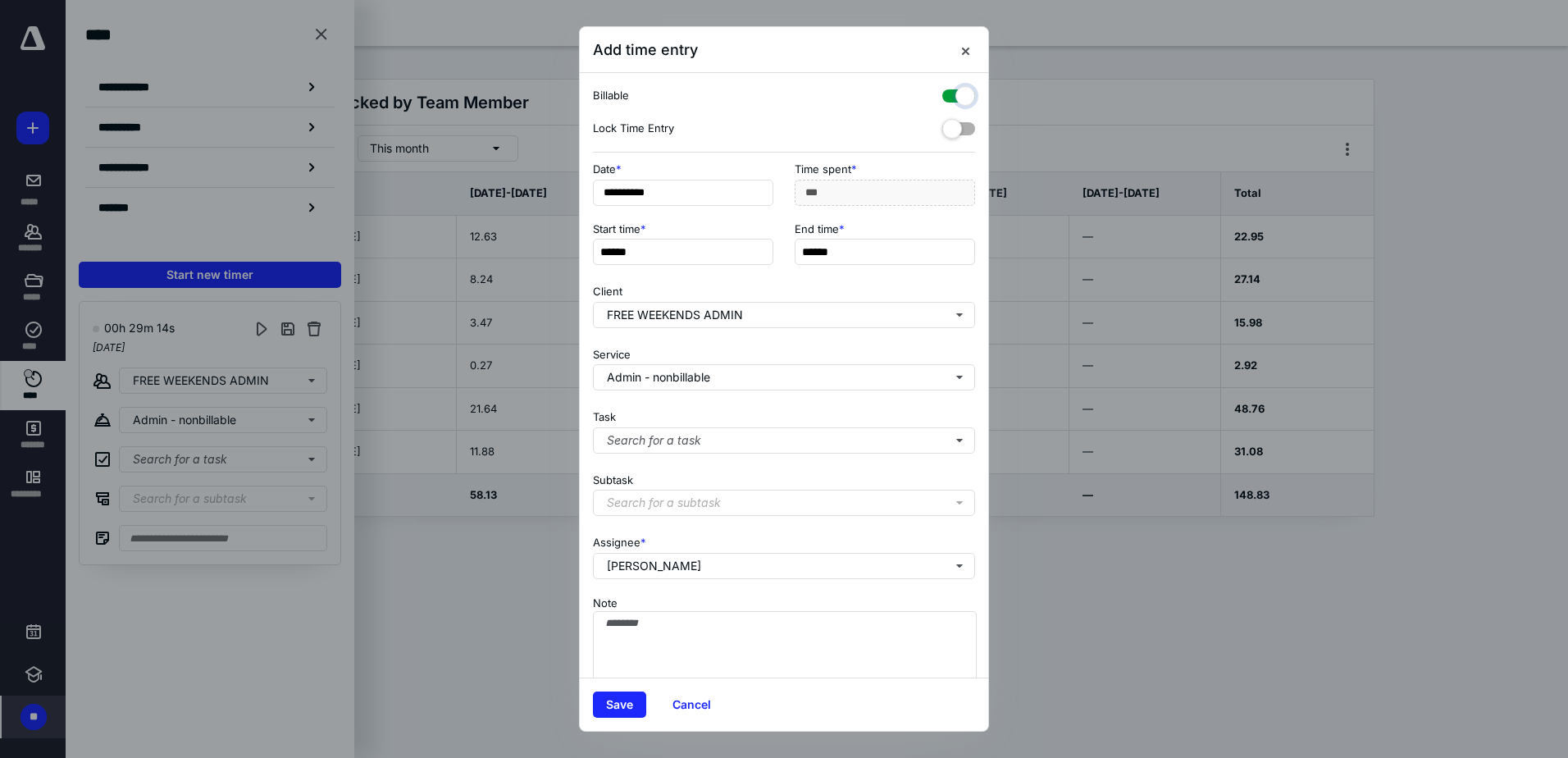 click at bounding box center (950, 94) 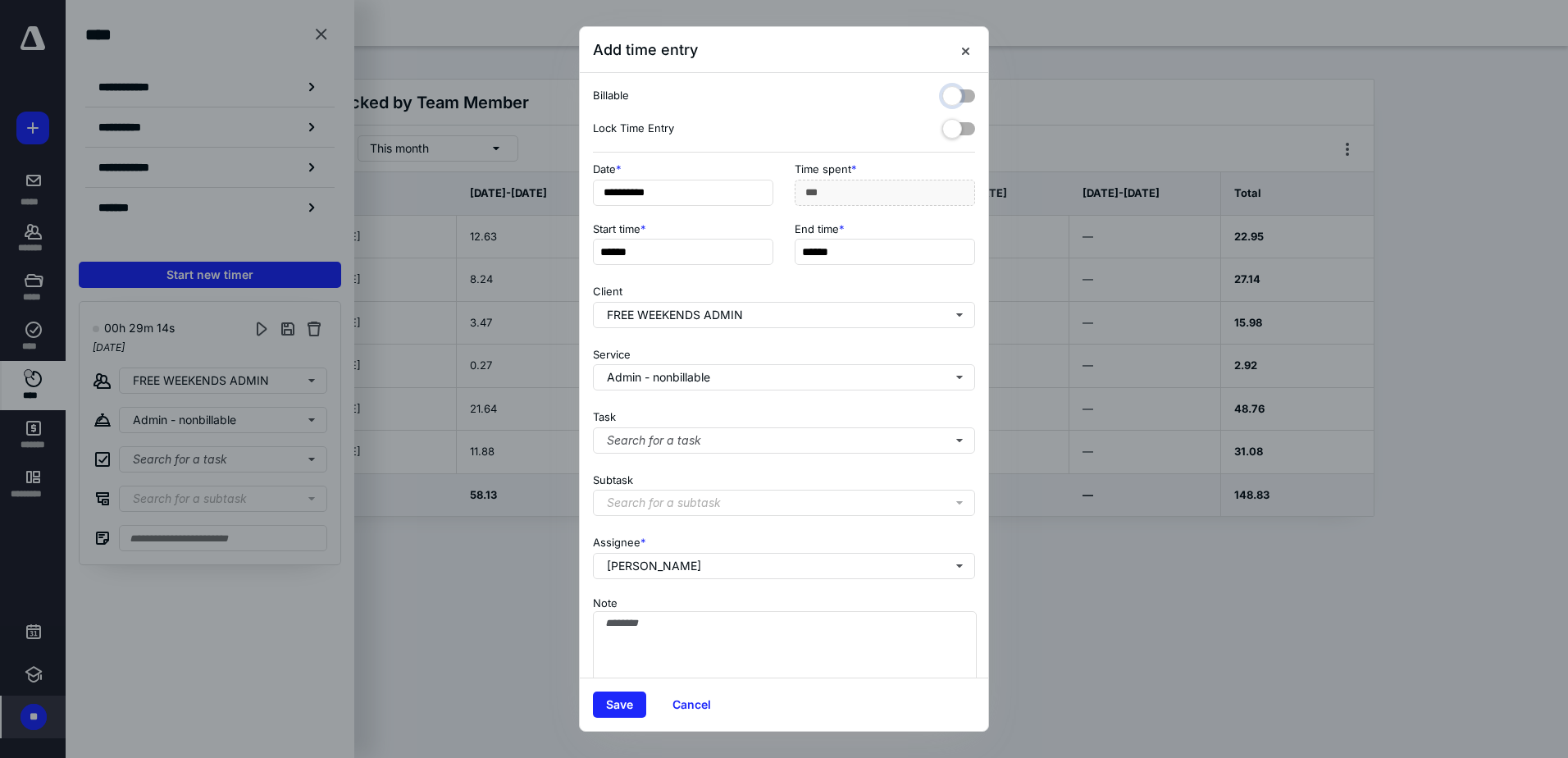 checkbox on "false" 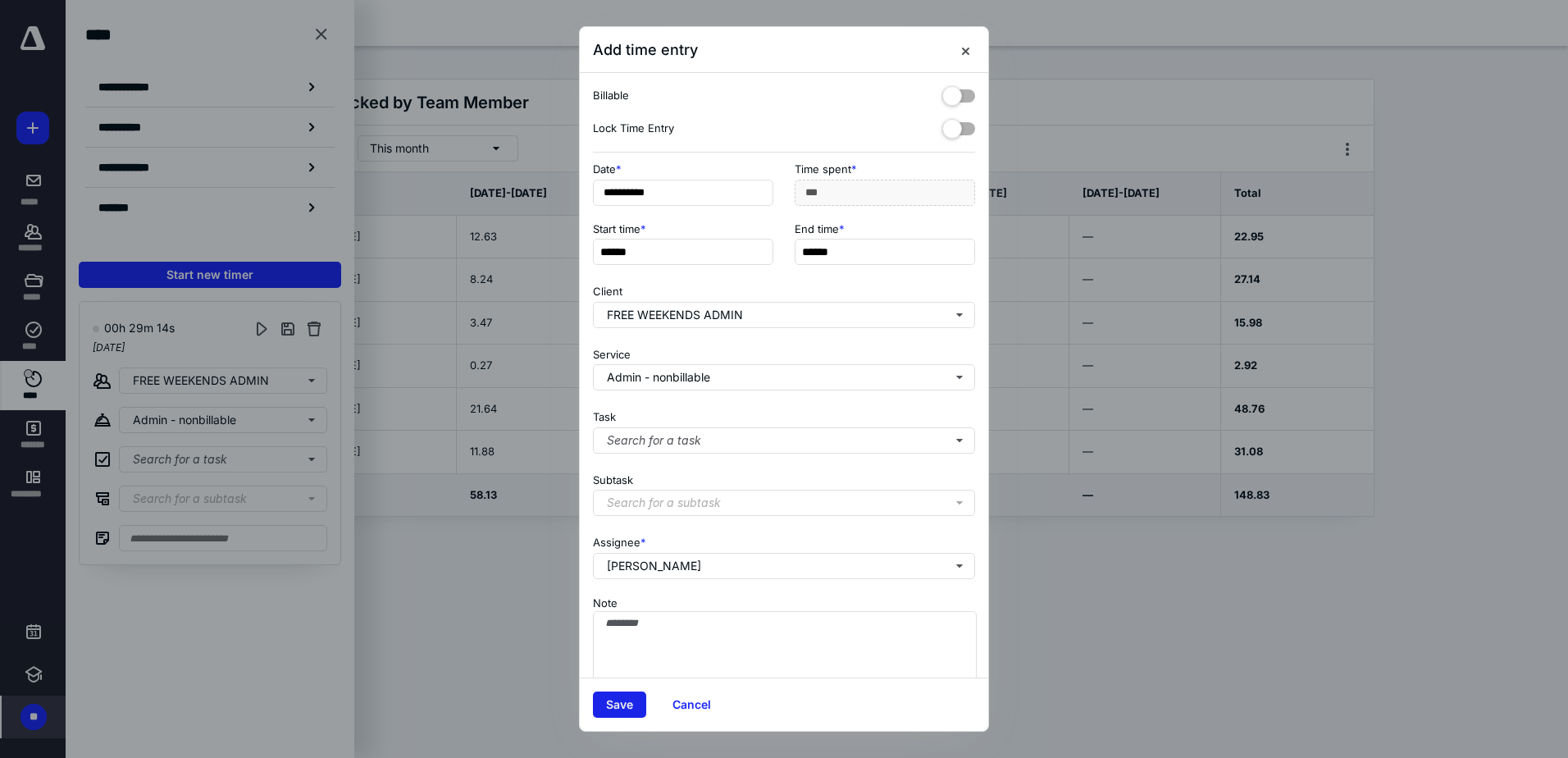 click on "Save" at bounding box center [619, 705] 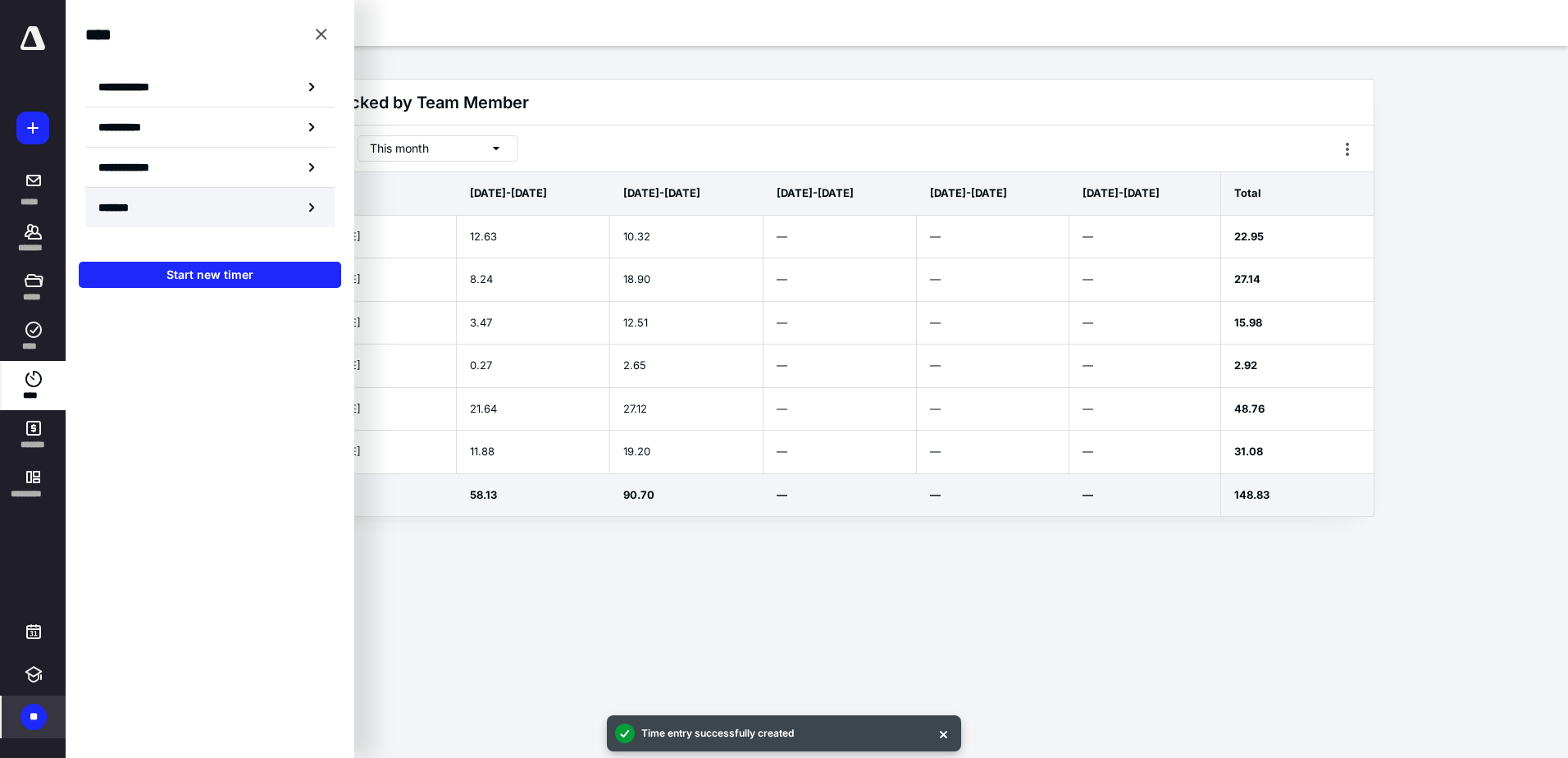 click on "*******" at bounding box center (210, 208) 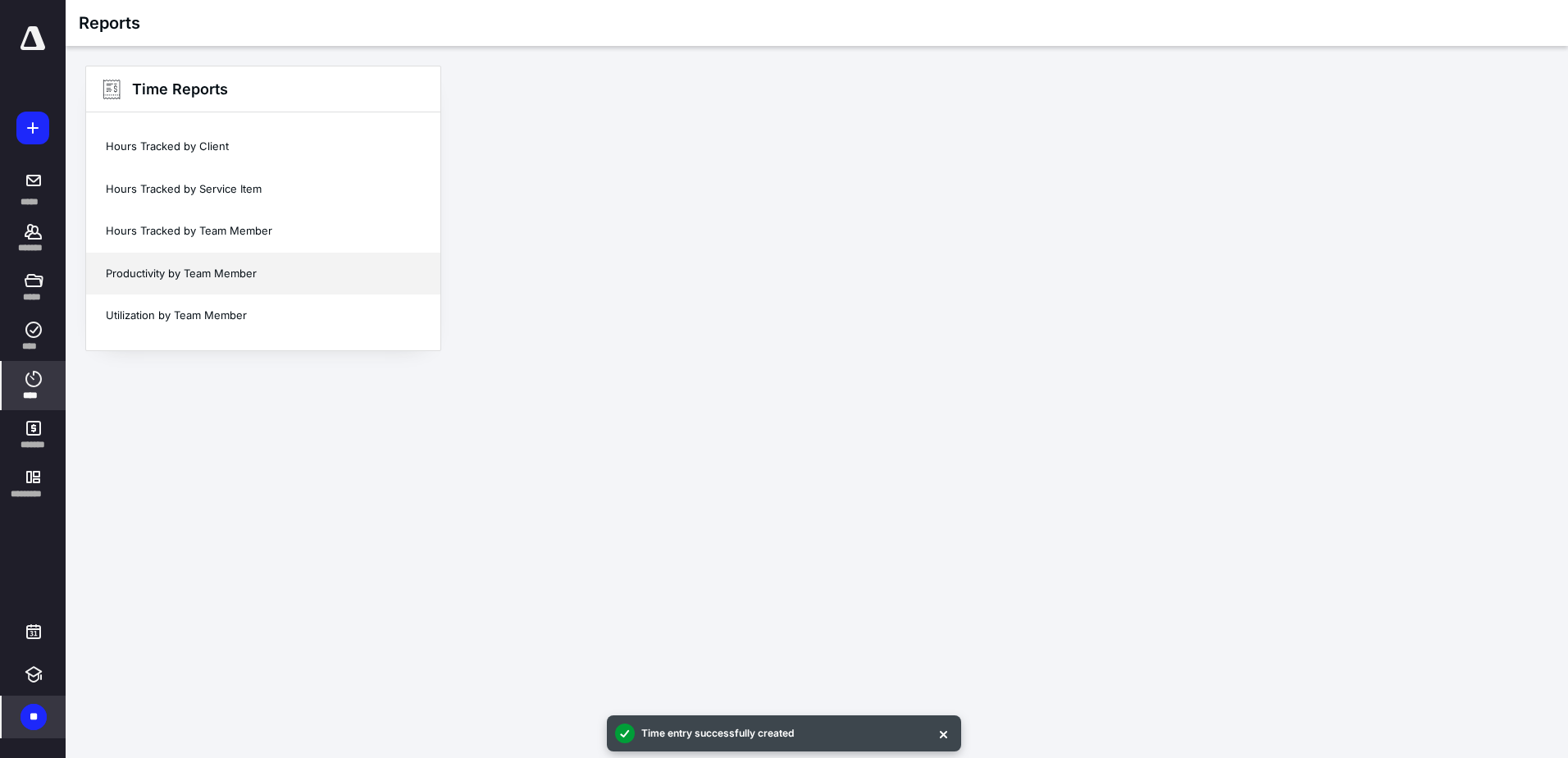 click on "Productivity by Team Member" at bounding box center [263, 274] 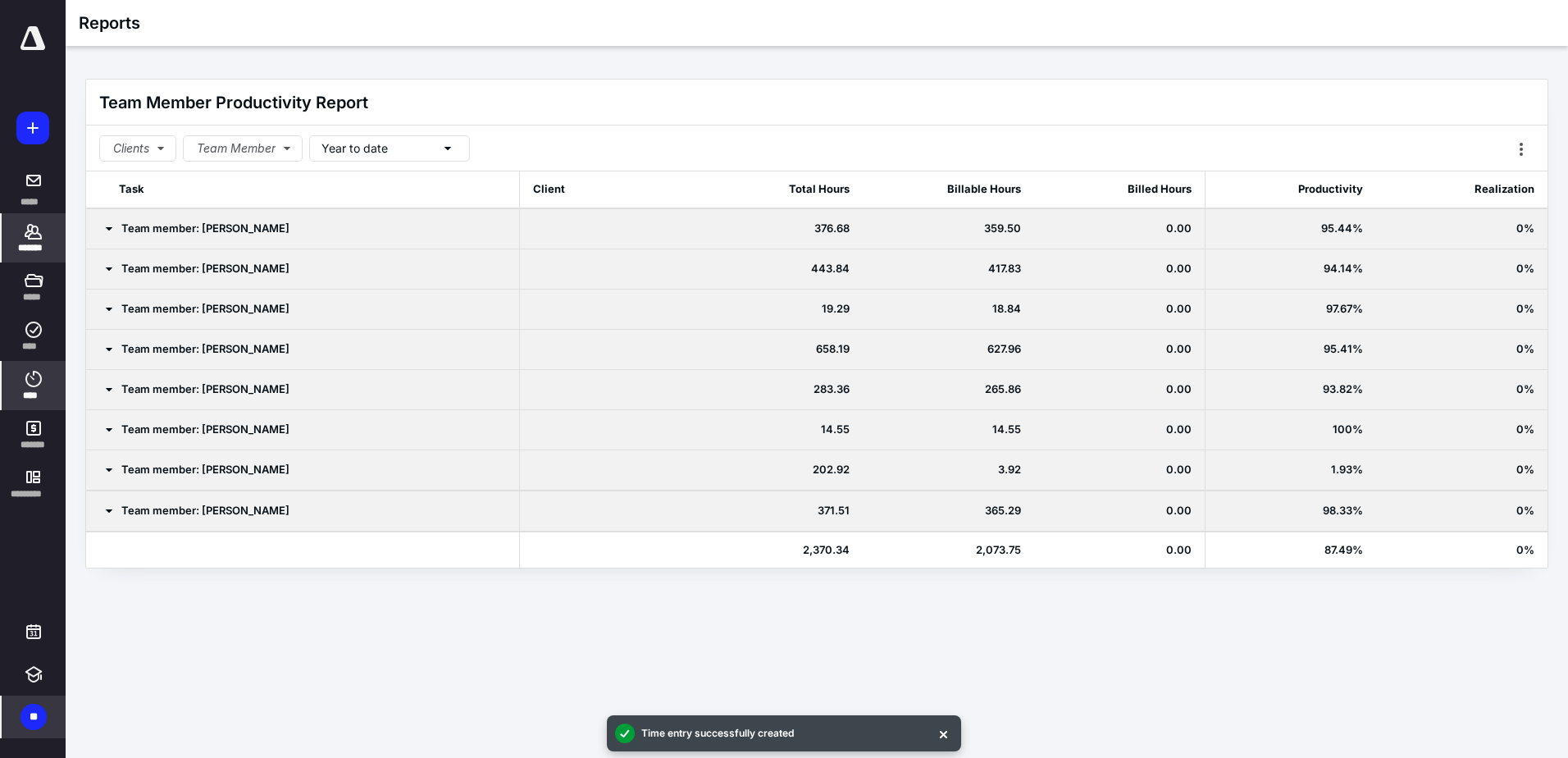 click on "*******" at bounding box center (34, 248) 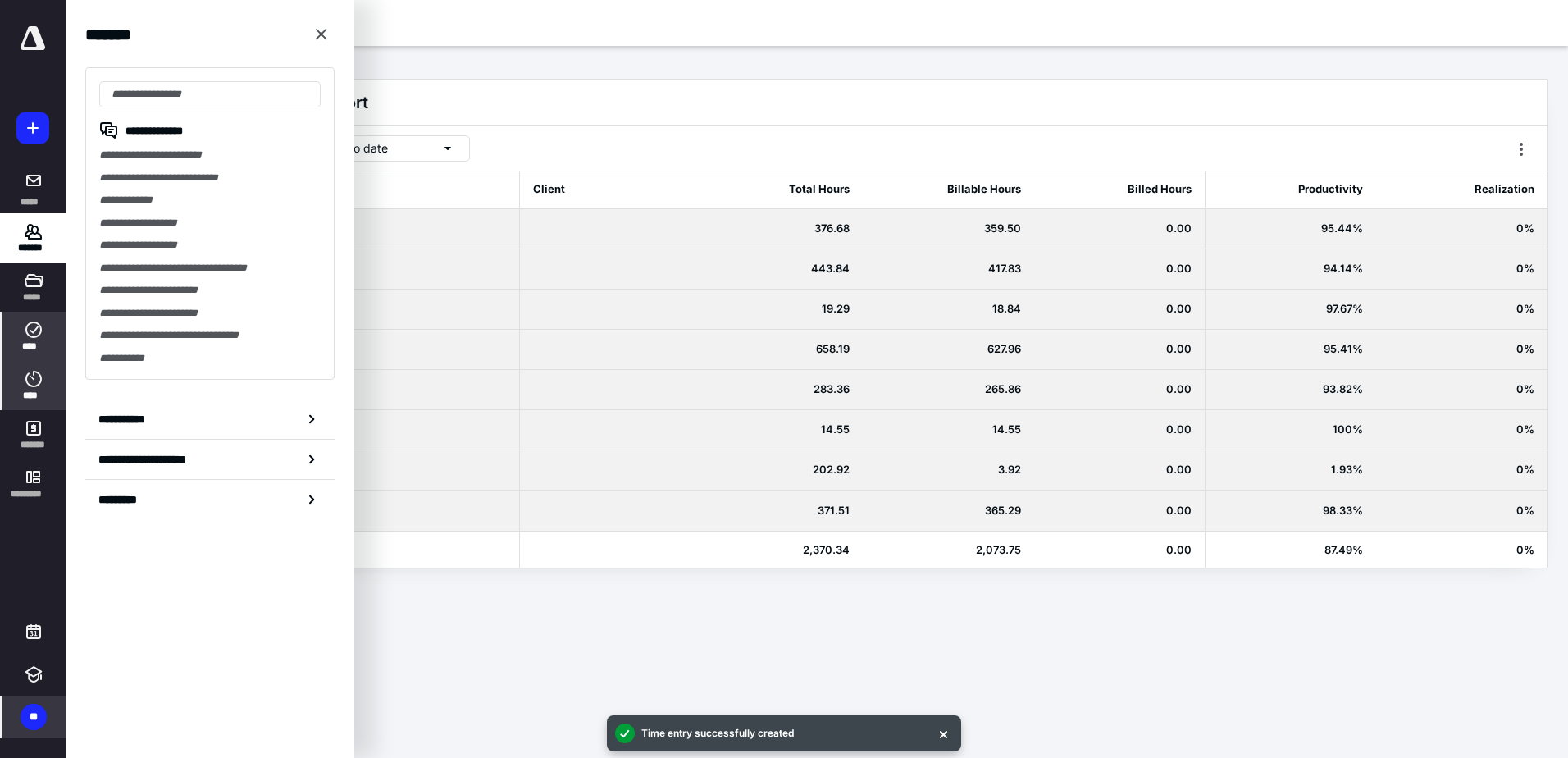 drag, startPoint x: 32, startPoint y: 329, endPoint x: 30, endPoint y: 314, distance: 15.132746 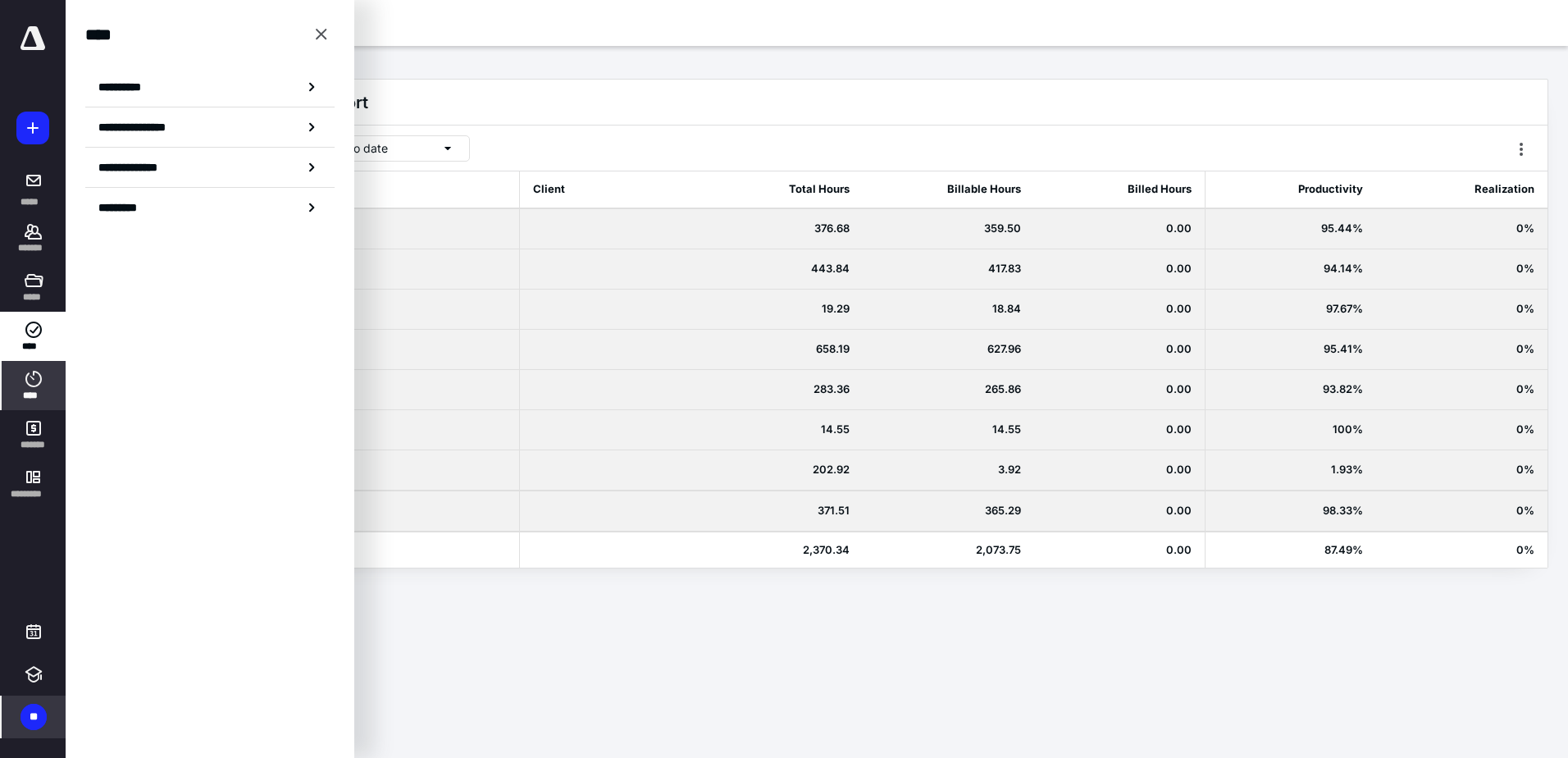 click on "****" at bounding box center [34, 395] 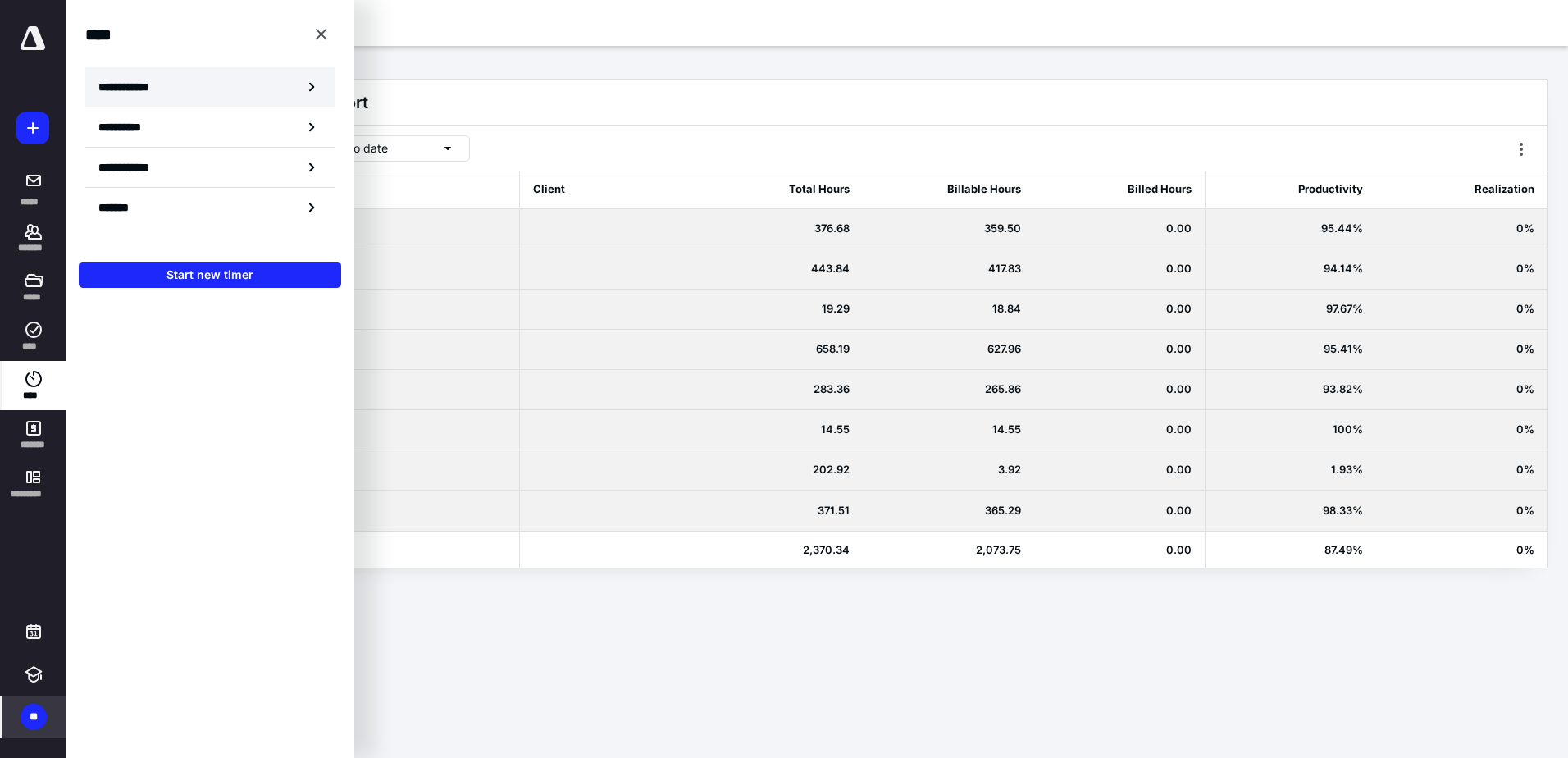 click on "**********" at bounding box center [133, 87] 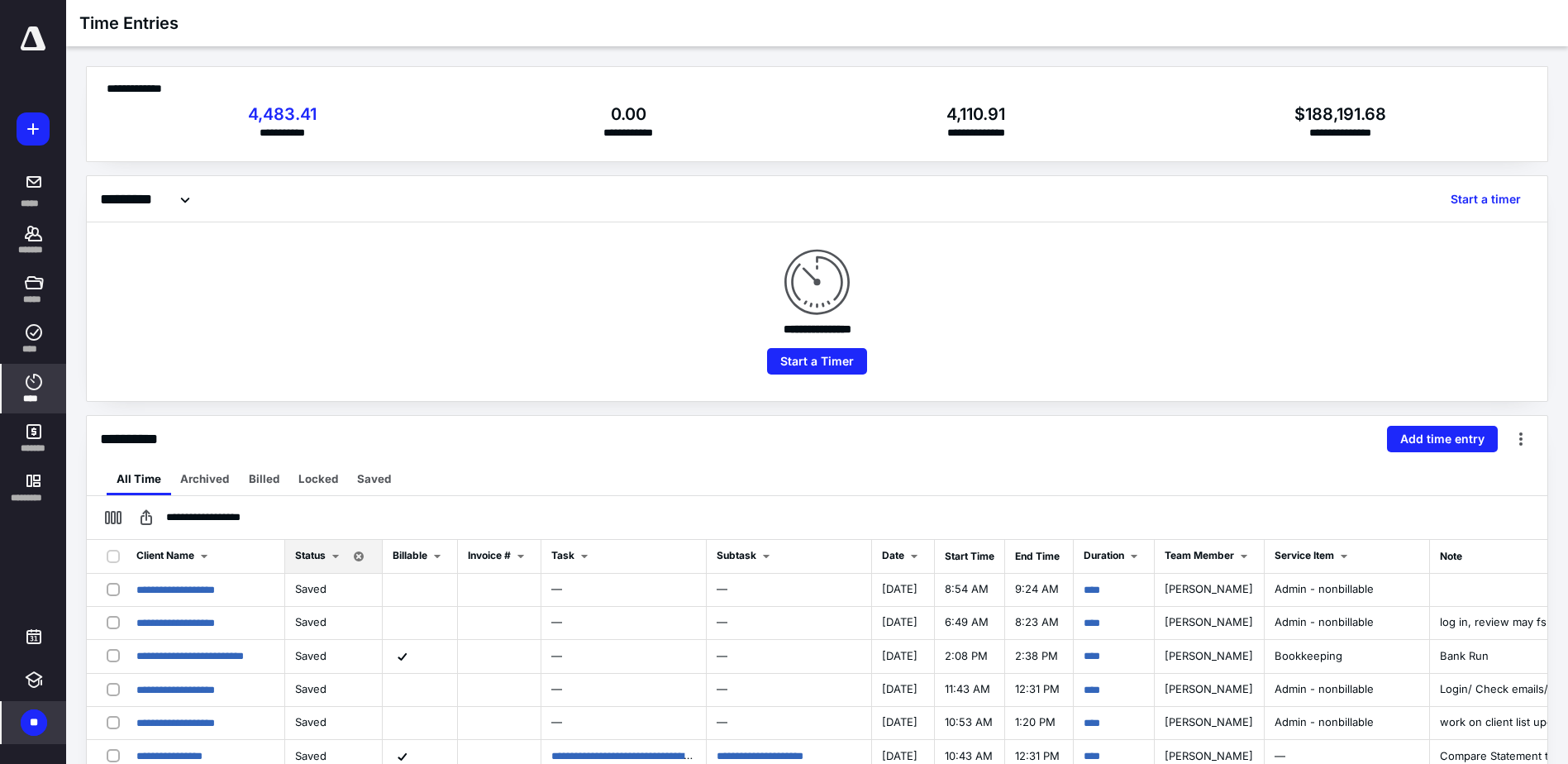 click 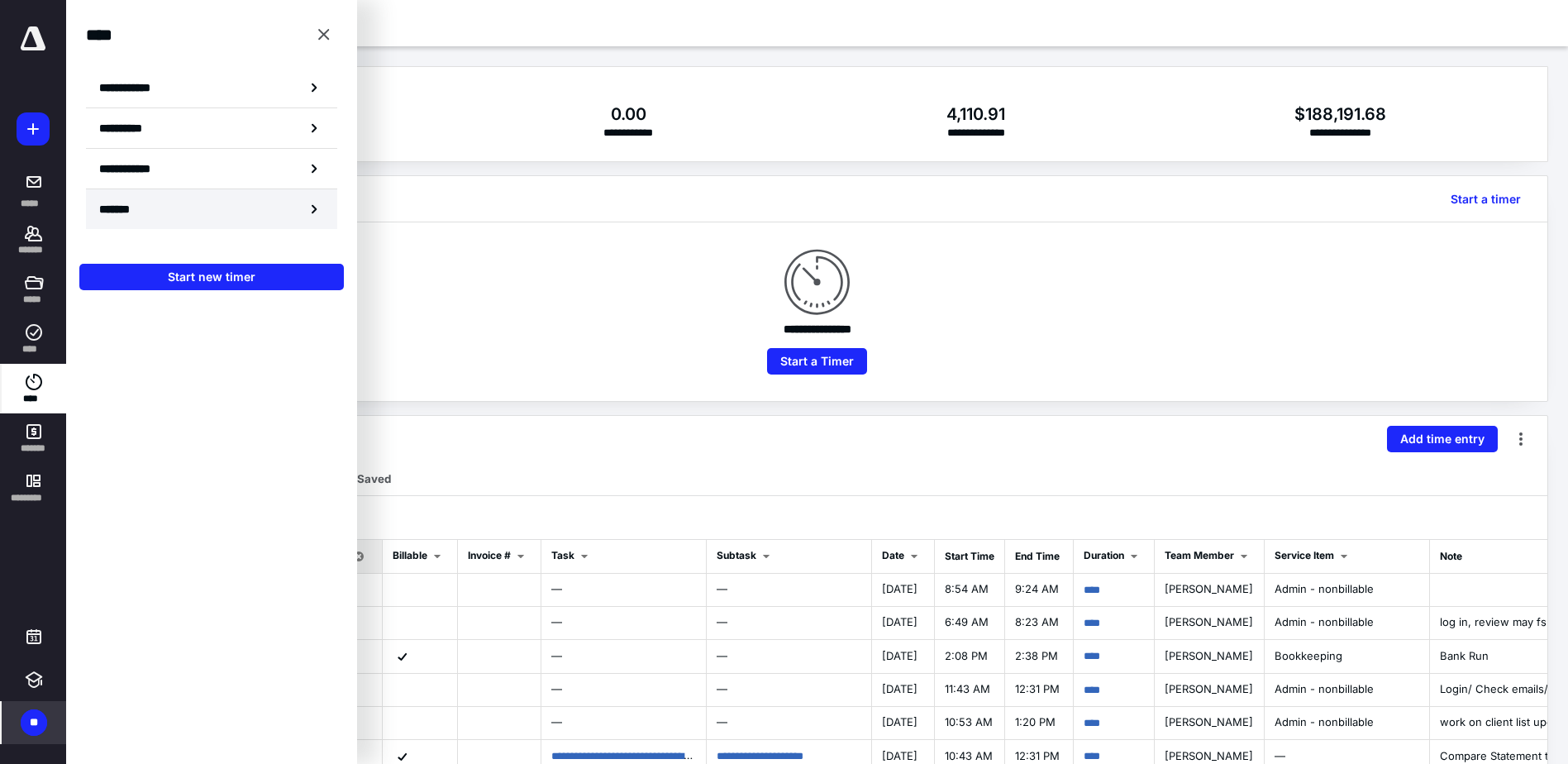 click on "*******" at bounding box center (121, 209) 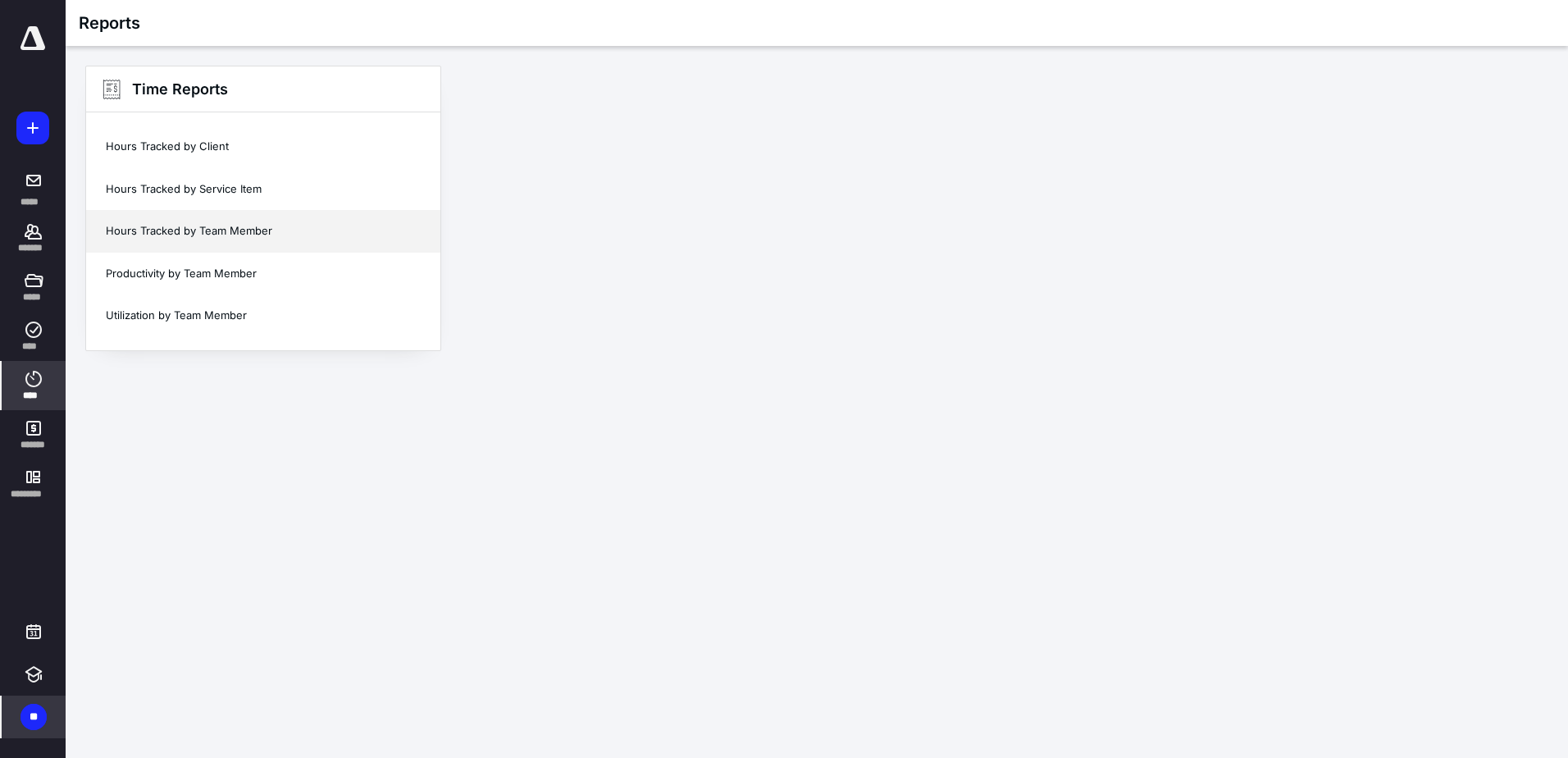 click on "Hours Tracked by Team Member" at bounding box center [263, 231] 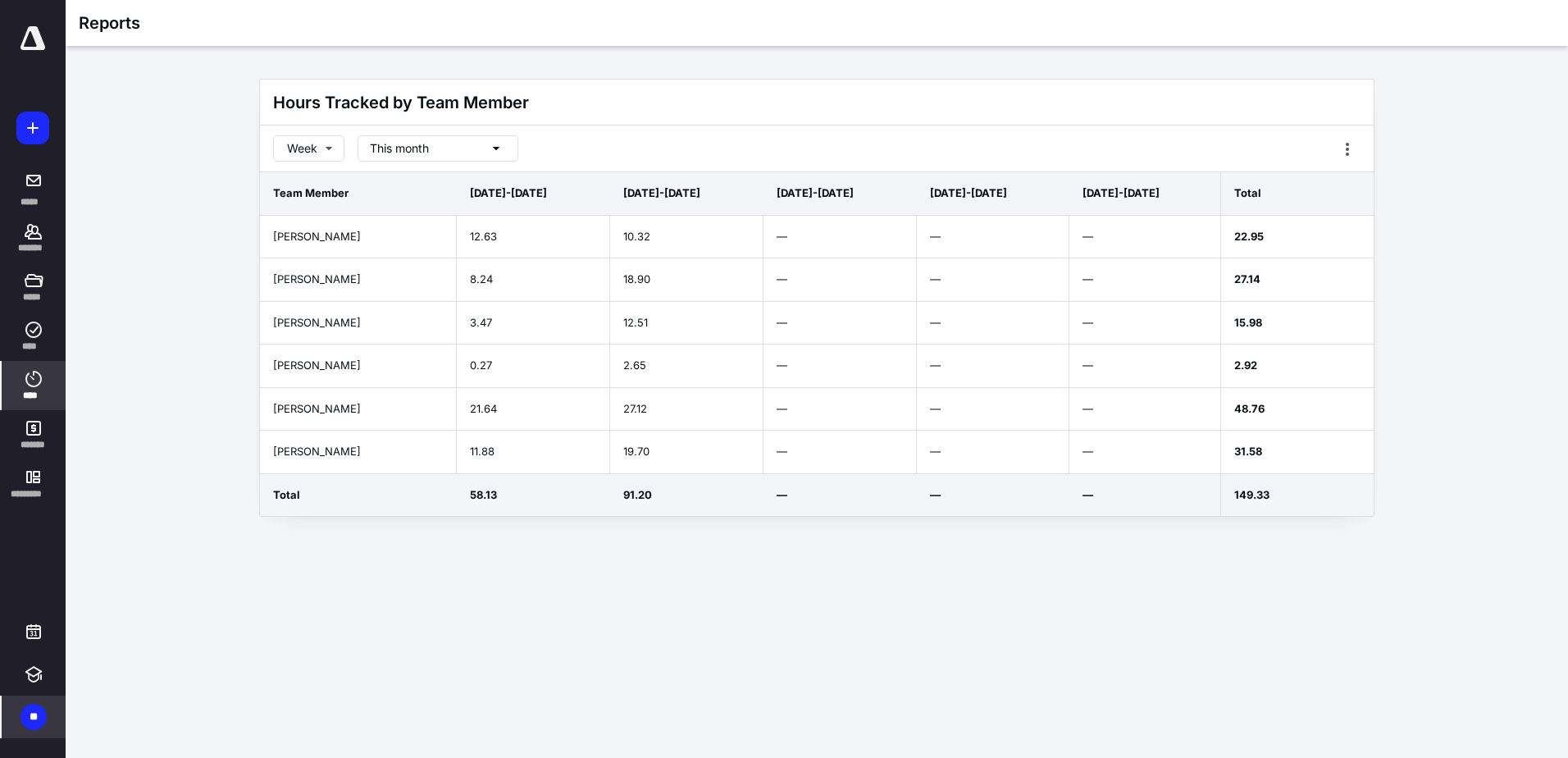 click at bounding box center (33, 39) 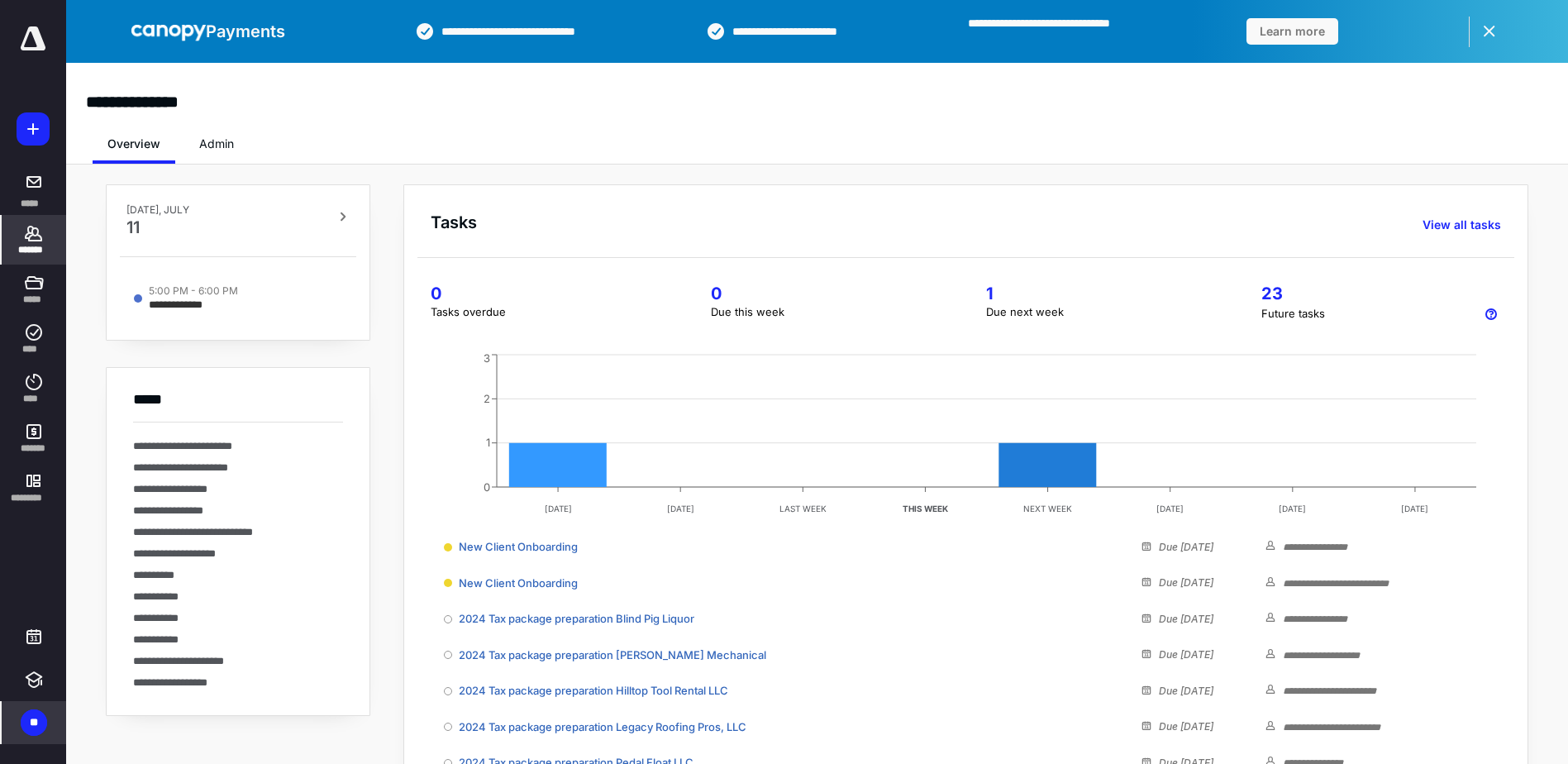 click on "*******" at bounding box center [34, 250] 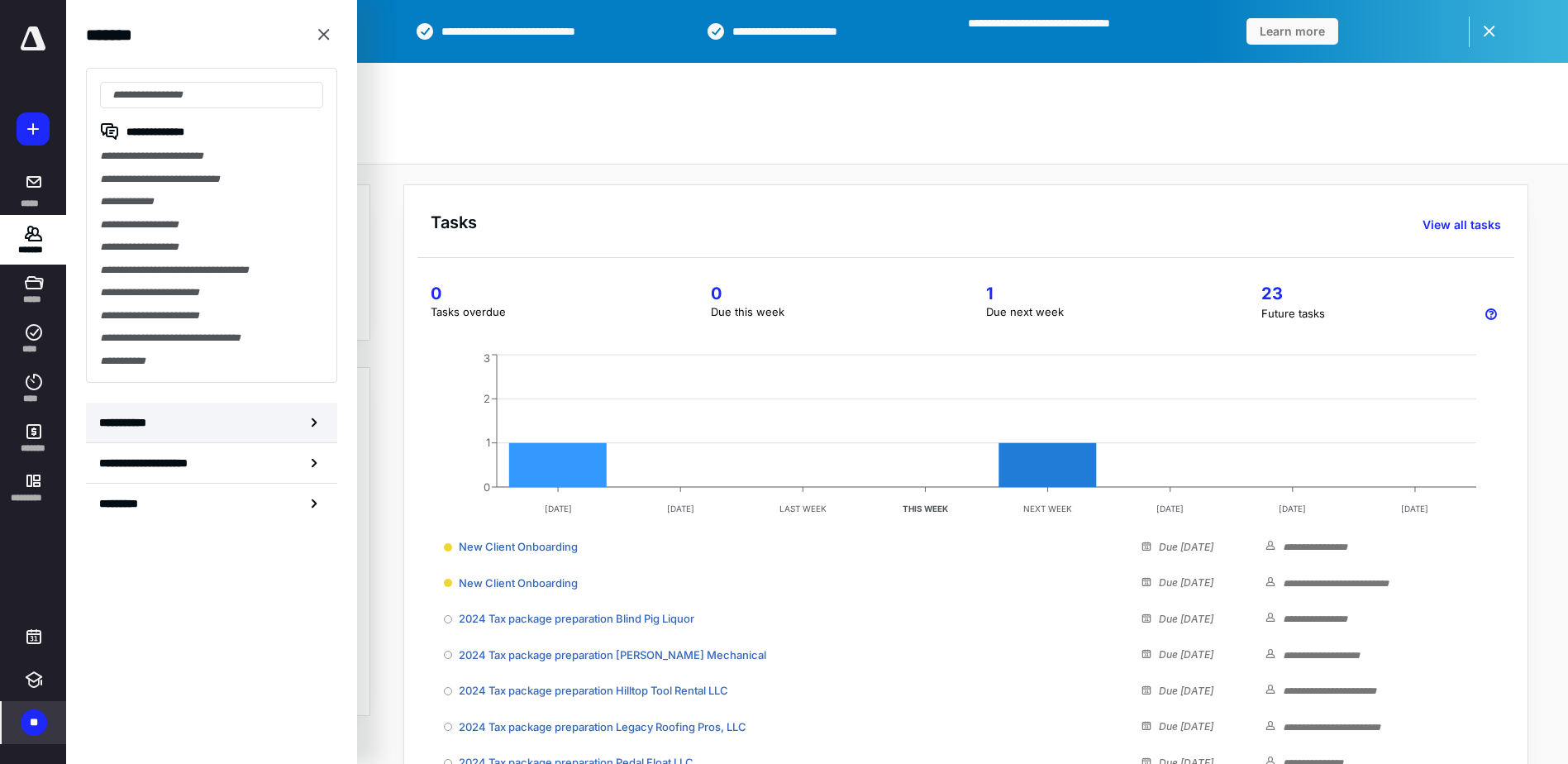 click on "**********" at bounding box center (126, 423) 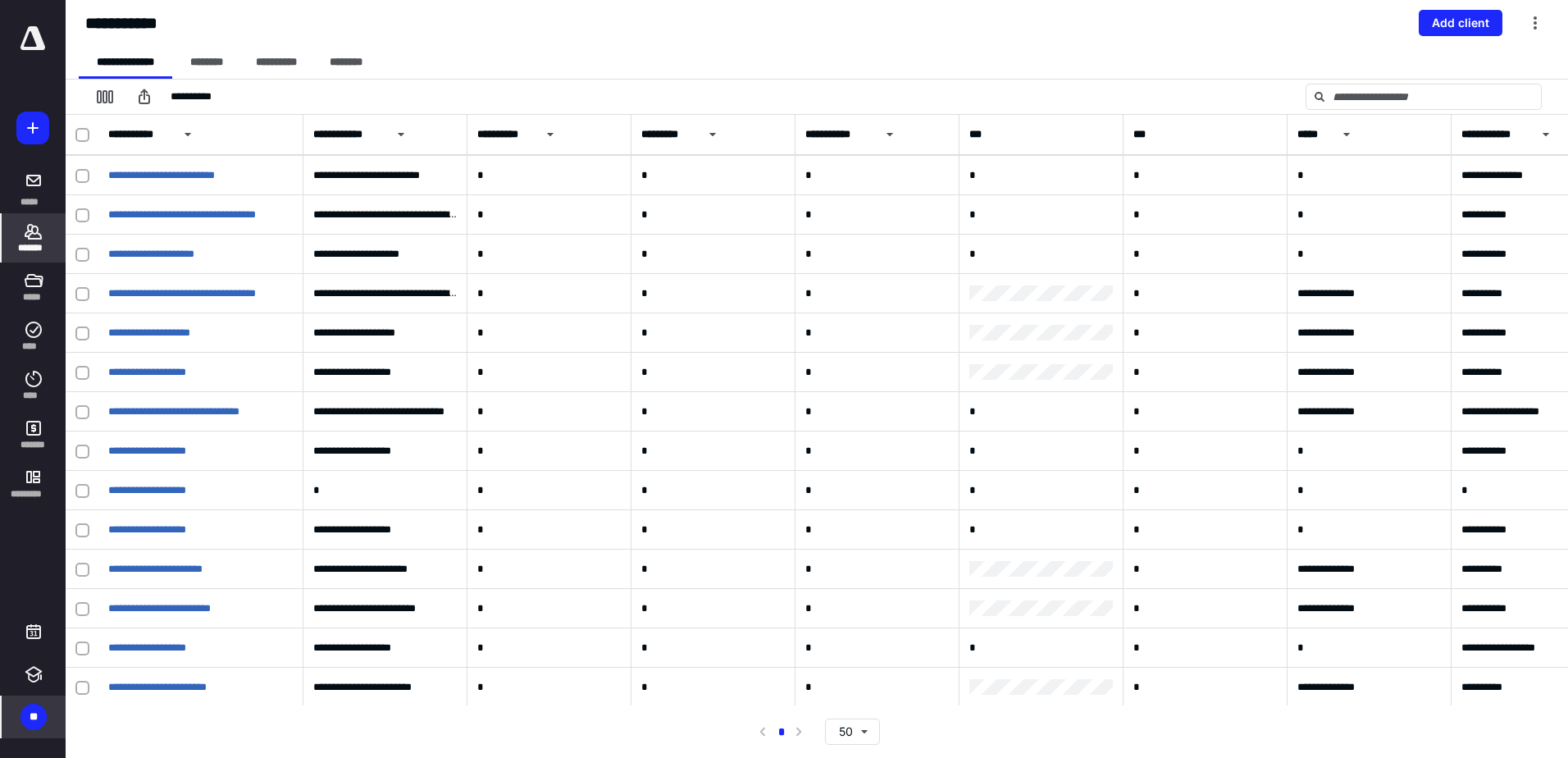 scroll, scrollTop: 328, scrollLeft: 0, axis: vertical 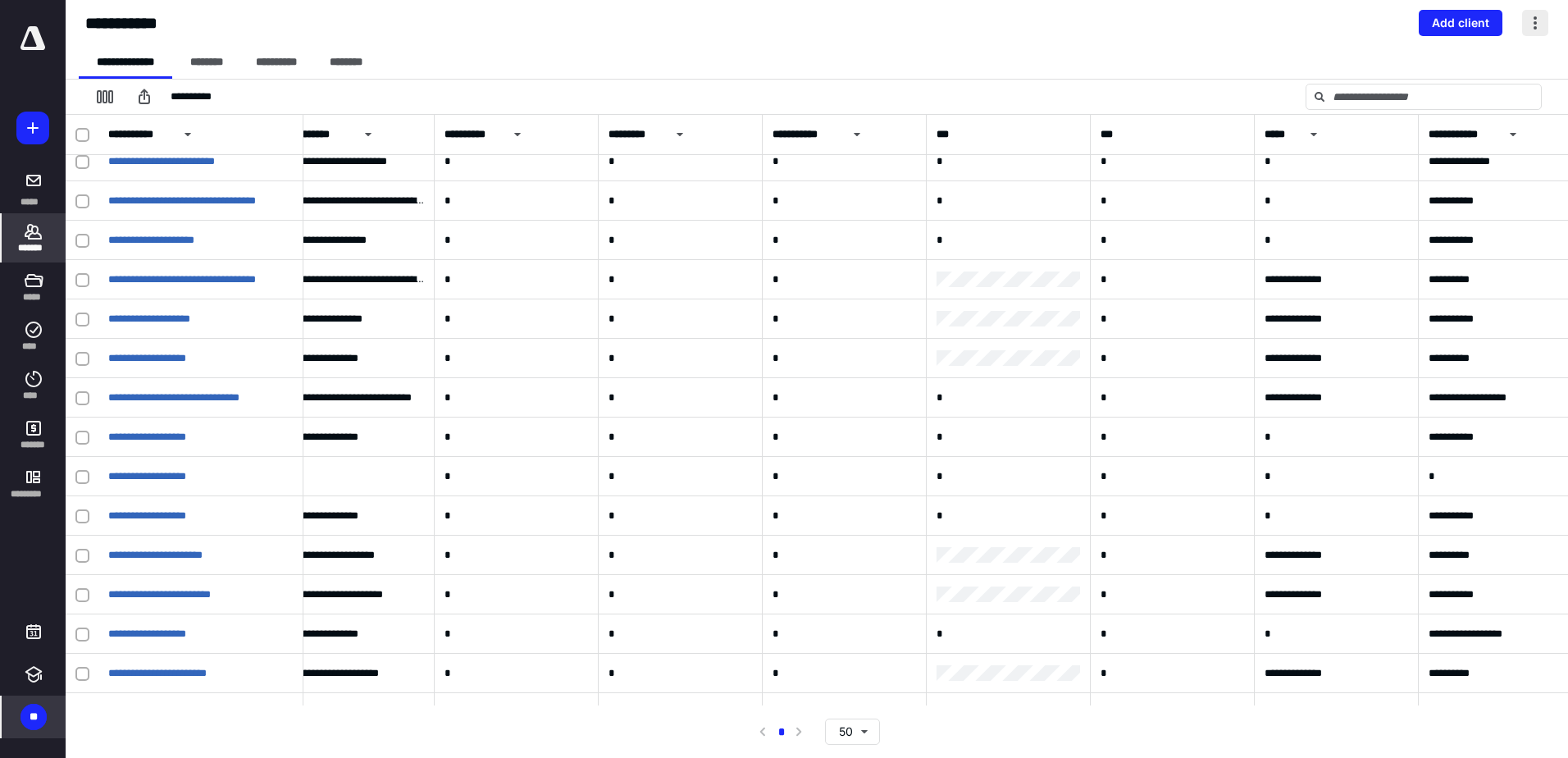 click at bounding box center (1535, 23) 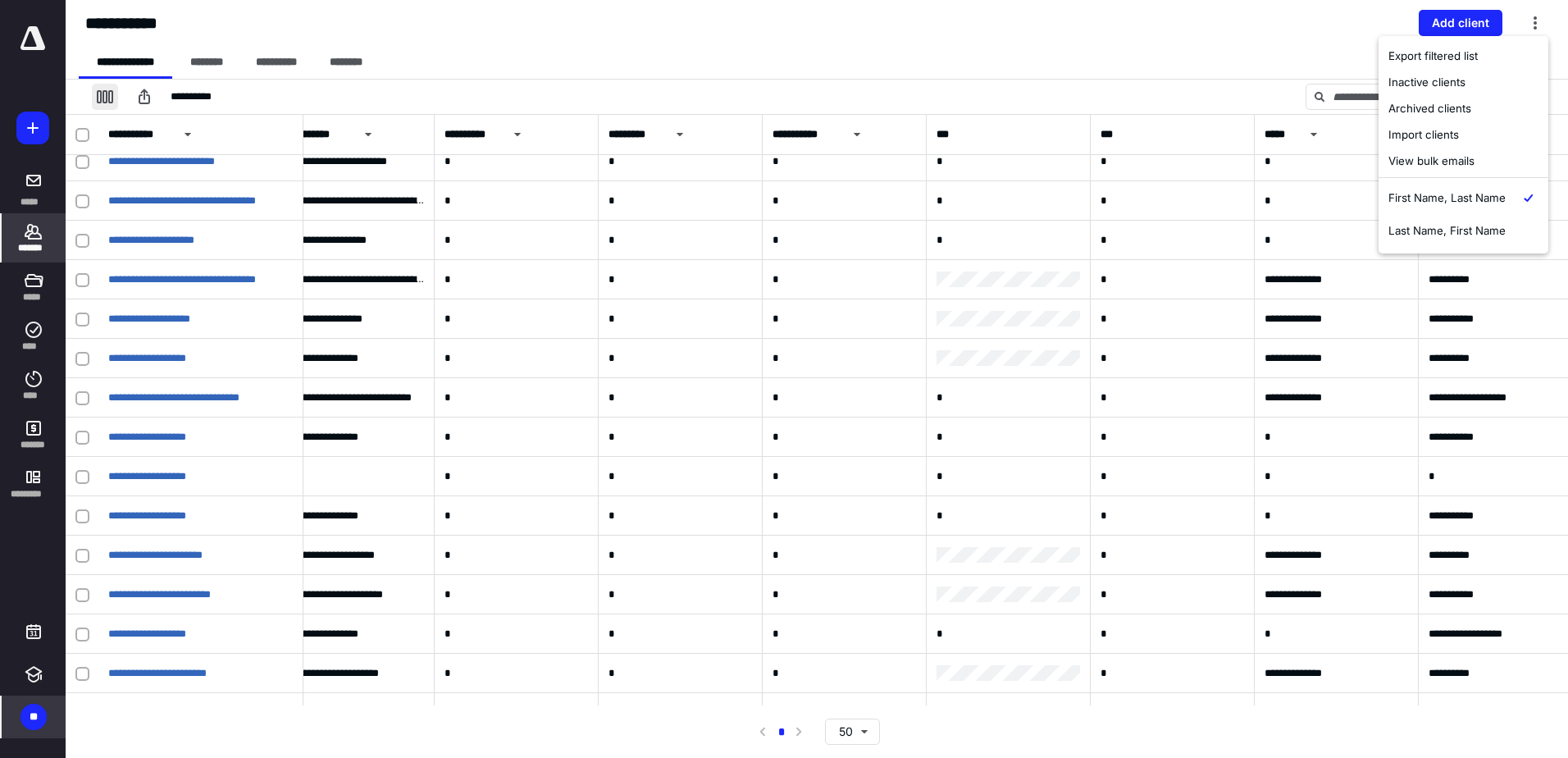 click at bounding box center [105, 97] 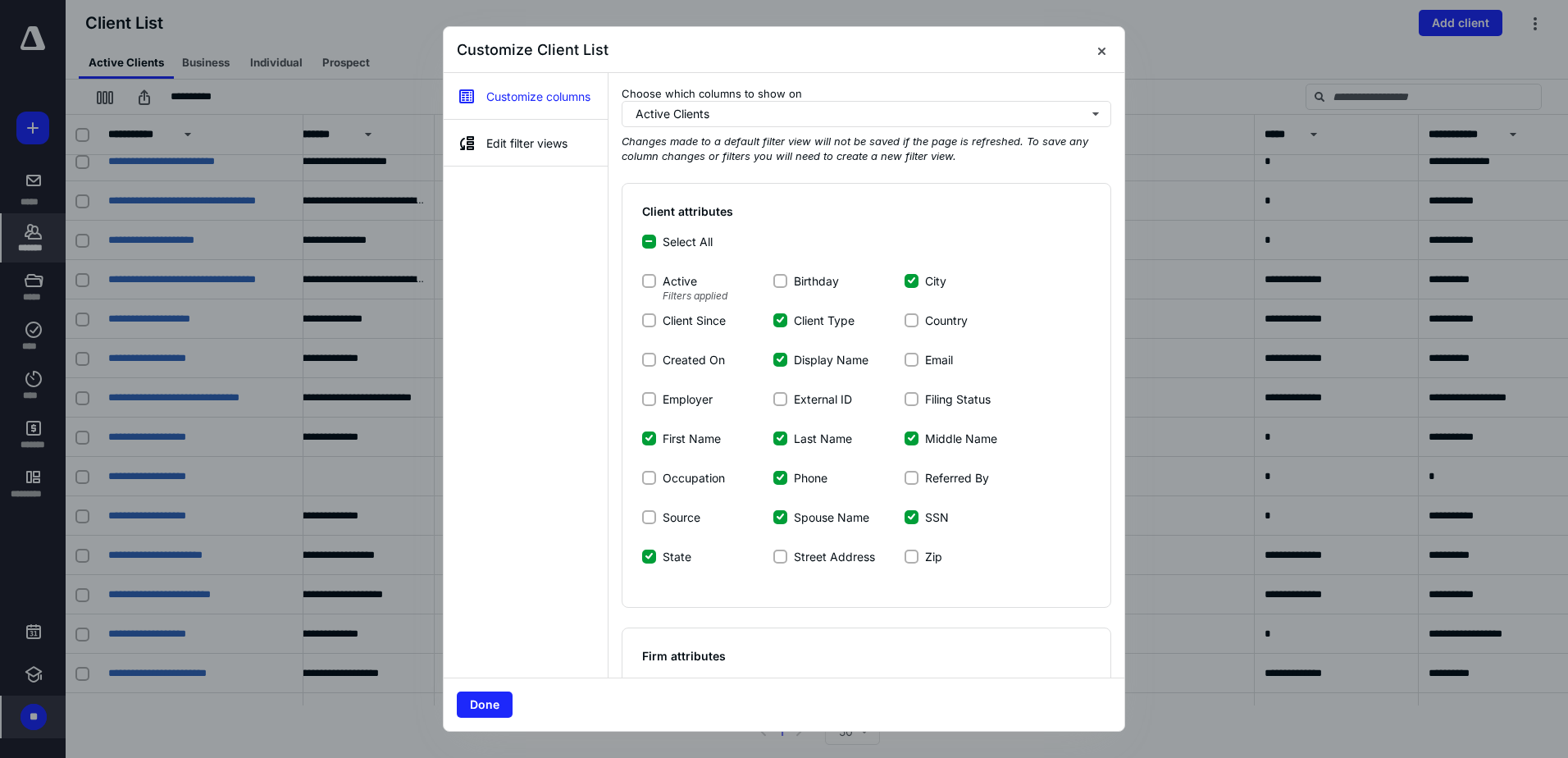 click on "First Name" at bounding box center [691, 438] 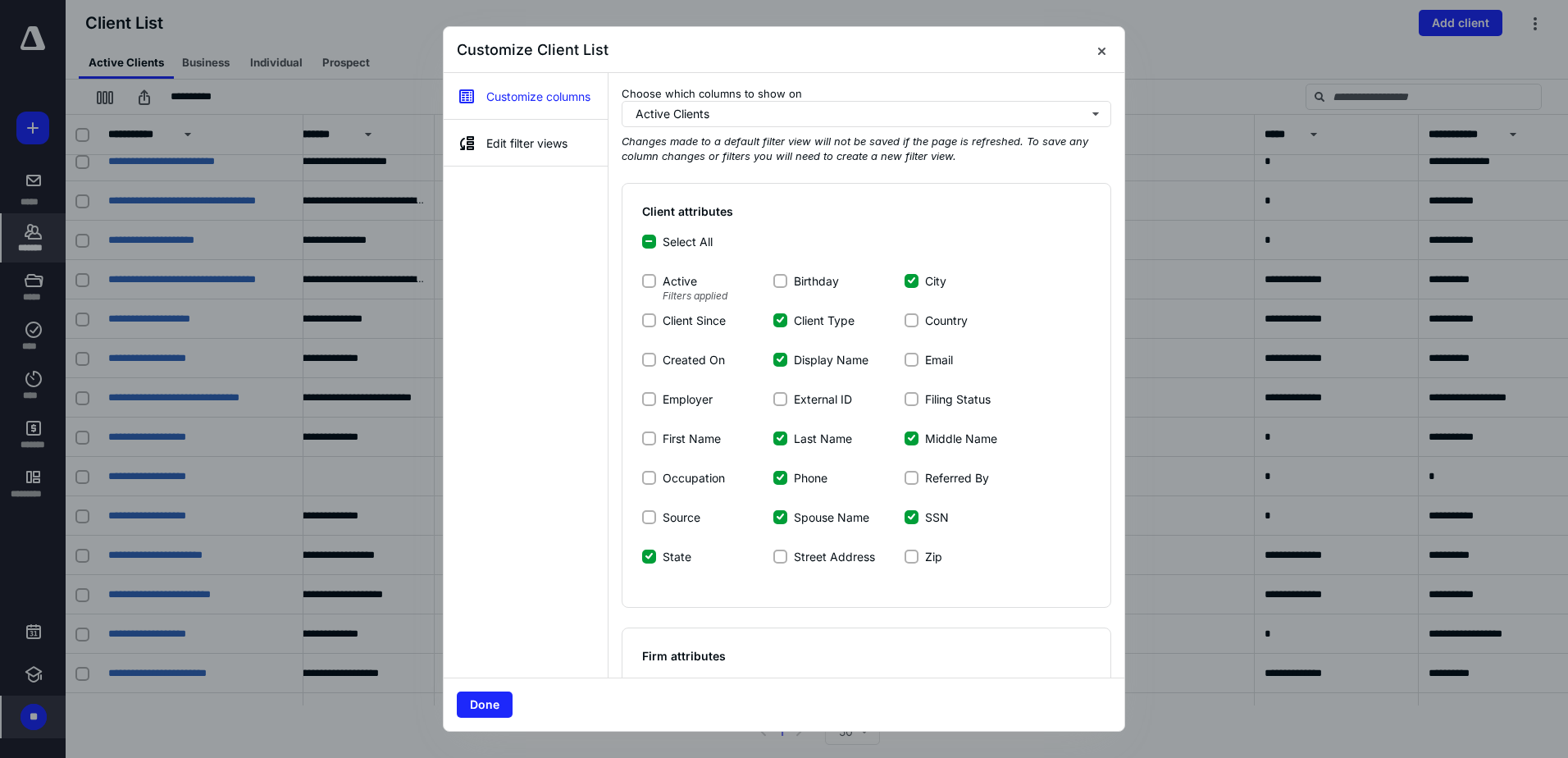 click 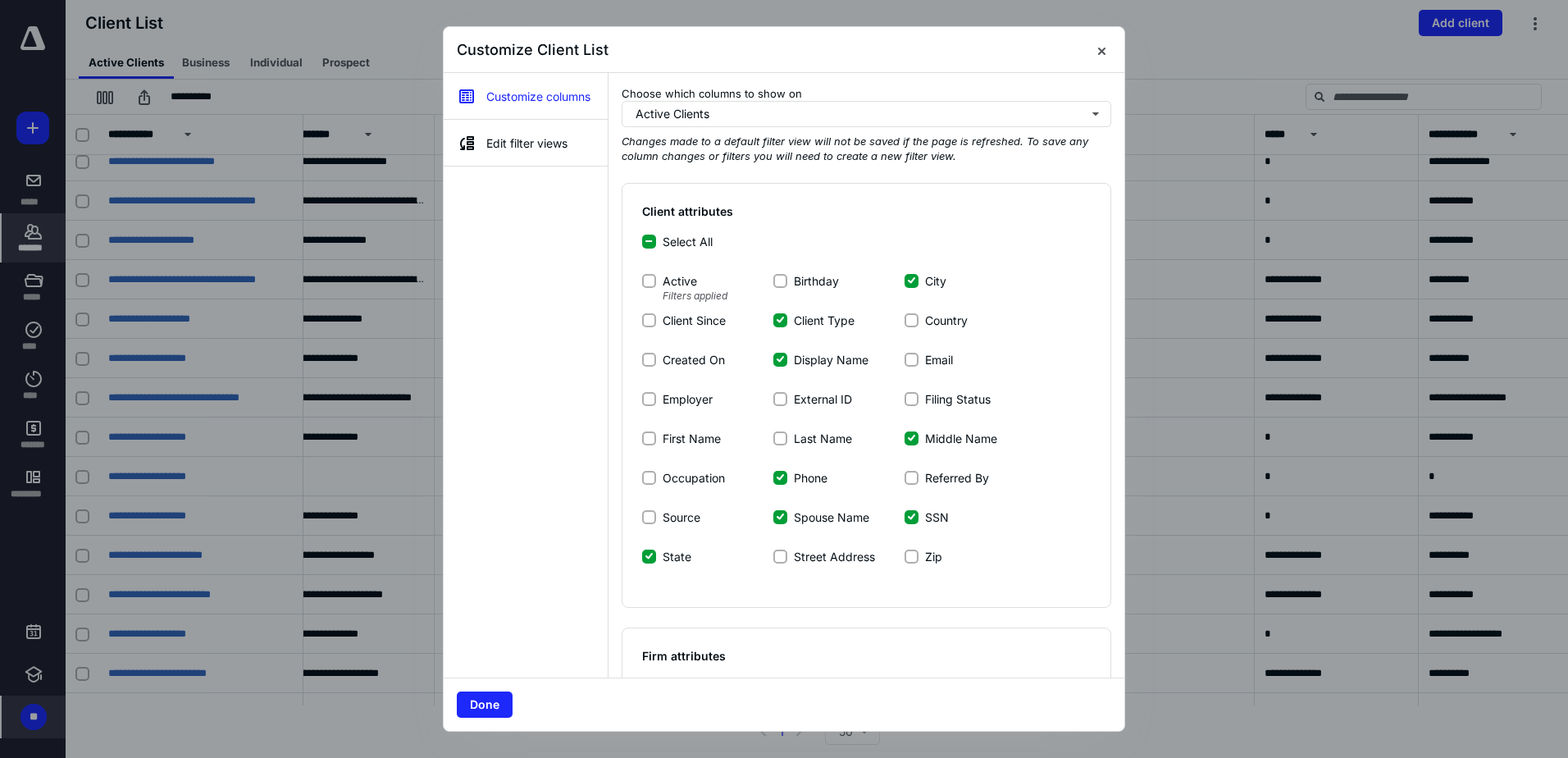 click on "Middle Name" at bounding box center [970, 446] 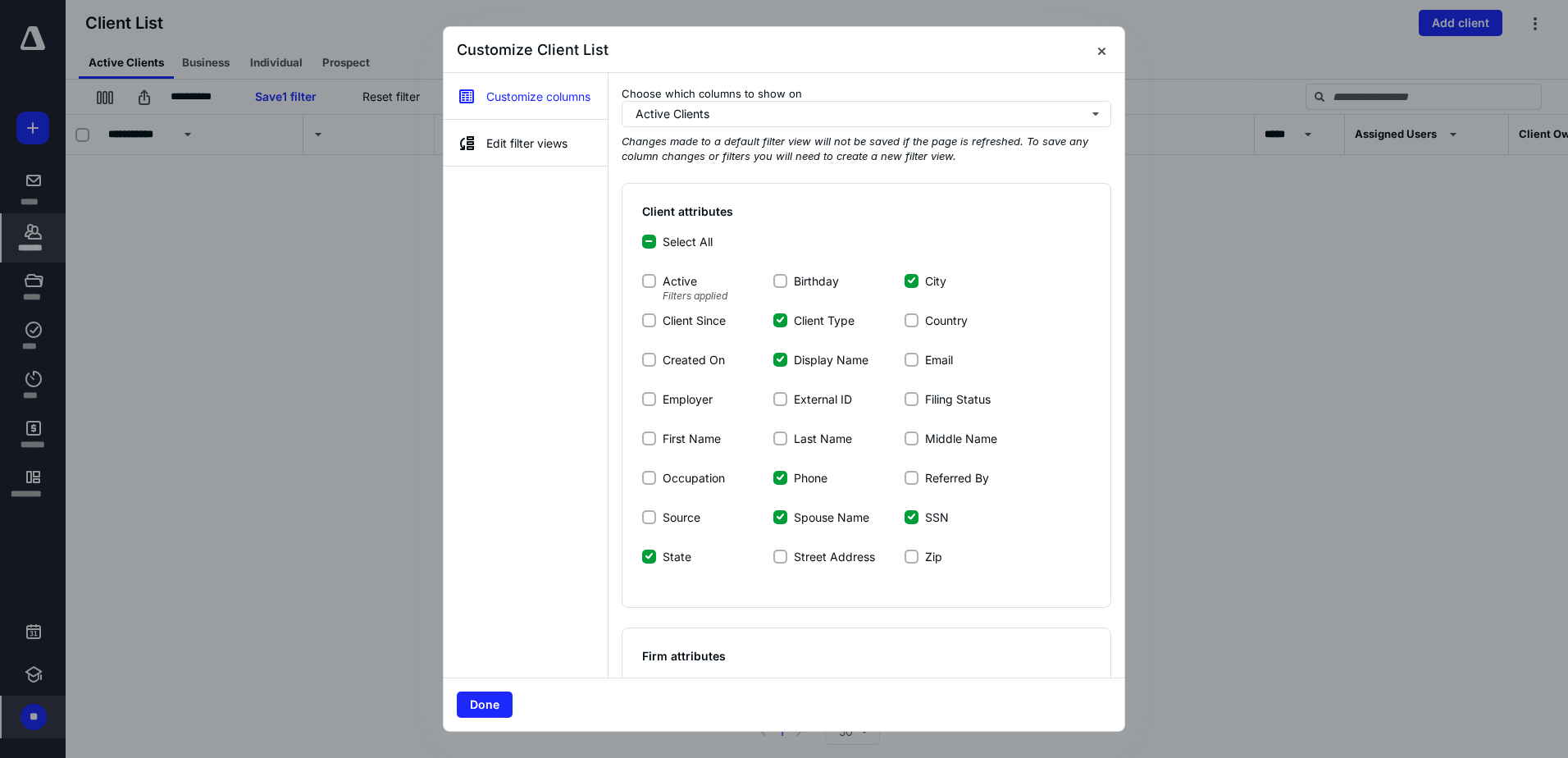 scroll, scrollTop: 0, scrollLeft: 33, axis: horizontal 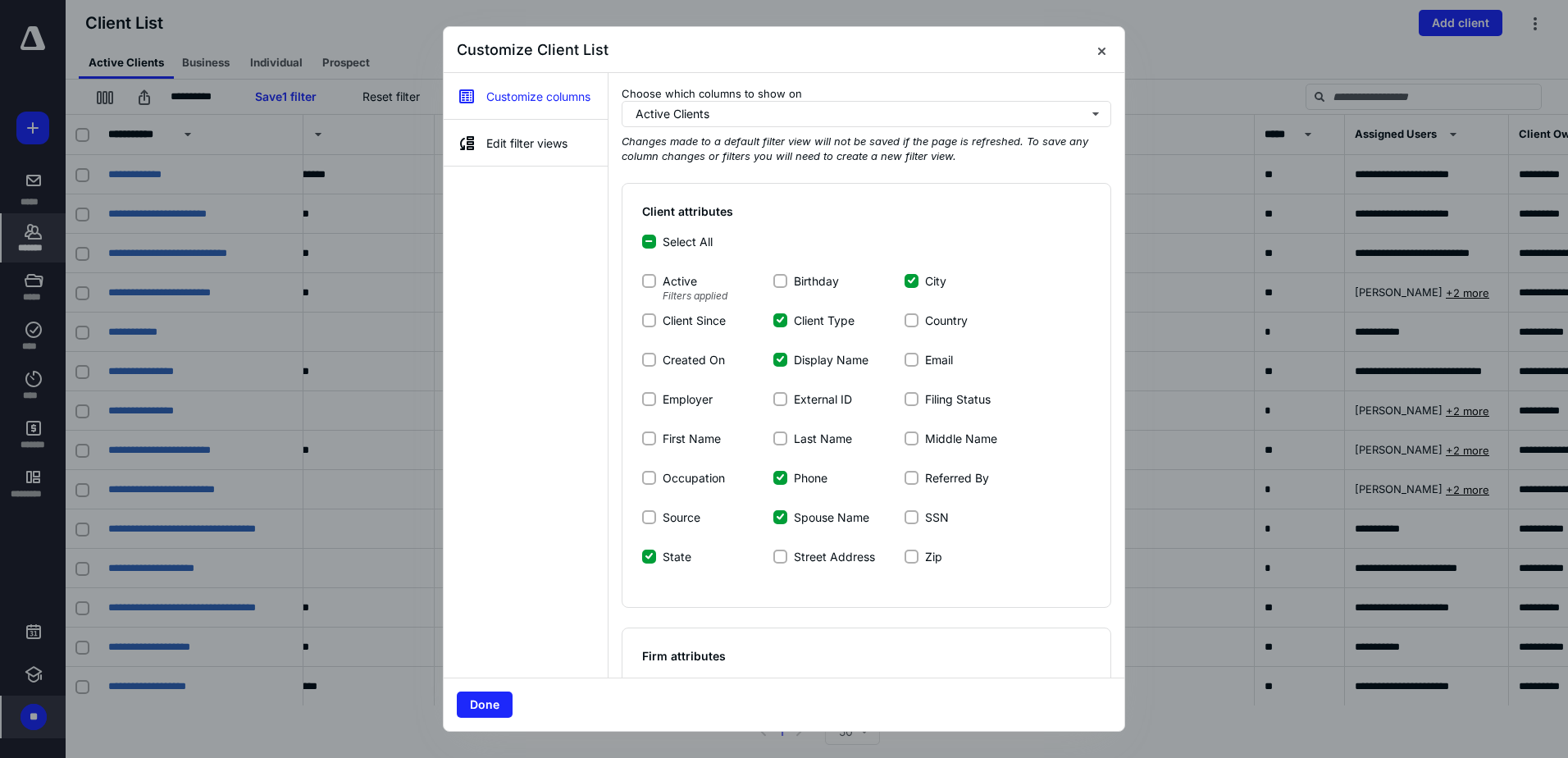 click on "Spouse Name" at bounding box center [832, 517] 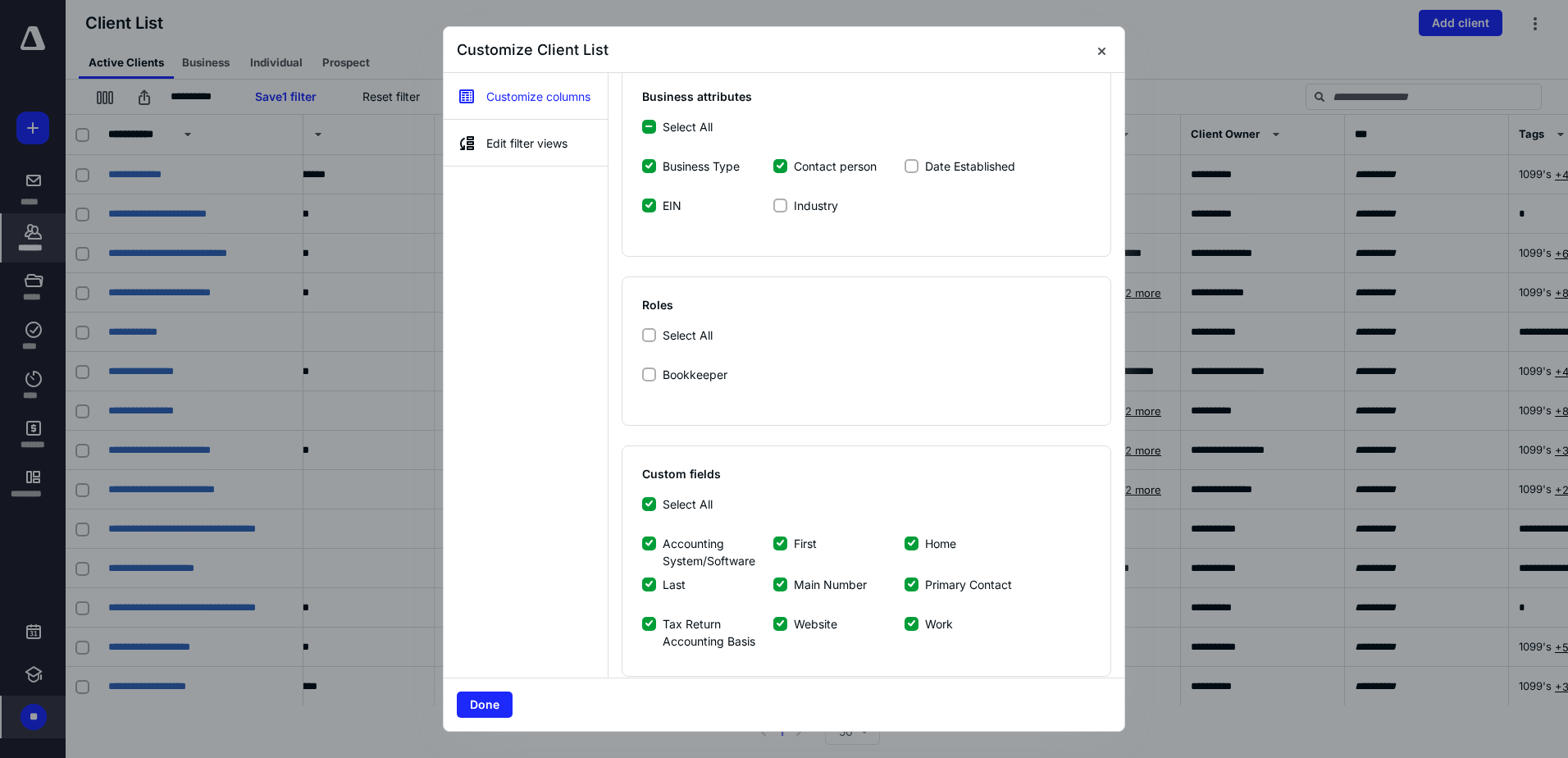 scroll, scrollTop: 780, scrollLeft: 0, axis: vertical 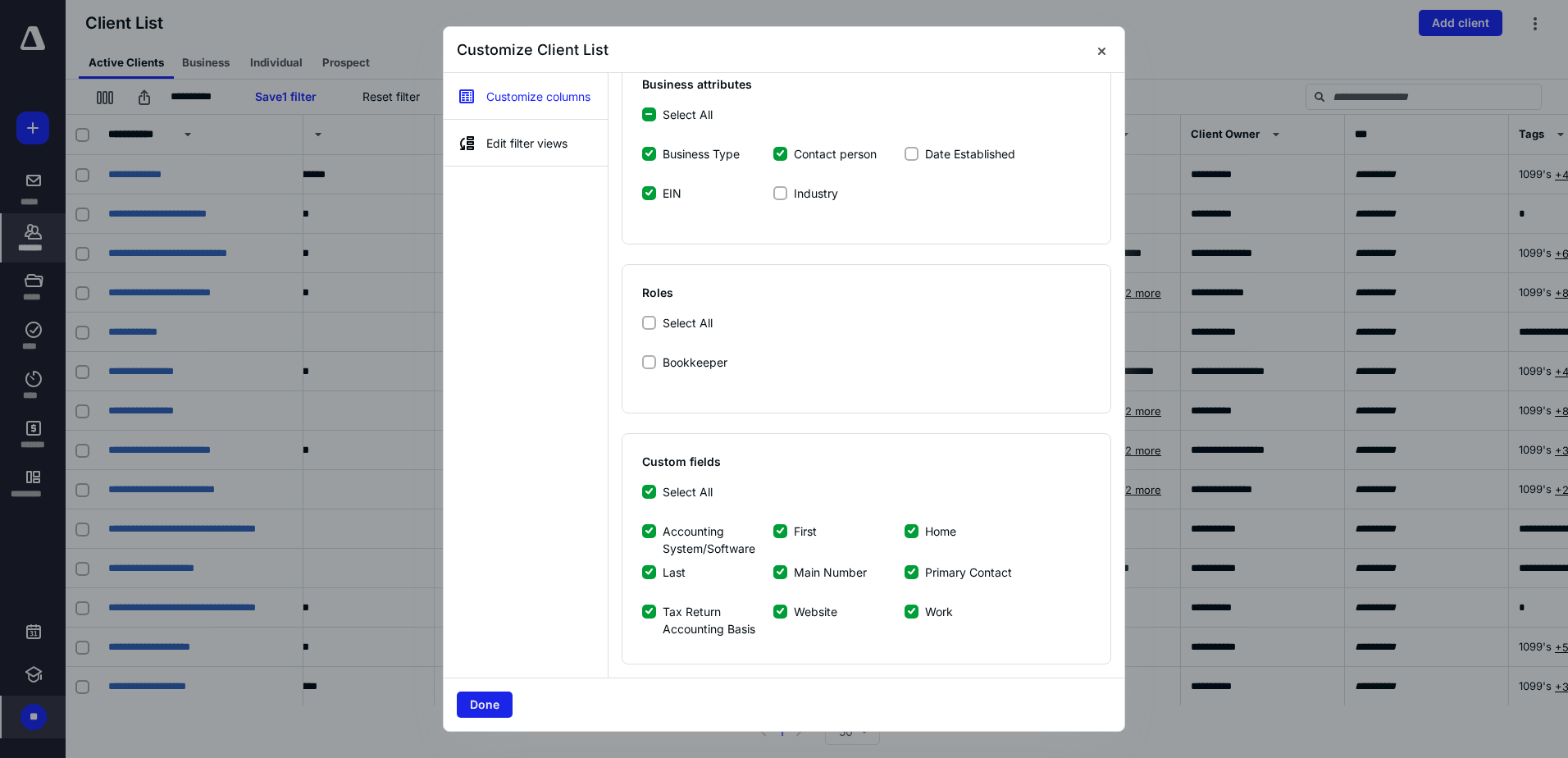 click on "Done" at bounding box center (485, 705) 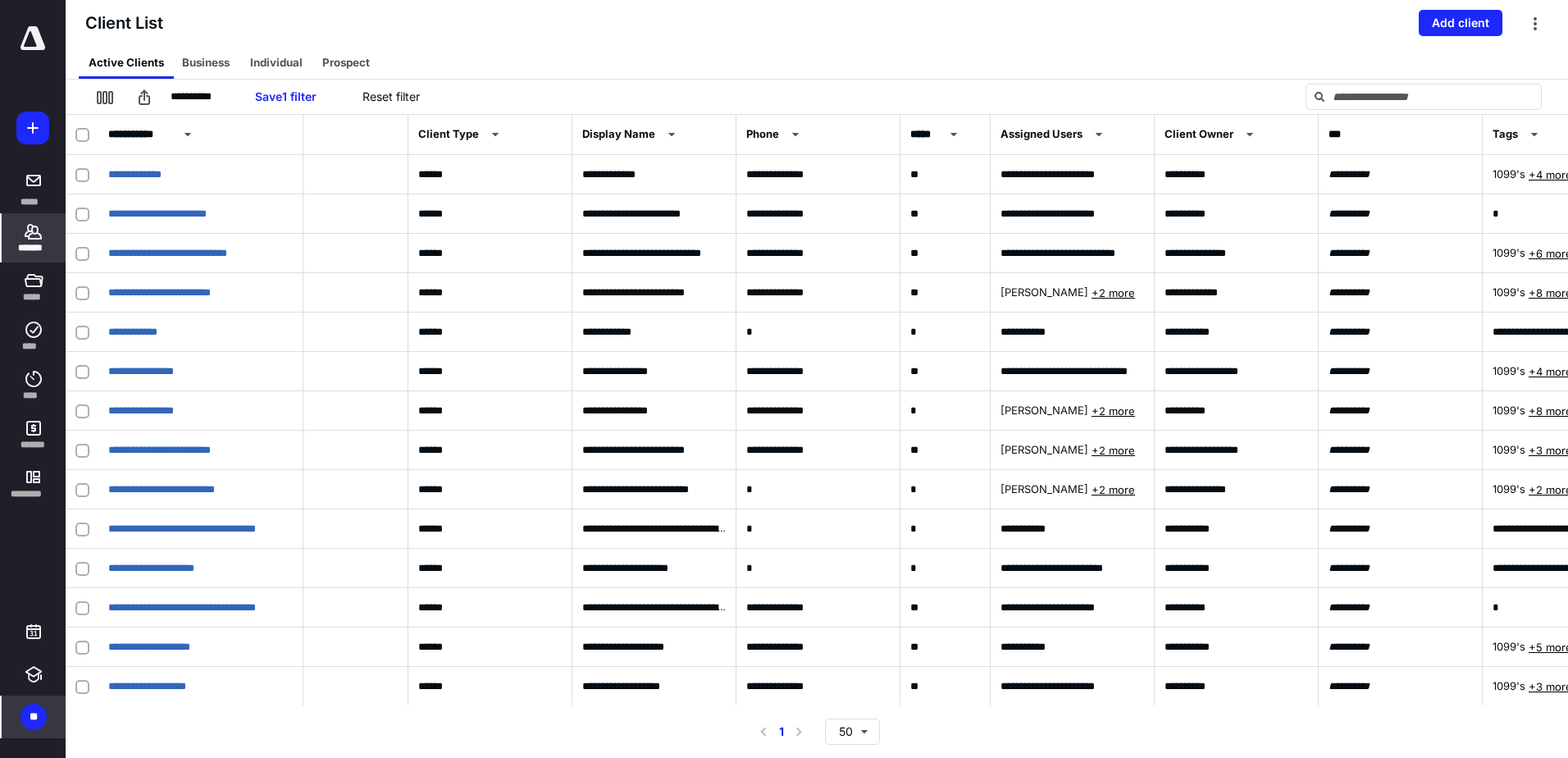 scroll, scrollTop: 0, scrollLeft: 0, axis: both 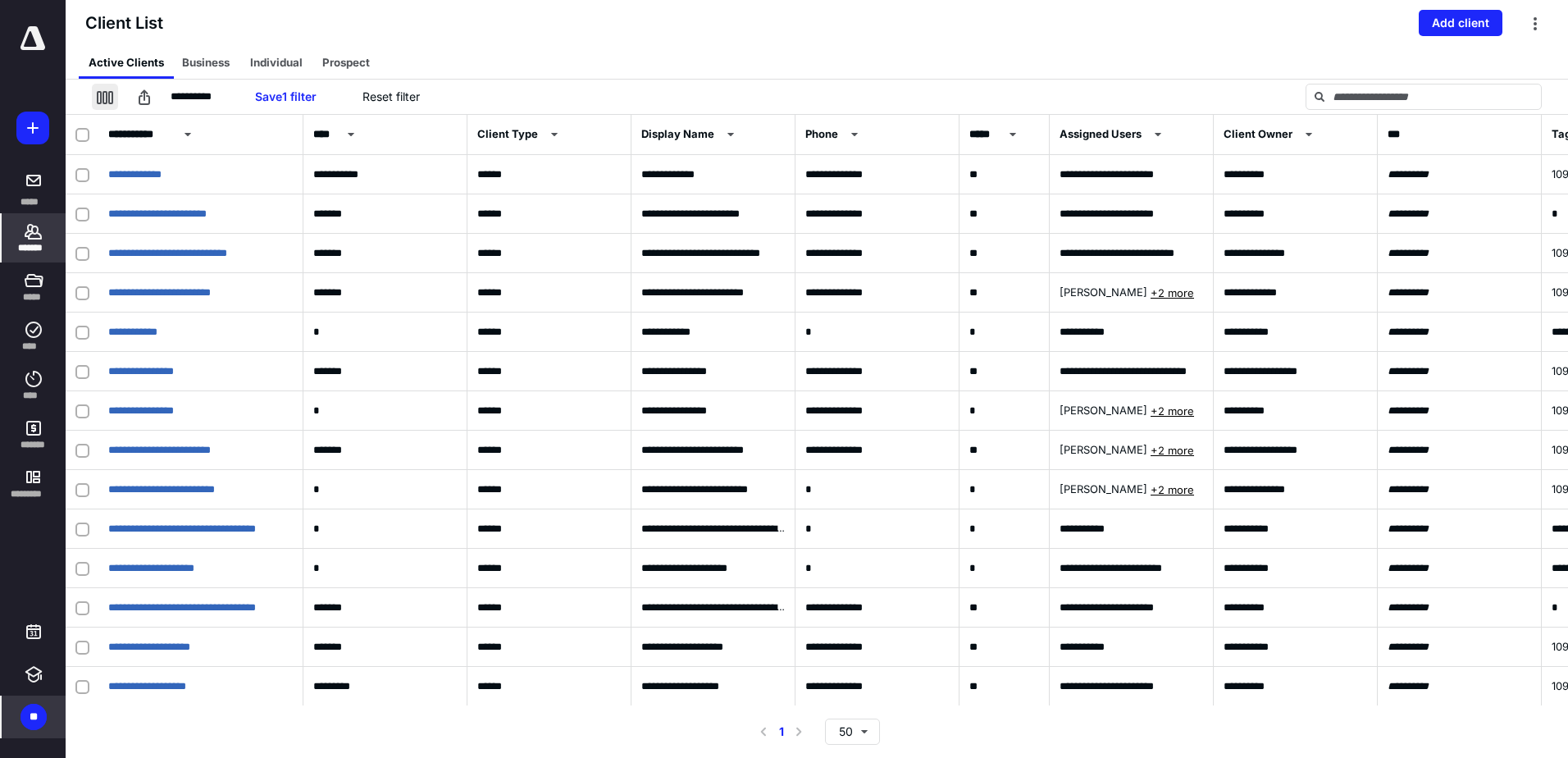 click at bounding box center (105, 97) 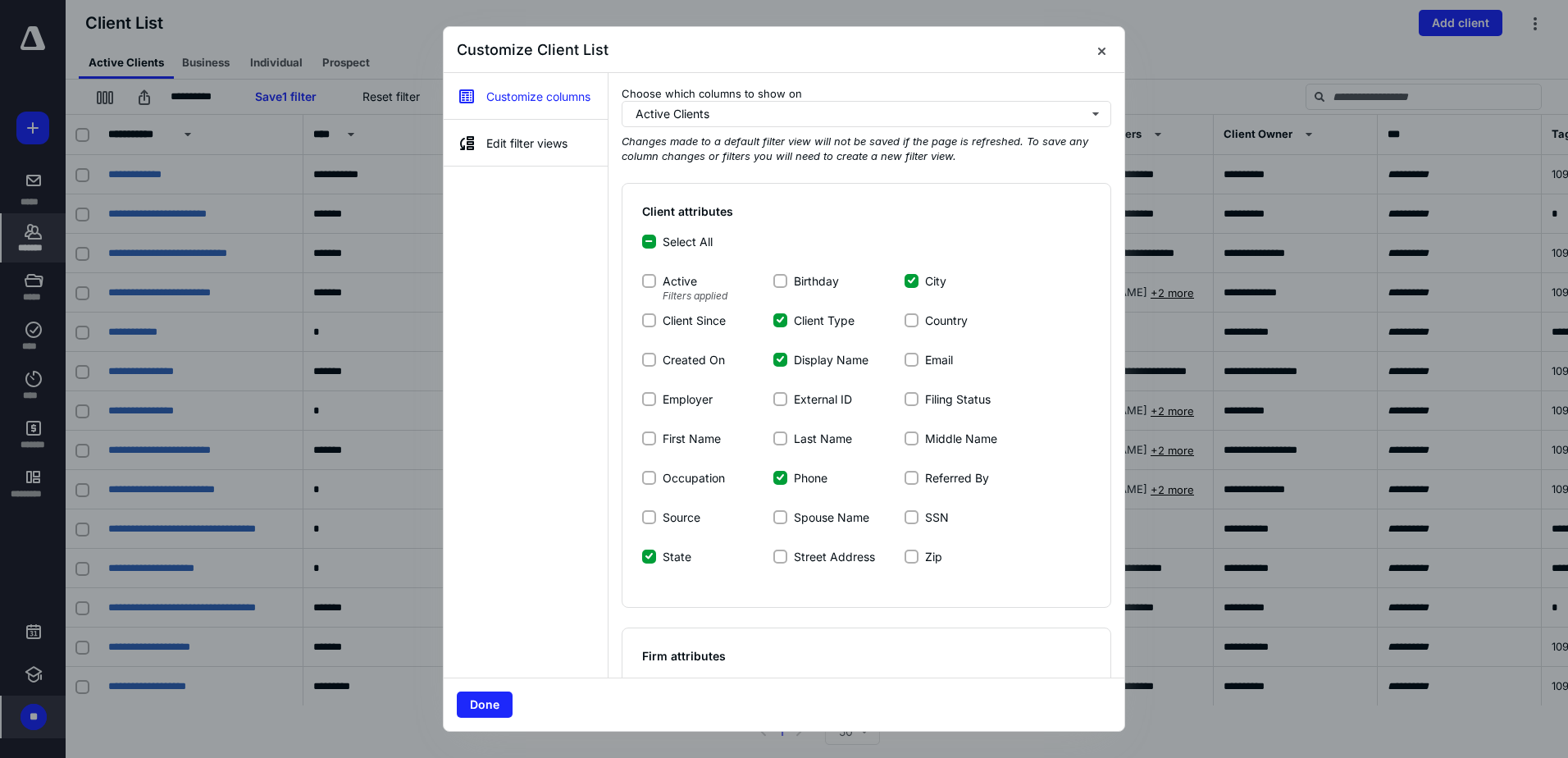 click on "Client Type" at bounding box center [839, 328] 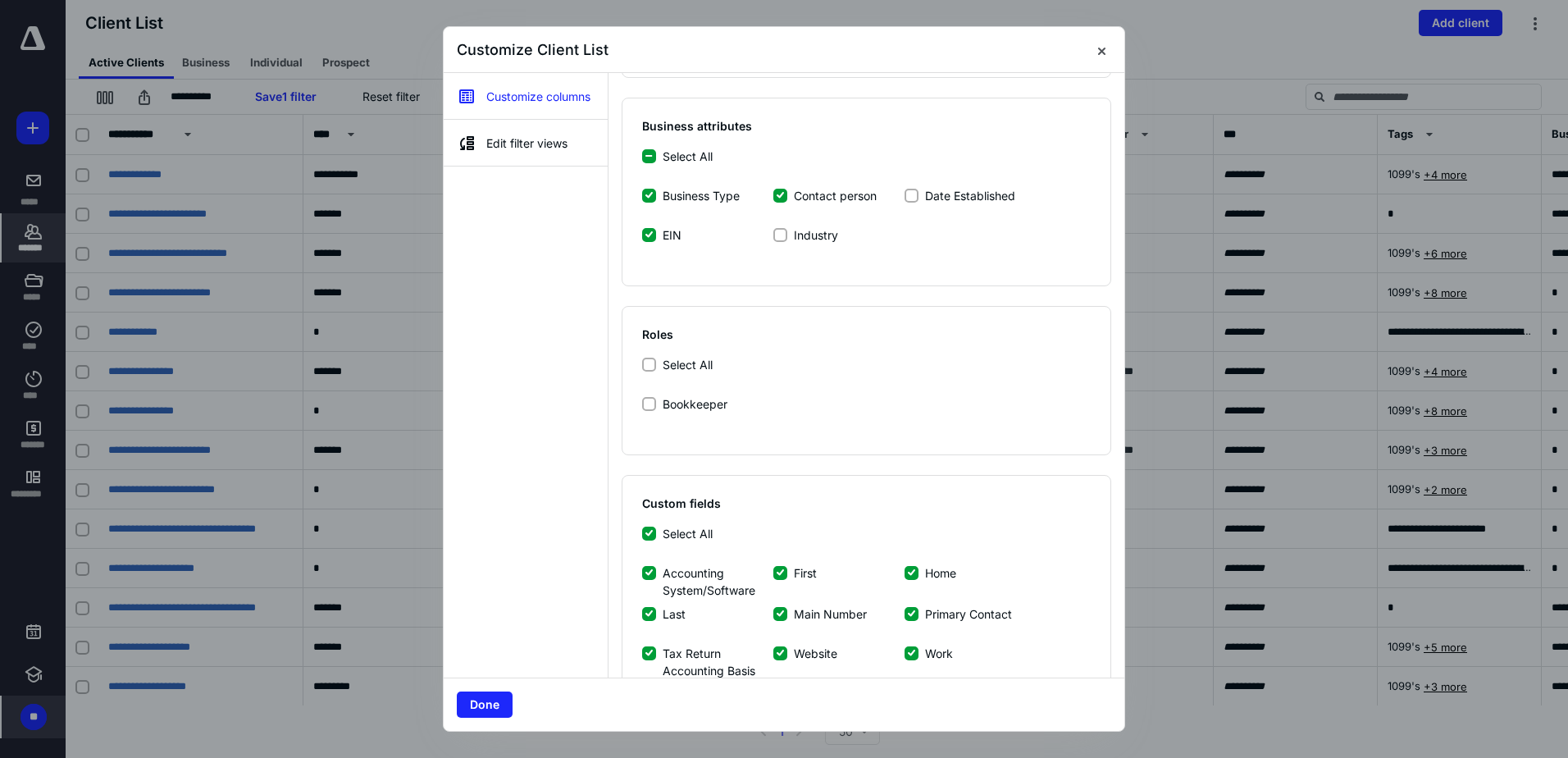 scroll, scrollTop: 780, scrollLeft: 0, axis: vertical 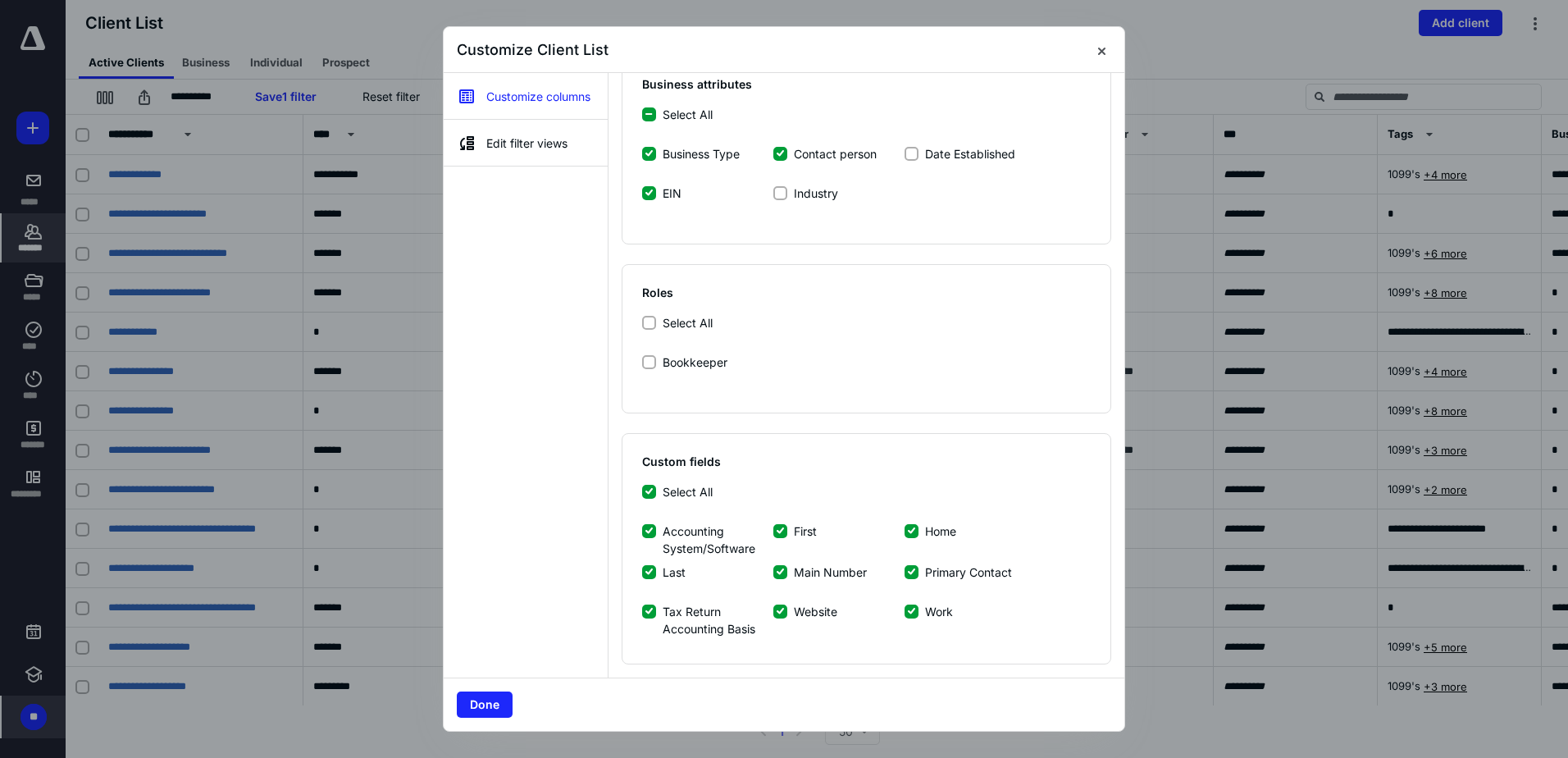 click 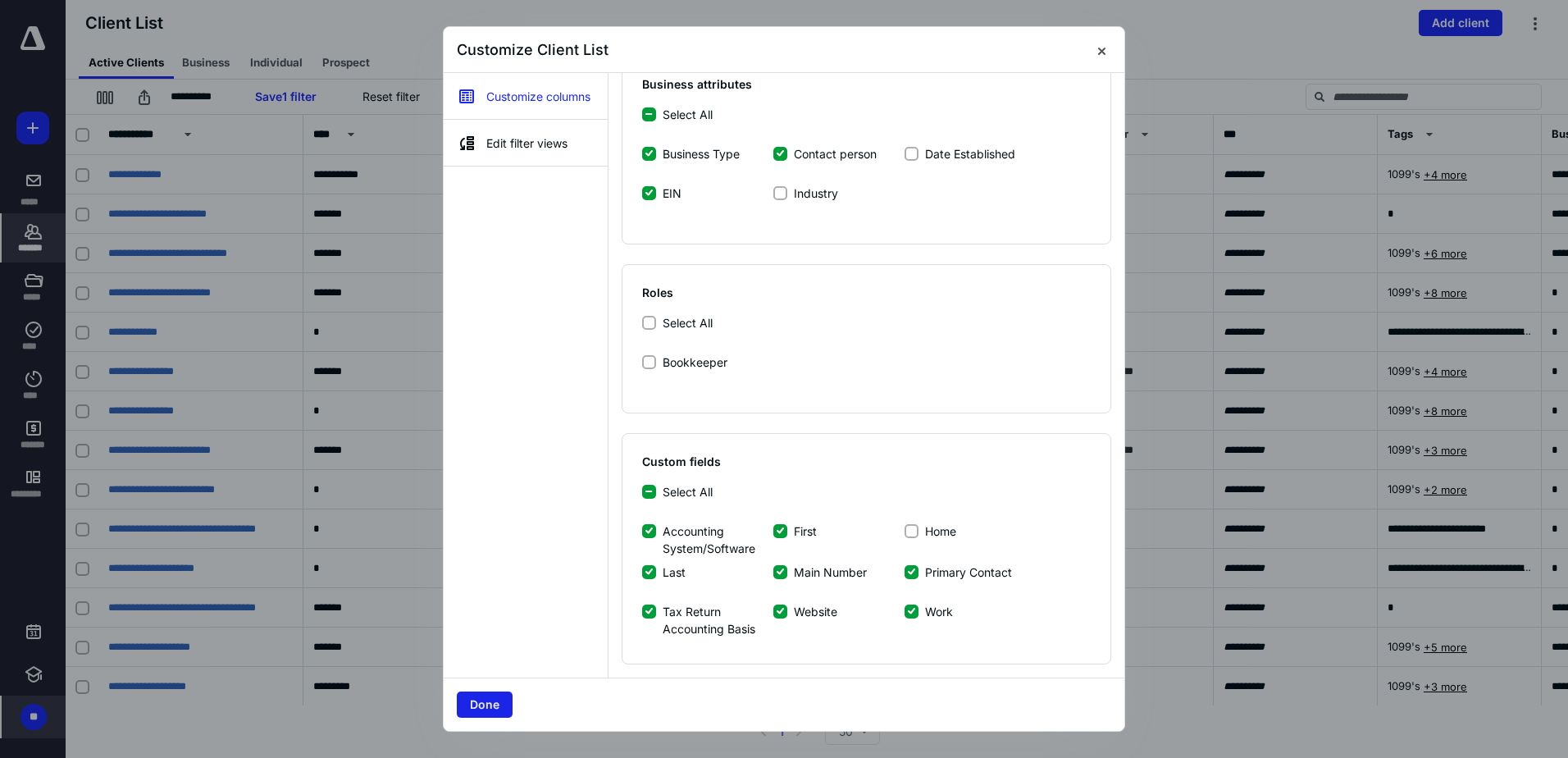 click on "Done" at bounding box center (485, 705) 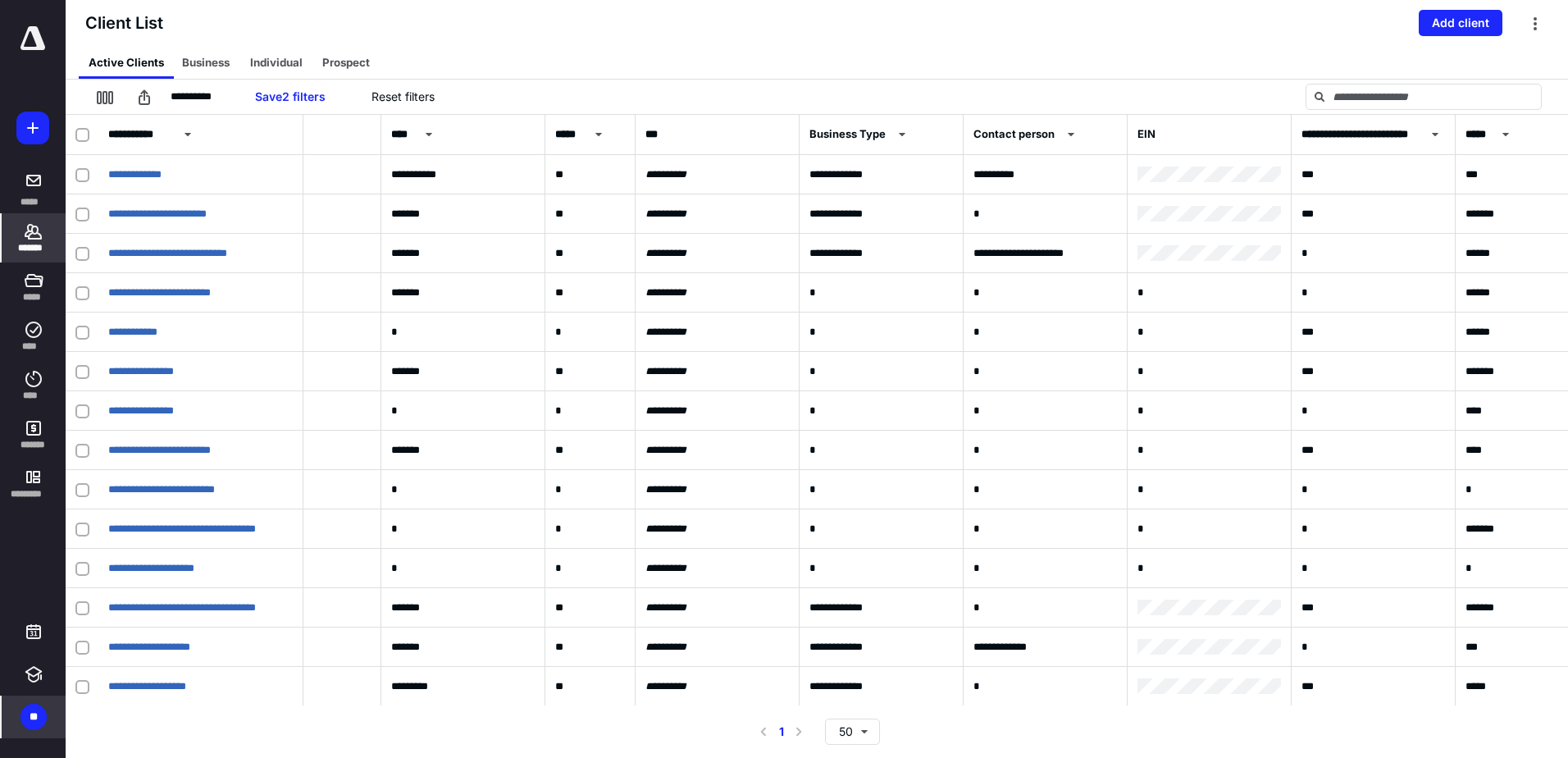 scroll, scrollTop: 0, scrollLeft: 772, axis: horizontal 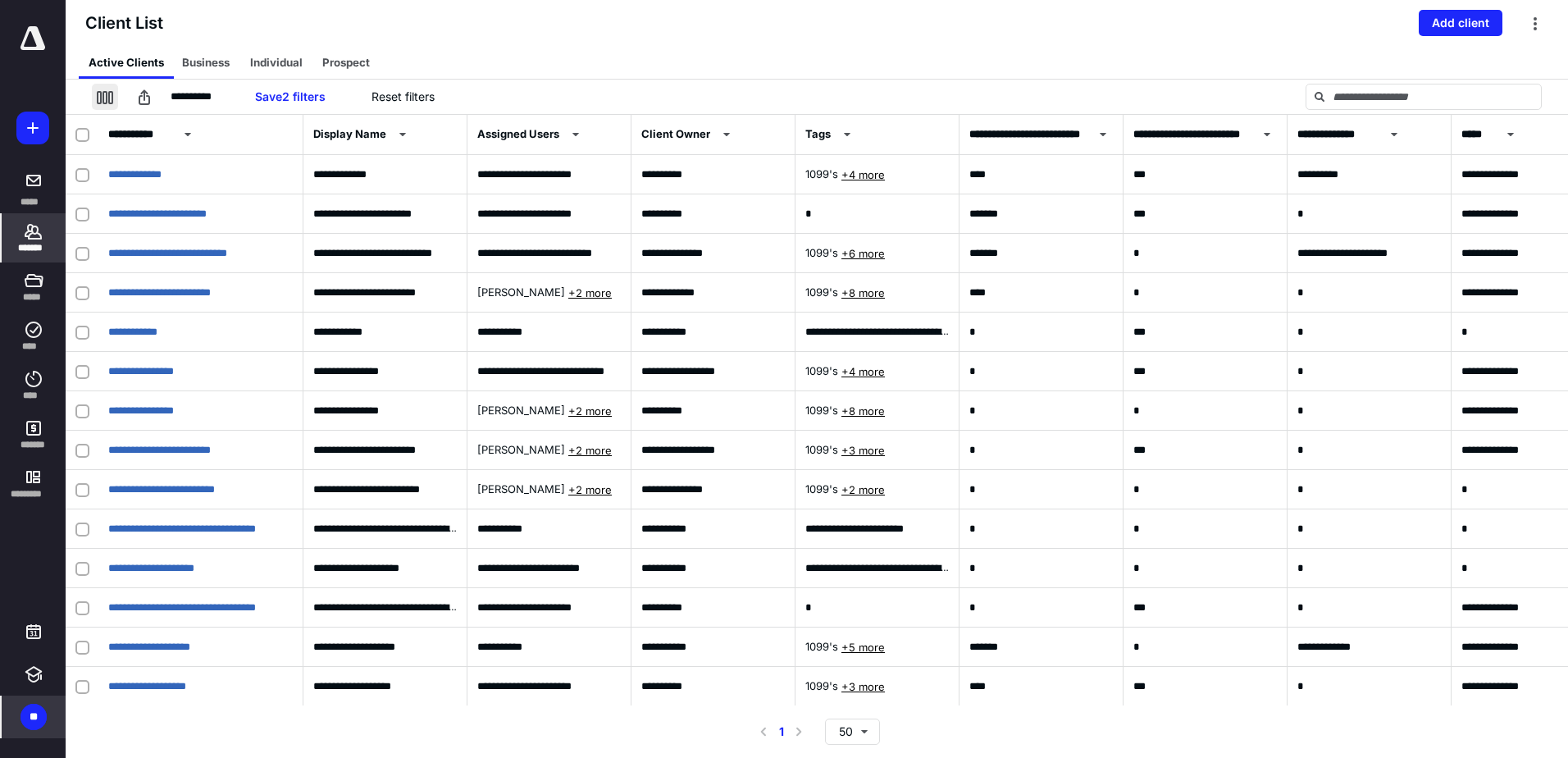 click at bounding box center (105, 97) 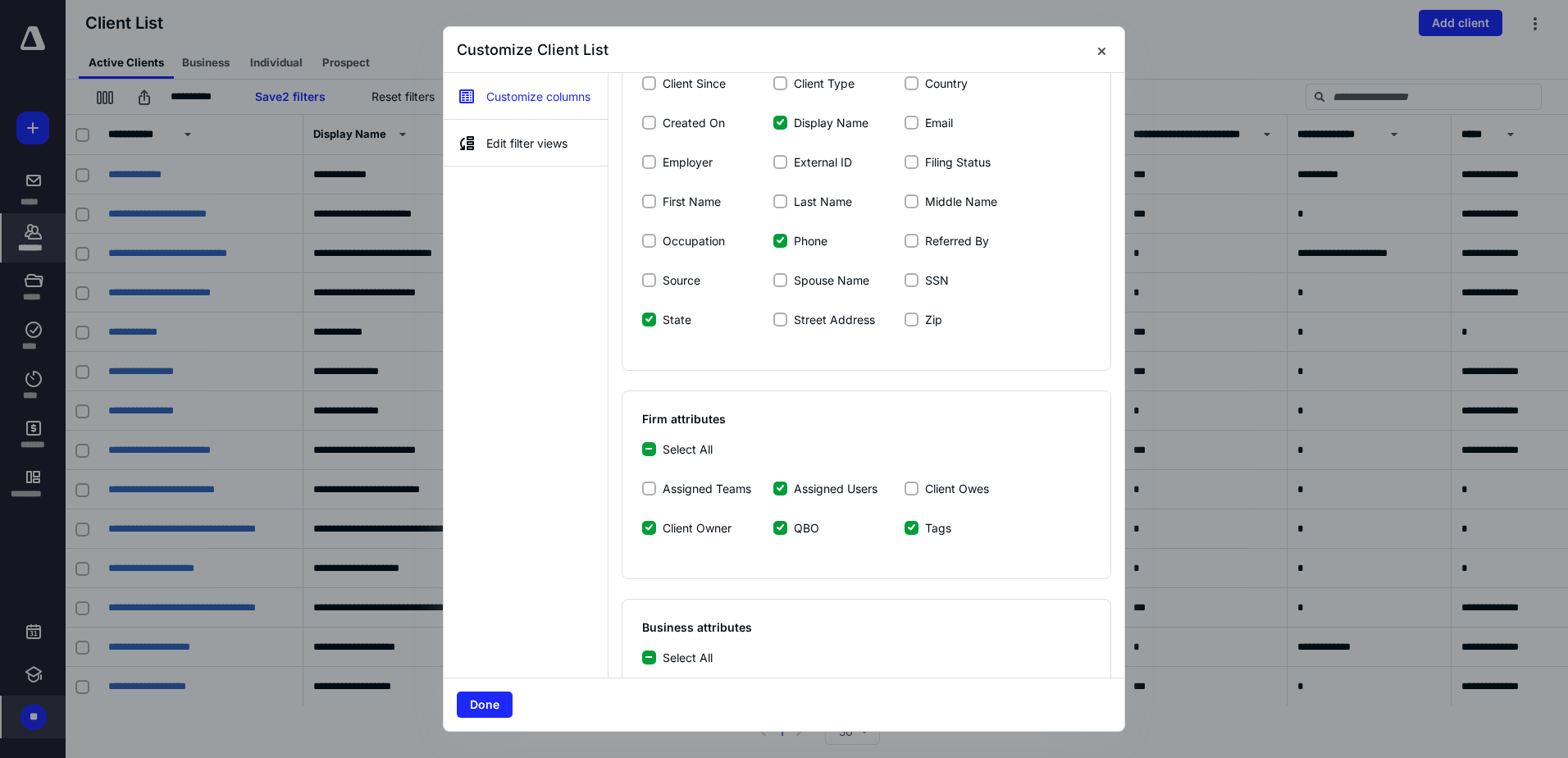 scroll, scrollTop: 246, scrollLeft: 0, axis: vertical 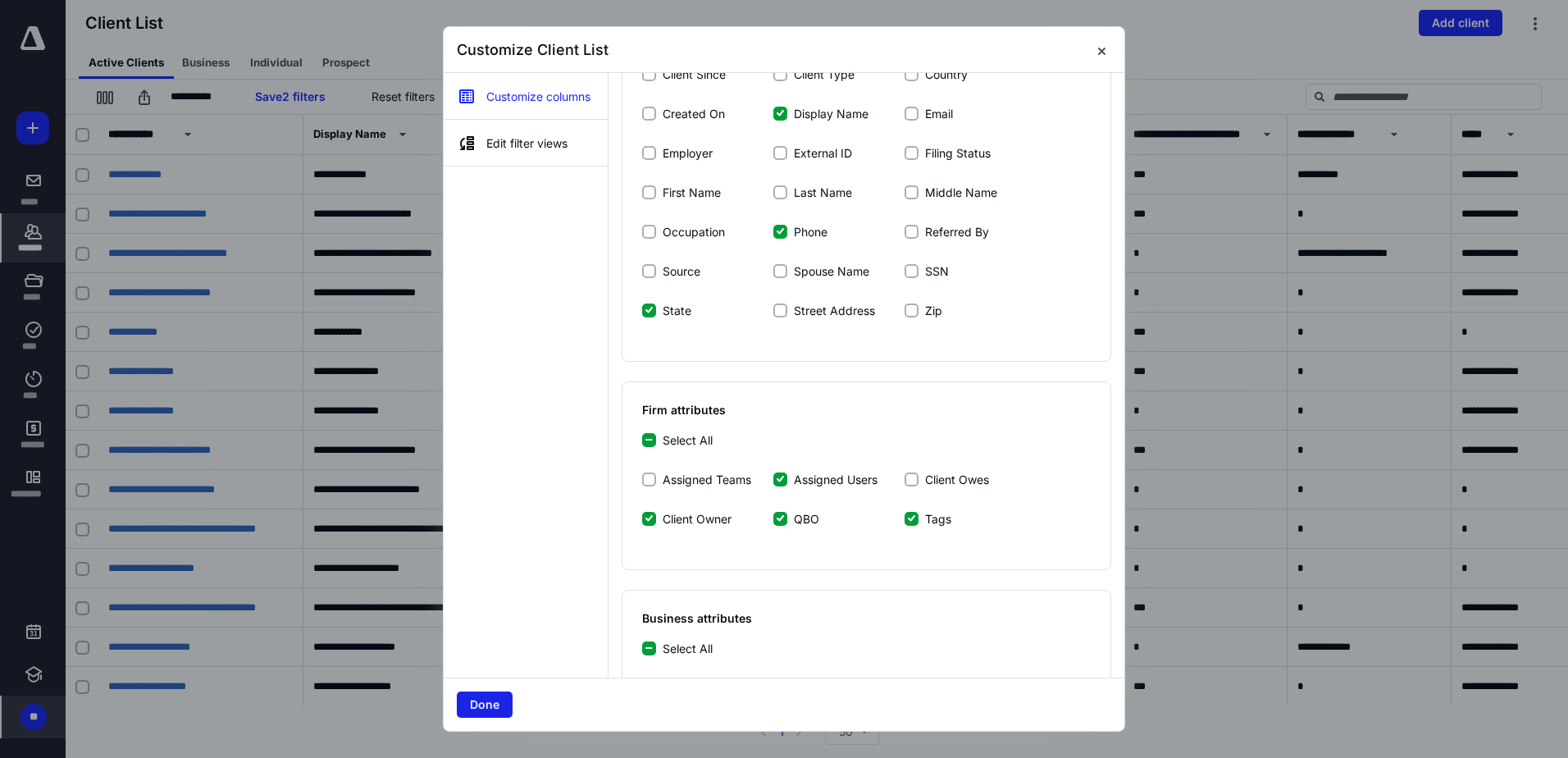 click on "Done" at bounding box center [485, 705] 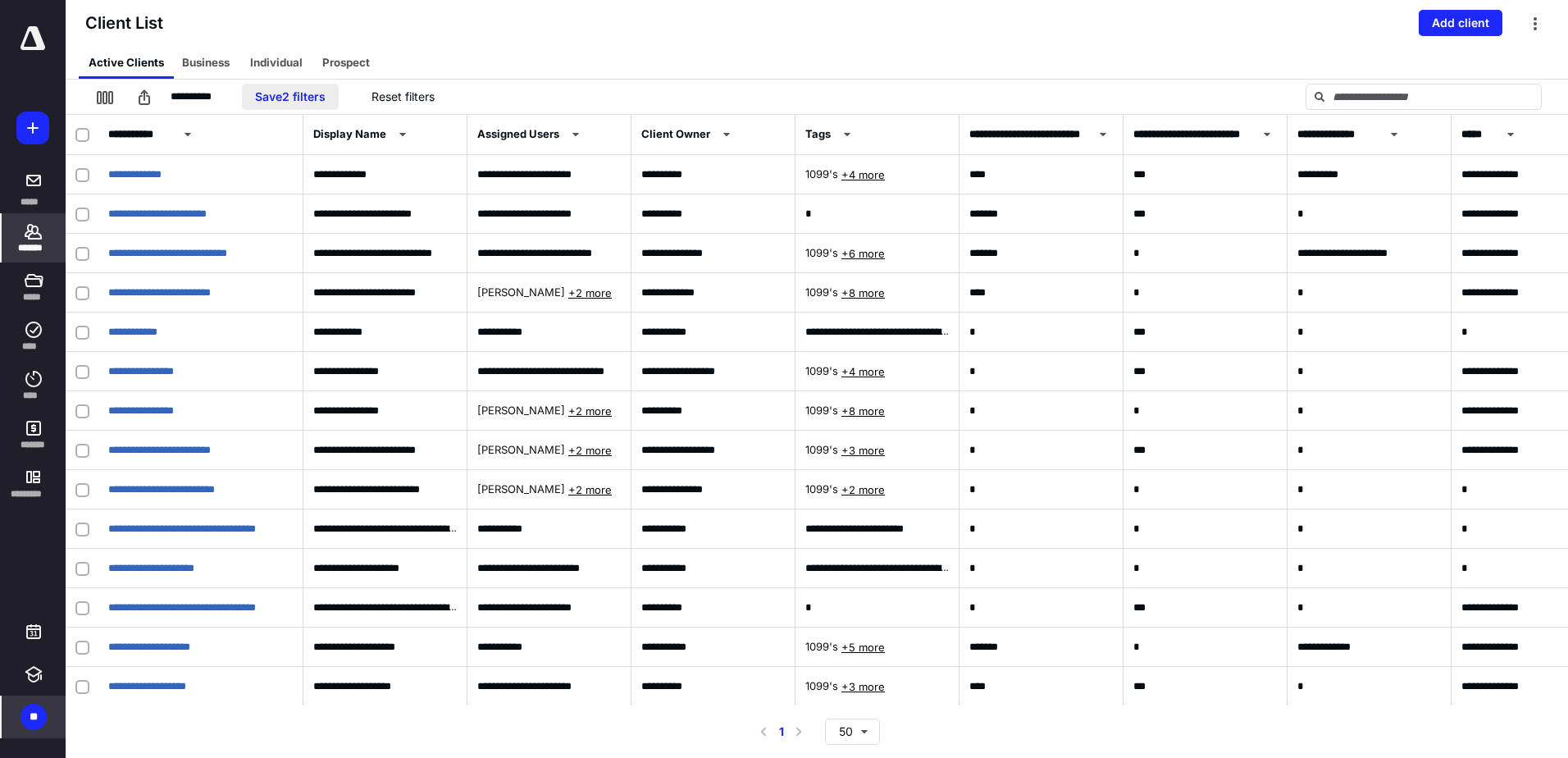 click on "Save  2   filters" at bounding box center [290, 97] 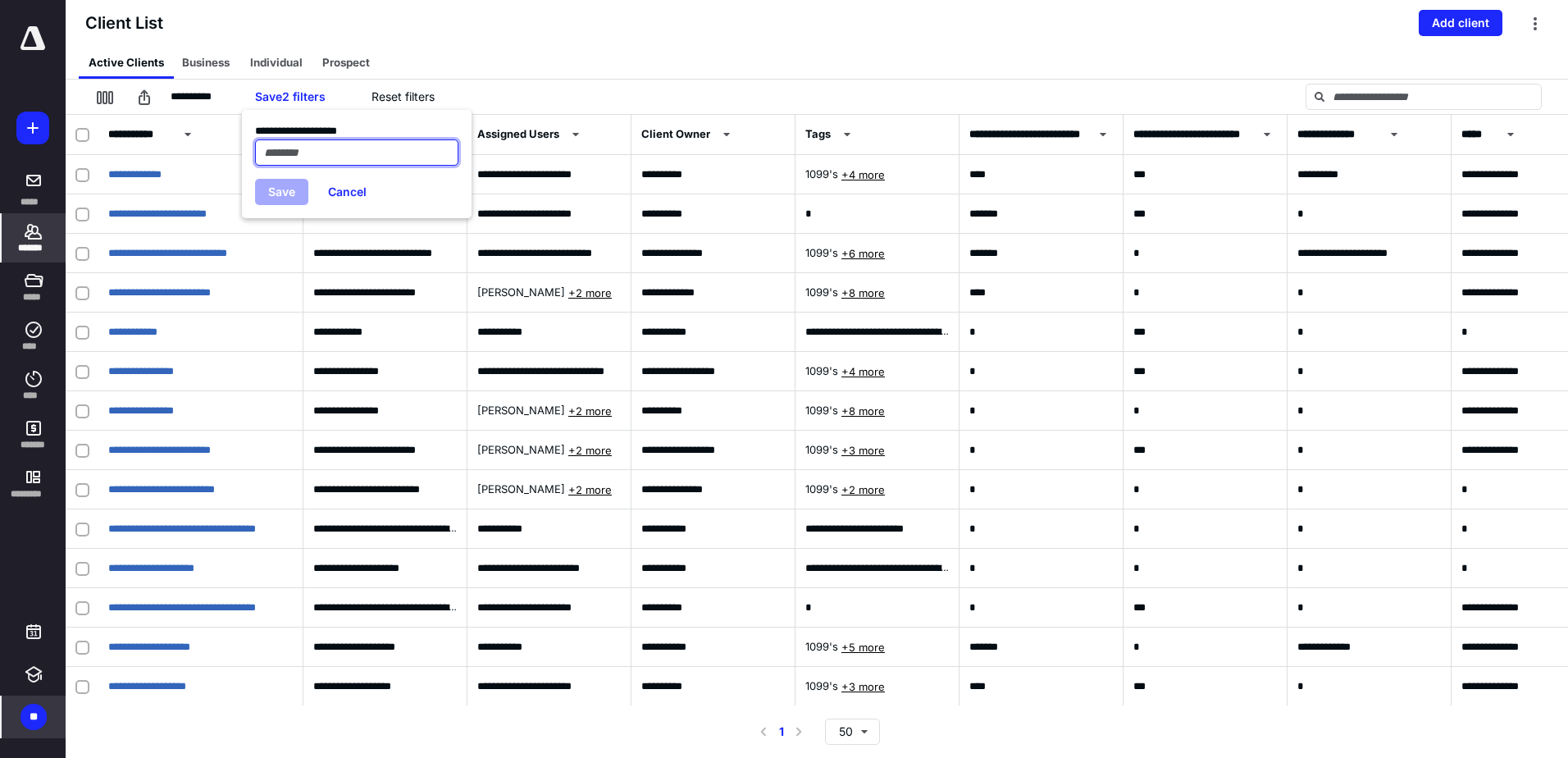 click at bounding box center [357, 153] 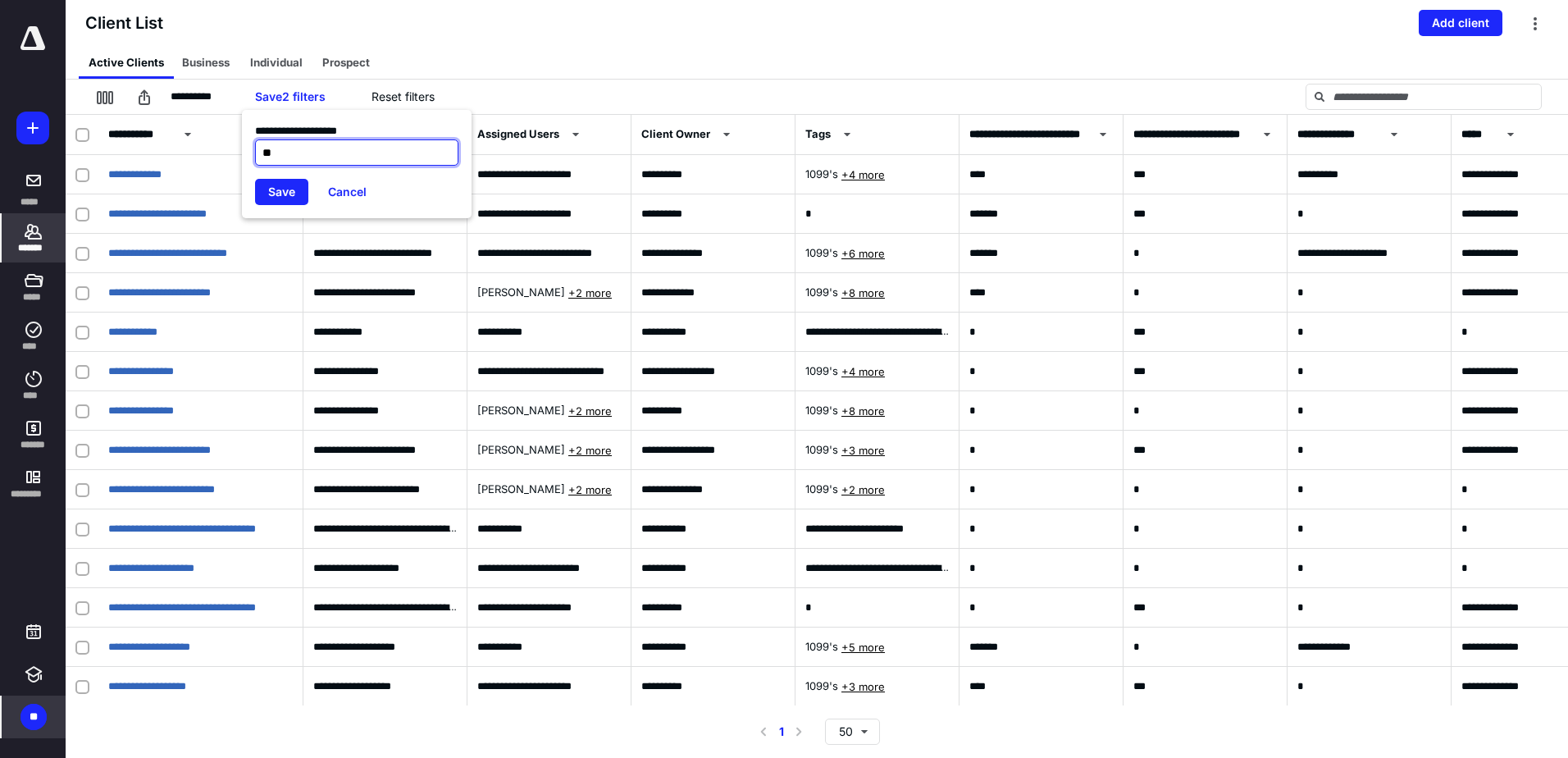 type on "*" 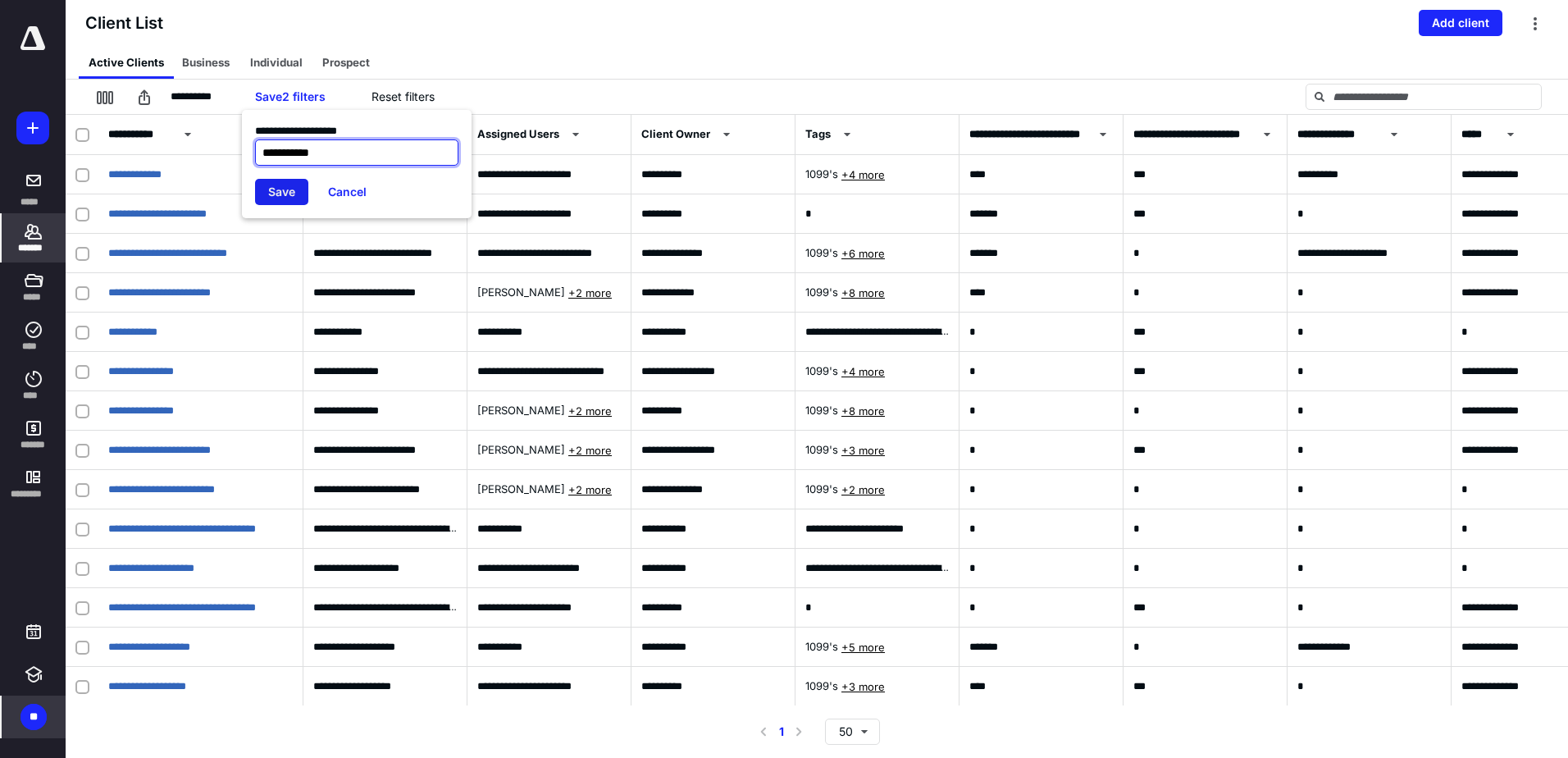 type on "**********" 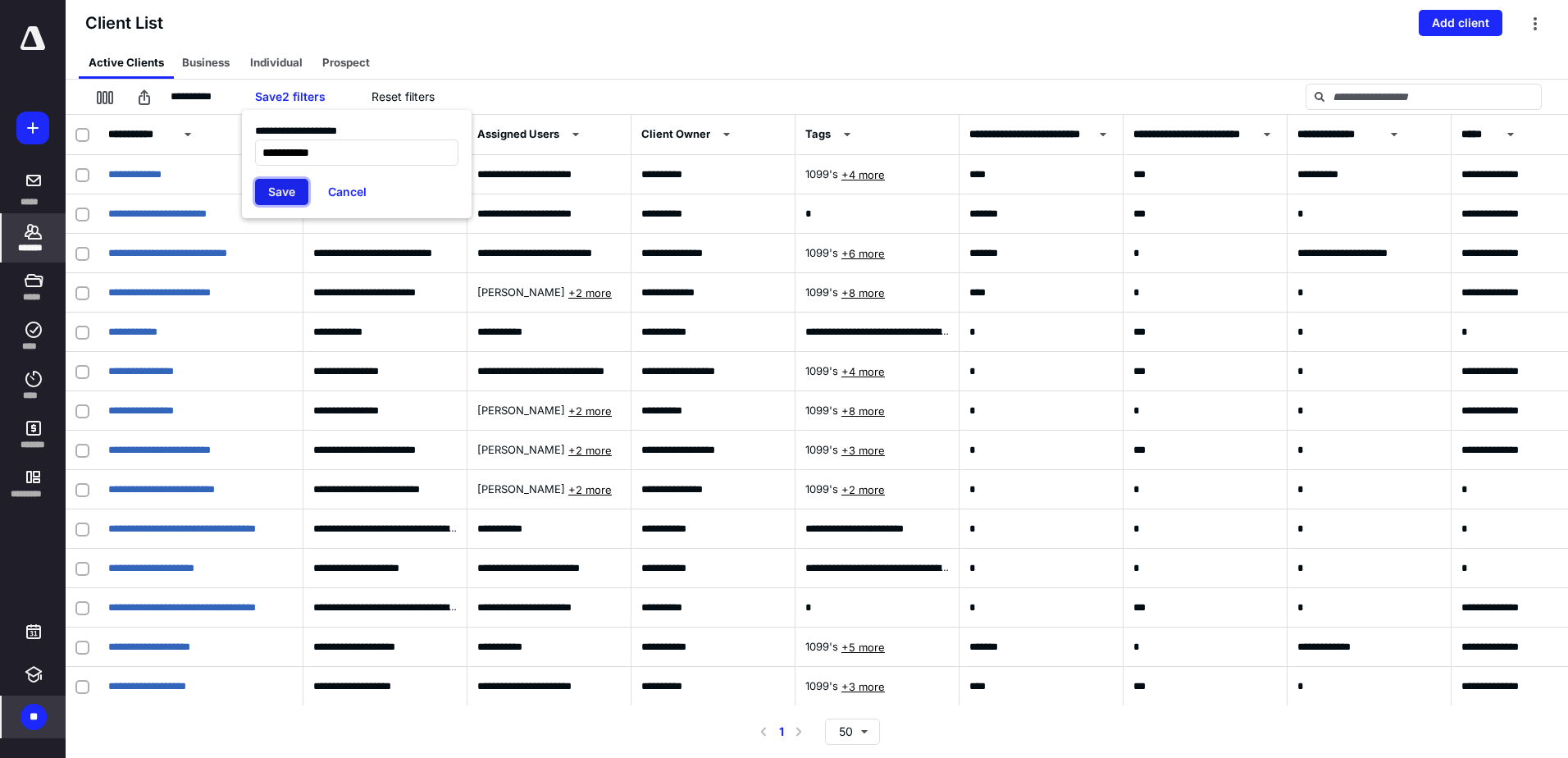click on "Save" at bounding box center [281, 192] 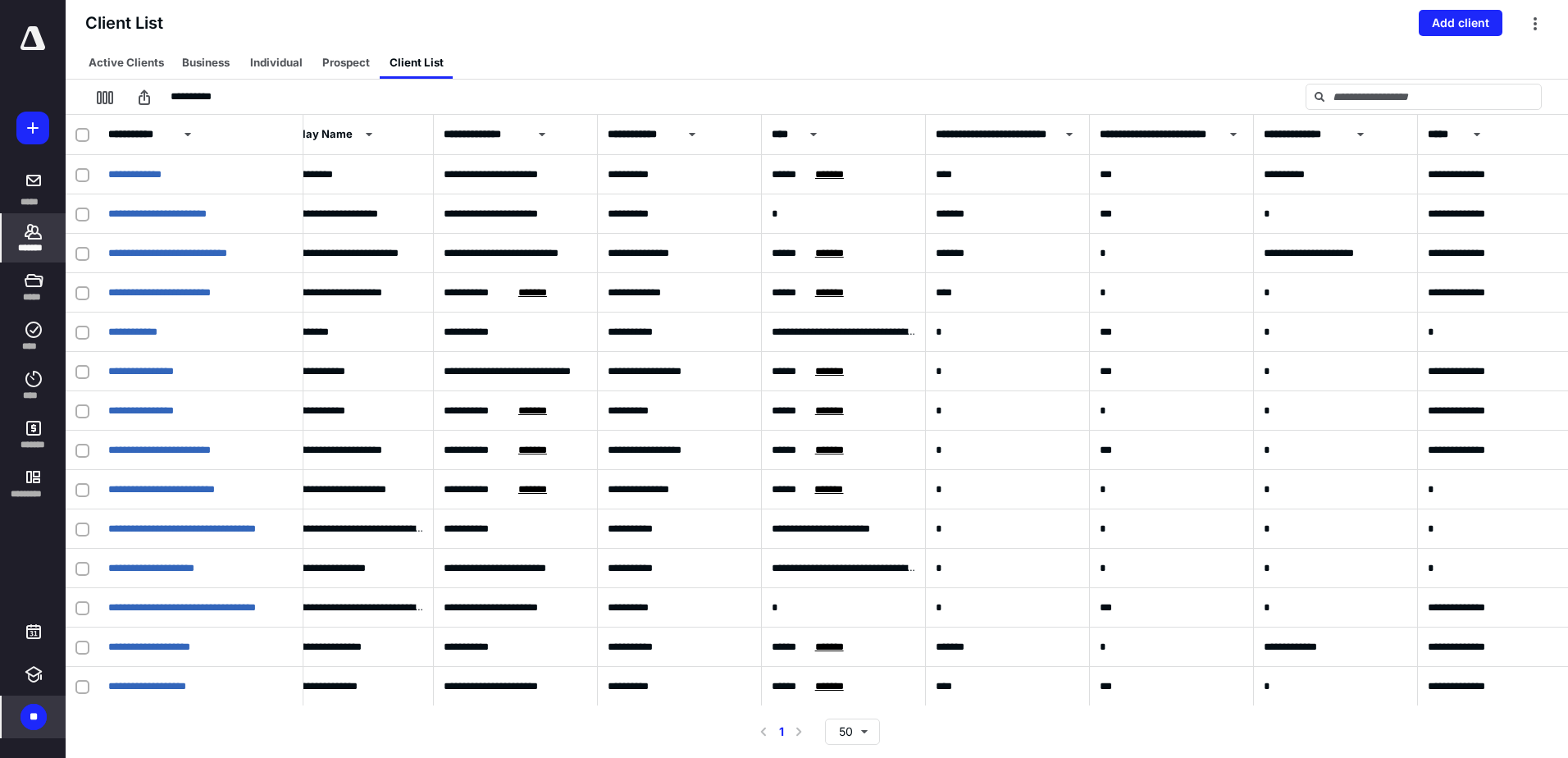 scroll, scrollTop: 0, scrollLeft: 35, axis: horizontal 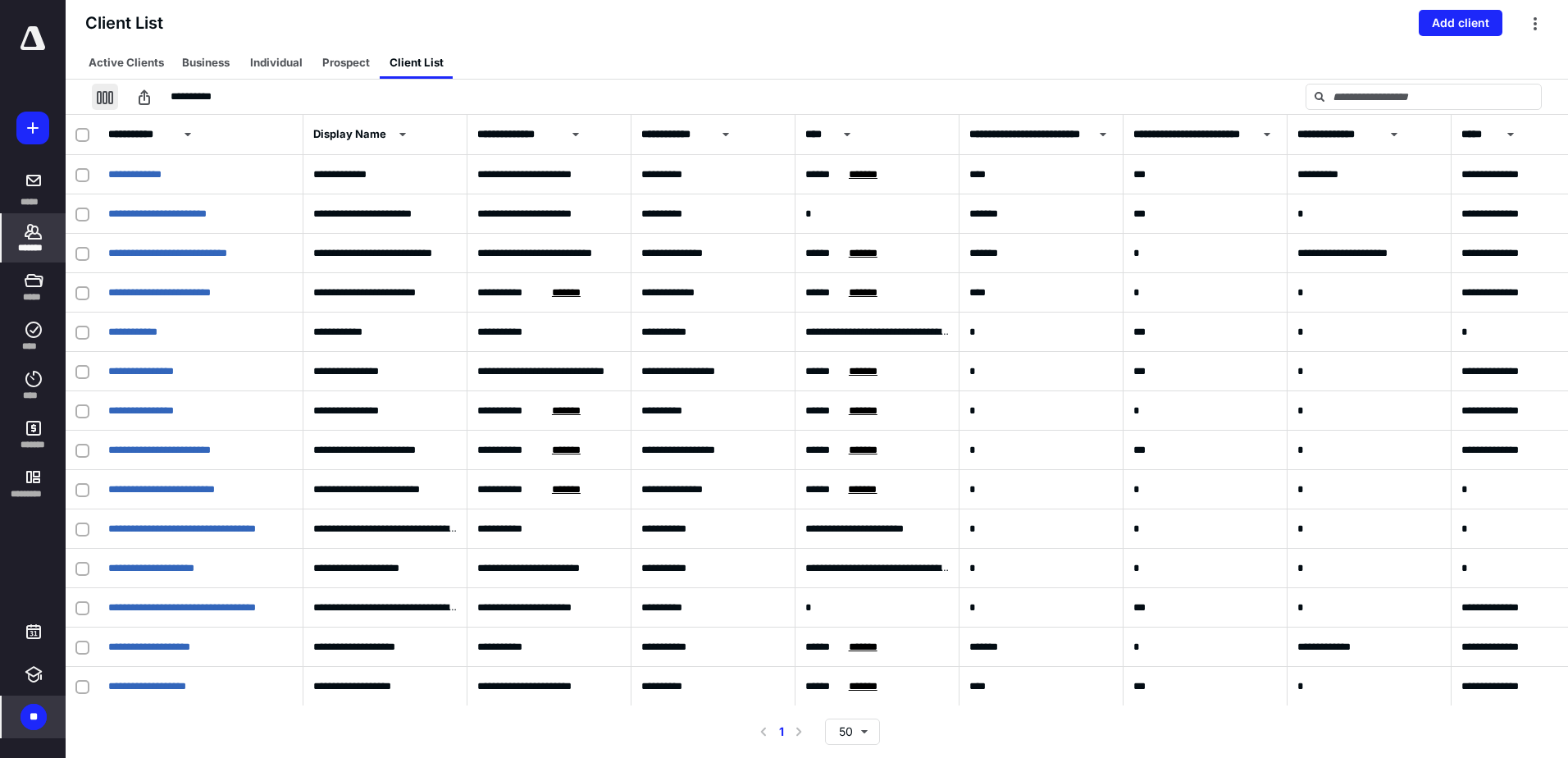 click at bounding box center [105, 97] 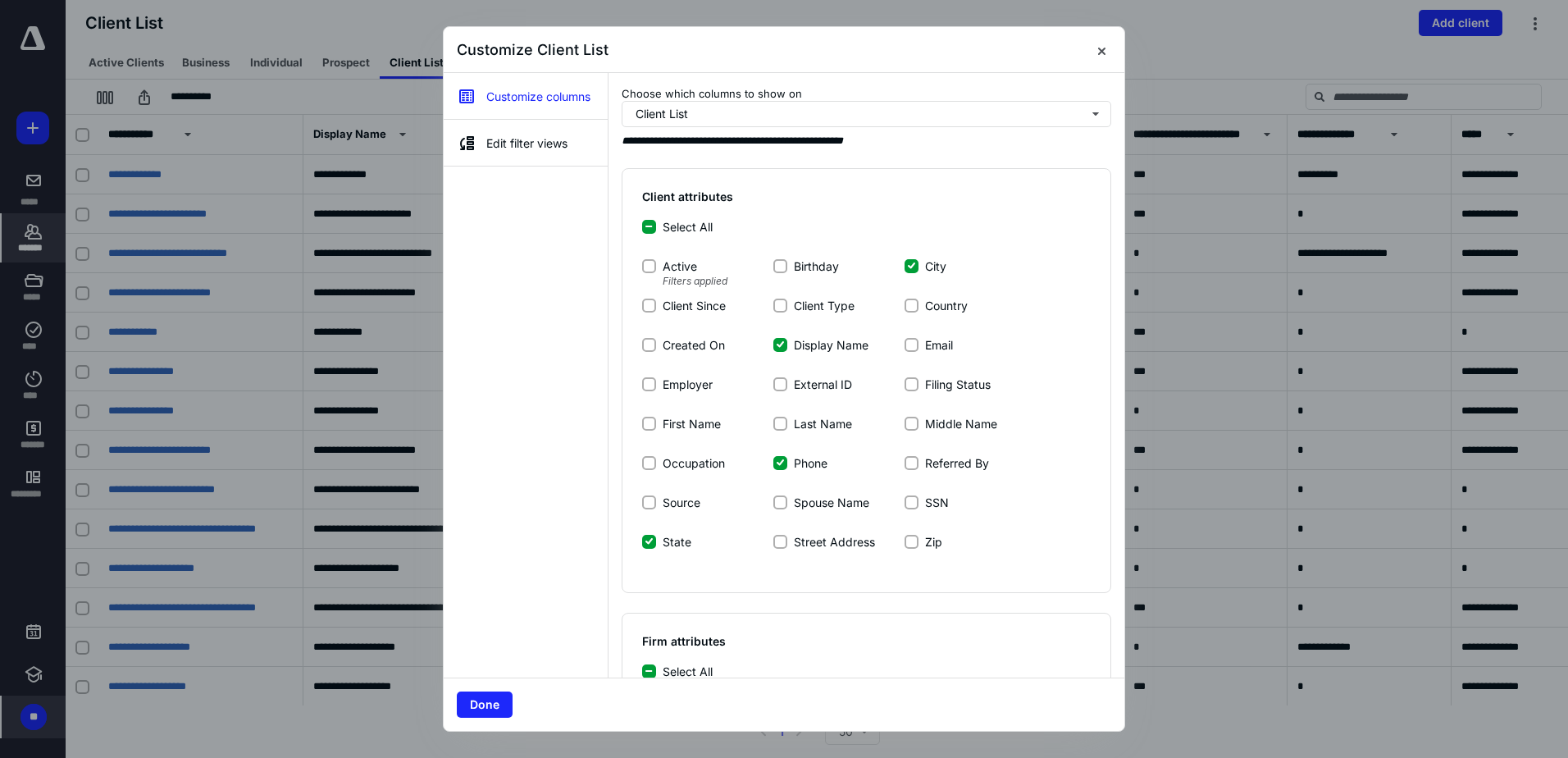 click 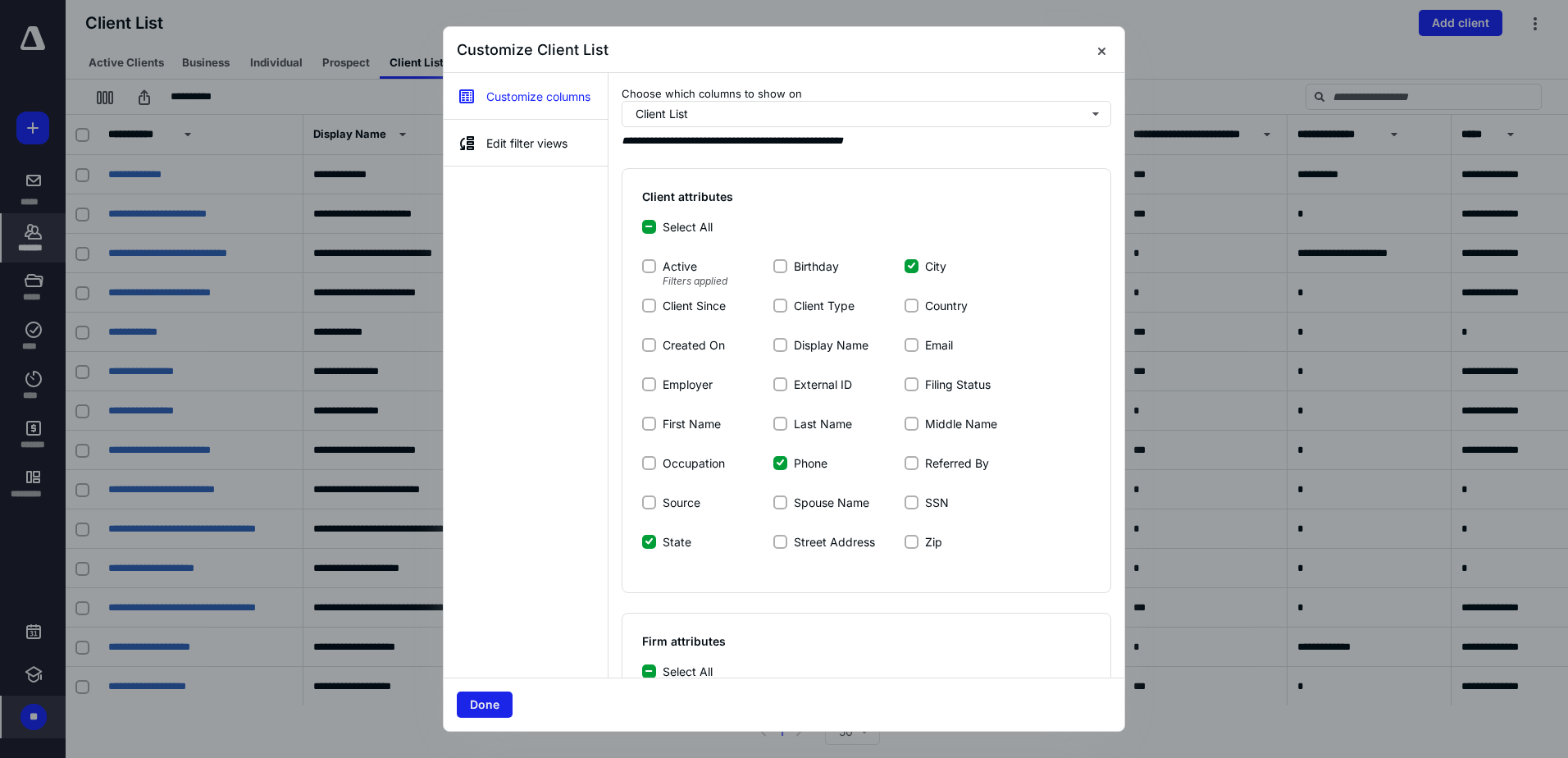 click on "Done" at bounding box center [485, 705] 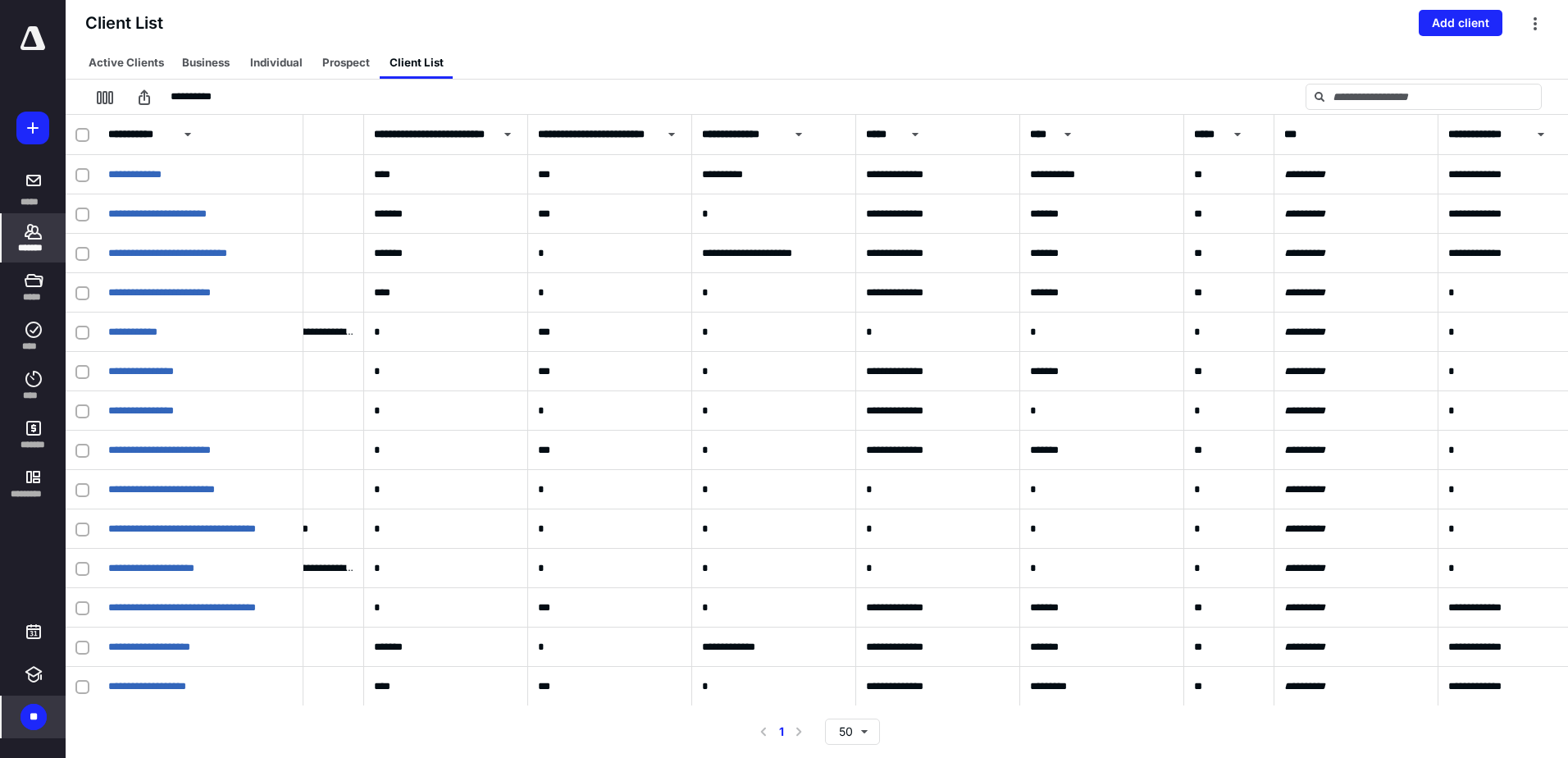 scroll, scrollTop: 0, scrollLeft: 0, axis: both 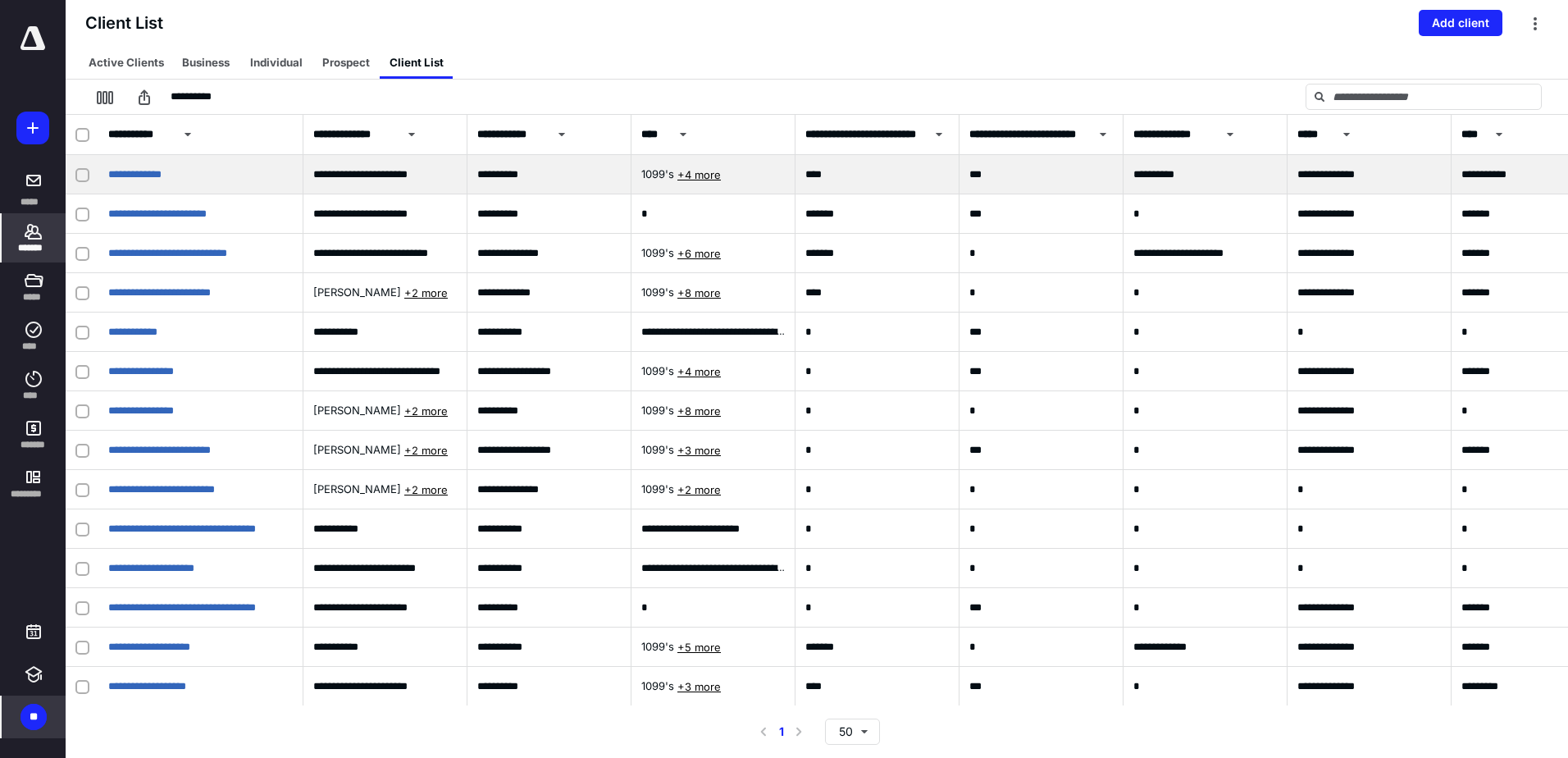 click on "+4 more" at bounding box center [699, 175] 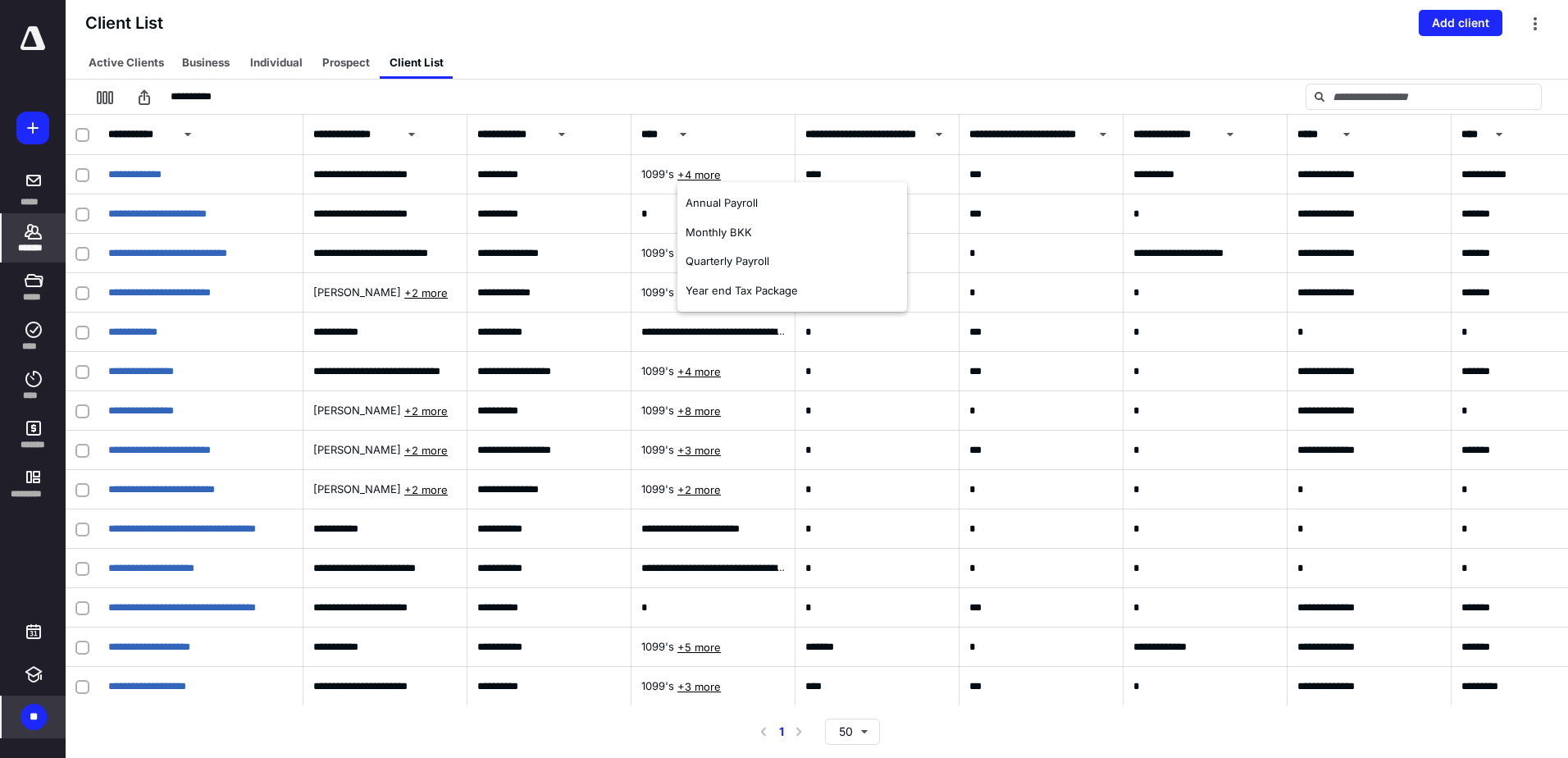 click on "Active Clients Business Individual Prospect Client List" at bounding box center (823, 62) 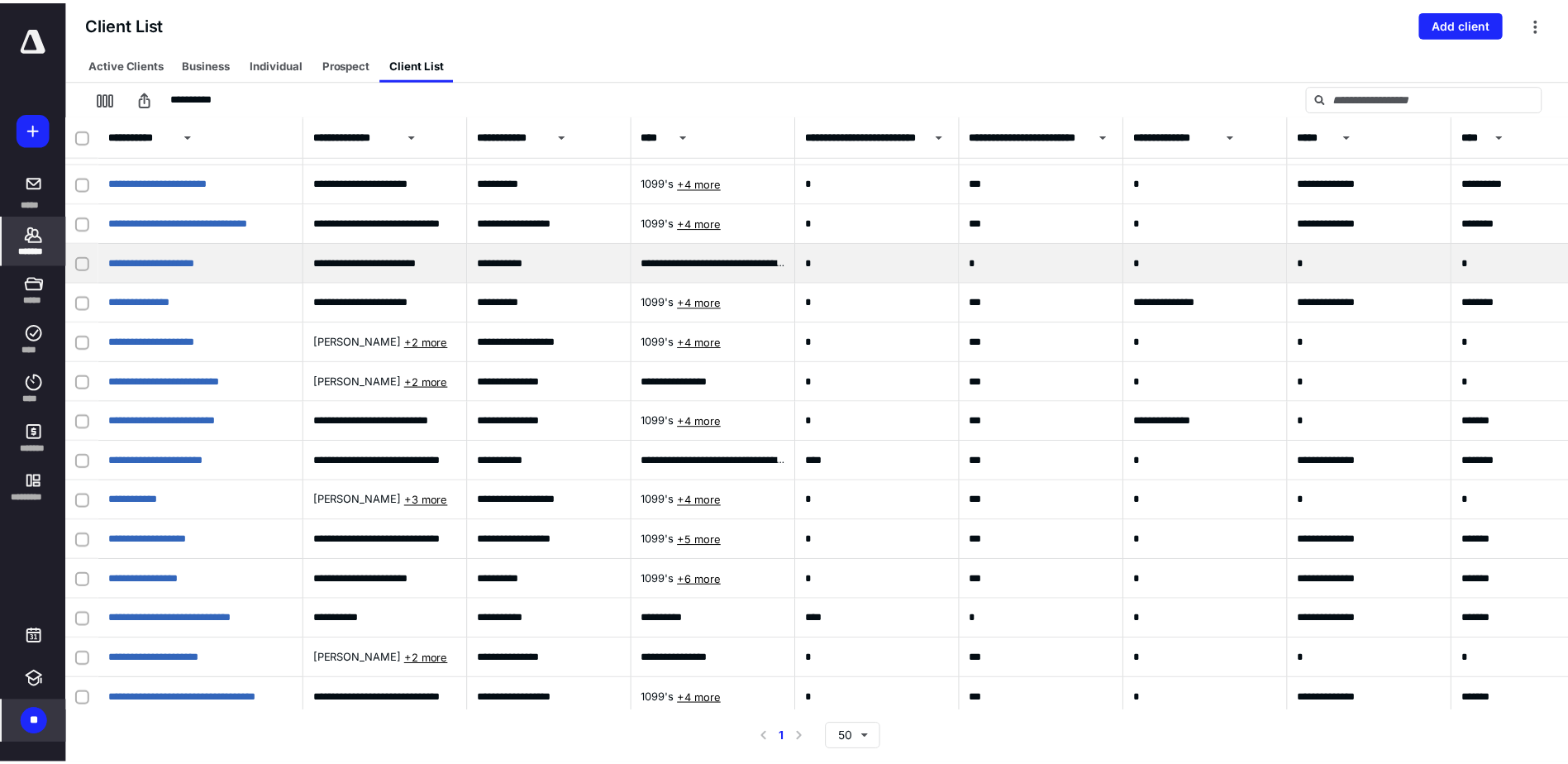scroll, scrollTop: 847, scrollLeft: 0, axis: vertical 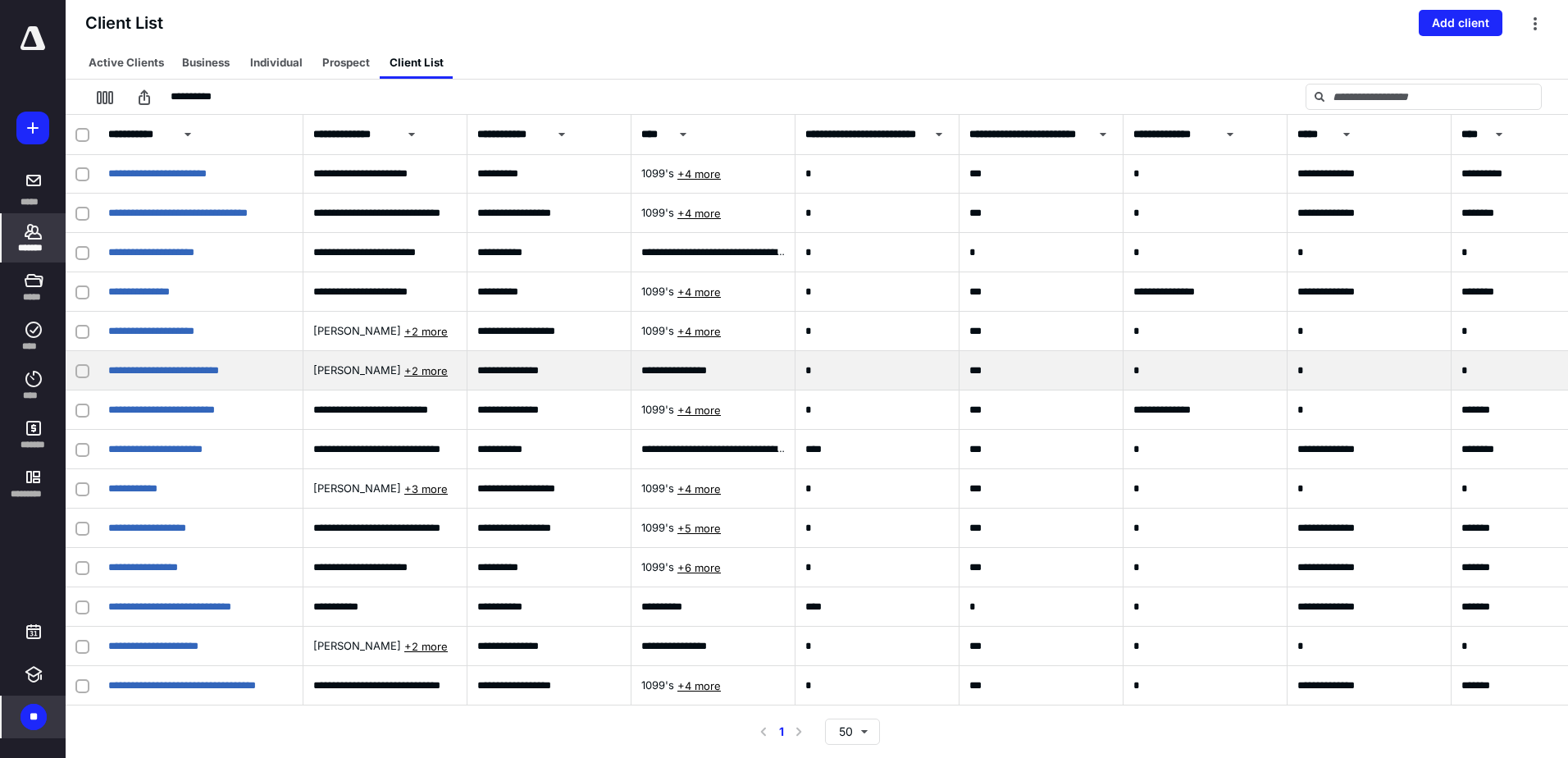 click on "**********" at bounding box center (713, 371) 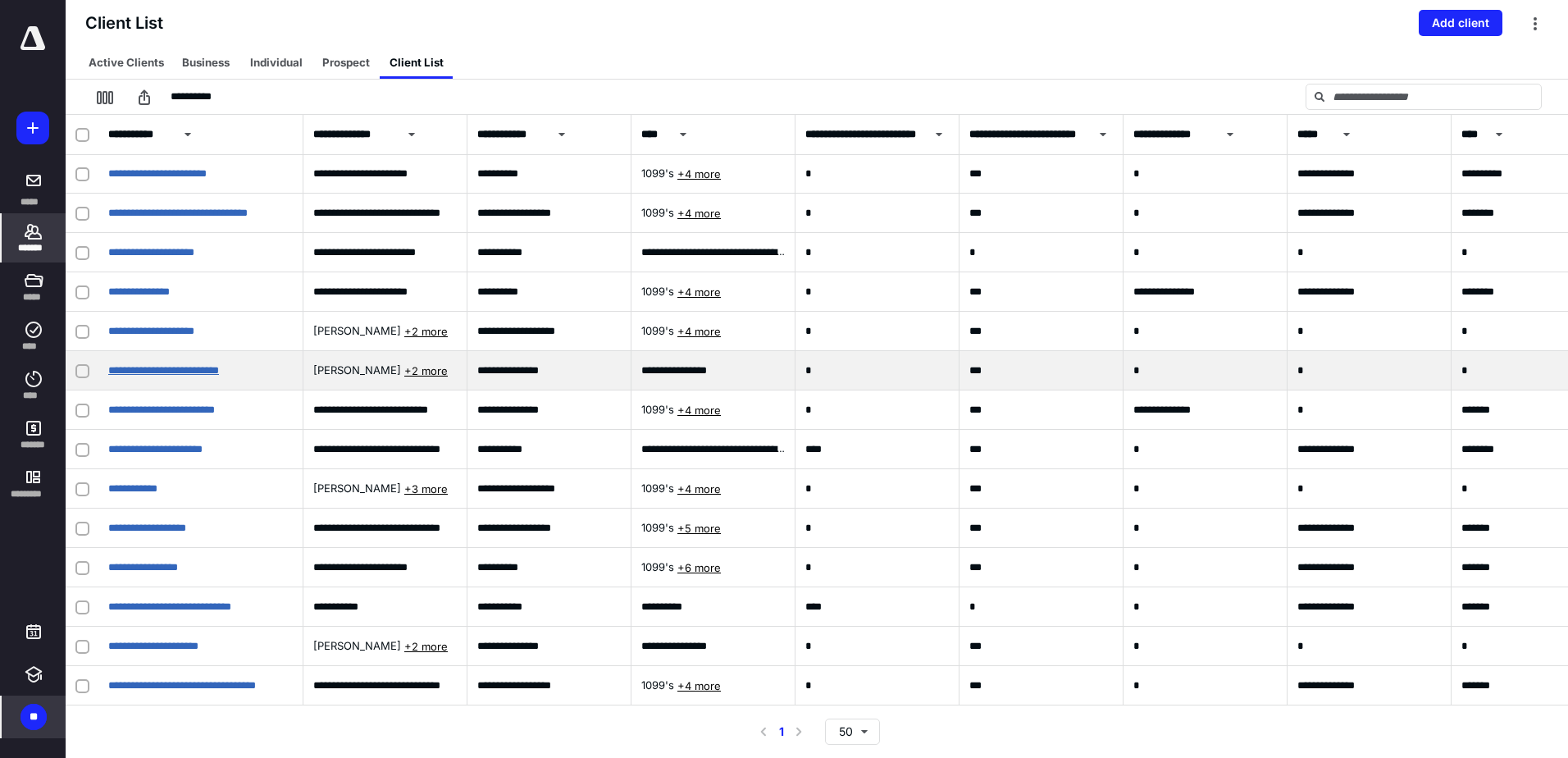 click on "**********" at bounding box center (163, 370) 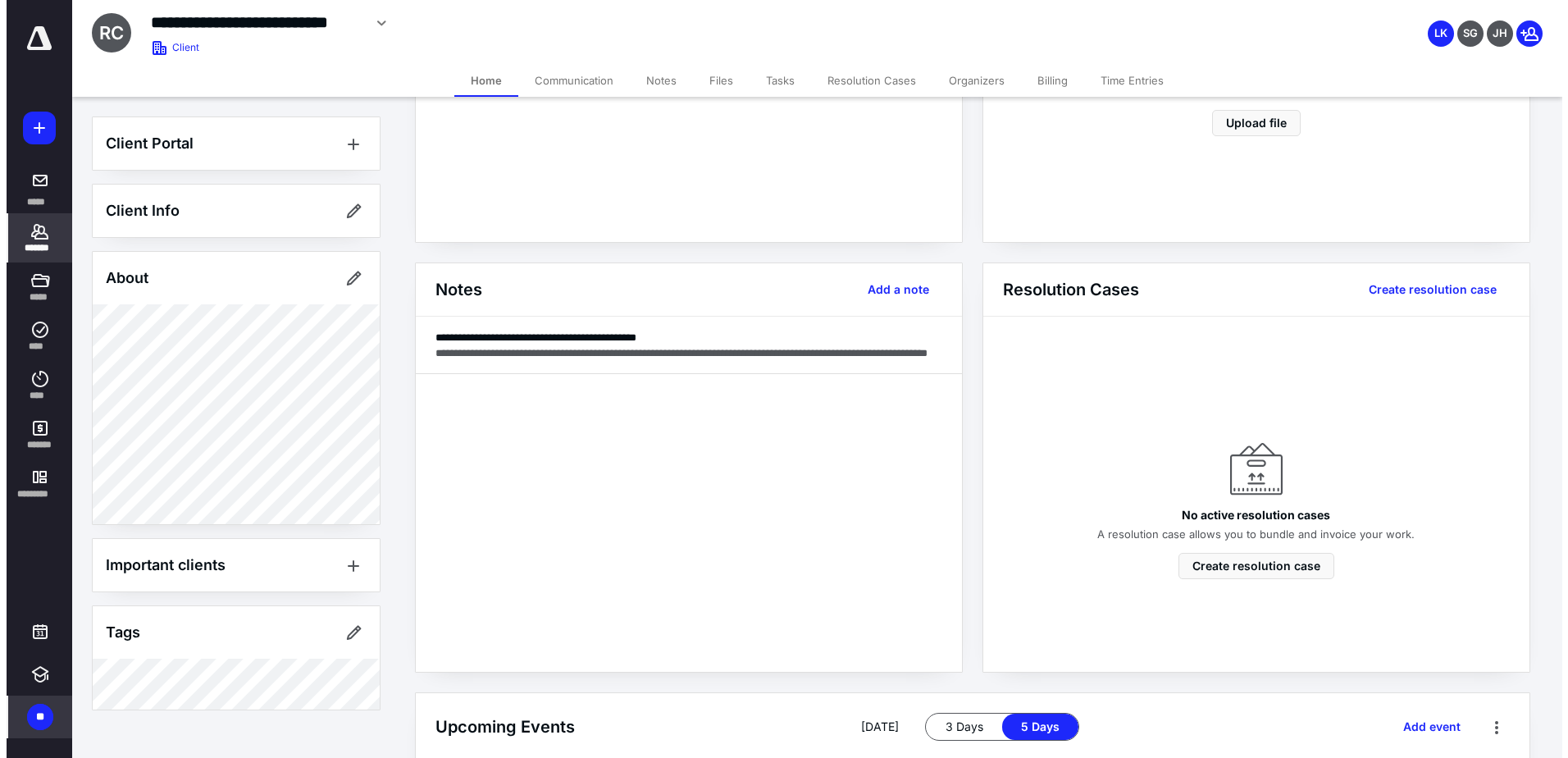 scroll, scrollTop: 328, scrollLeft: 0, axis: vertical 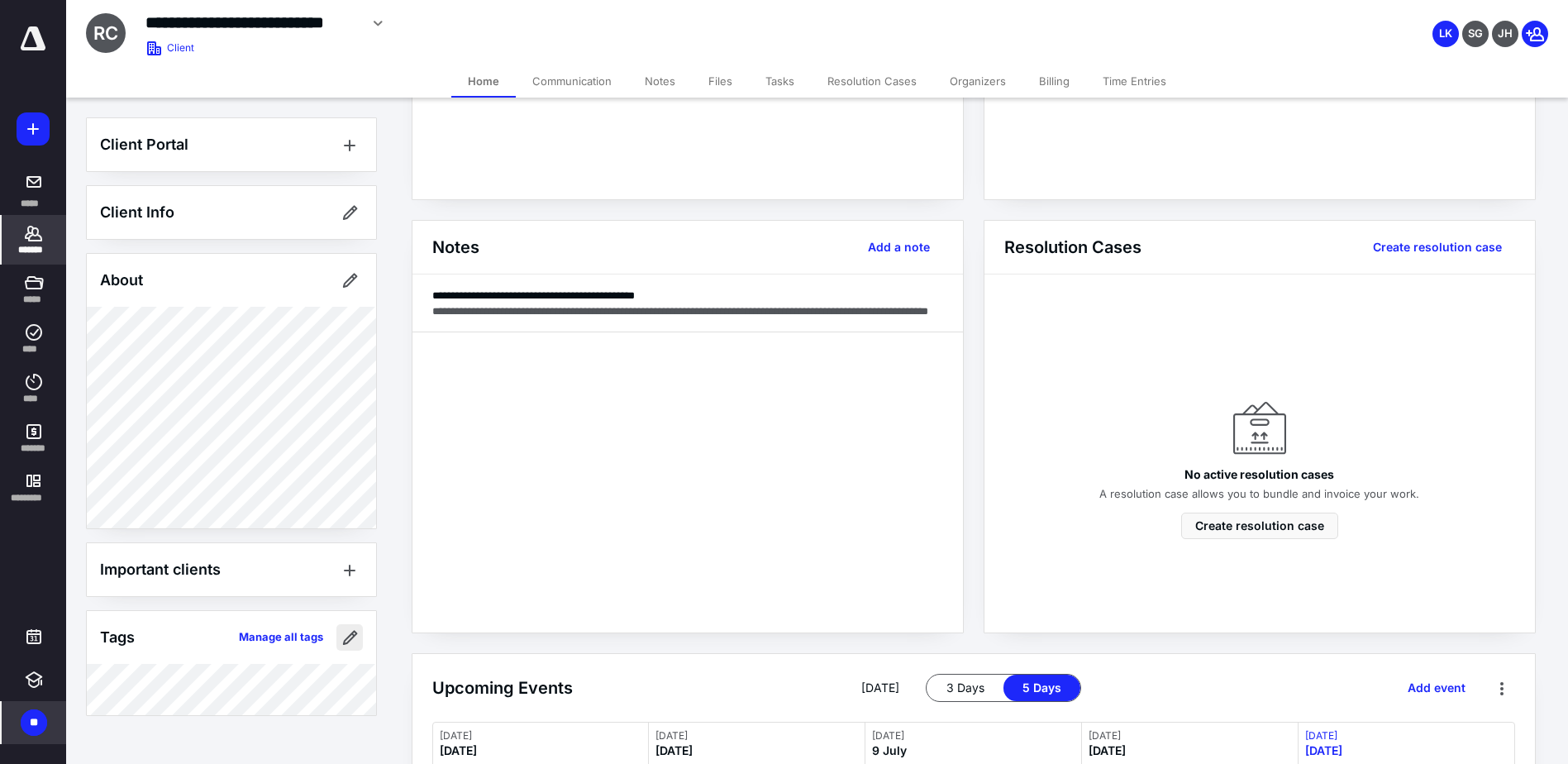 click at bounding box center (350, 637) 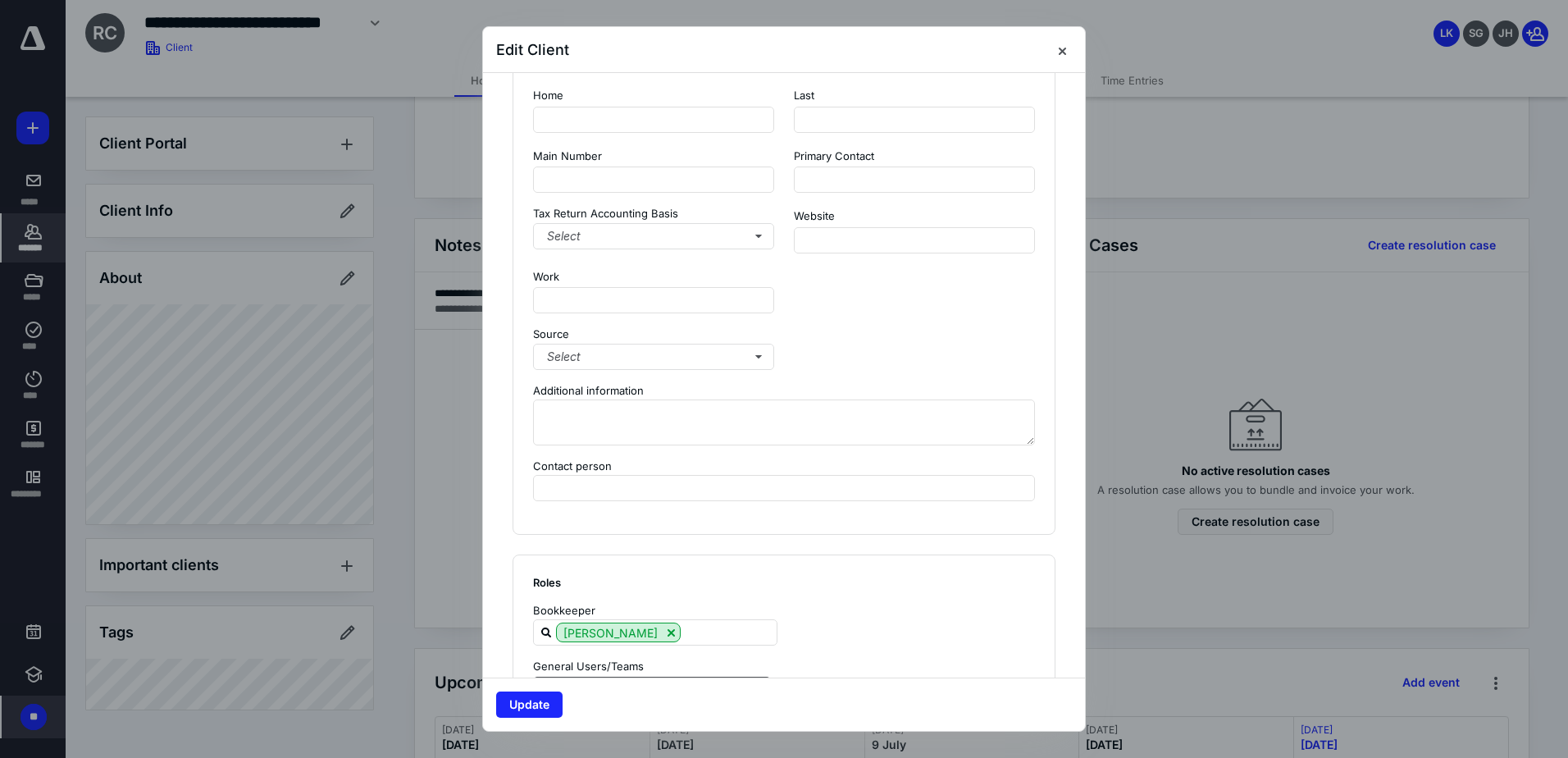 scroll, scrollTop: 1462, scrollLeft: 0, axis: vertical 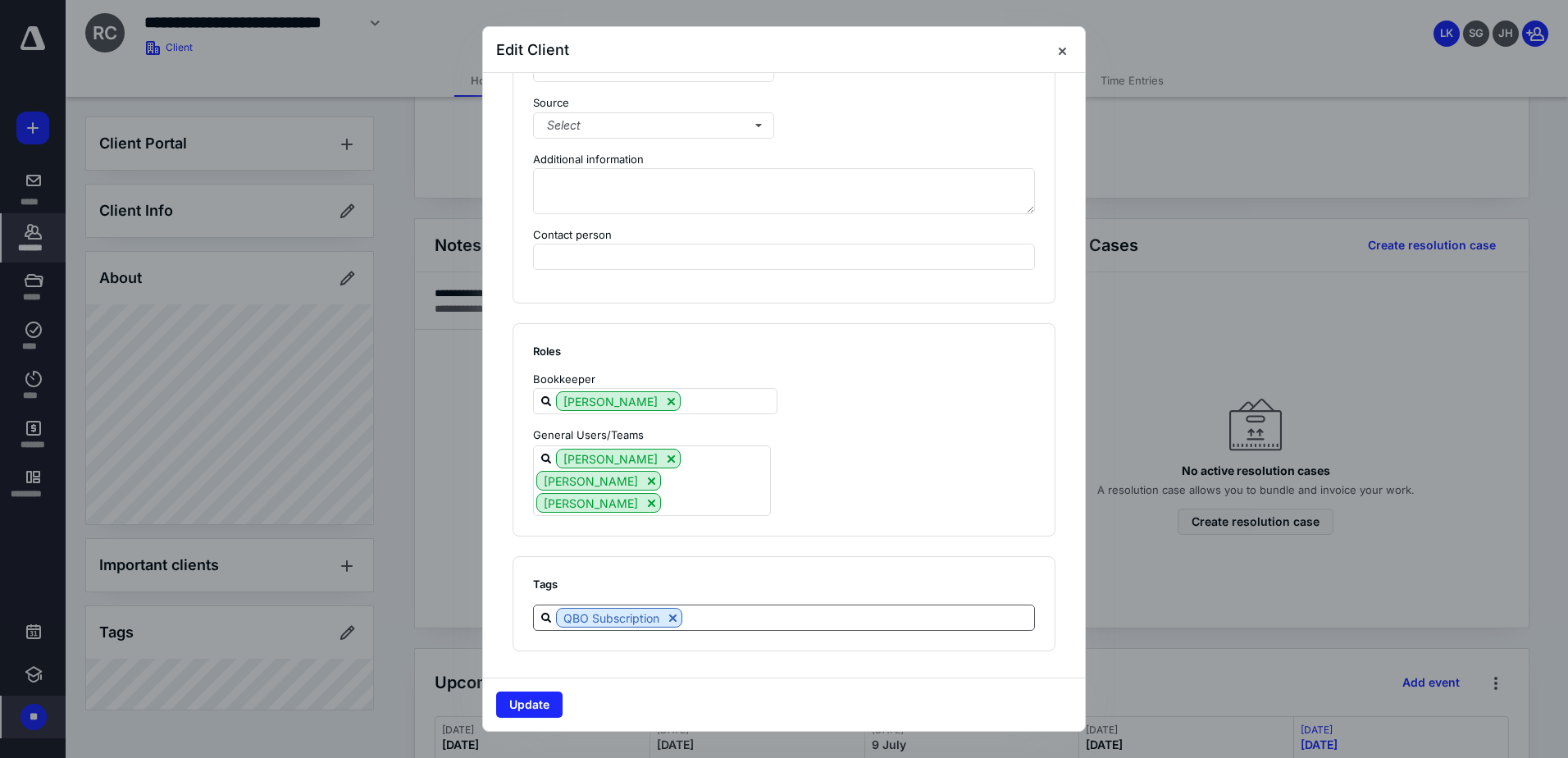 click at bounding box center [858, 617] 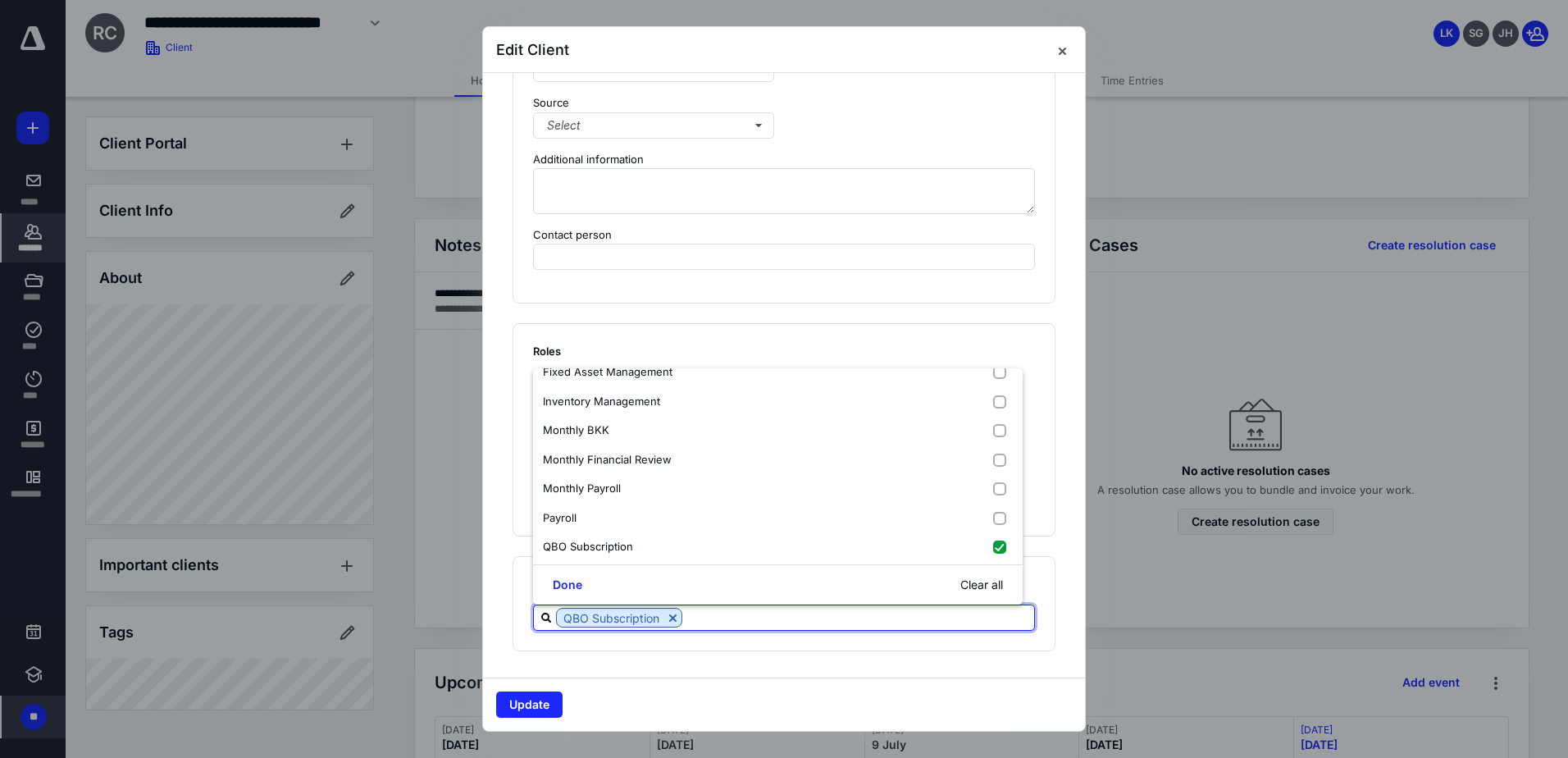 scroll, scrollTop: 164, scrollLeft: 0, axis: vertical 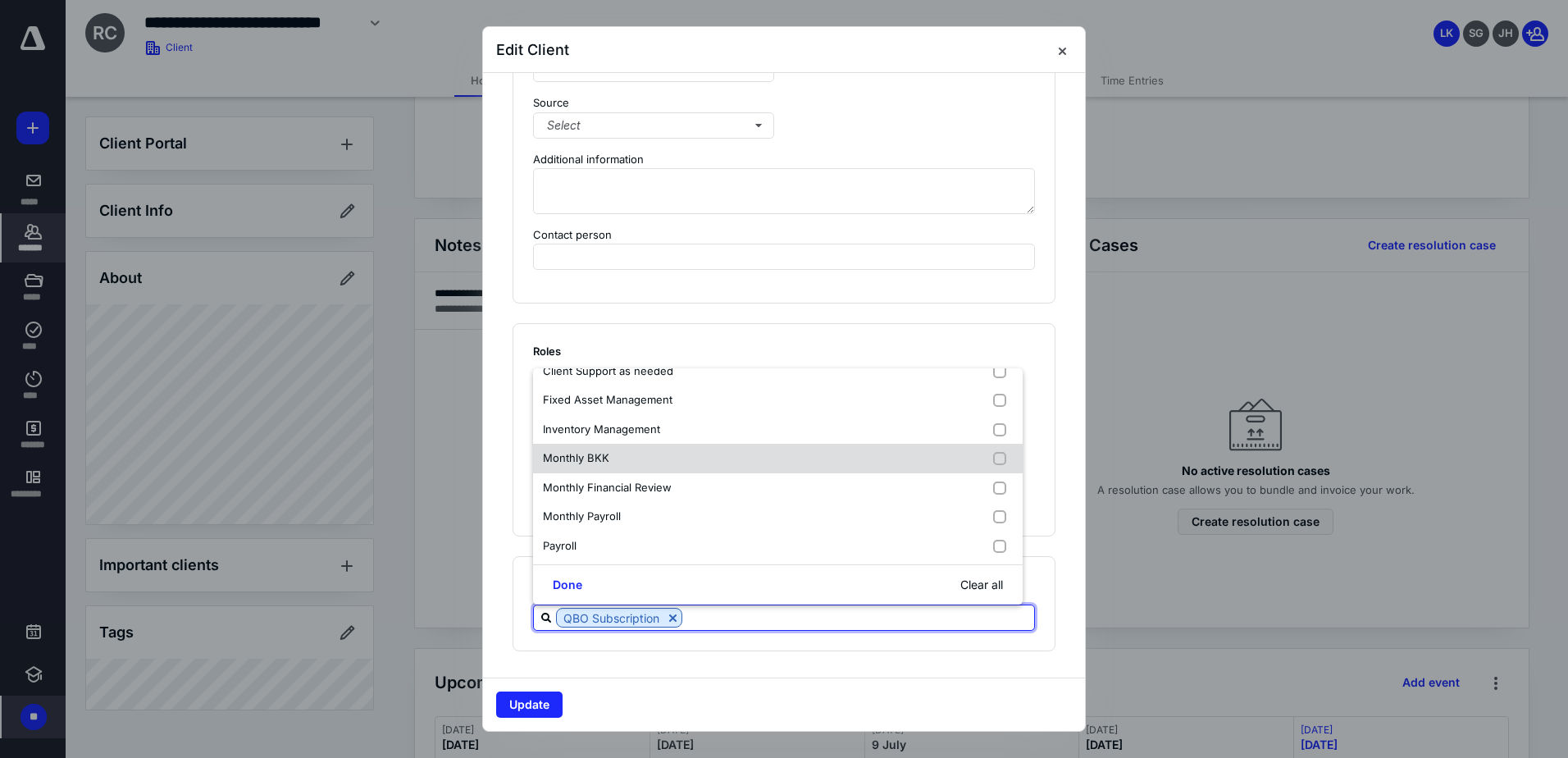 click at bounding box center [1003, 459] 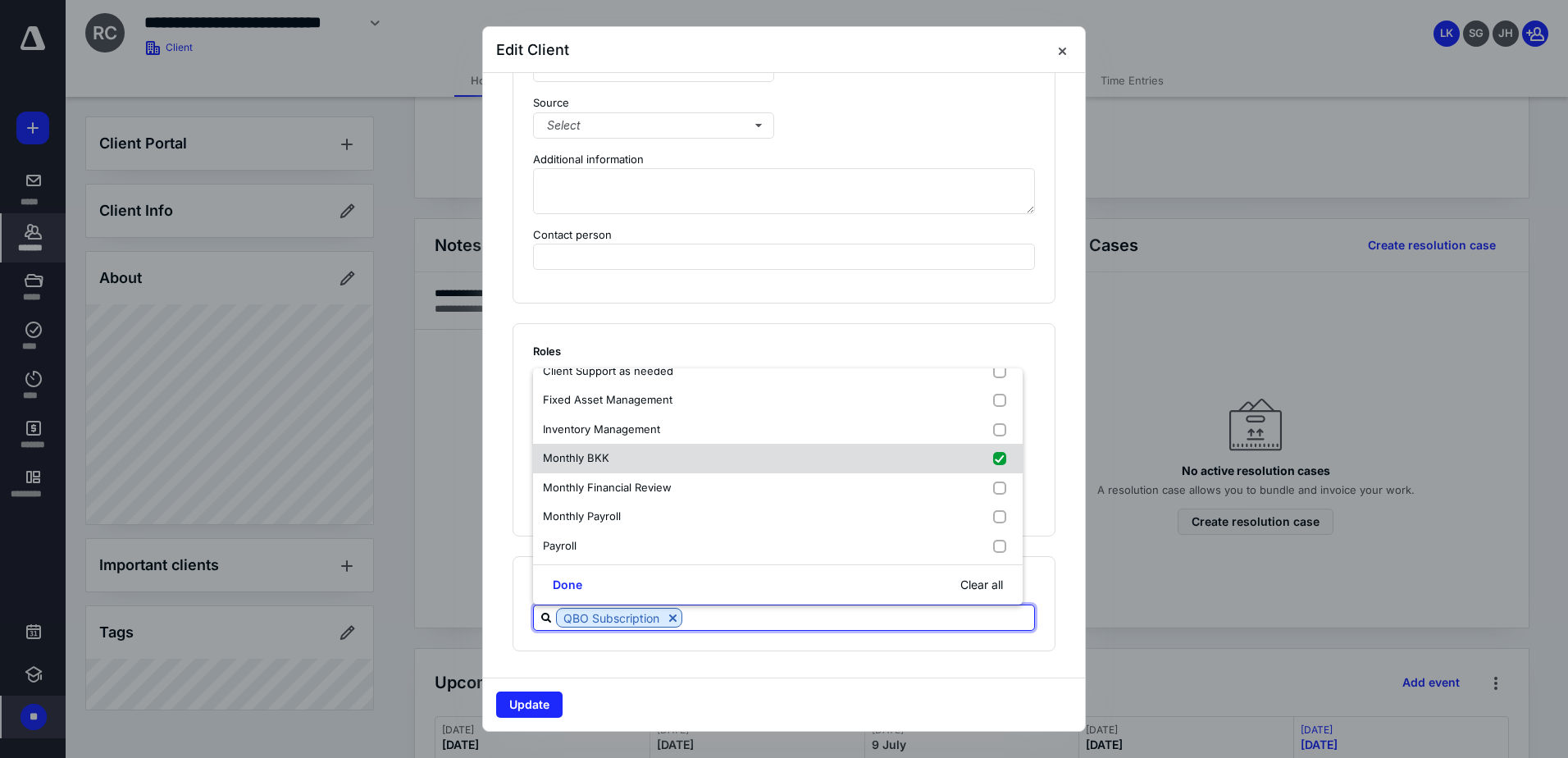 checkbox on "true" 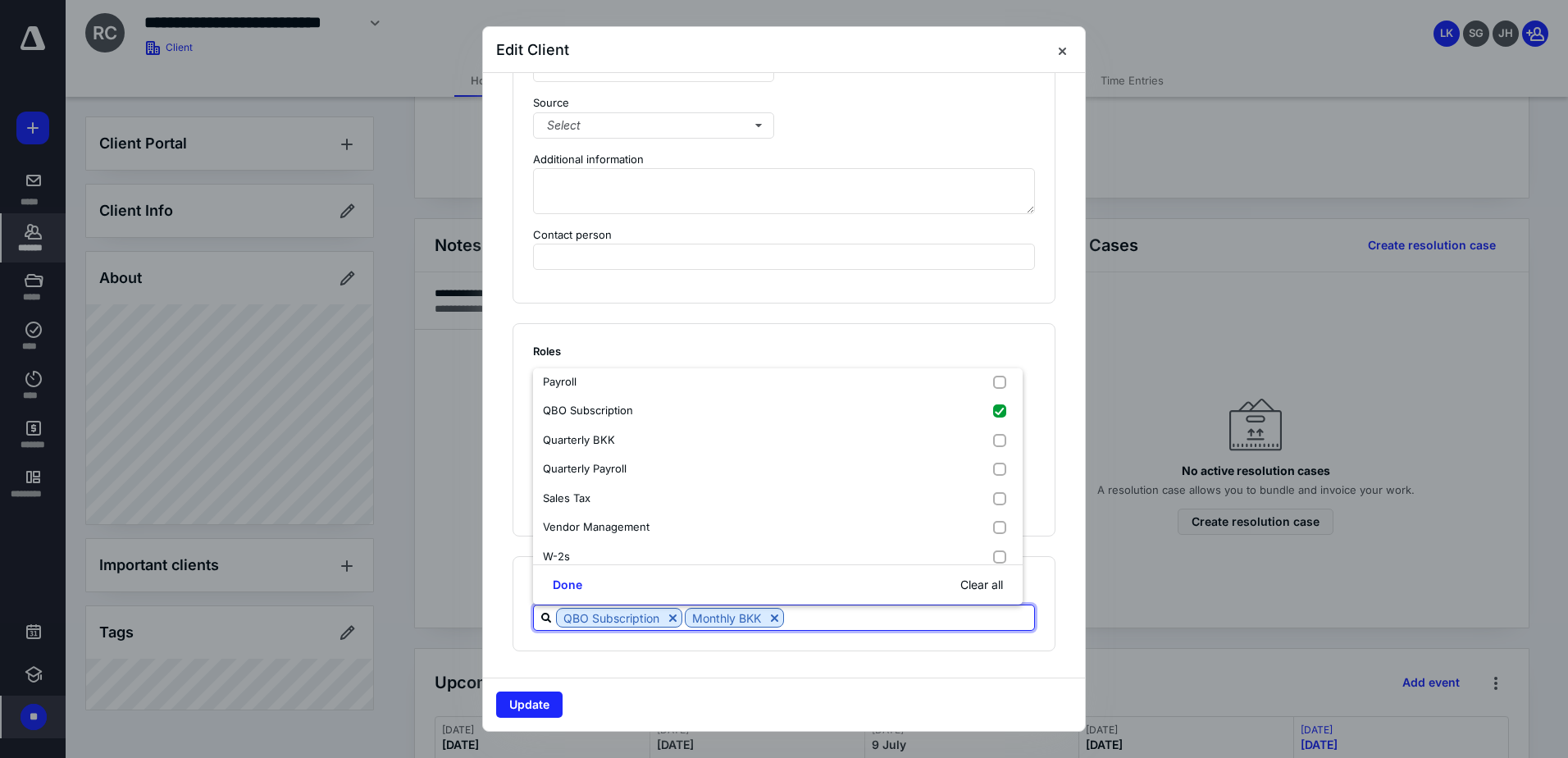 scroll, scrollTop: 410, scrollLeft: 0, axis: vertical 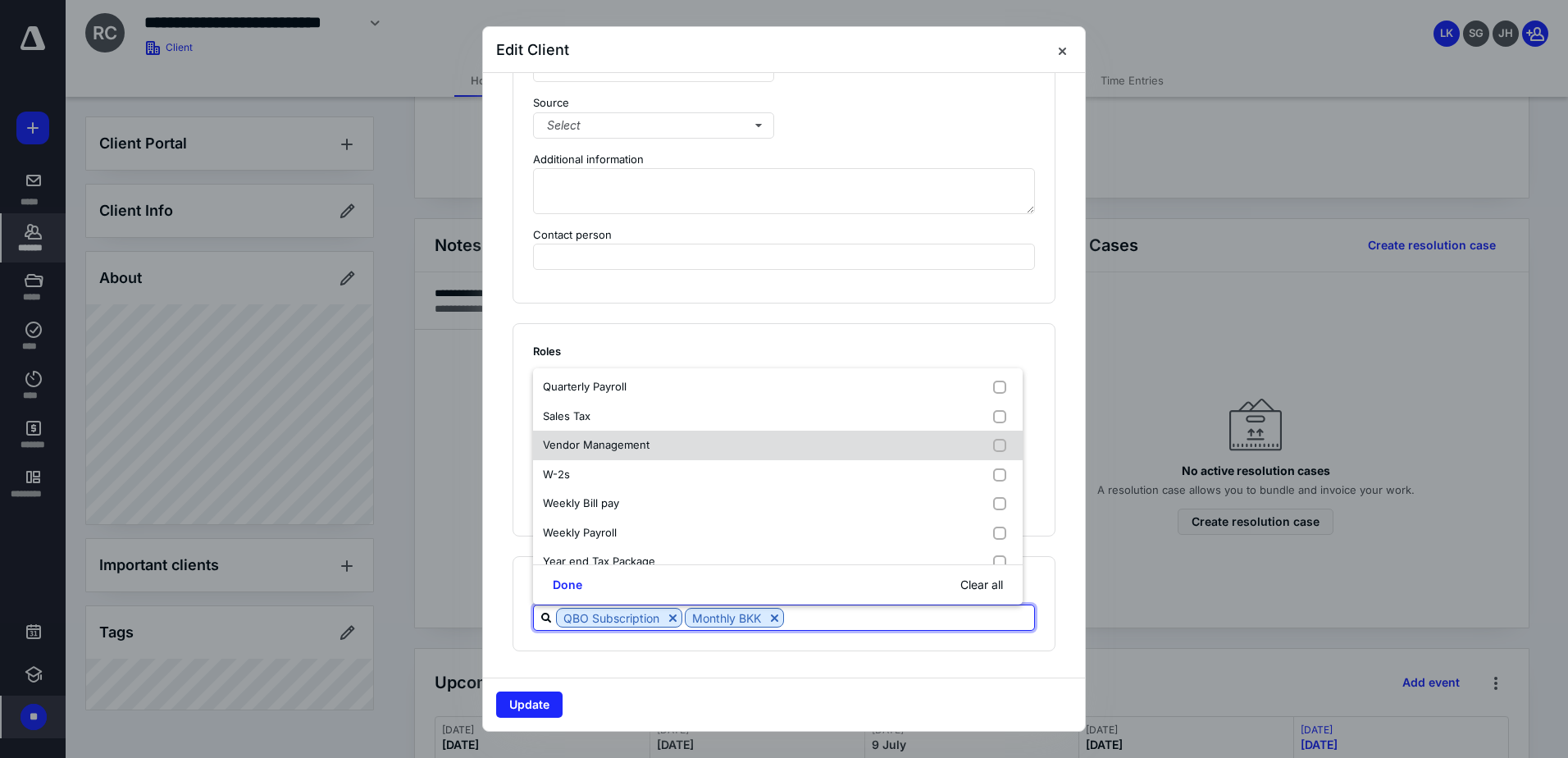 click at bounding box center (1003, 445) 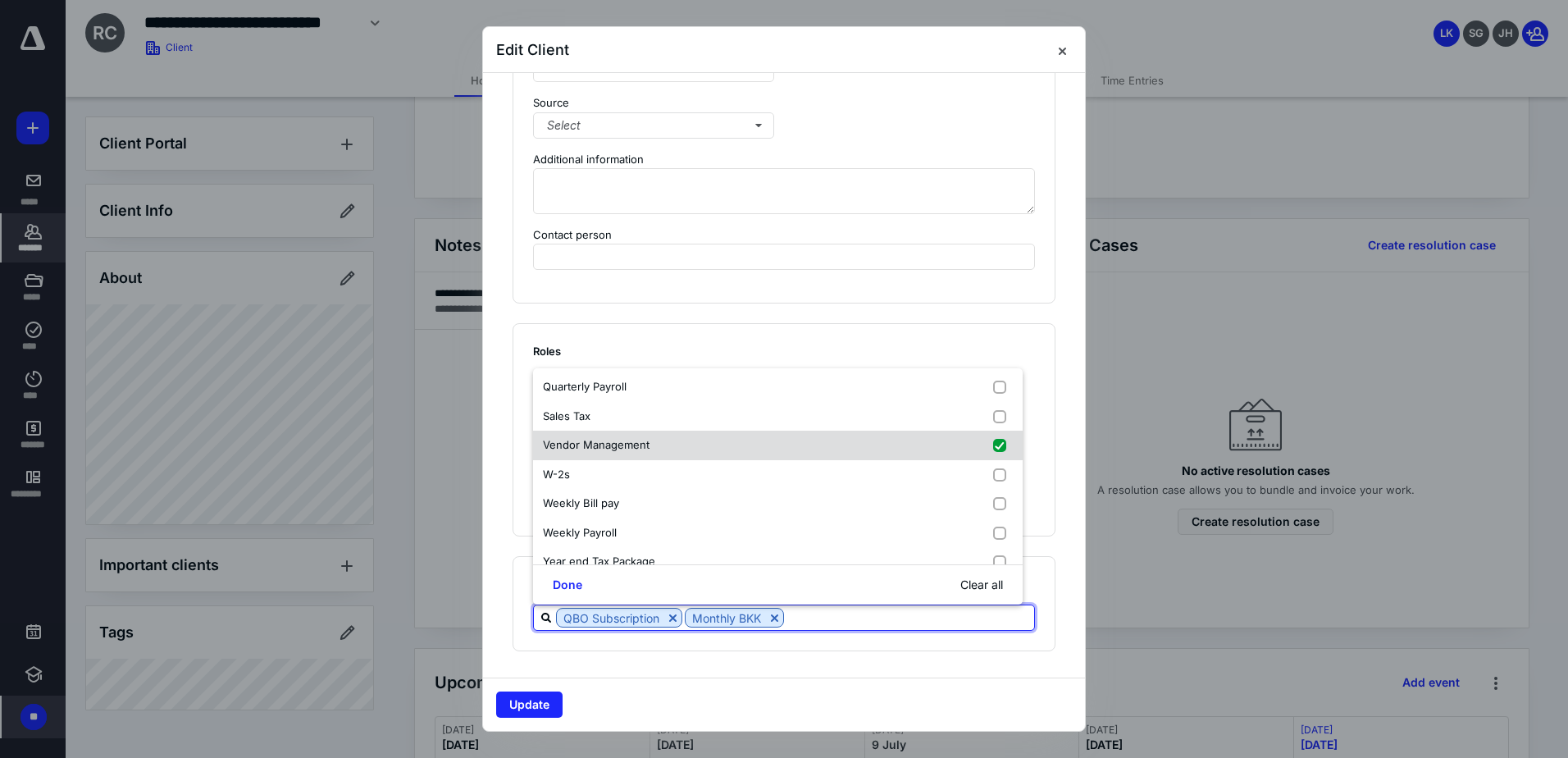 checkbox on "true" 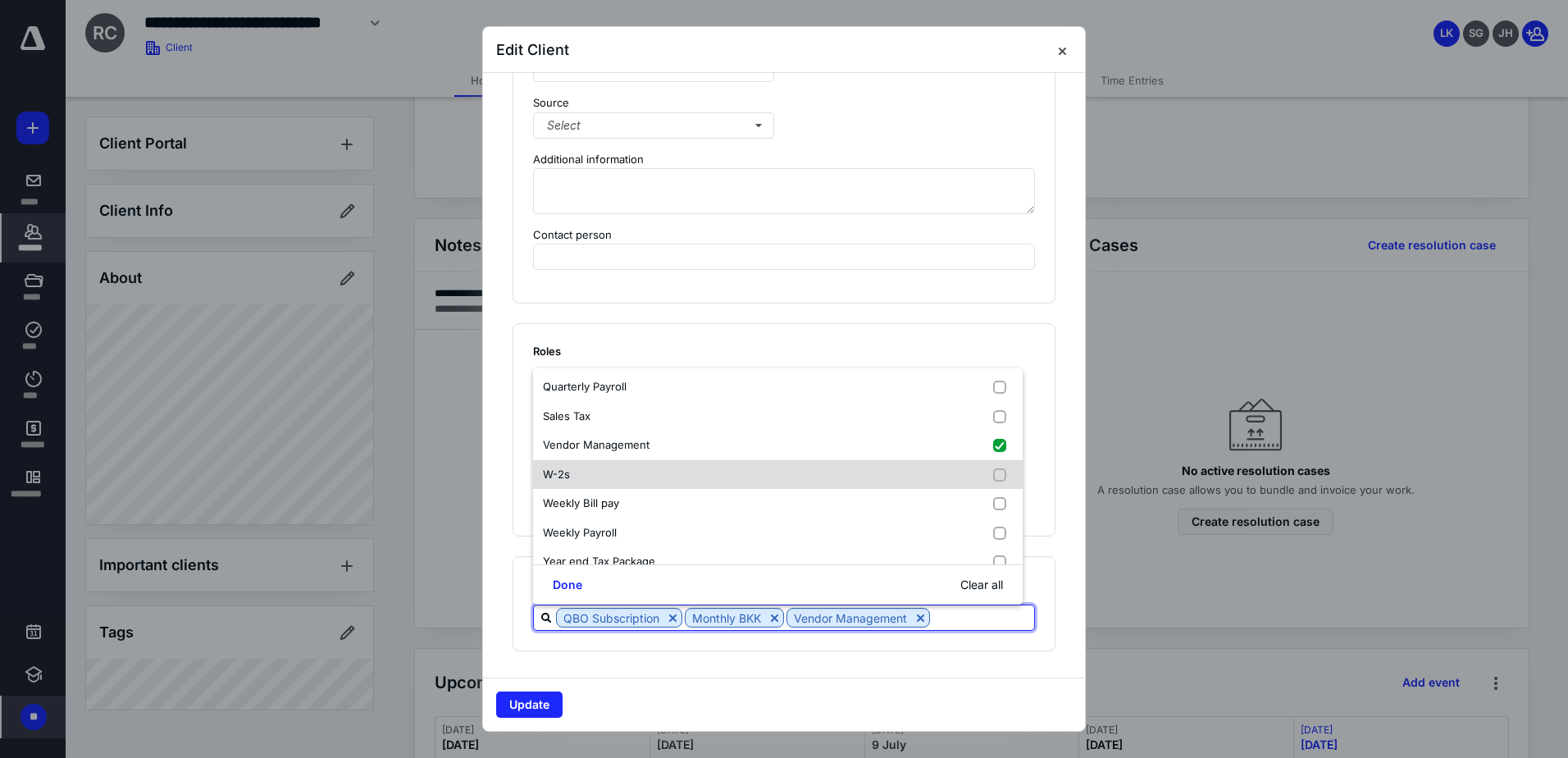 click on "W-2s" at bounding box center [777, 475] 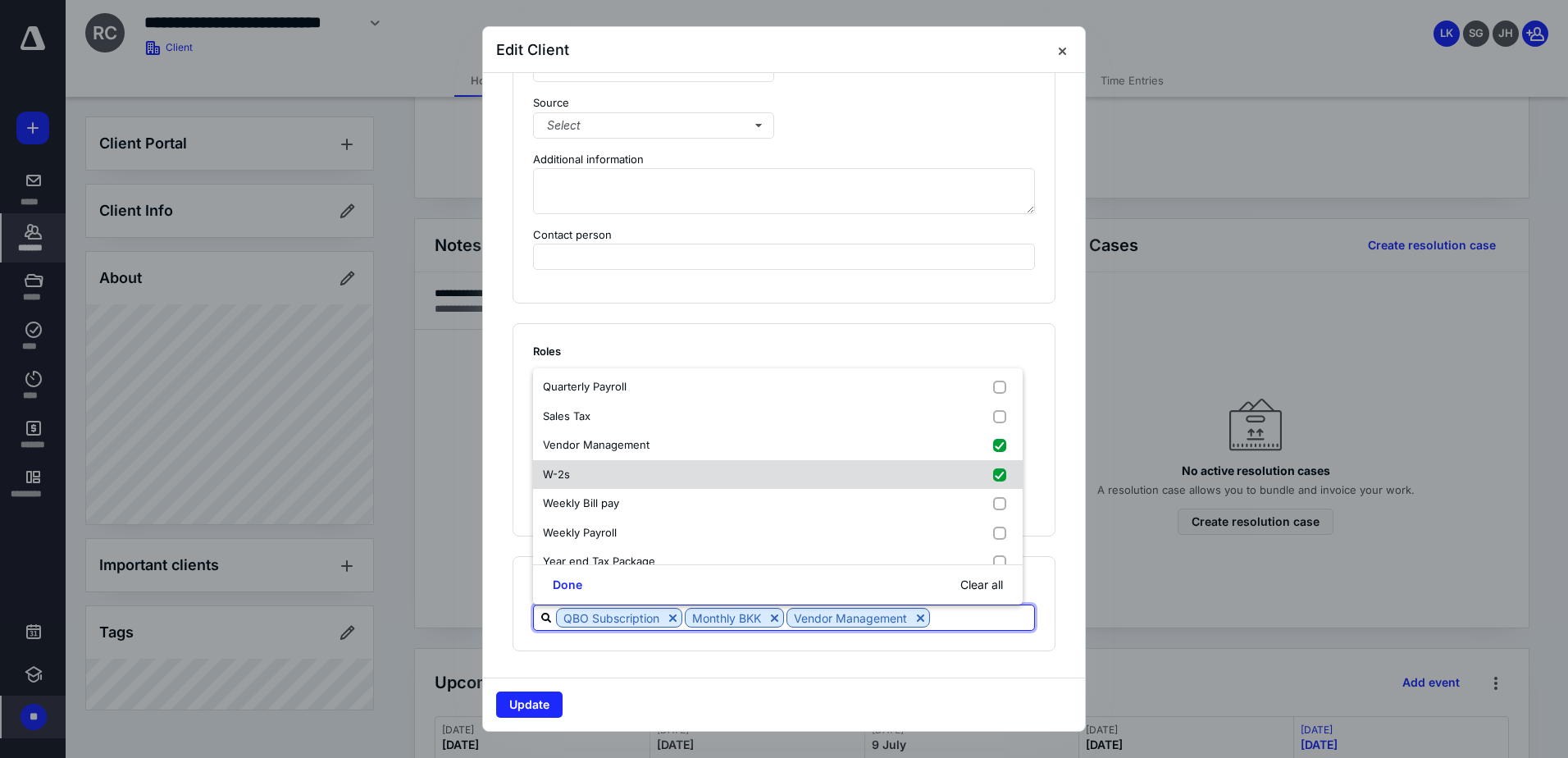 checkbox on "true" 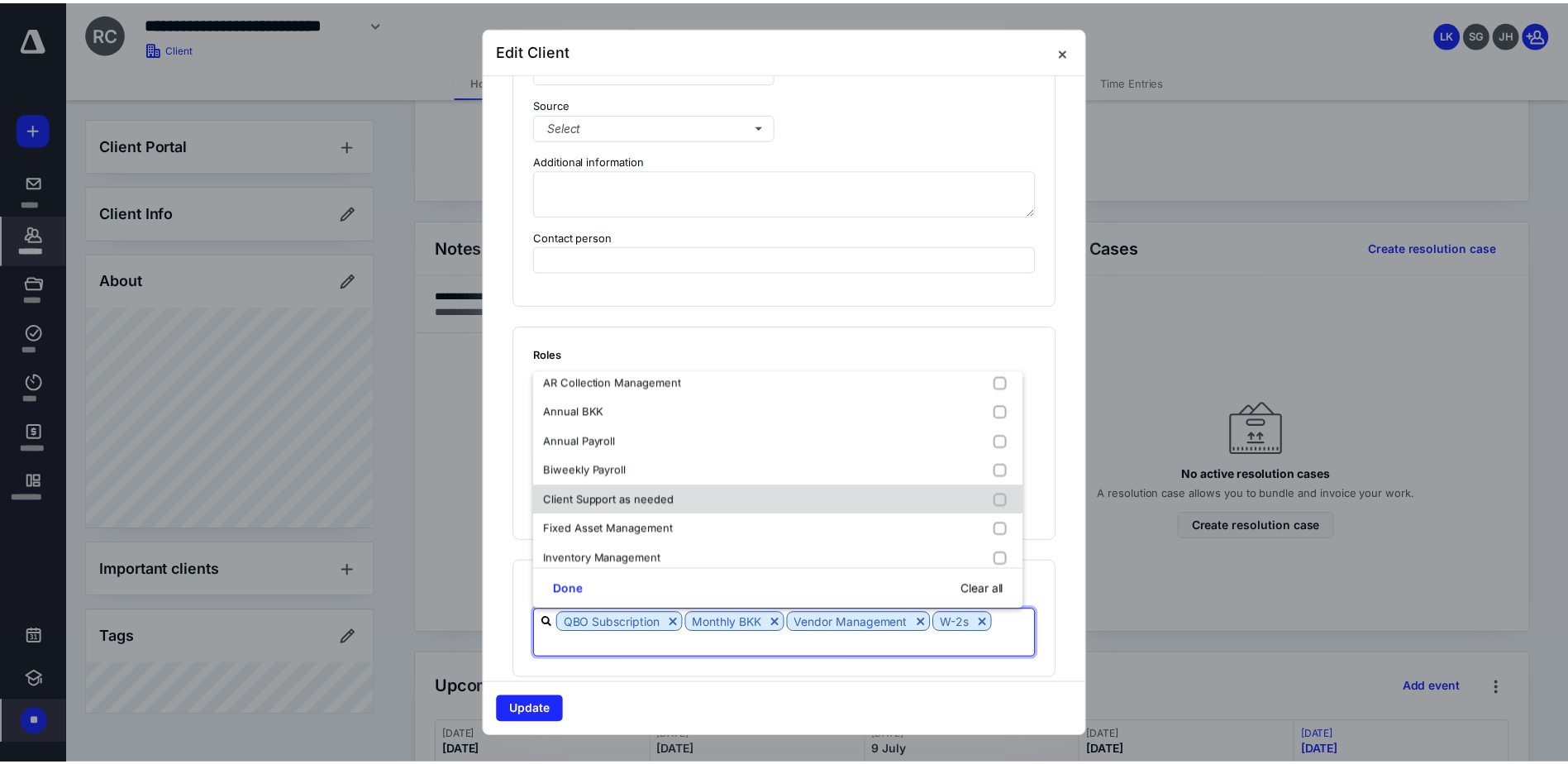 scroll, scrollTop: 0, scrollLeft: 0, axis: both 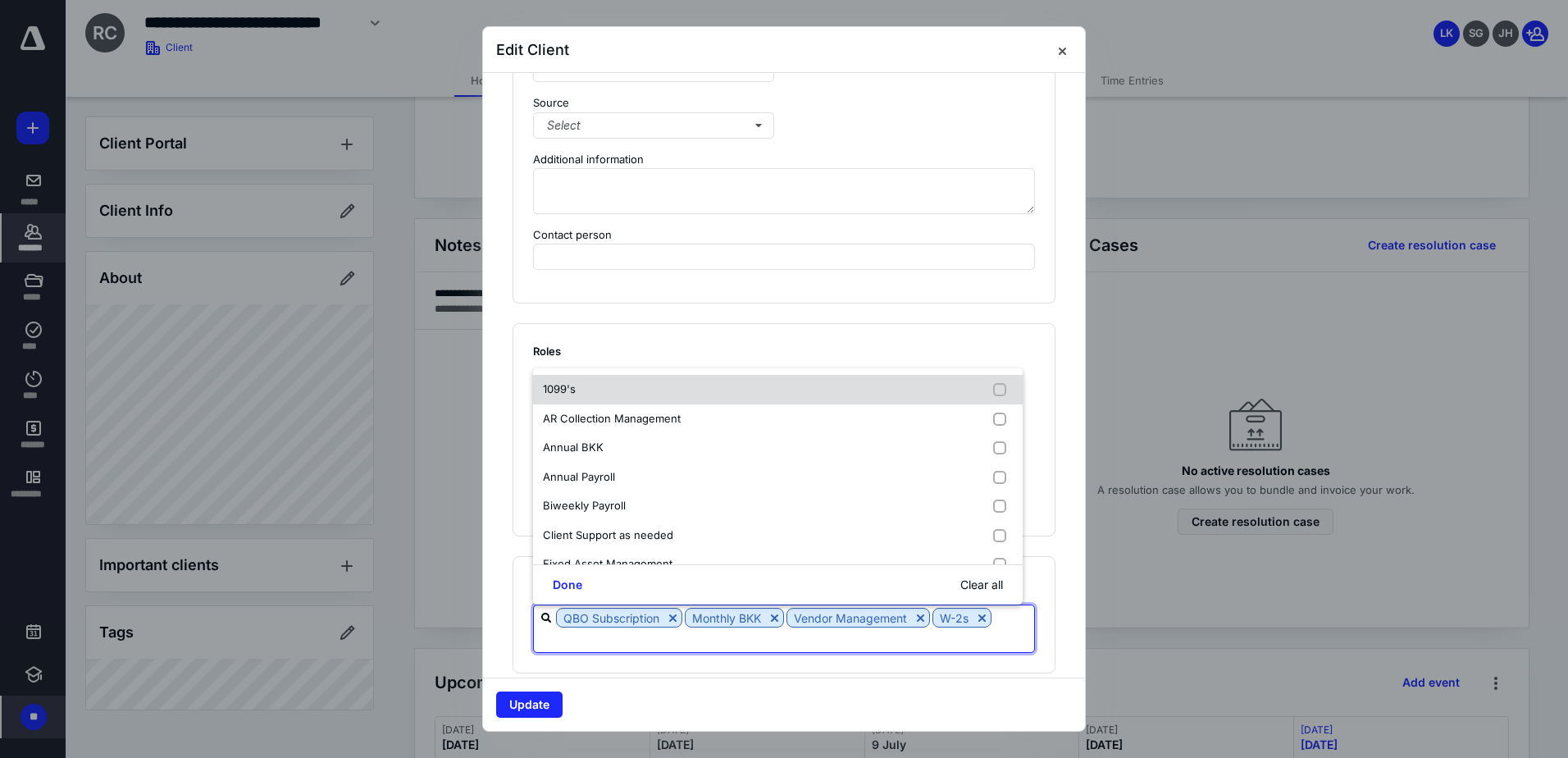 click at bounding box center (1003, 390) 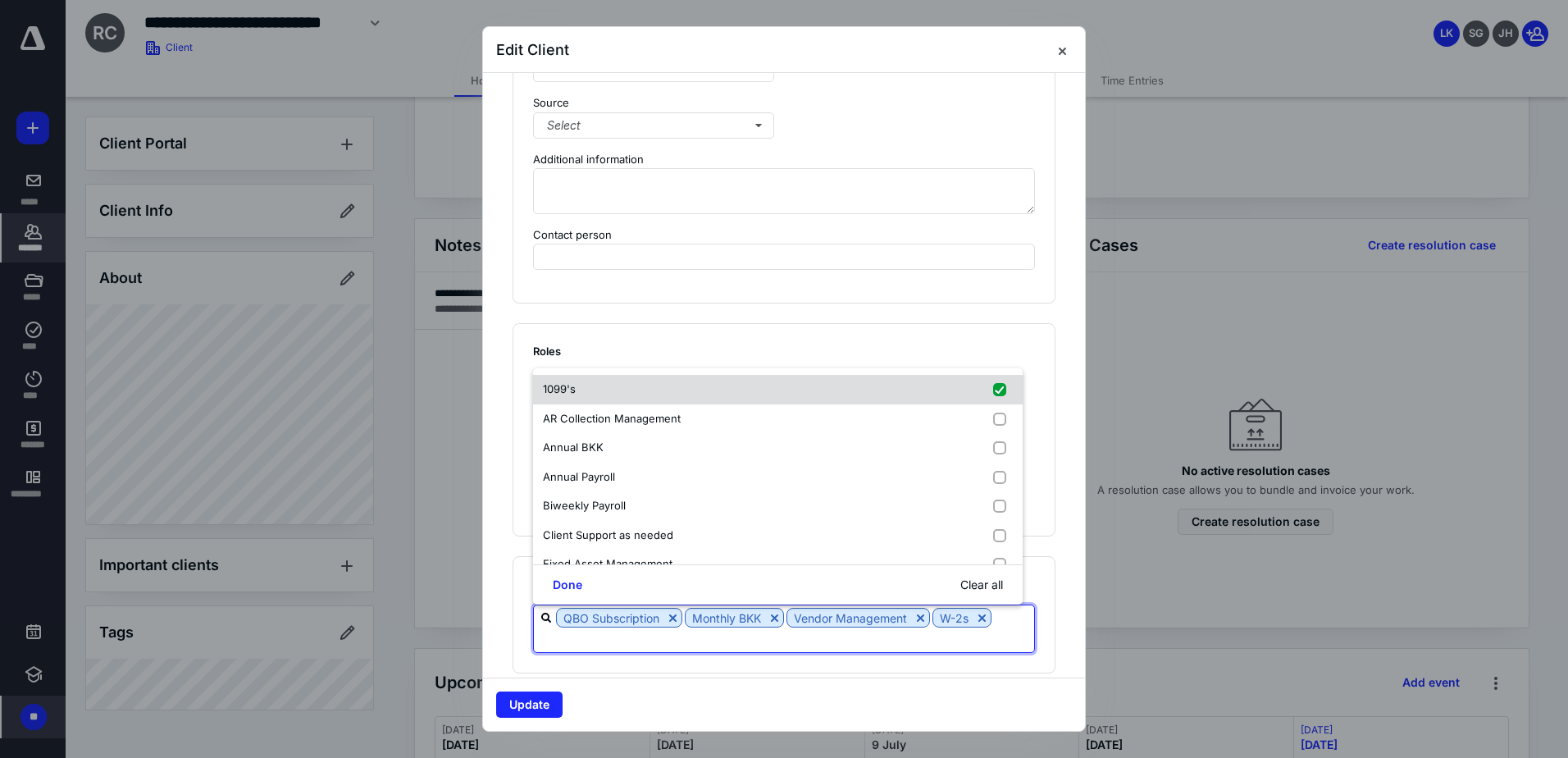 checkbox on "true" 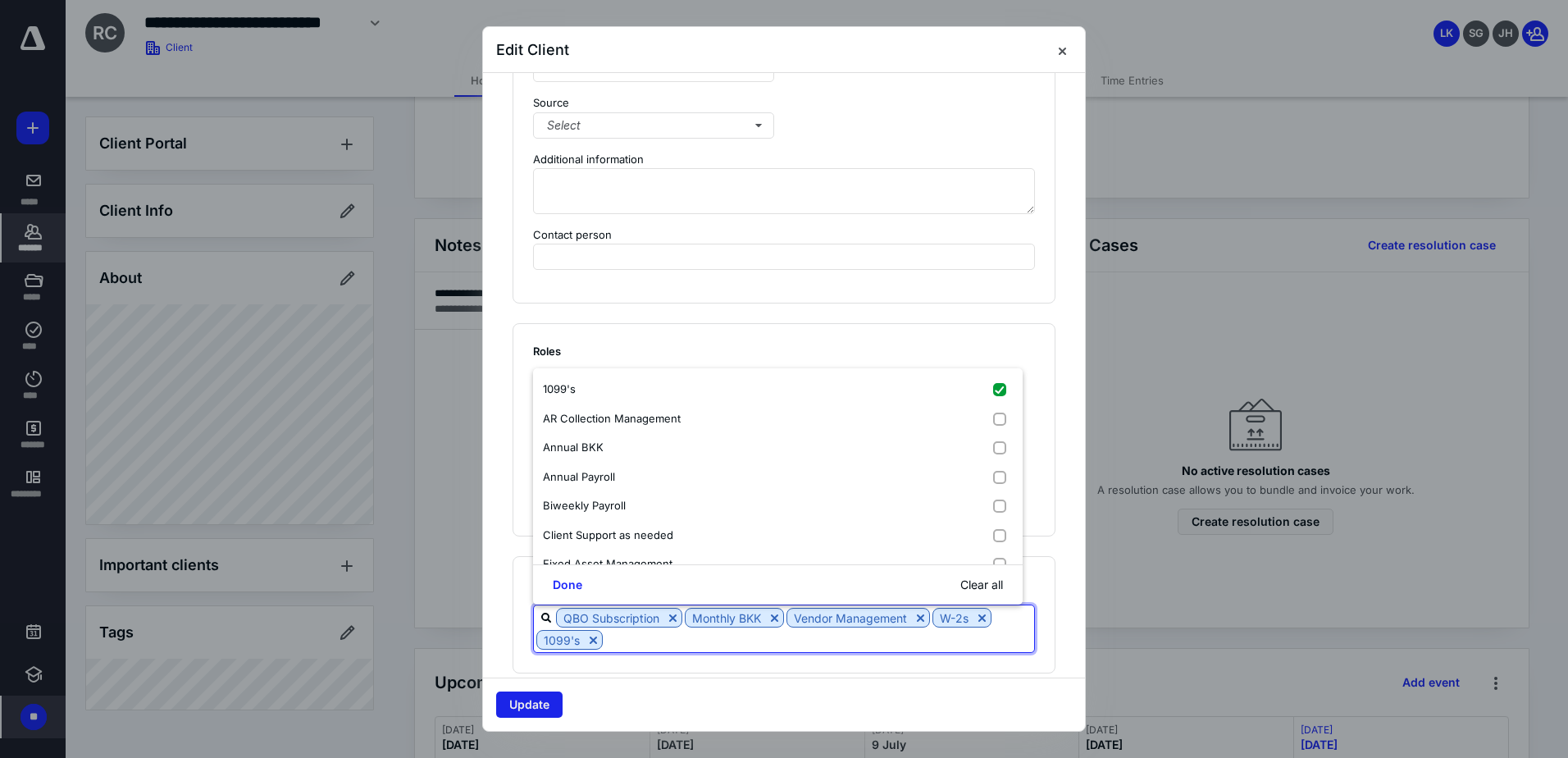 click on "Update" at bounding box center (529, 705) 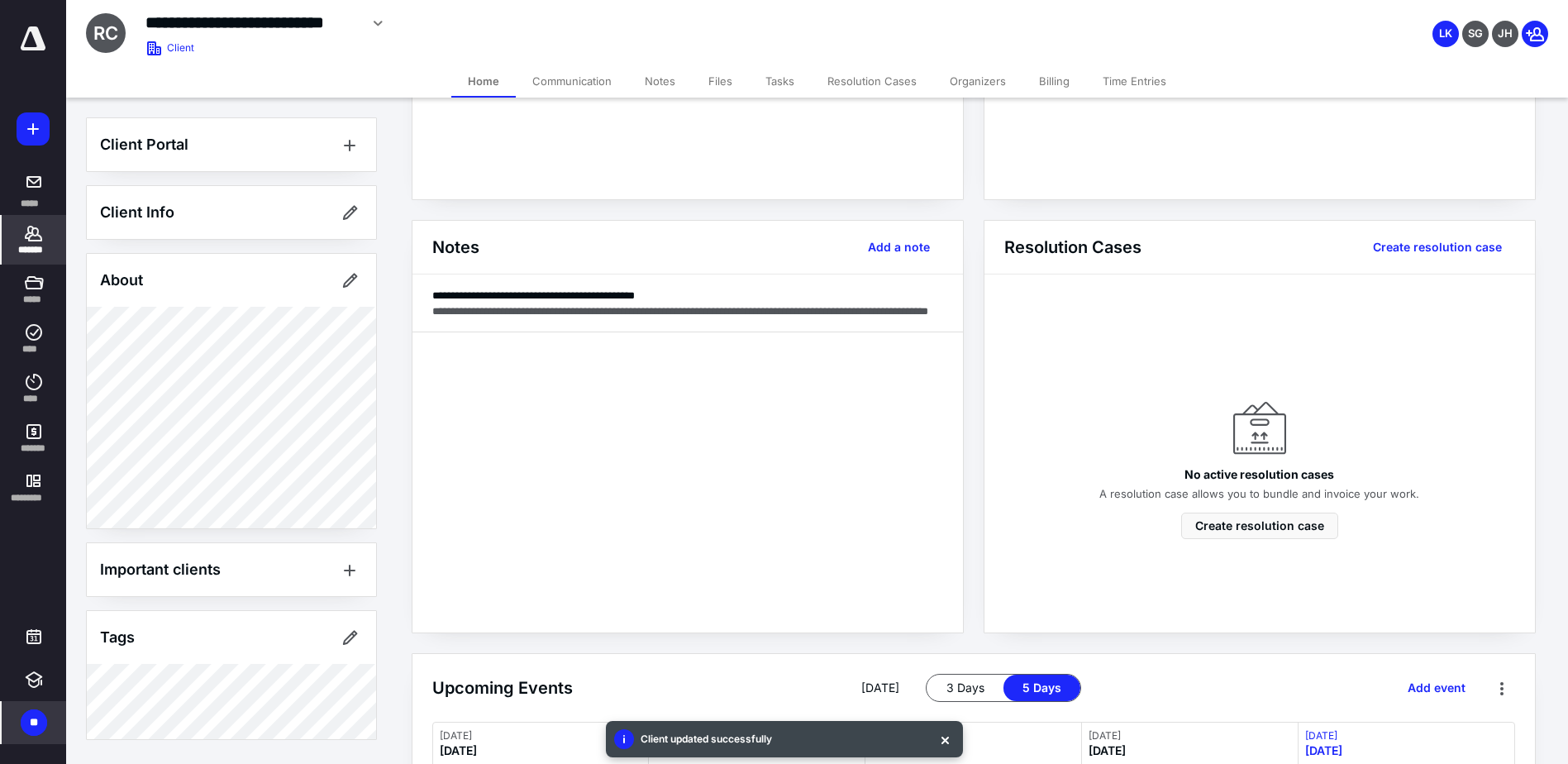 click on "*******" at bounding box center (34, 250) 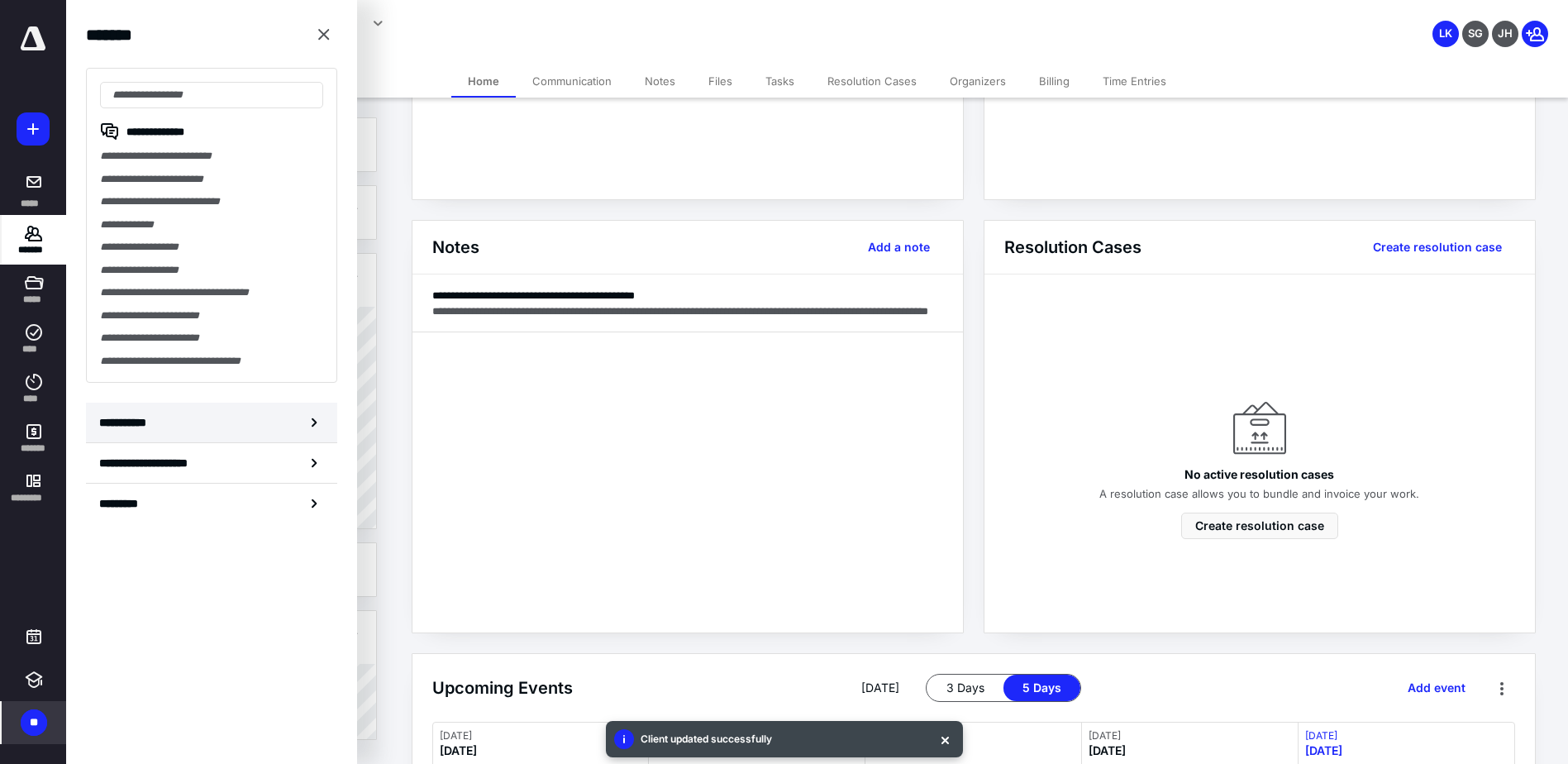 click on "**********" at bounding box center (212, 423) 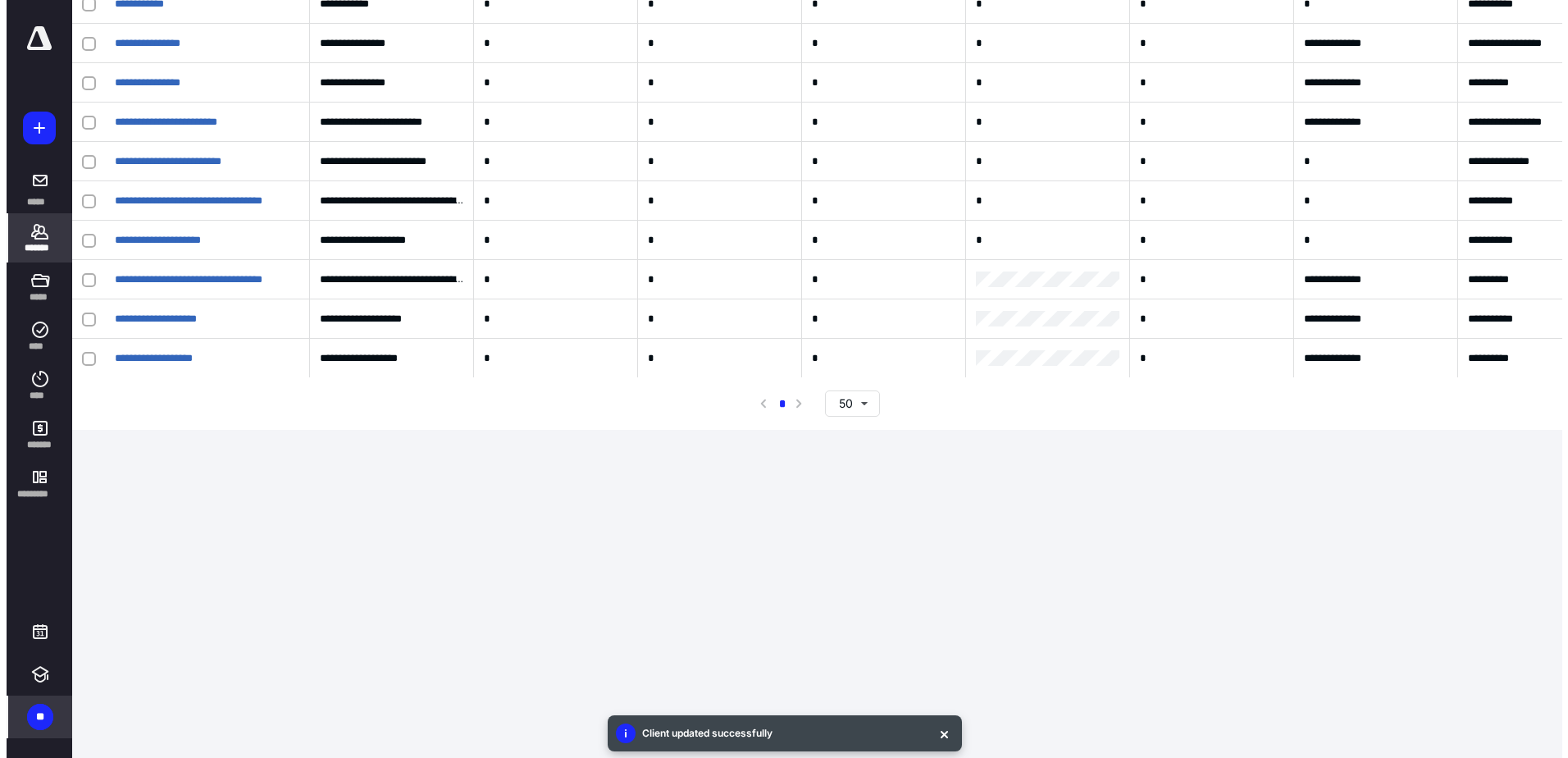 scroll, scrollTop: 0, scrollLeft: 0, axis: both 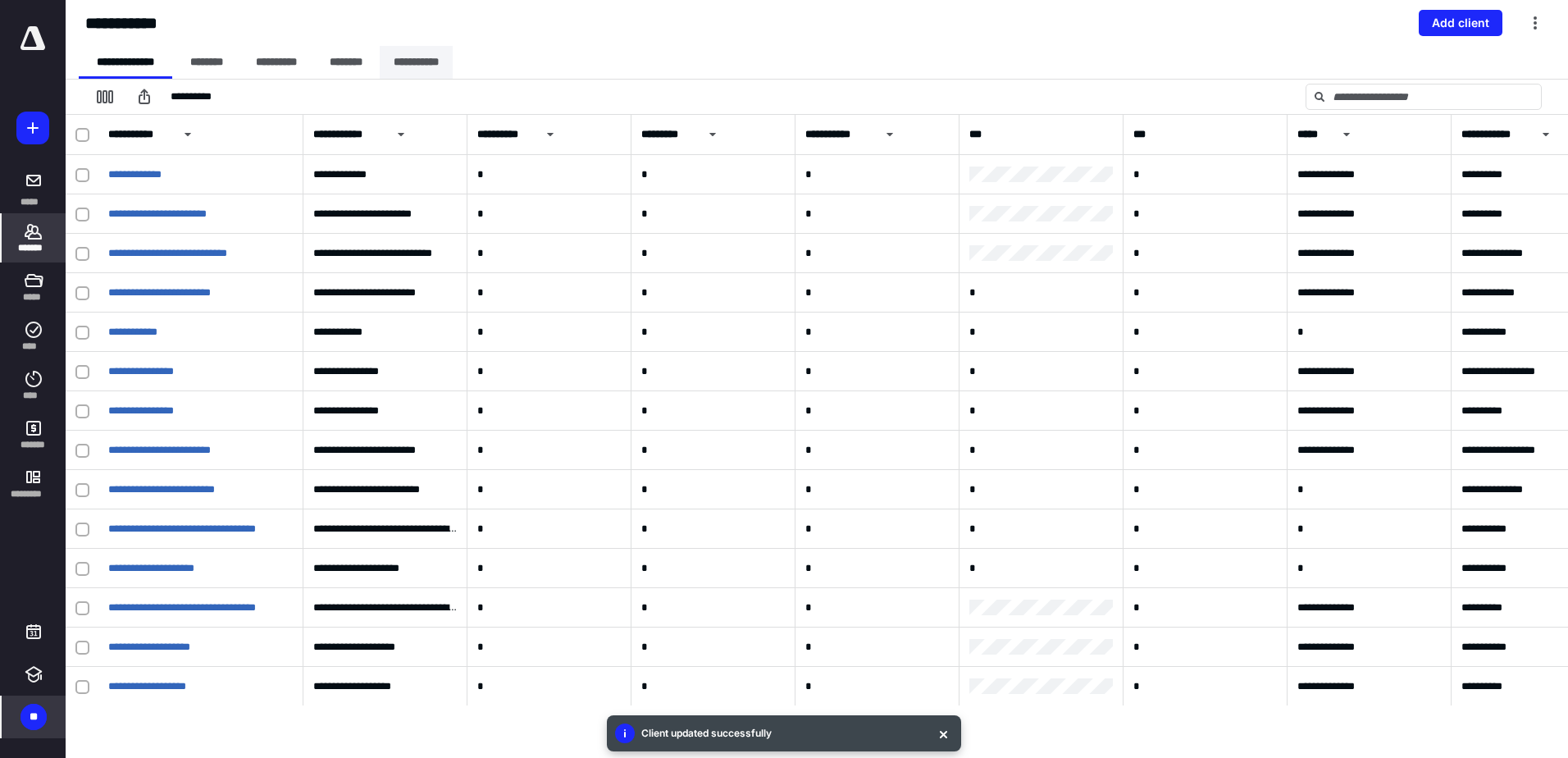 click on "**********" at bounding box center [416, 62] 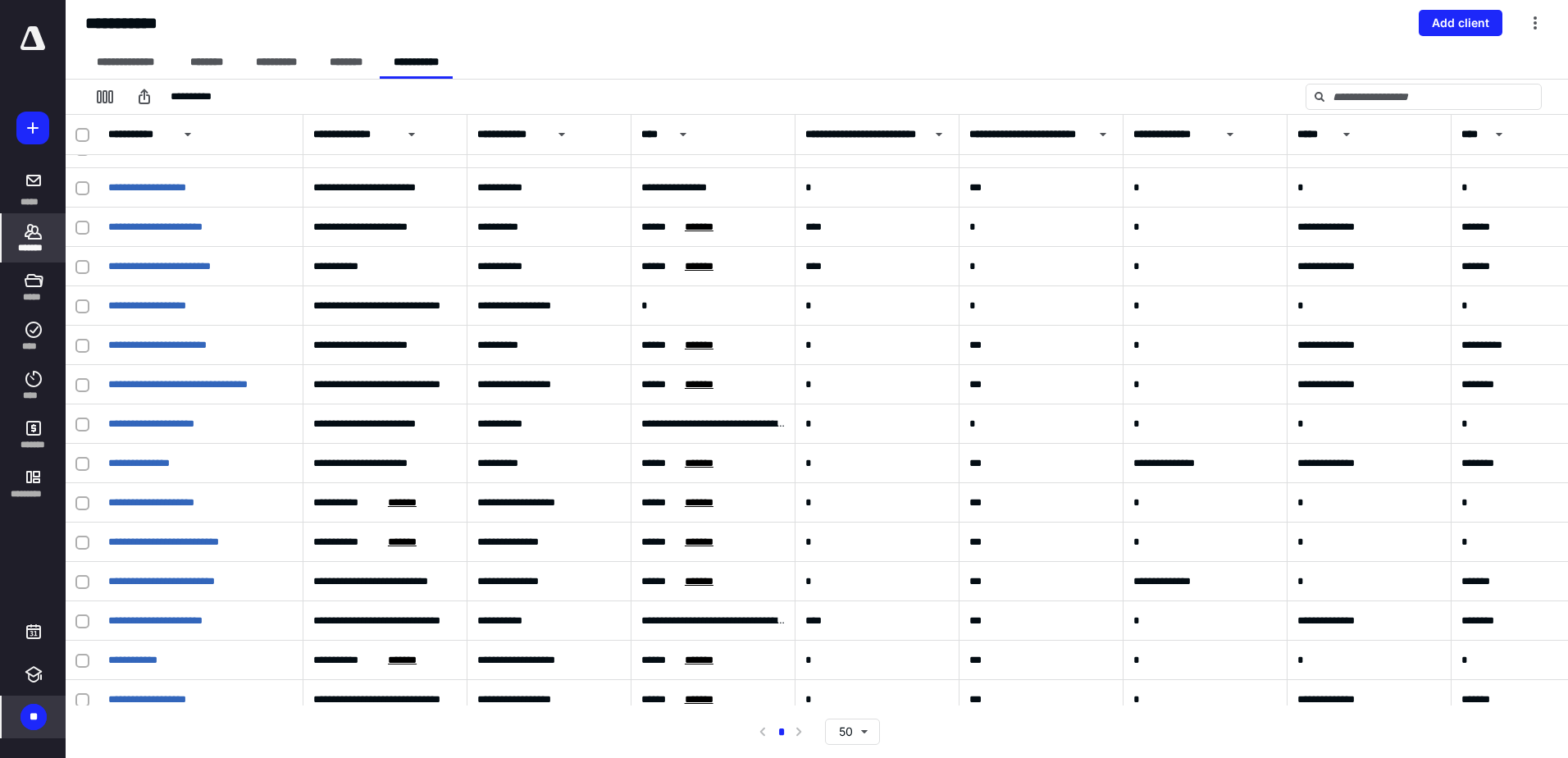 scroll, scrollTop: 840, scrollLeft: 0, axis: vertical 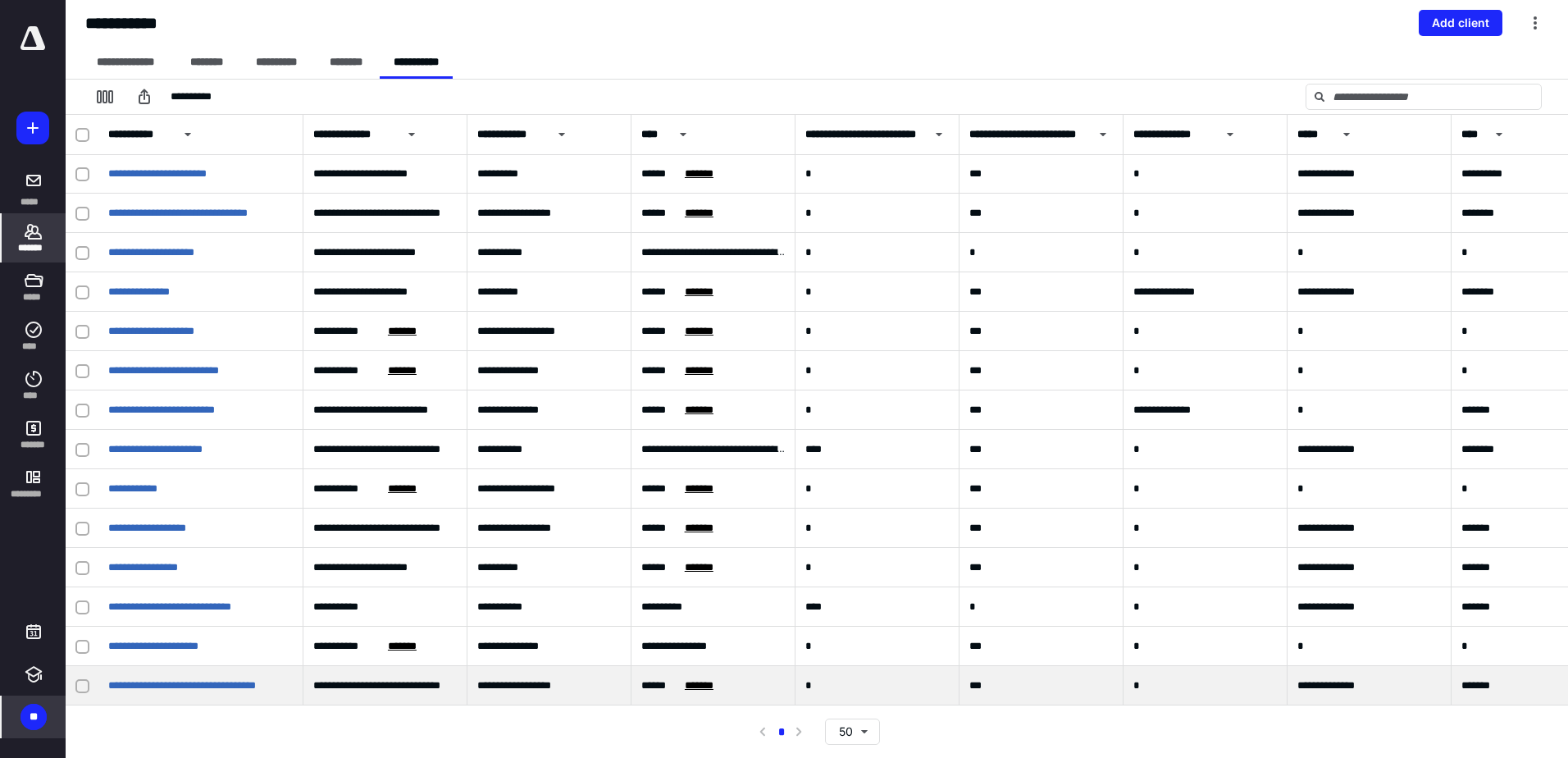 click on "*******" at bounding box center [699, 686] 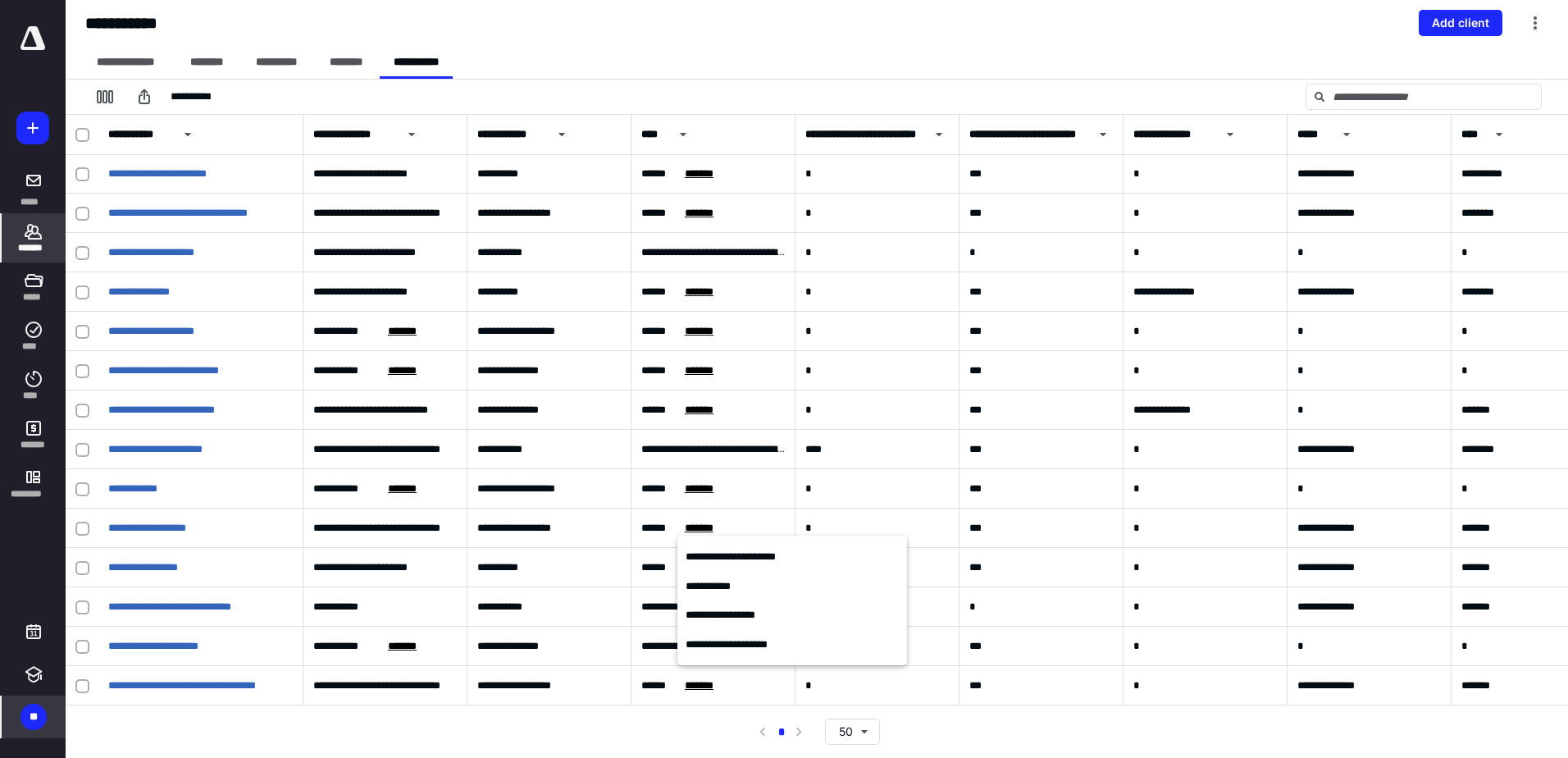 click on "**********" at bounding box center [817, 732] 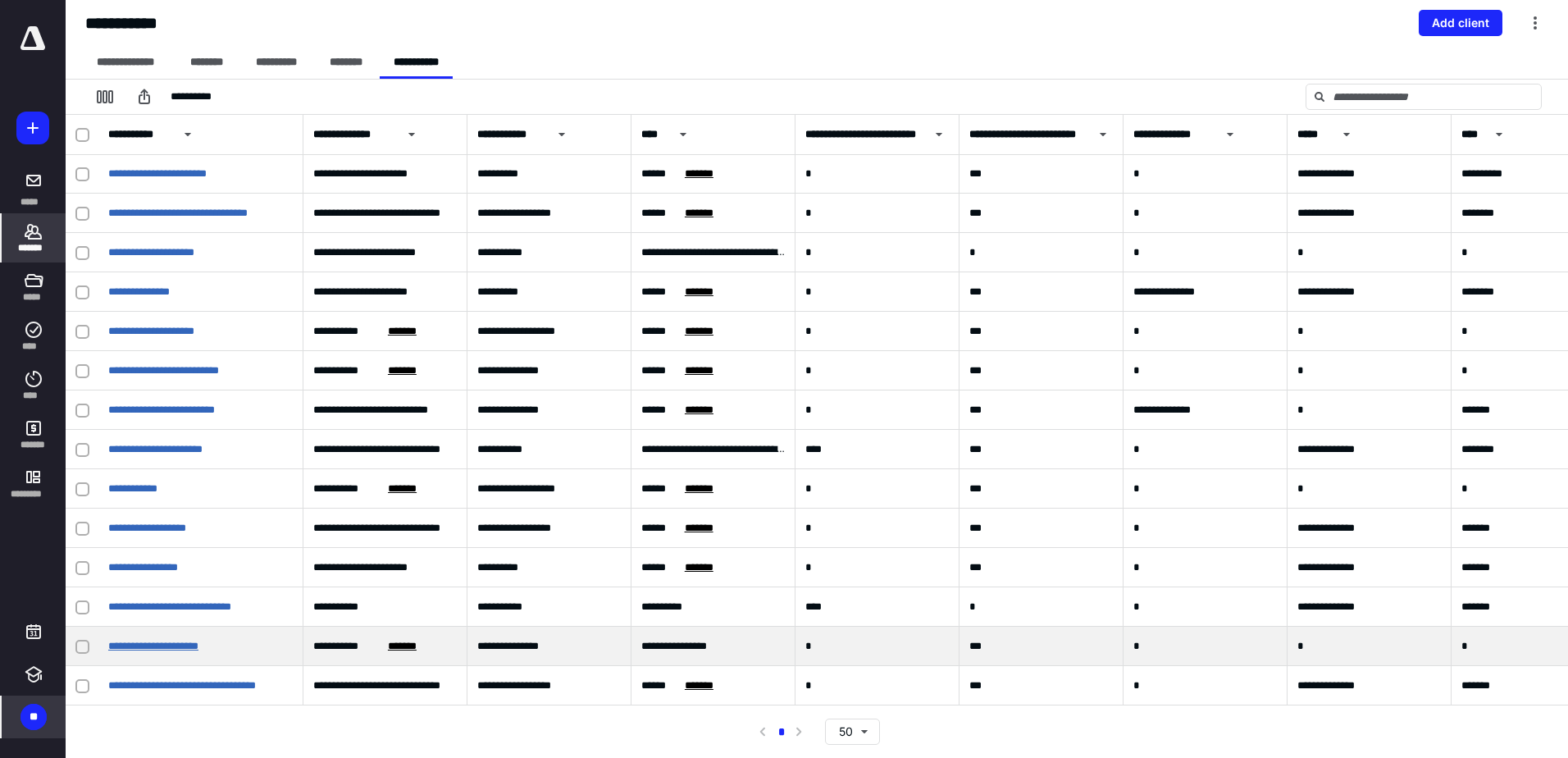 click on "**********" at bounding box center [153, 646] 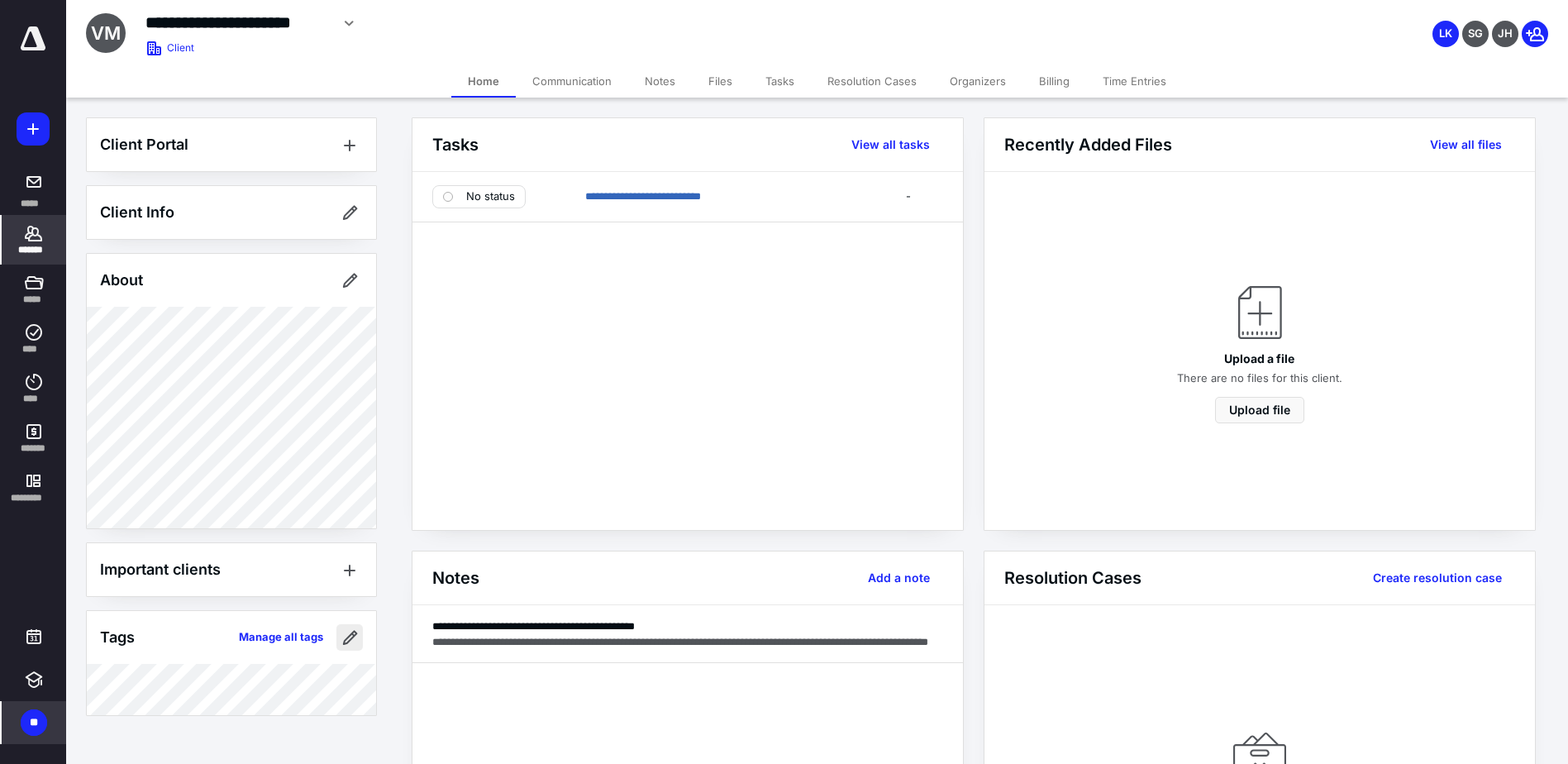 click at bounding box center (350, 637) 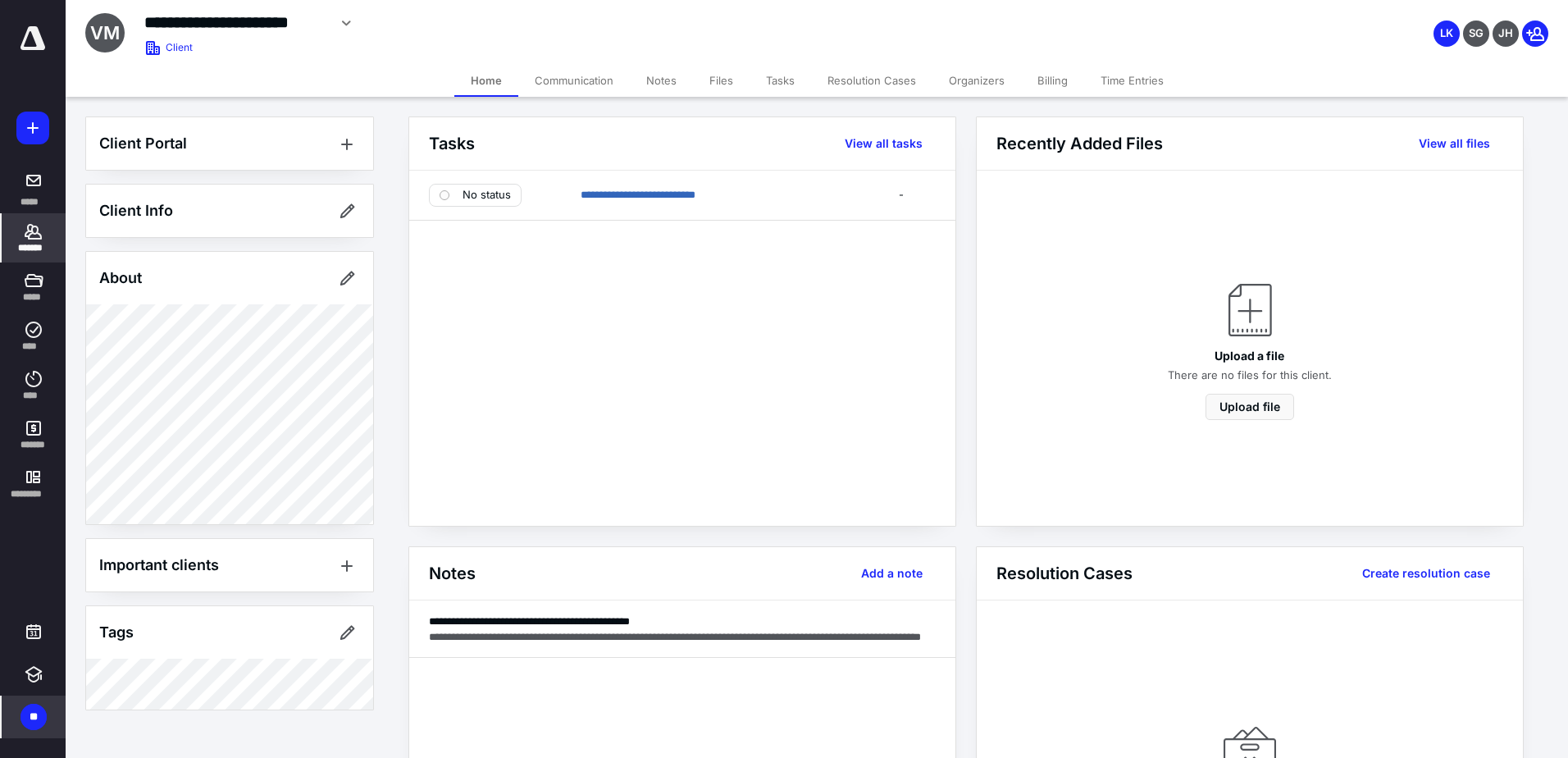 type on "**********" 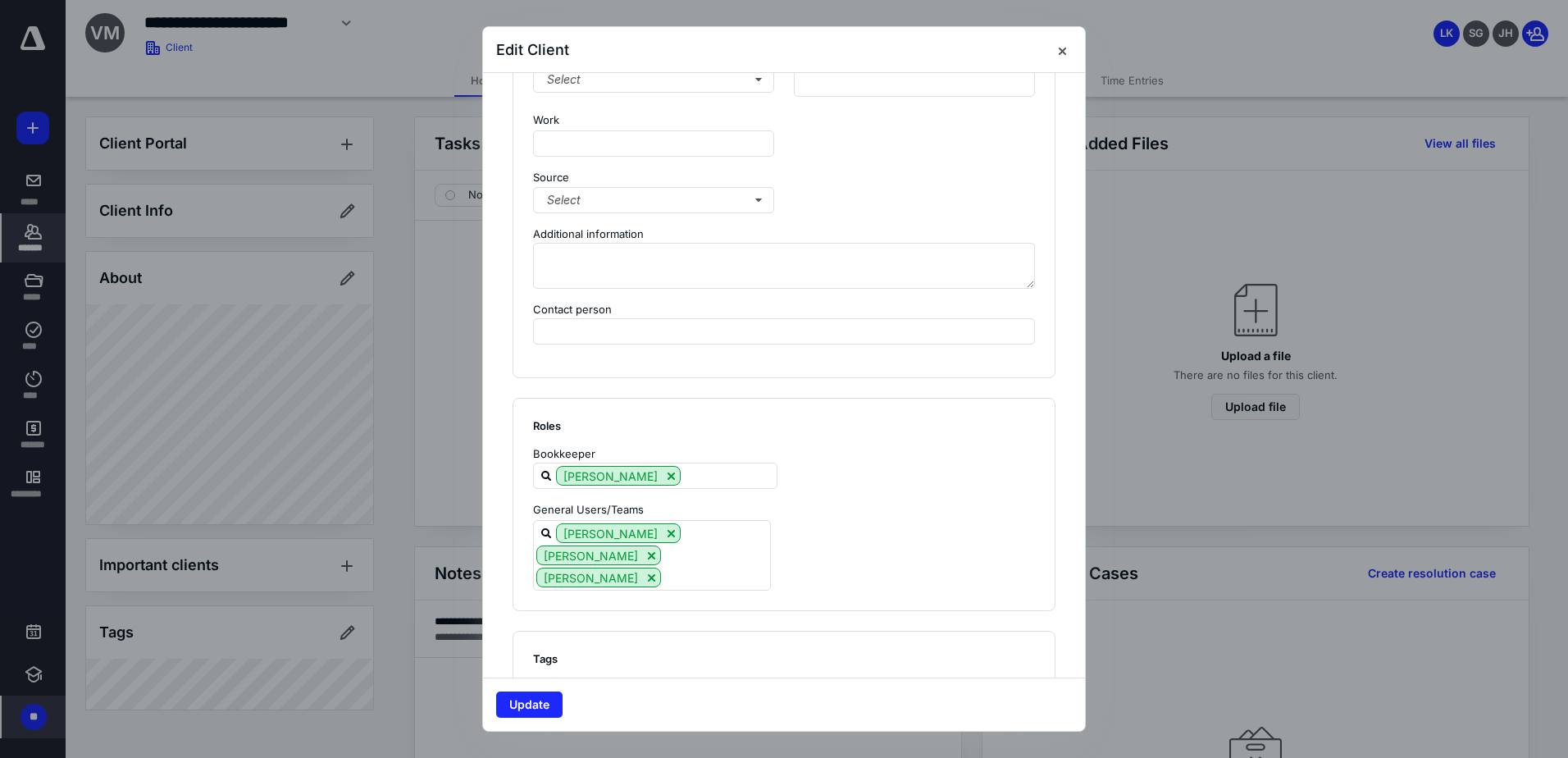 scroll, scrollTop: 1462, scrollLeft: 0, axis: vertical 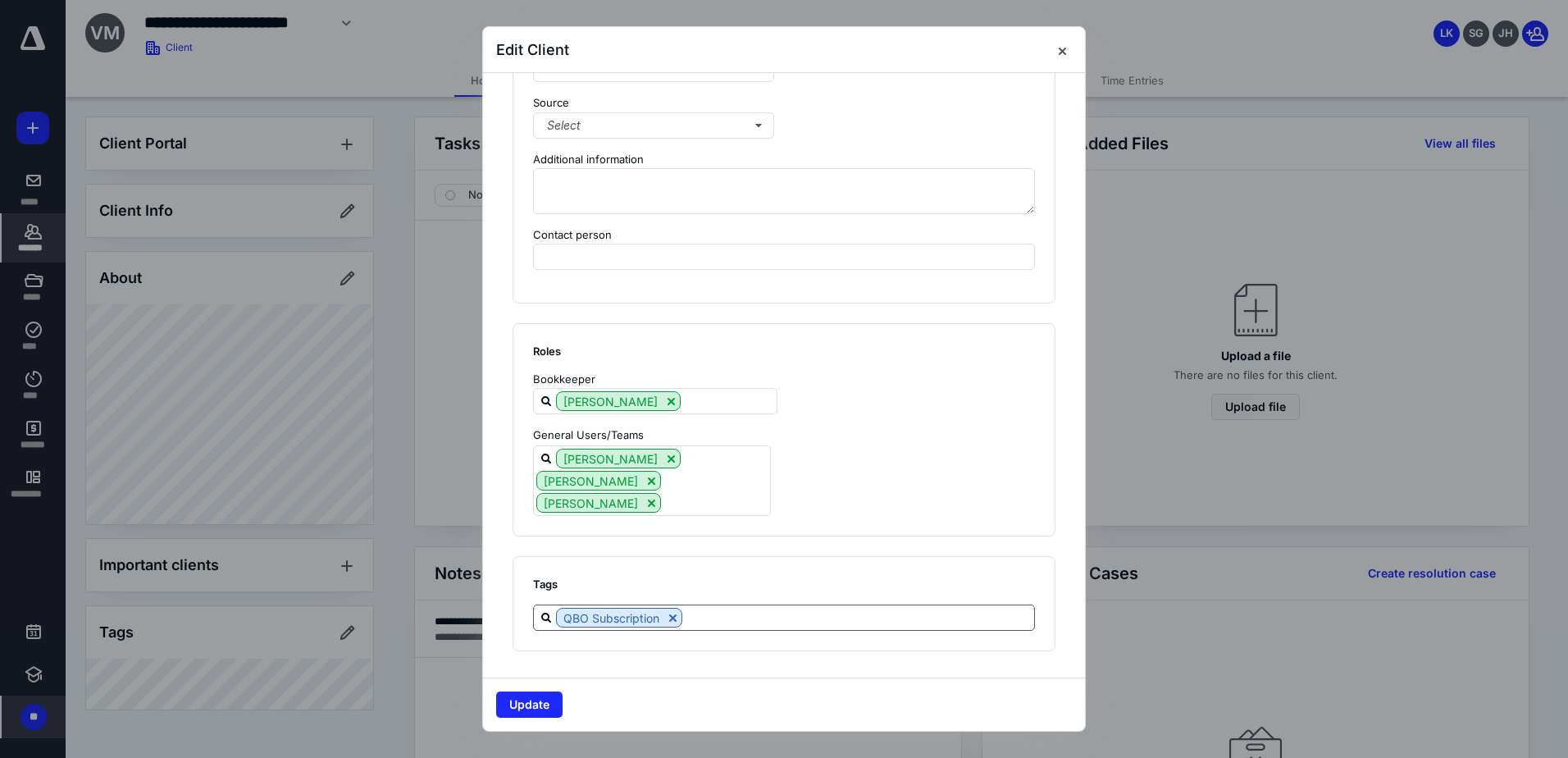click on "QBO Subscription" at bounding box center (784, 618) 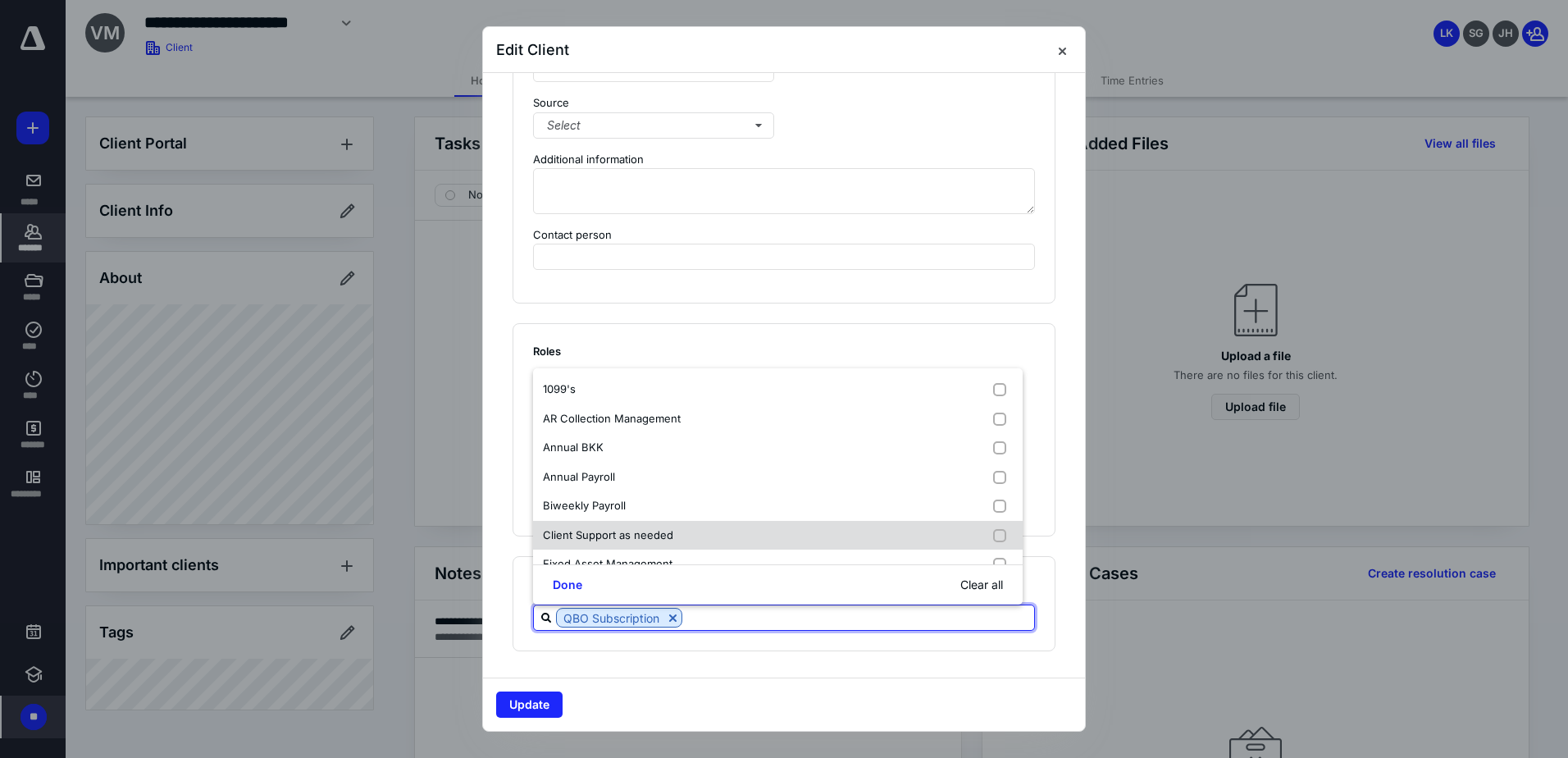 click on "Client Support as needed" at bounding box center [608, 535] 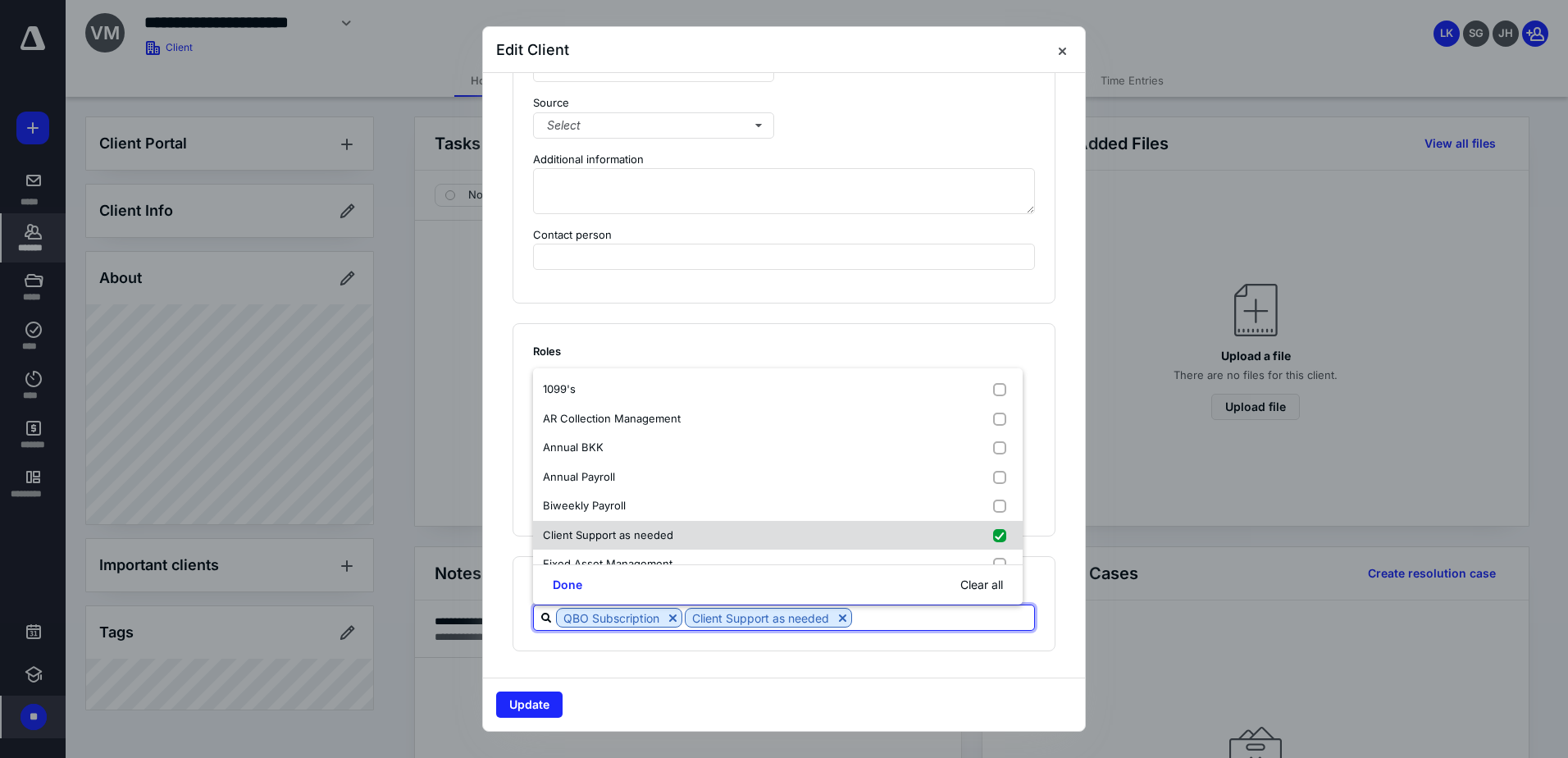 checkbox on "true" 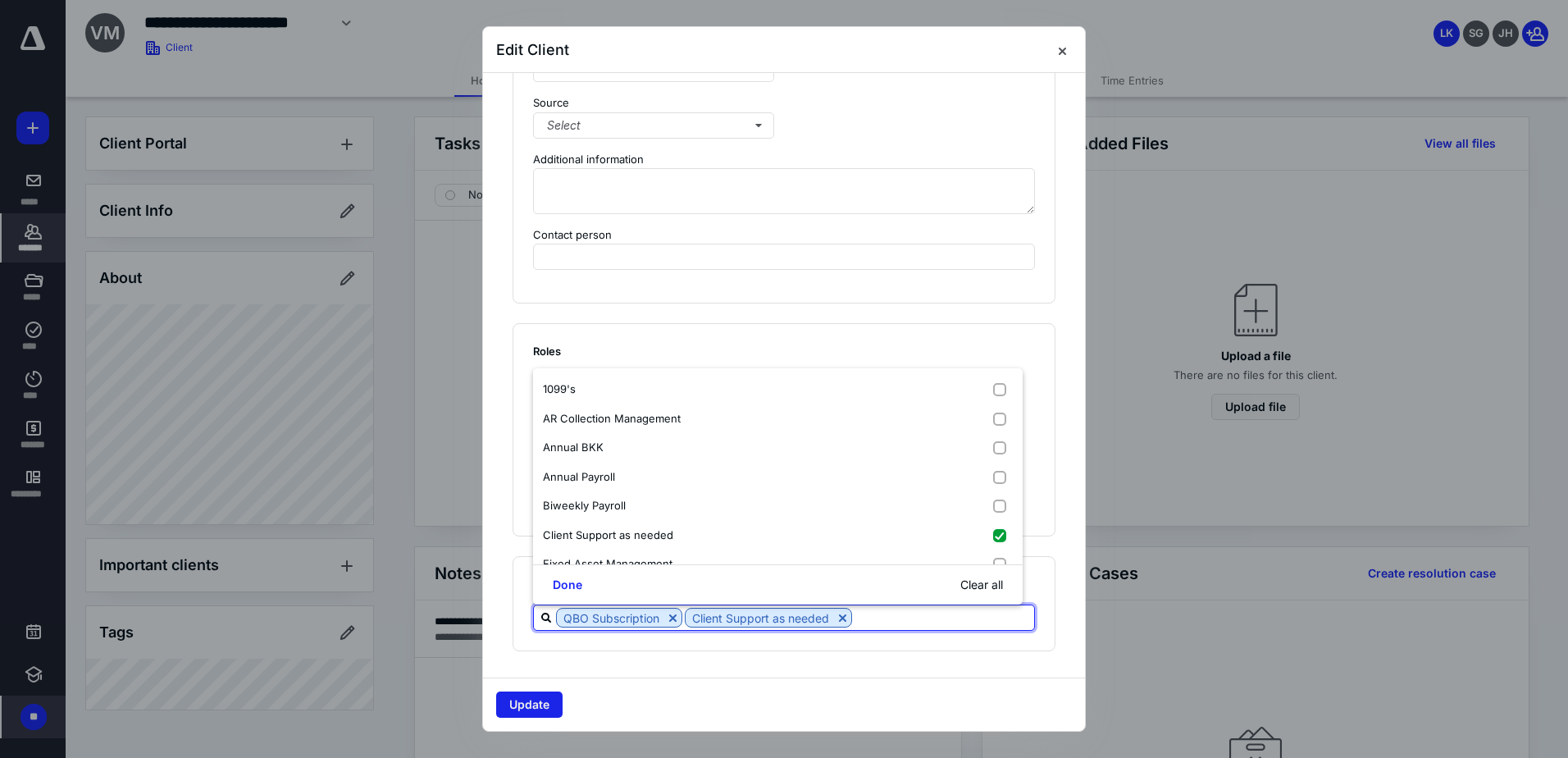 click on "Update" at bounding box center [529, 705] 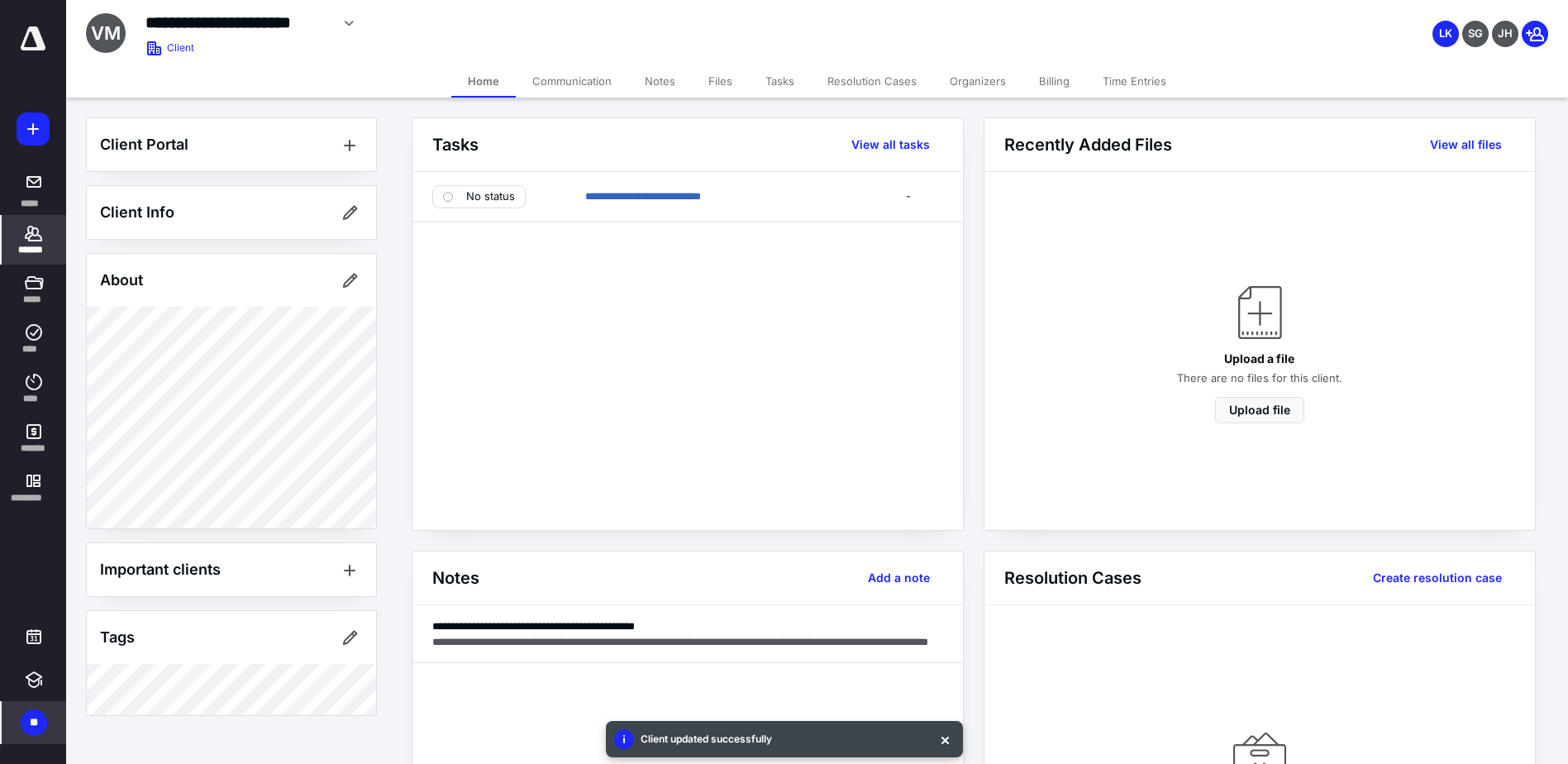 click on "*******" at bounding box center (34, 250) 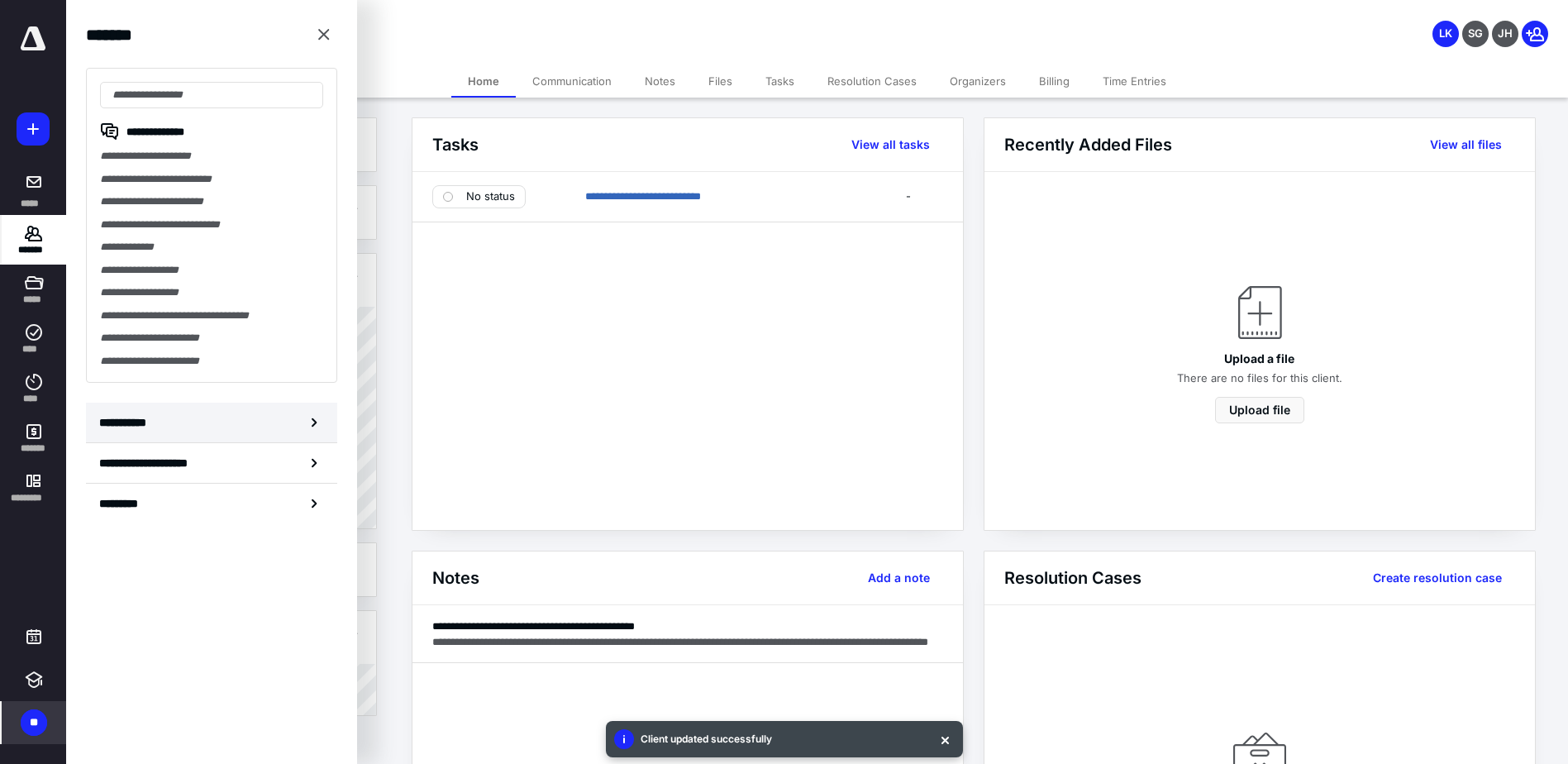 click on "**********" at bounding box center (212, 423) 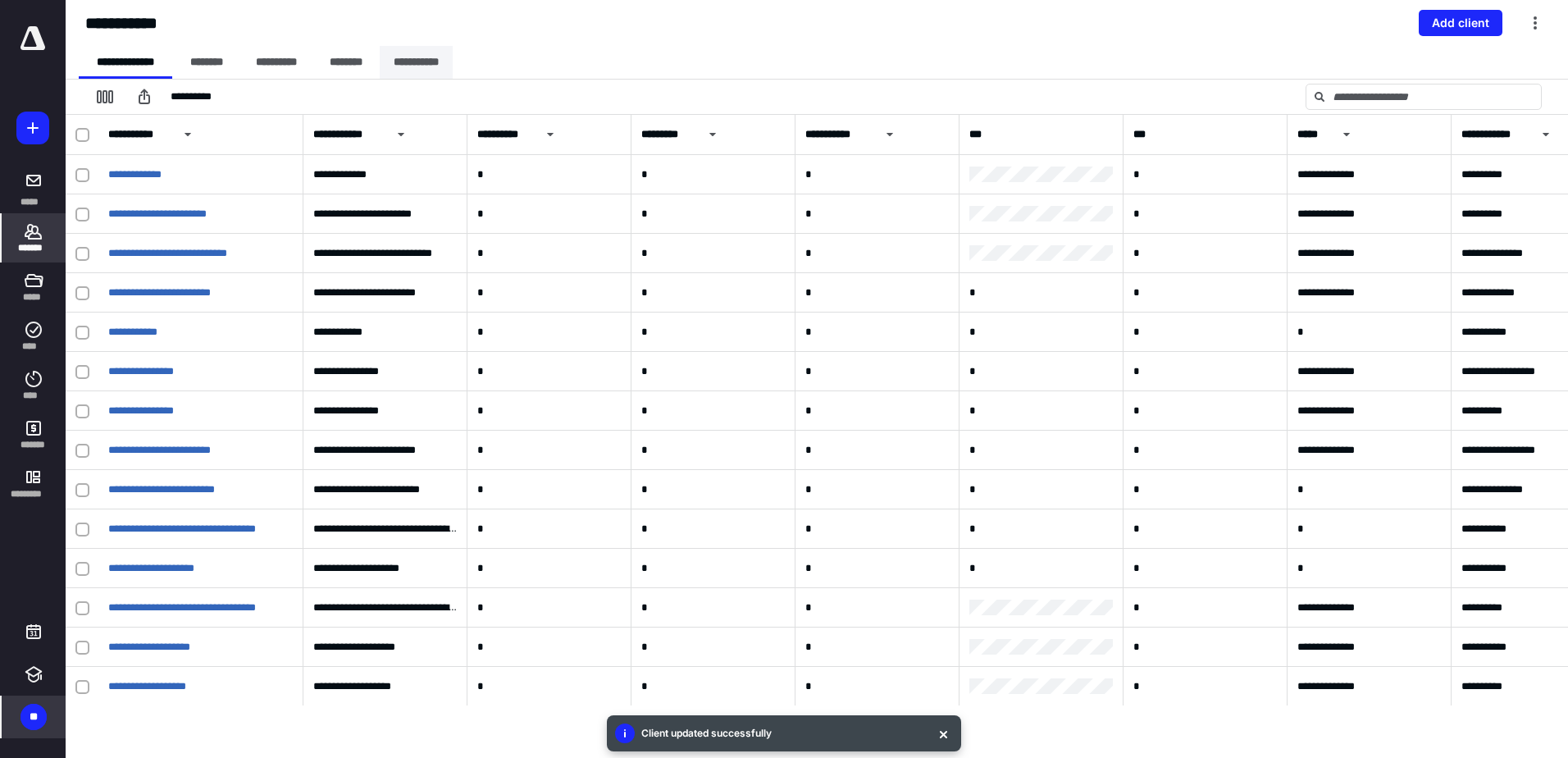 click on "**********" at bounding box center [416, 62] 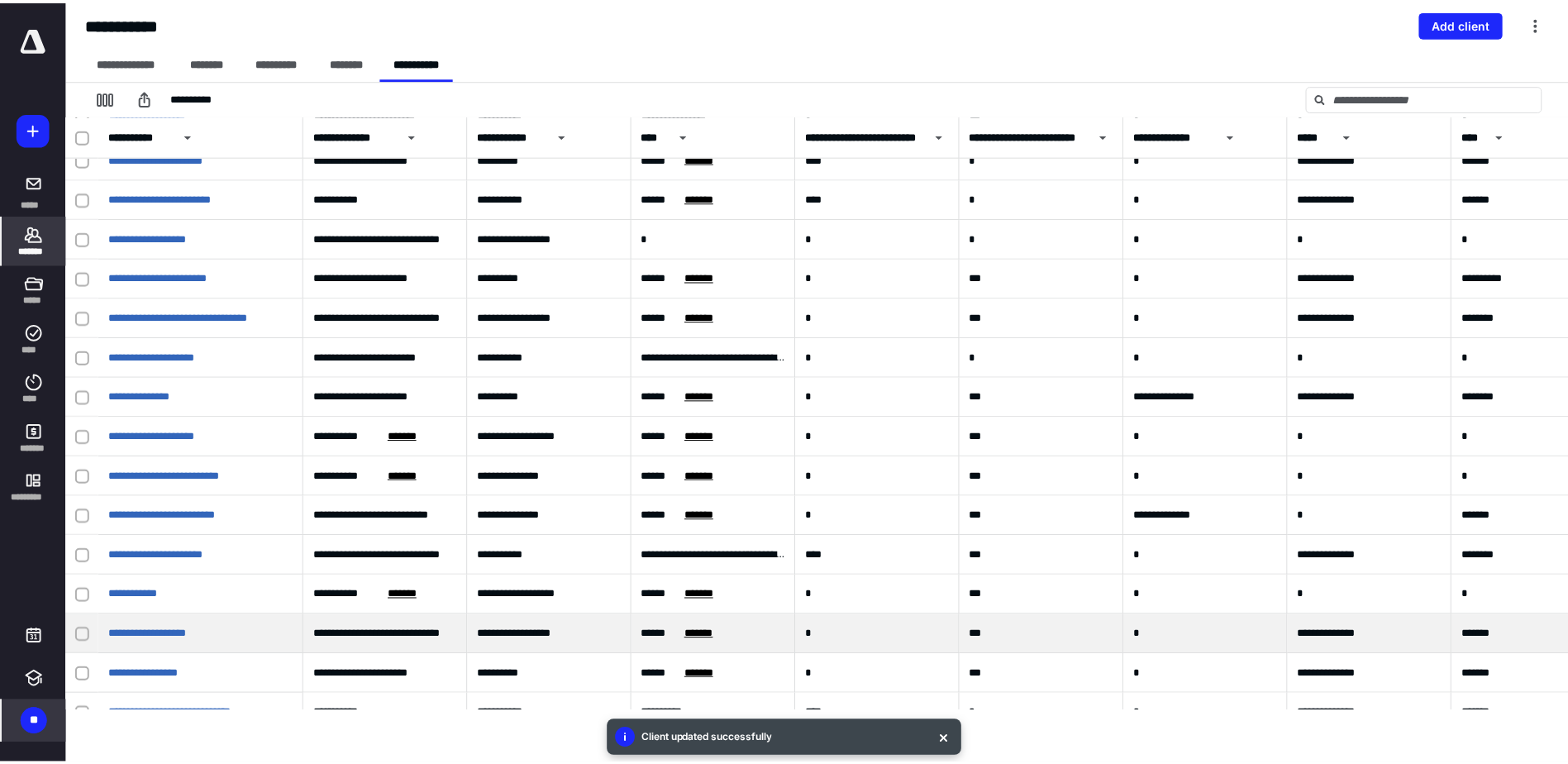 scroll, scrollTop: 847, scrollLeft: 0, axis: vertical 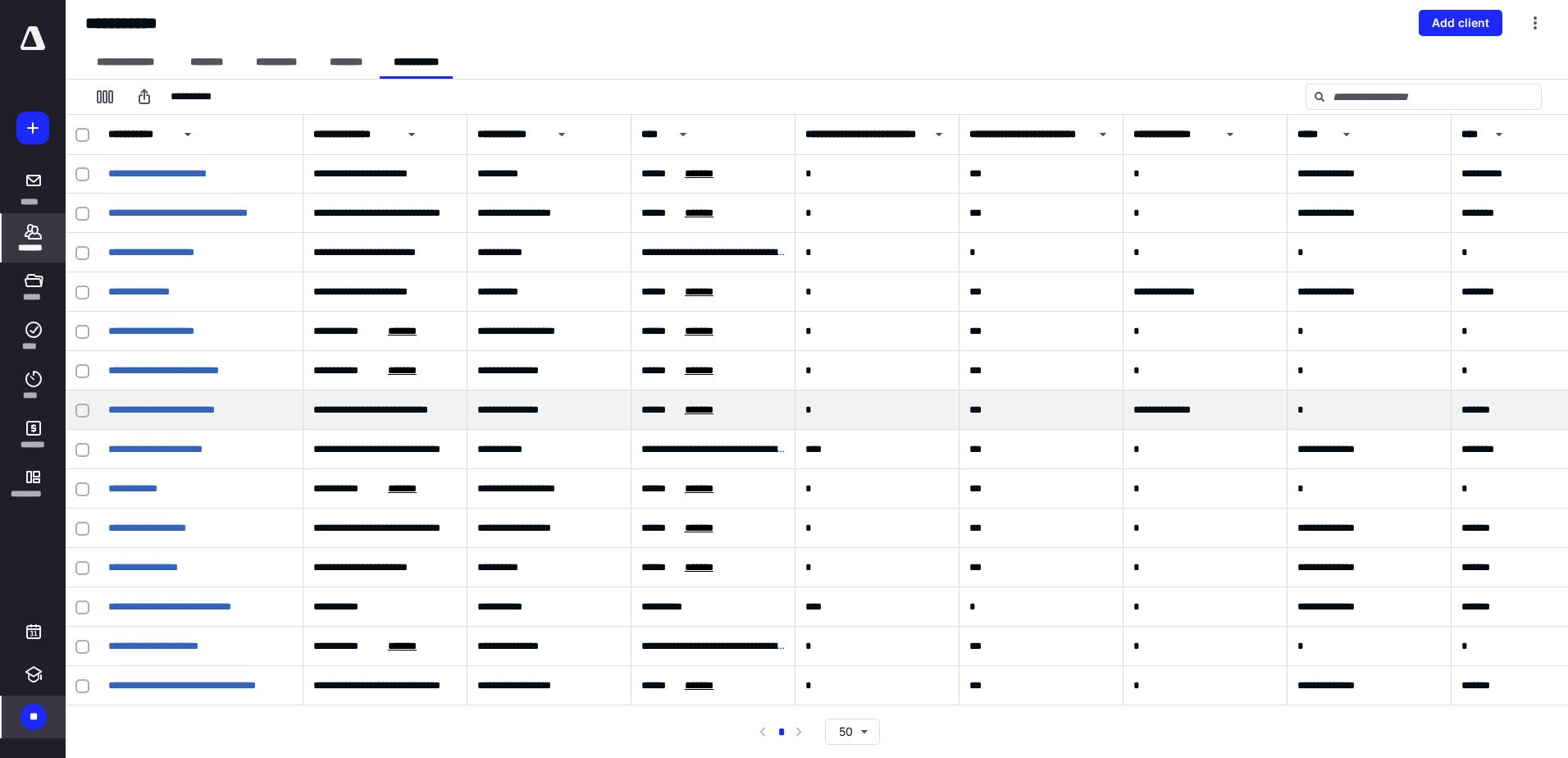 click on "*******" at bounding box center [699, 410] 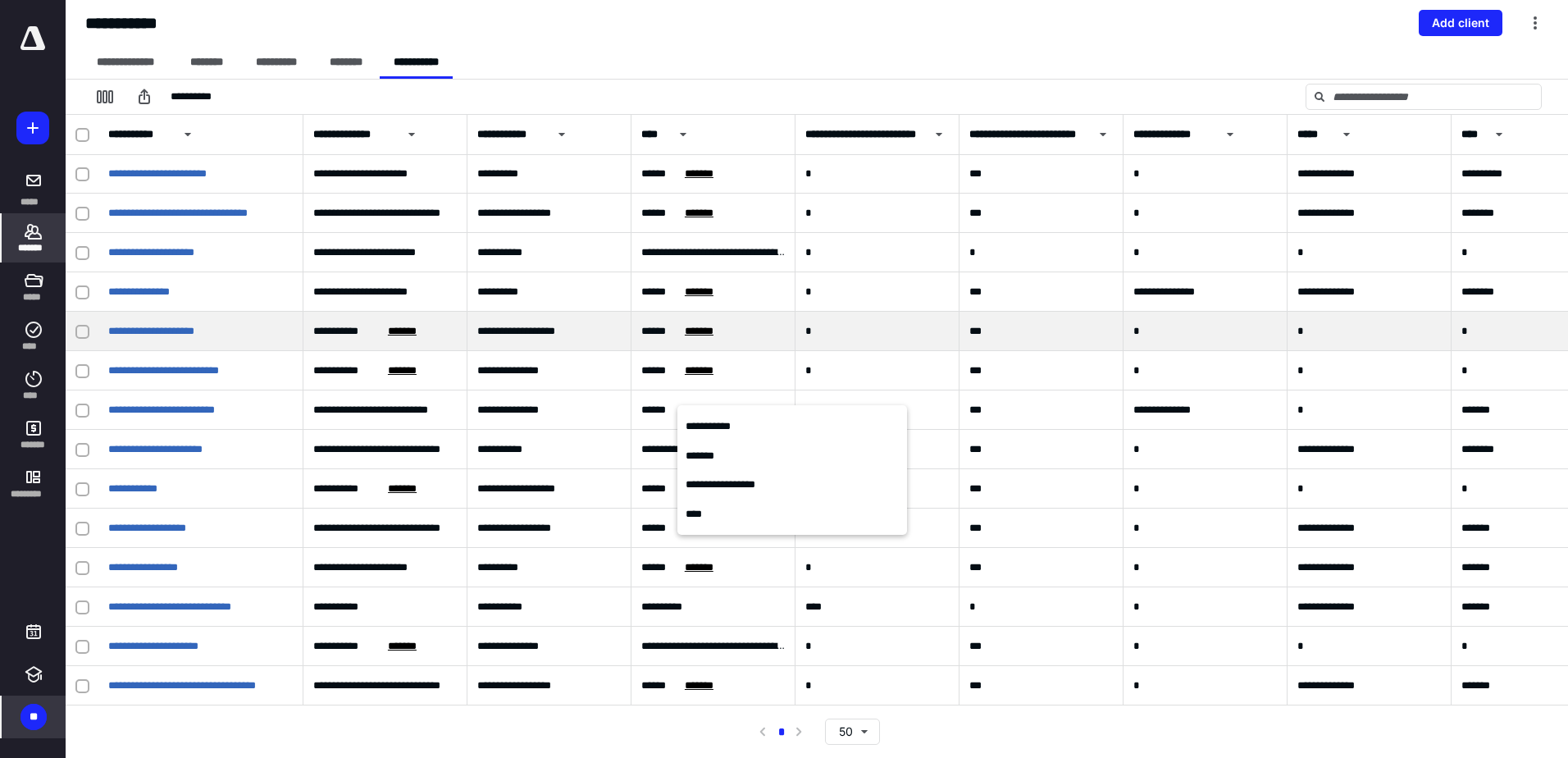 click on "*******" at bounding box center [699, 331] 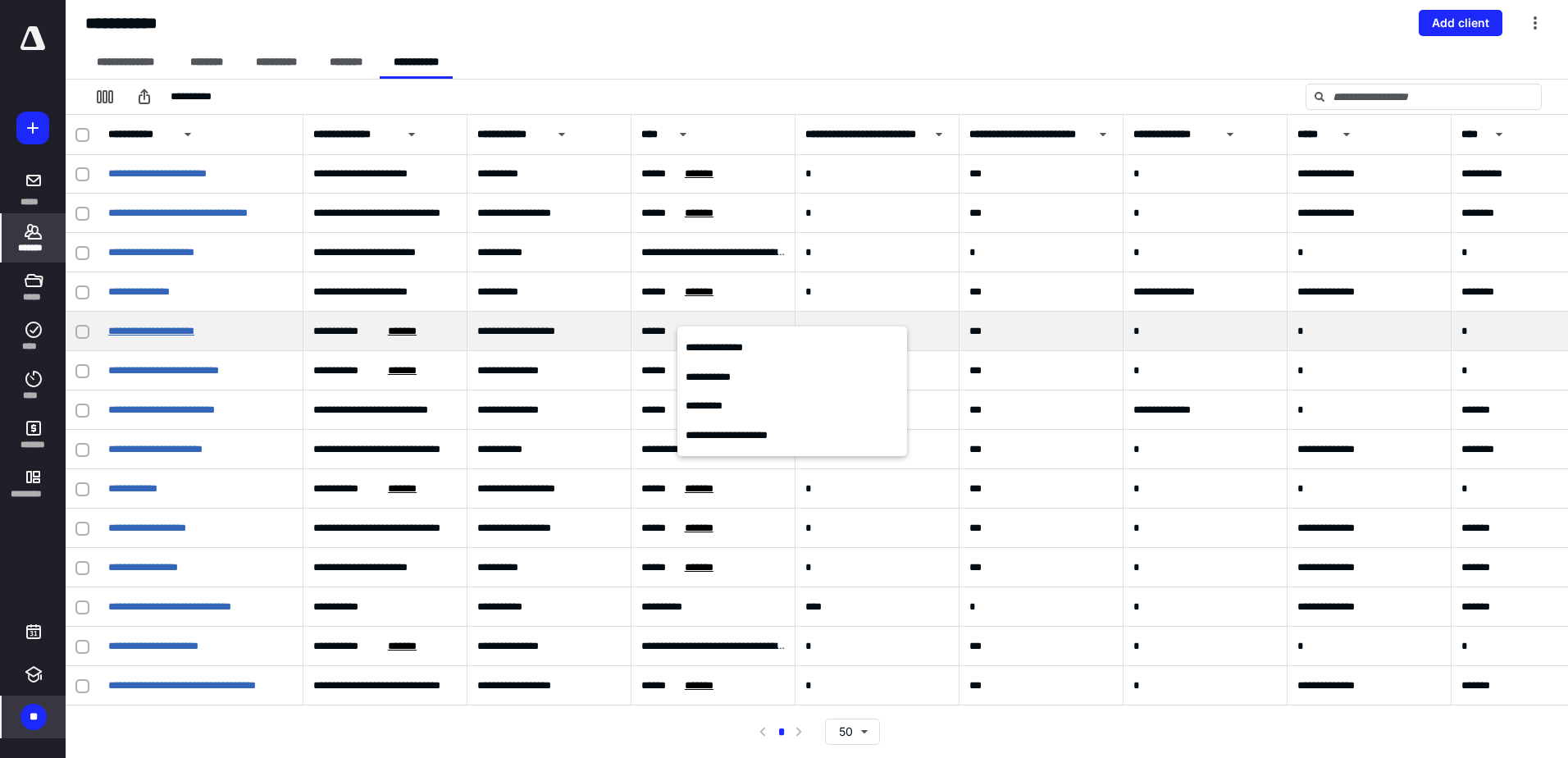 click on "**********" at bounding box center [151, 331] 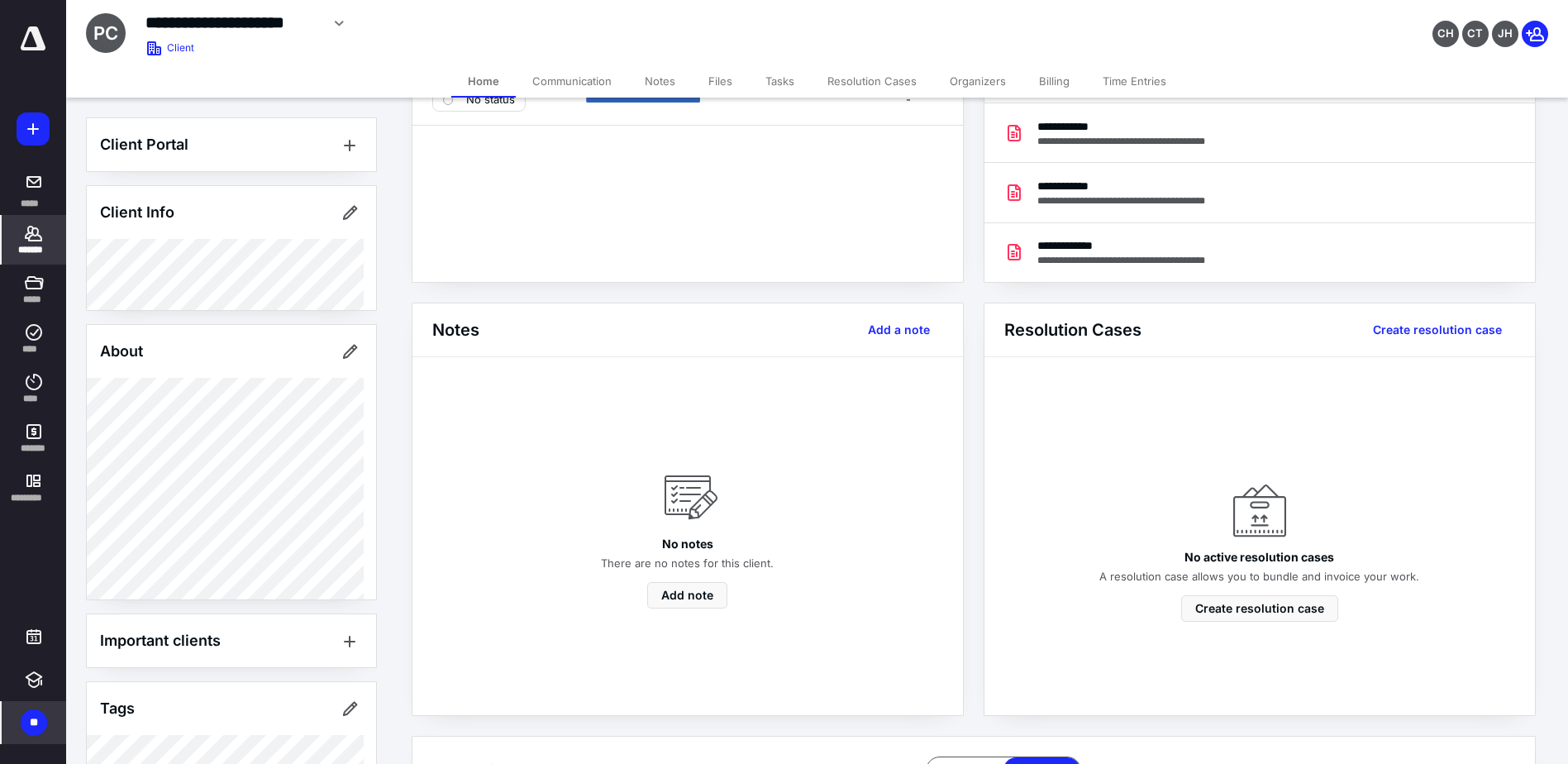 scroll, scrollTop: 600, scrollLeft: 0, axis: vertical 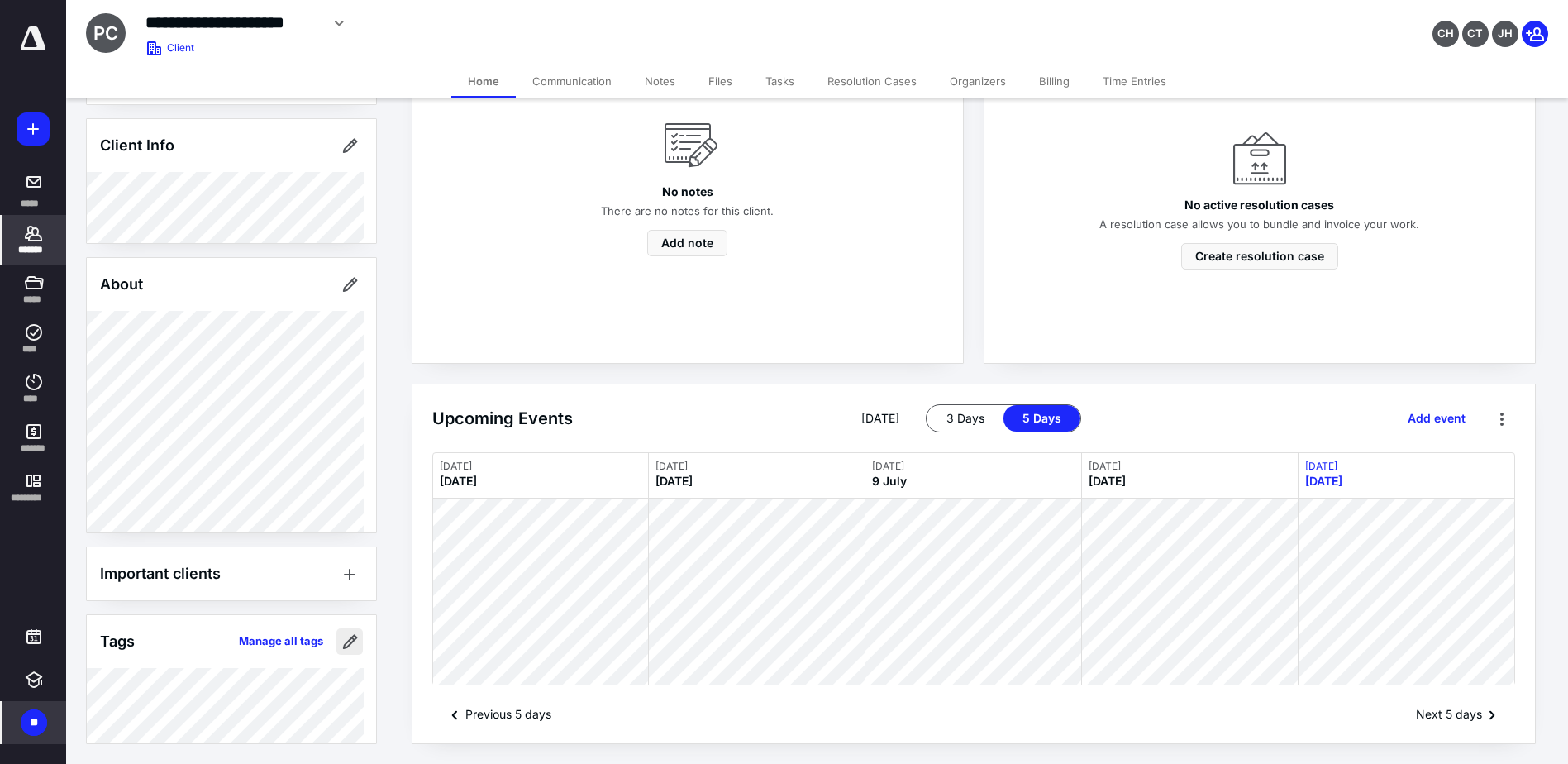 click at bounding box center [350, 642] 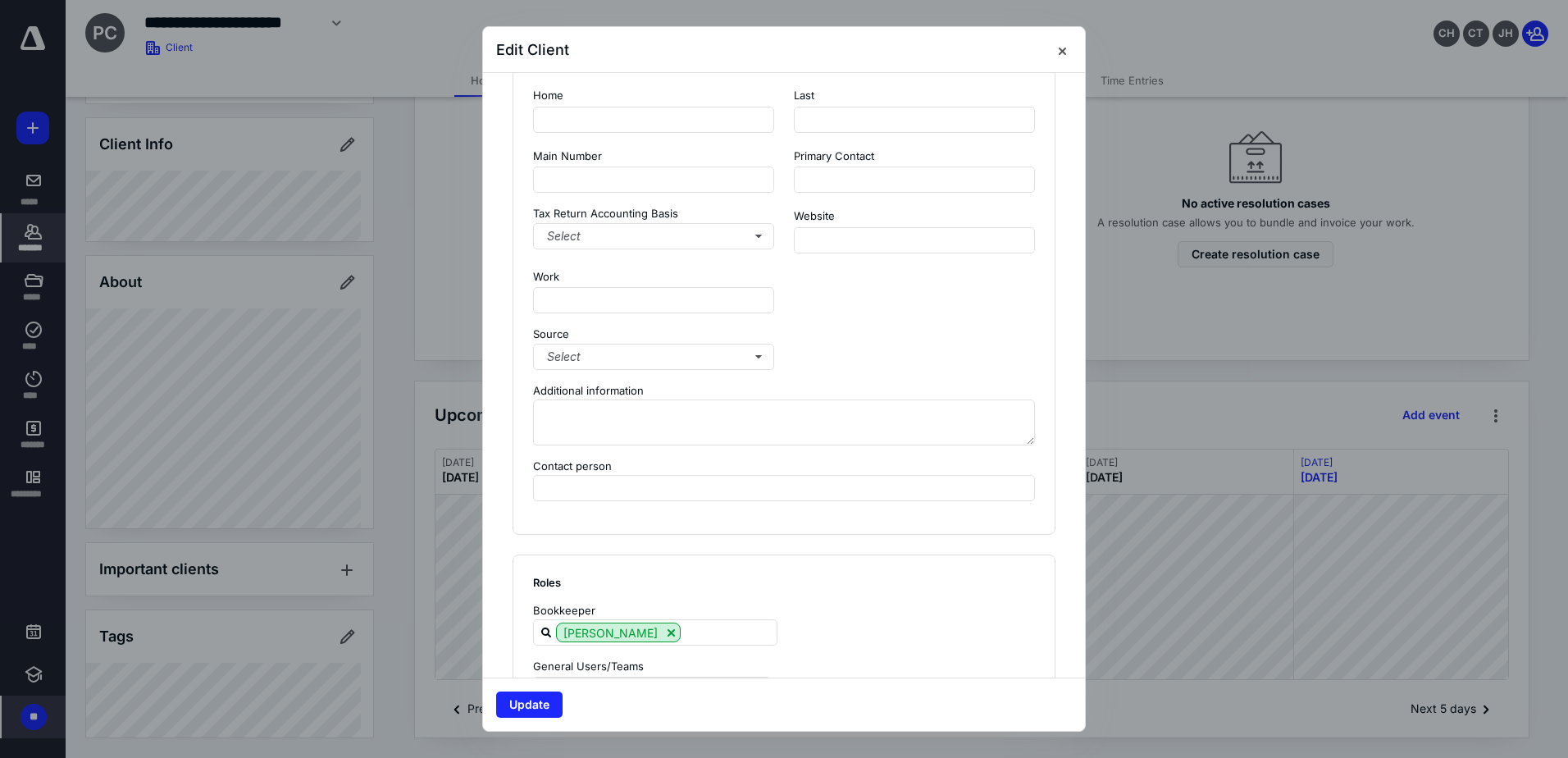 scroll, scrollTop: 1484, scrollLeft: 0, axis: vertical 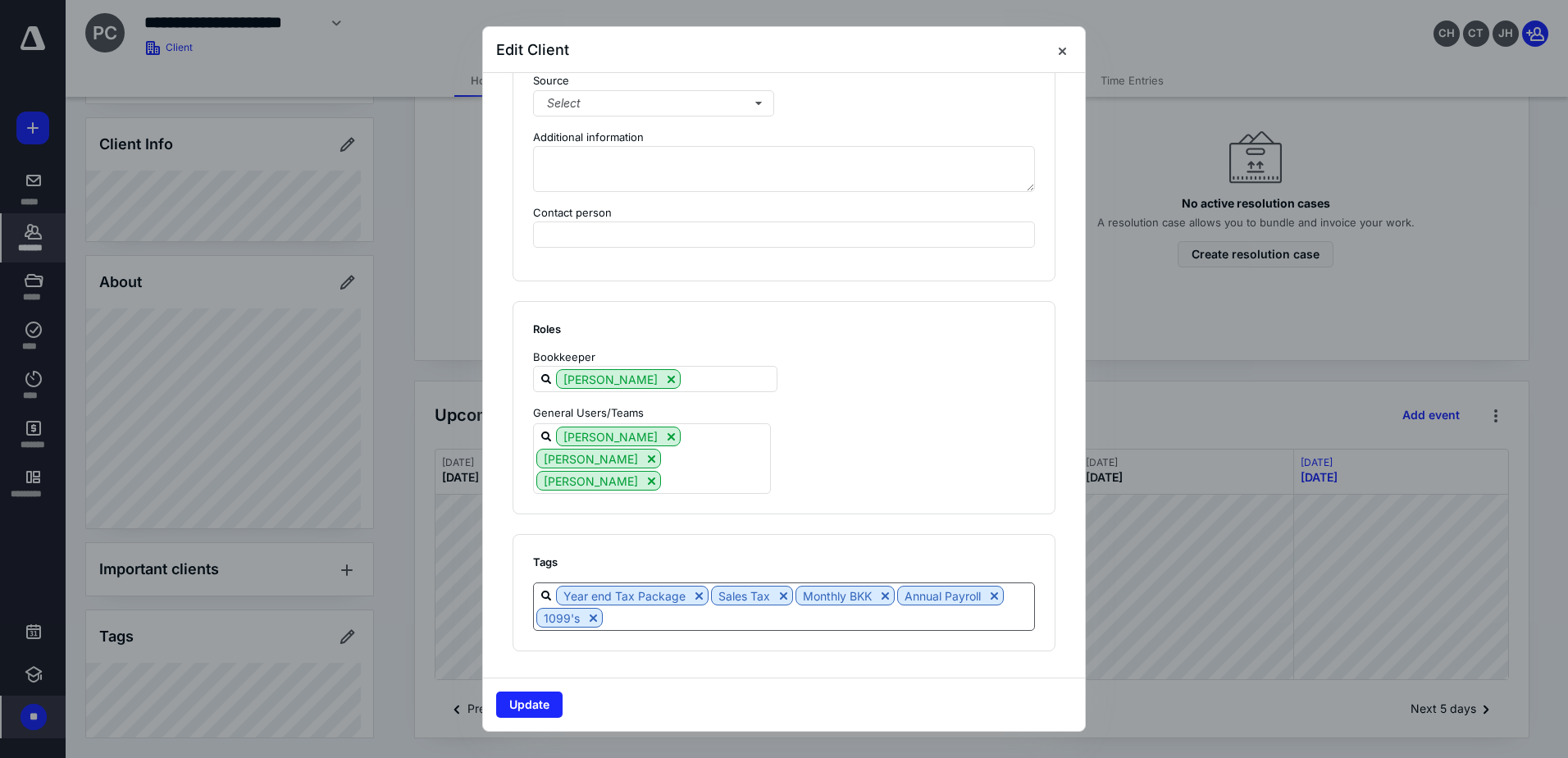 click at bounding box center [818, 617] 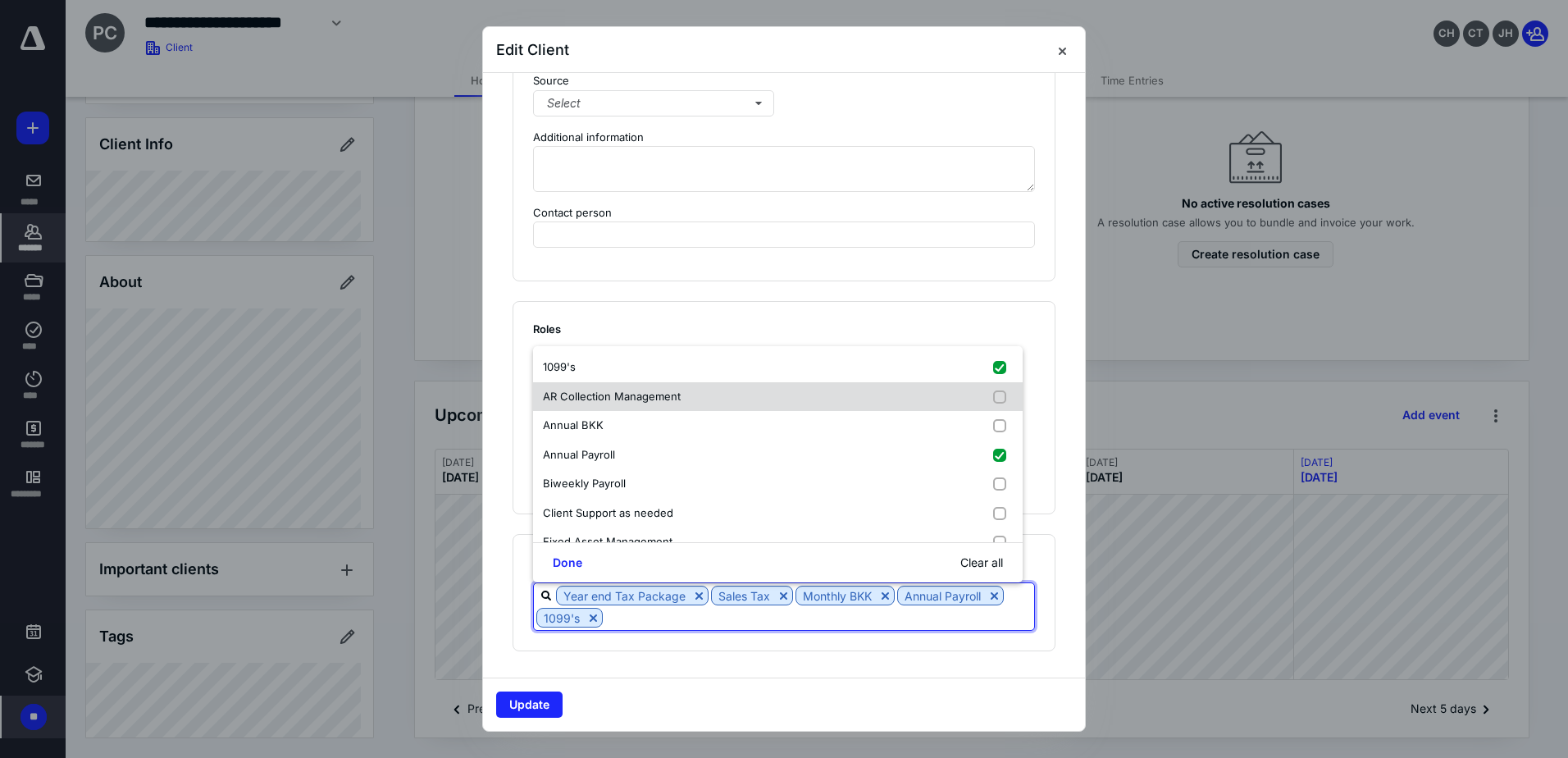 click at bounding box center (1003, 397) 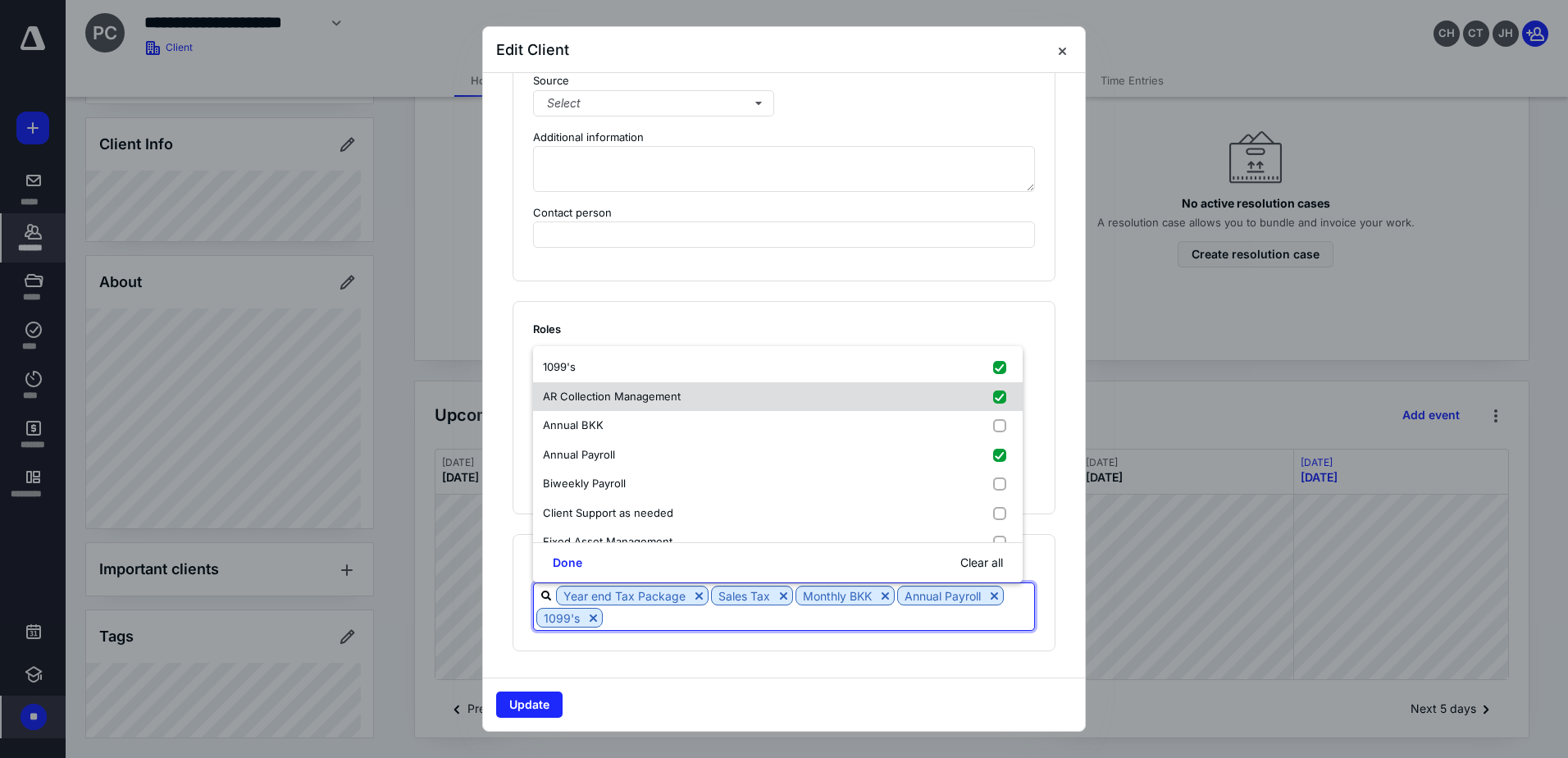 checkbox on "true" 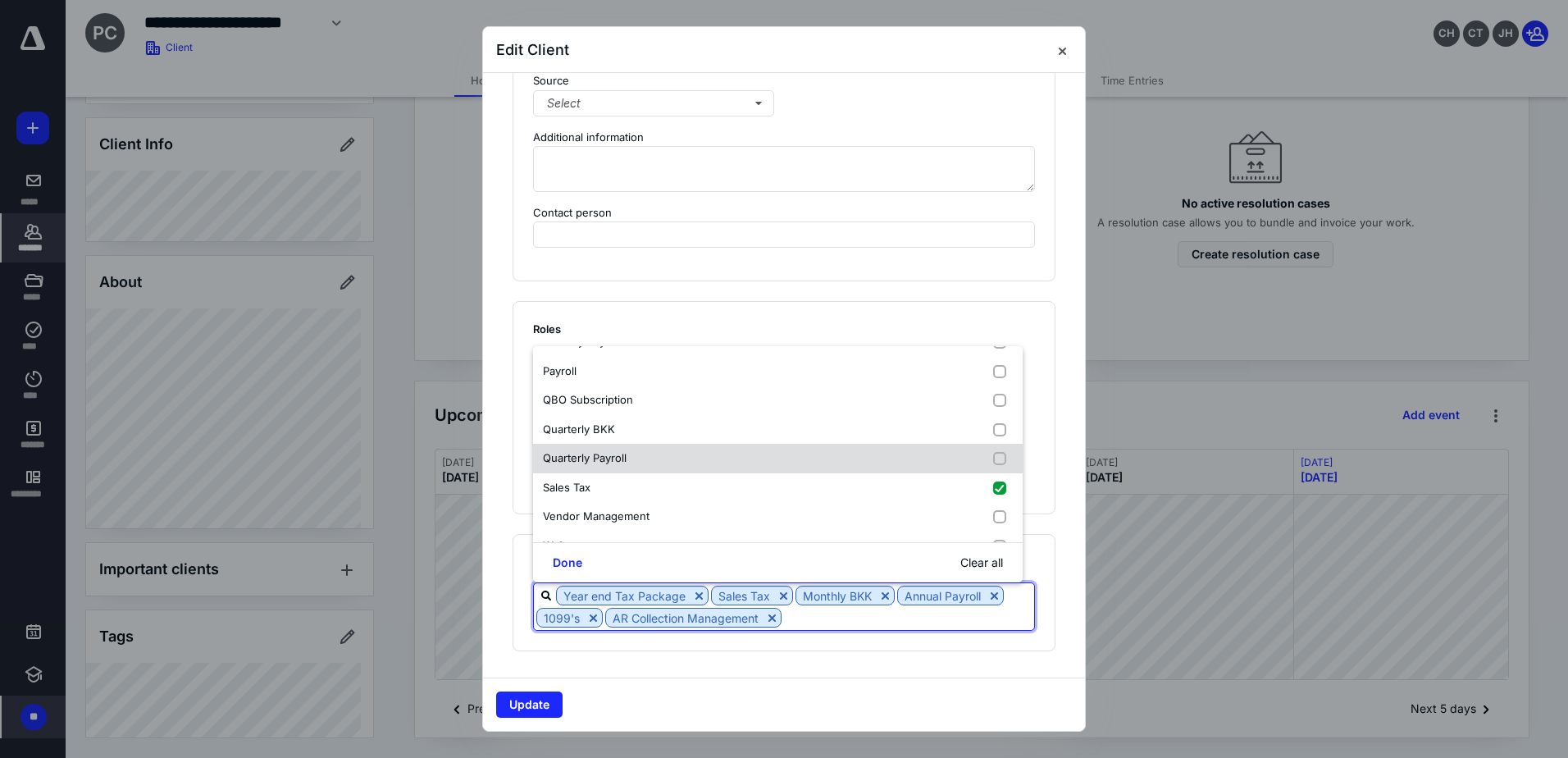 scroll, scrollTop: 328, scrollLeft: 0, axis: vertical 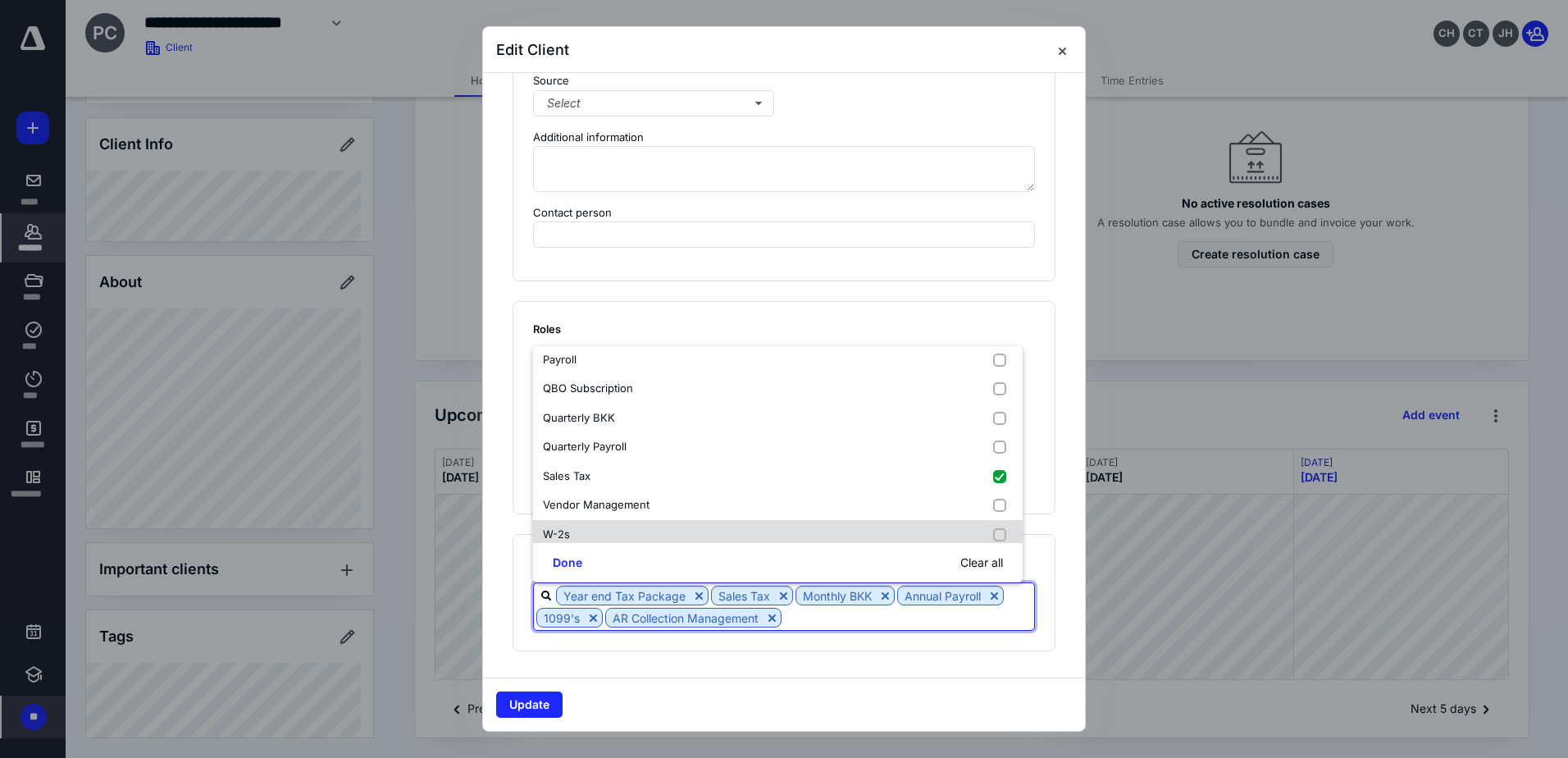 click at bounding box center [1003, 535] 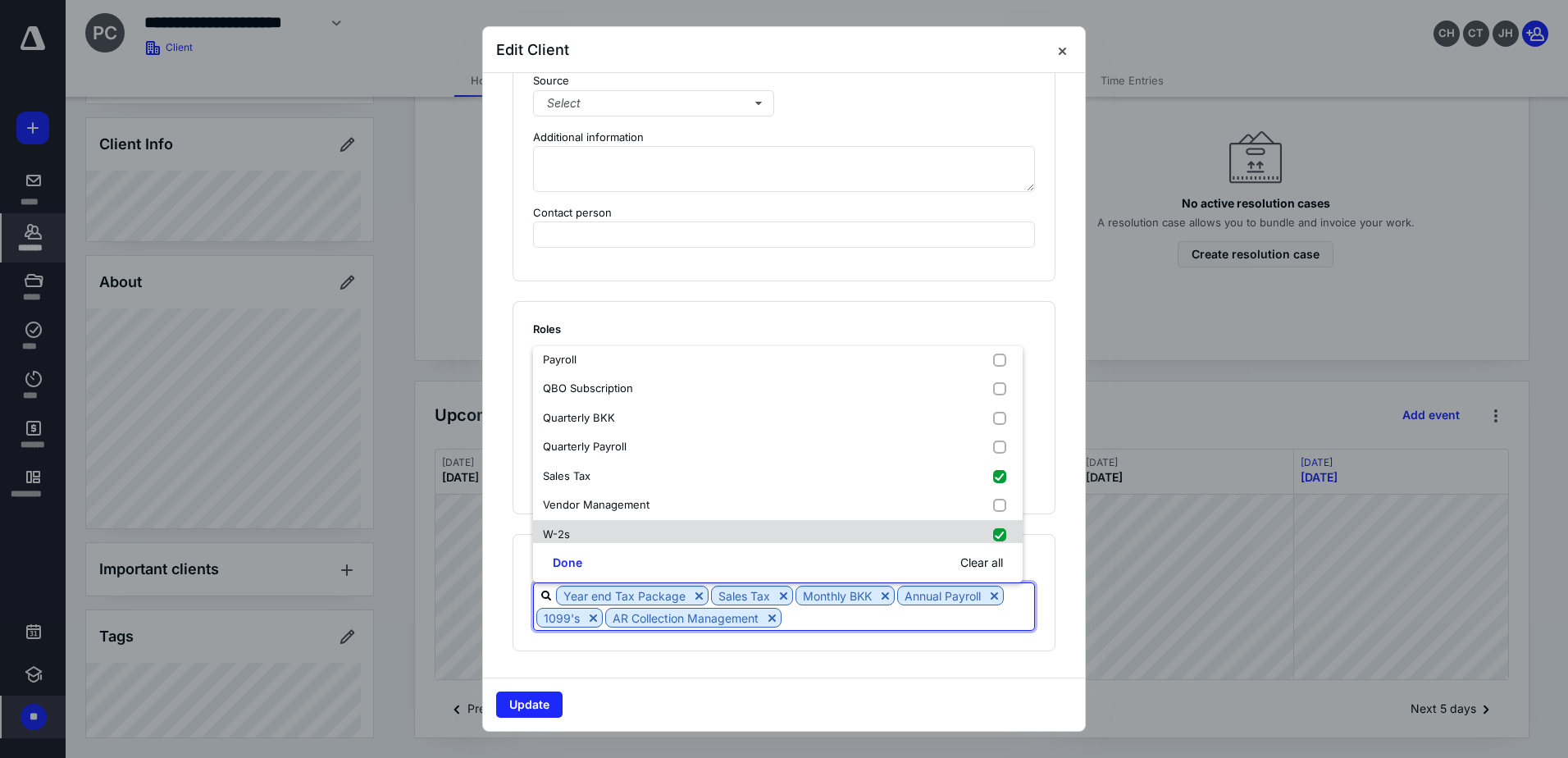 checkbox on "true" 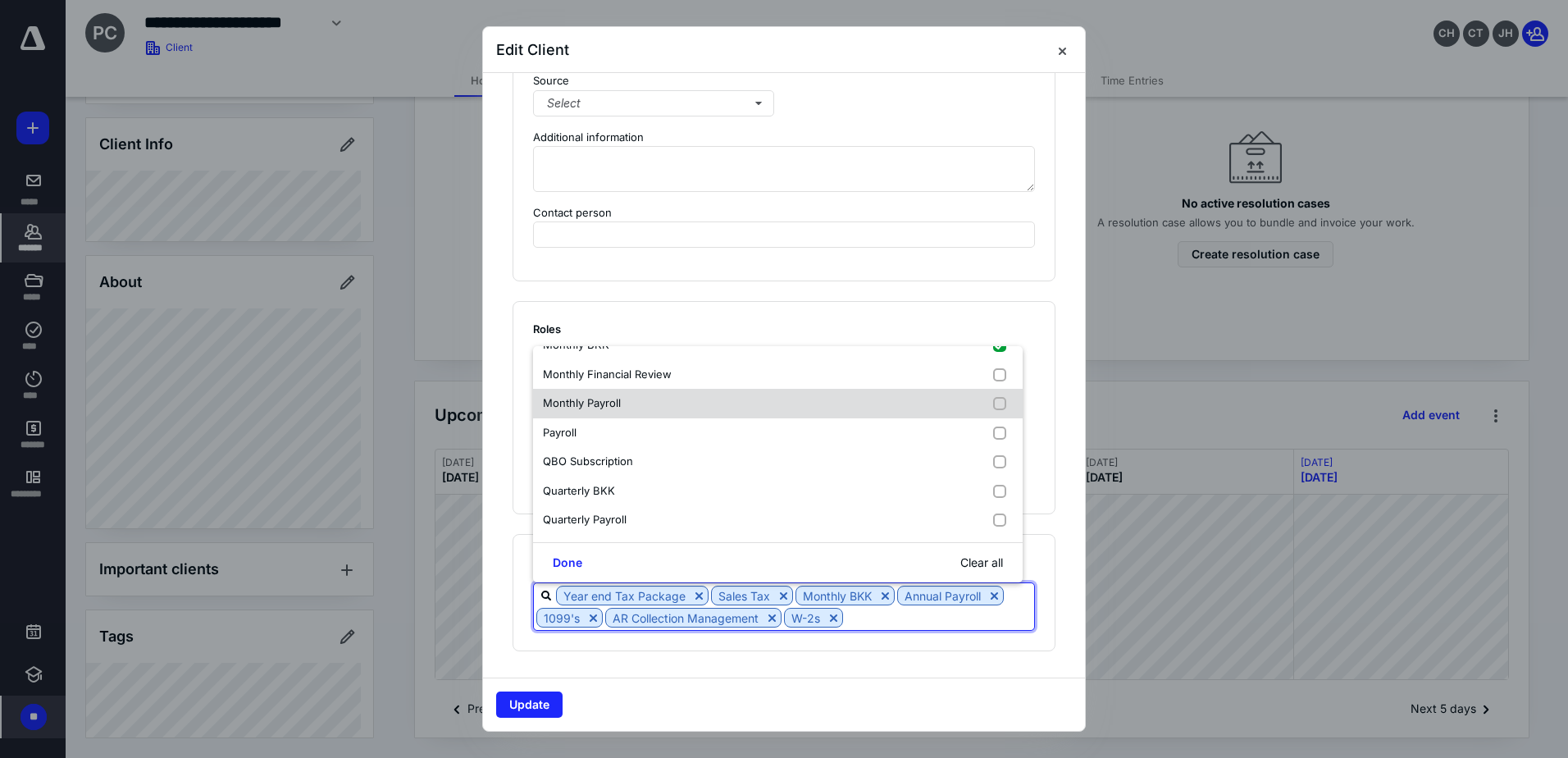 scroll, scrollTop: 164, scrollLeft: 0, axis: vertical 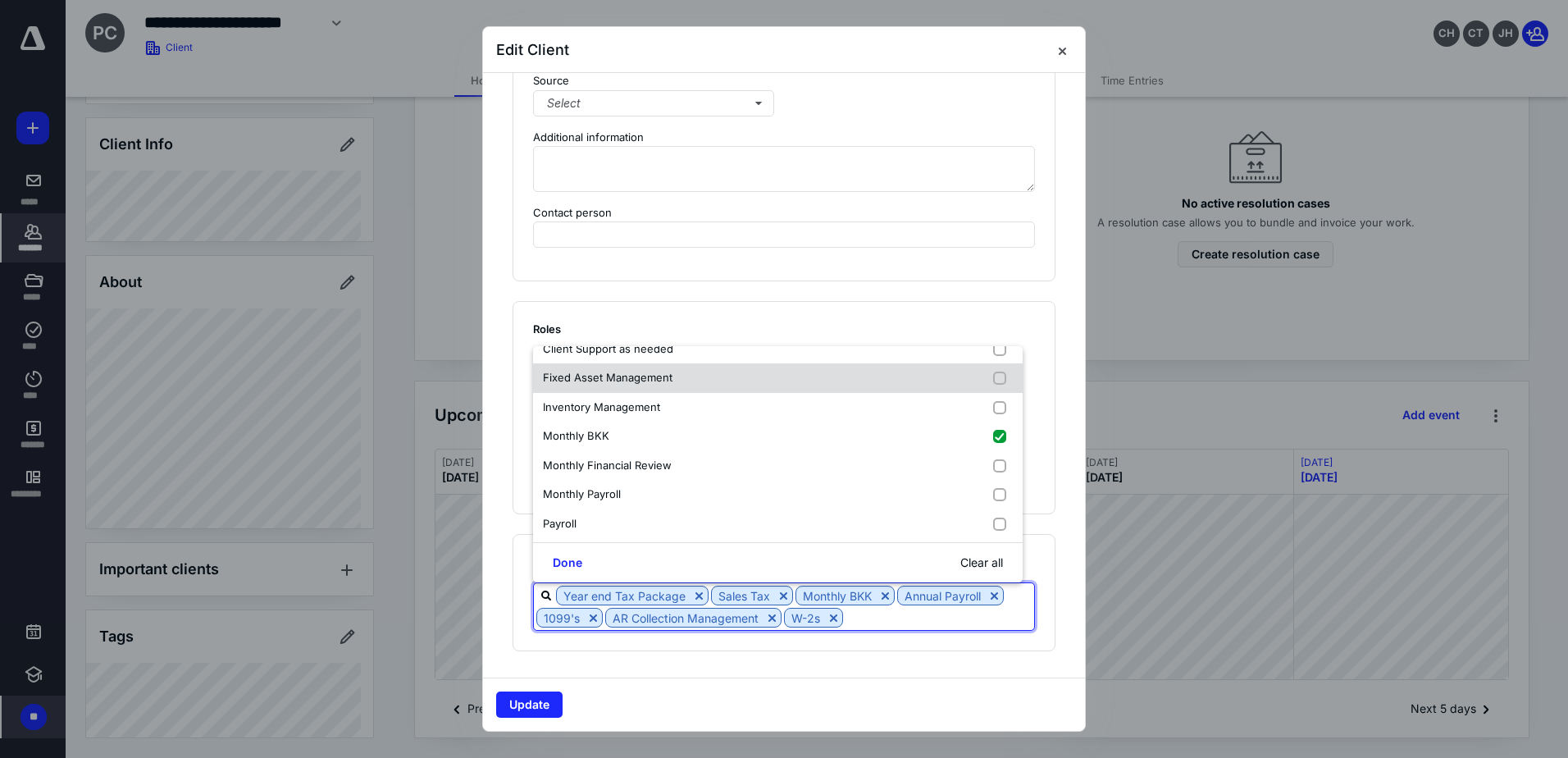 click at bounding box center [1003, 378] 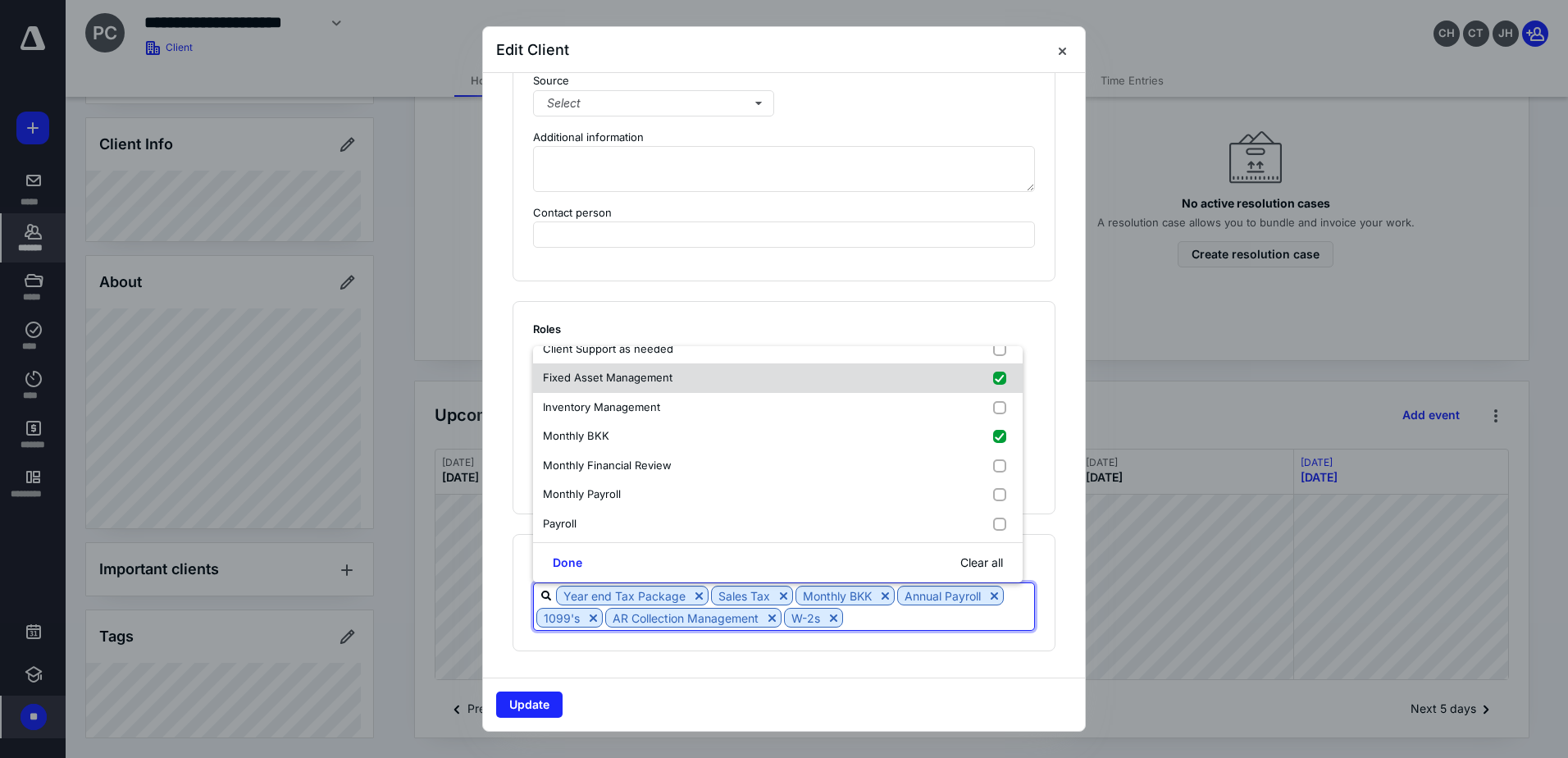 checkbox on "true" 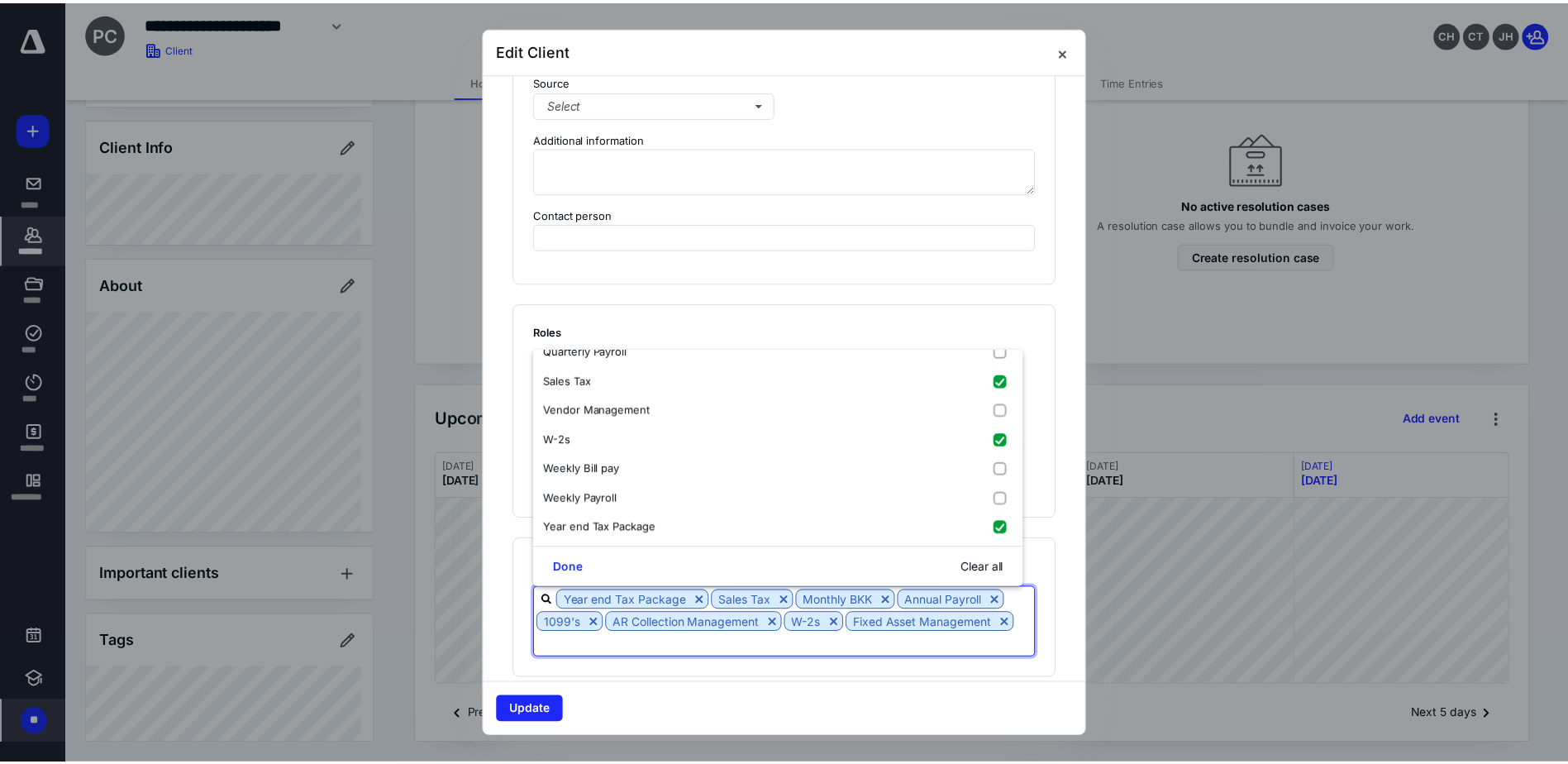 scroll, scrollTop: 432, scrollLeft: 0, axis: vertical 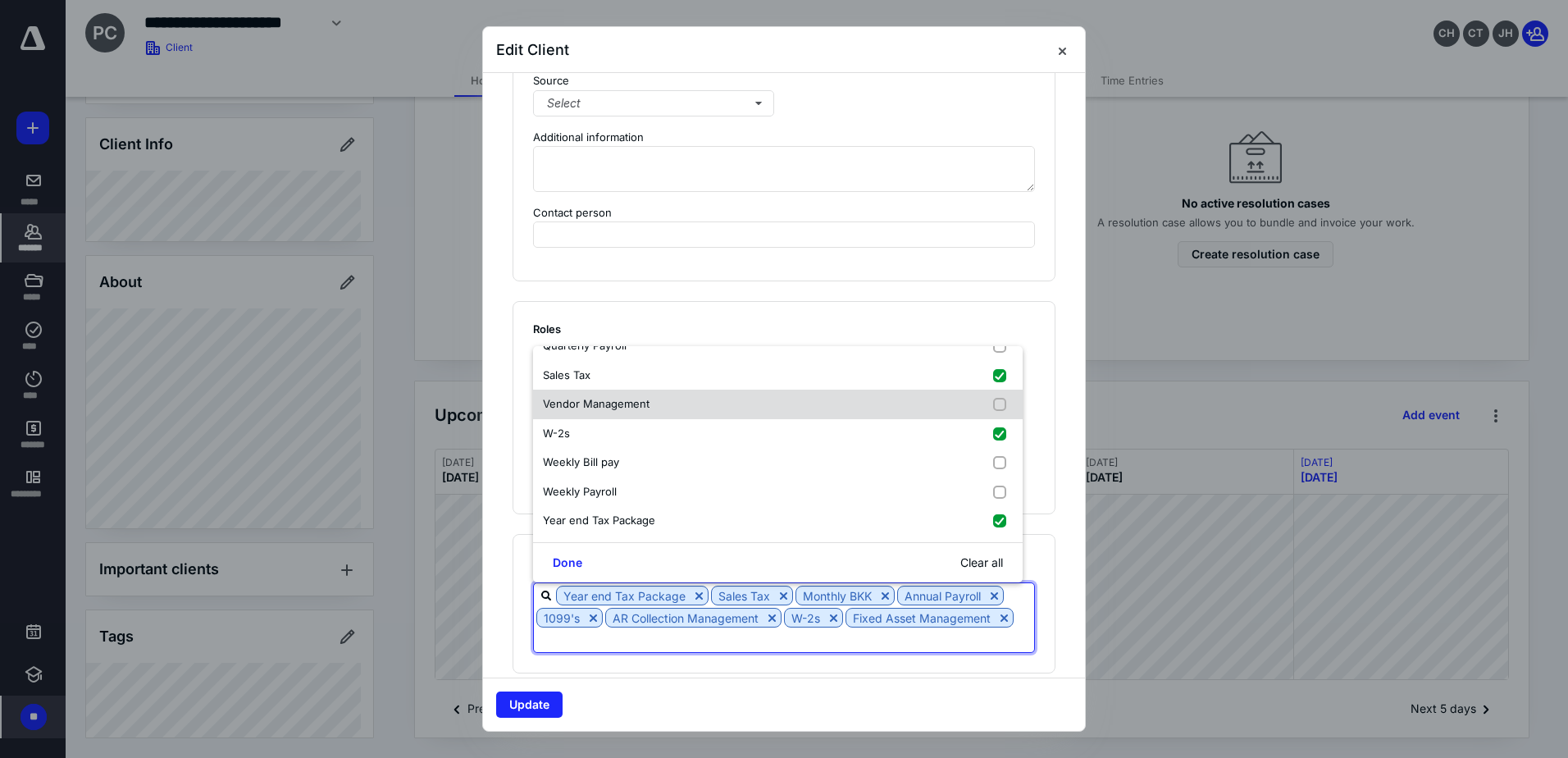 click at bounding box center (1003, 404) 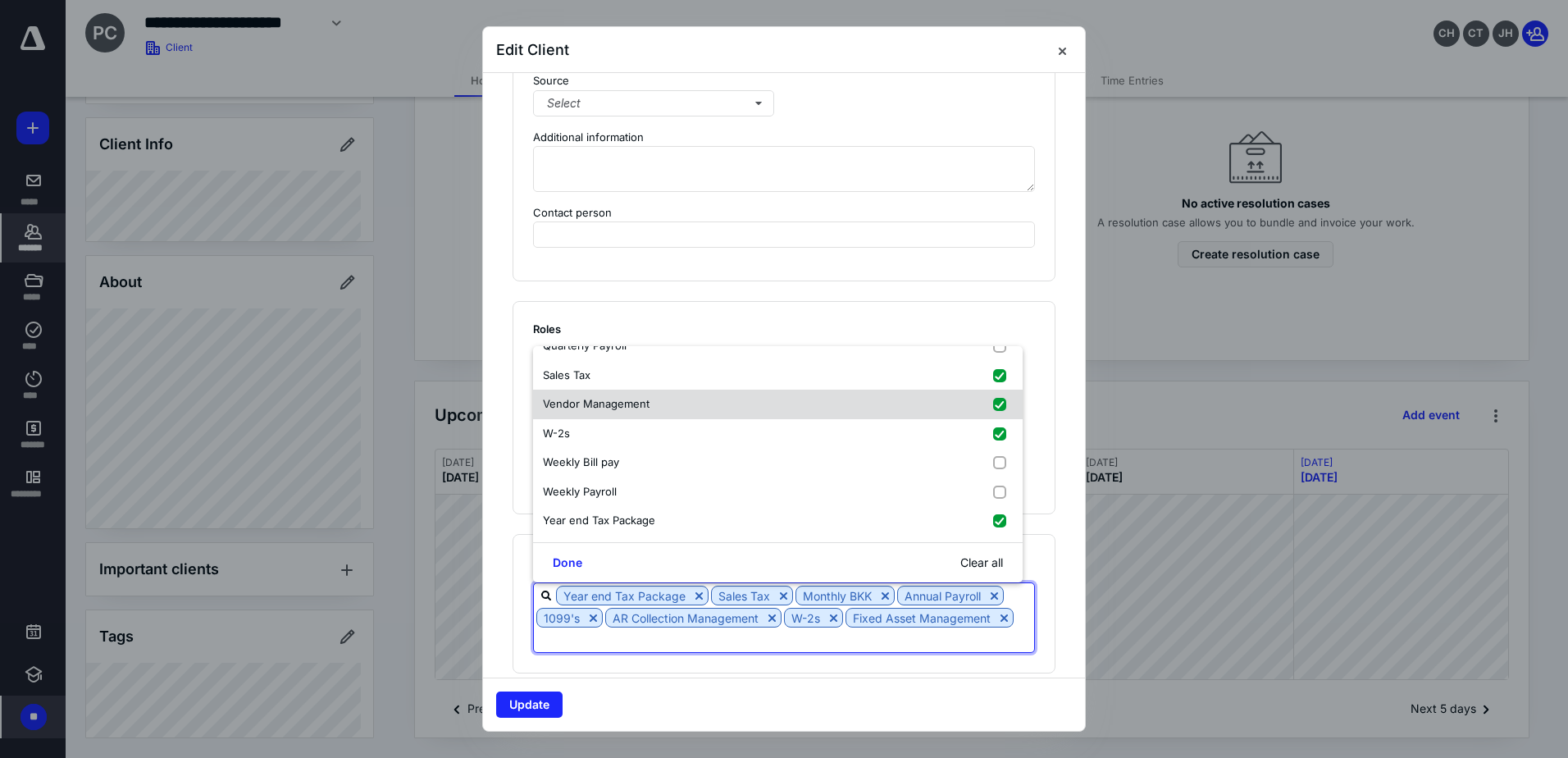 checkbox on "true" 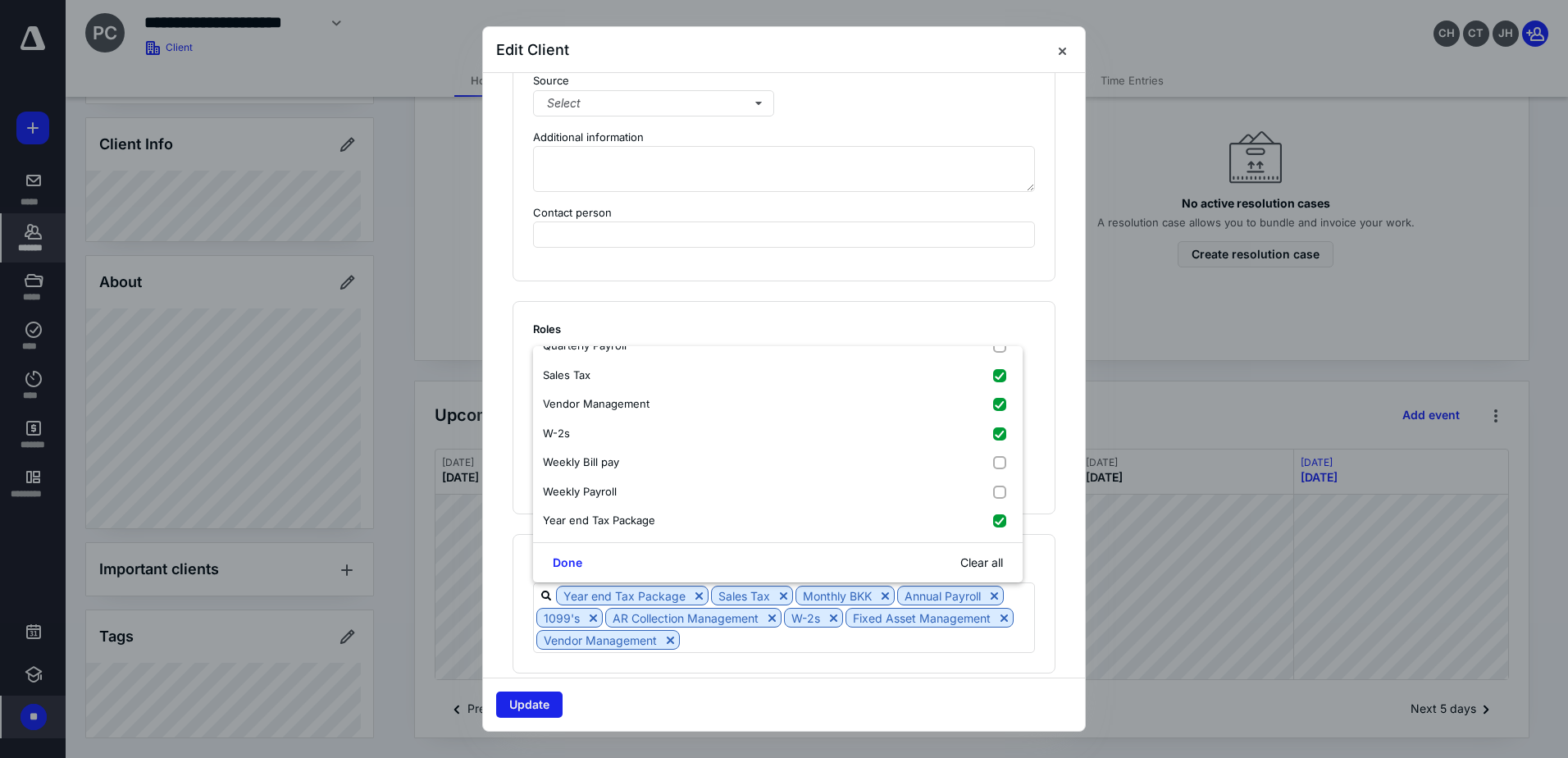 click on "Update" at bounding box center [529, 705] 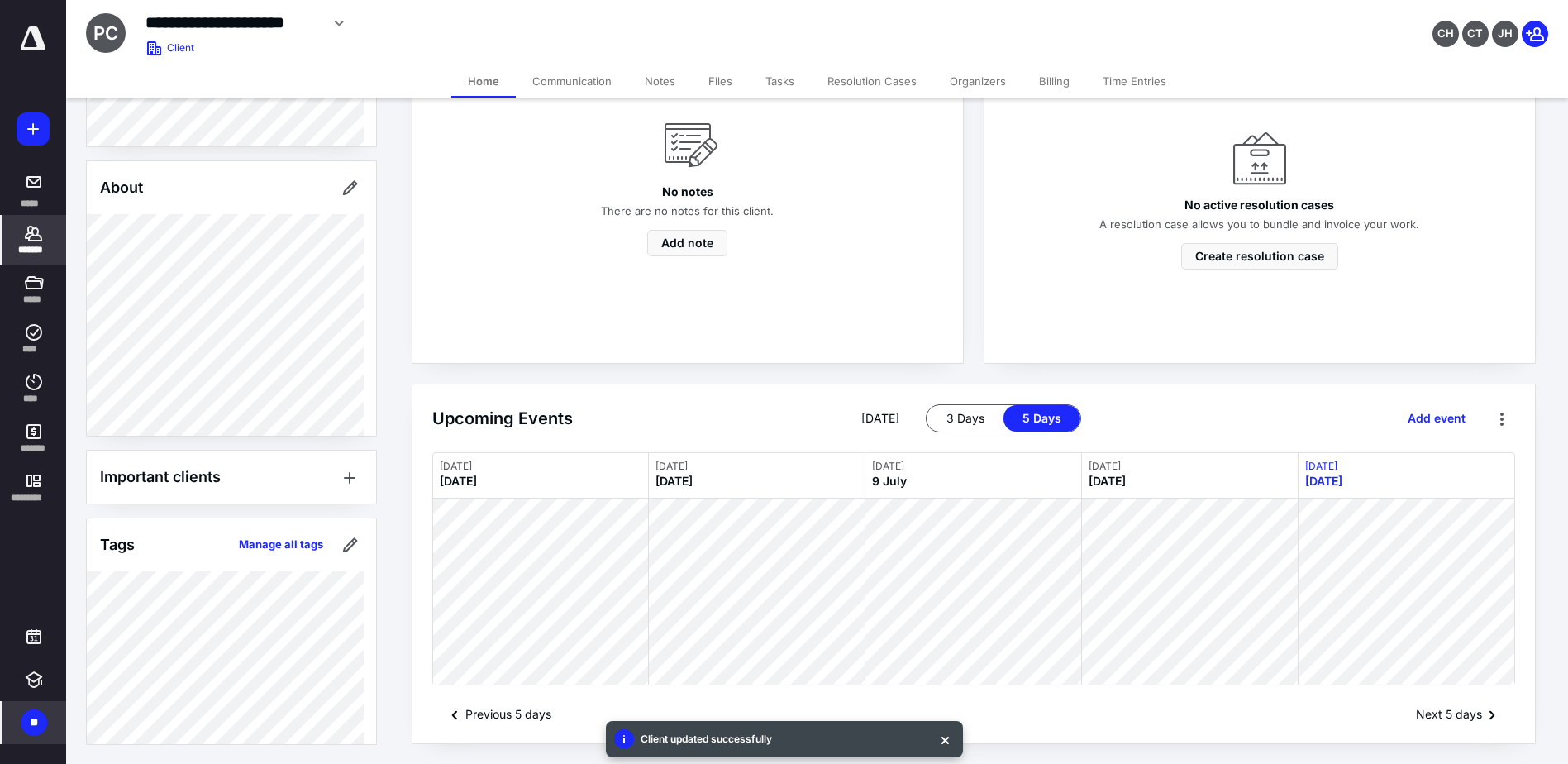 scroll, scrollTop: 165, scrollLeft: 0, axis: vertical 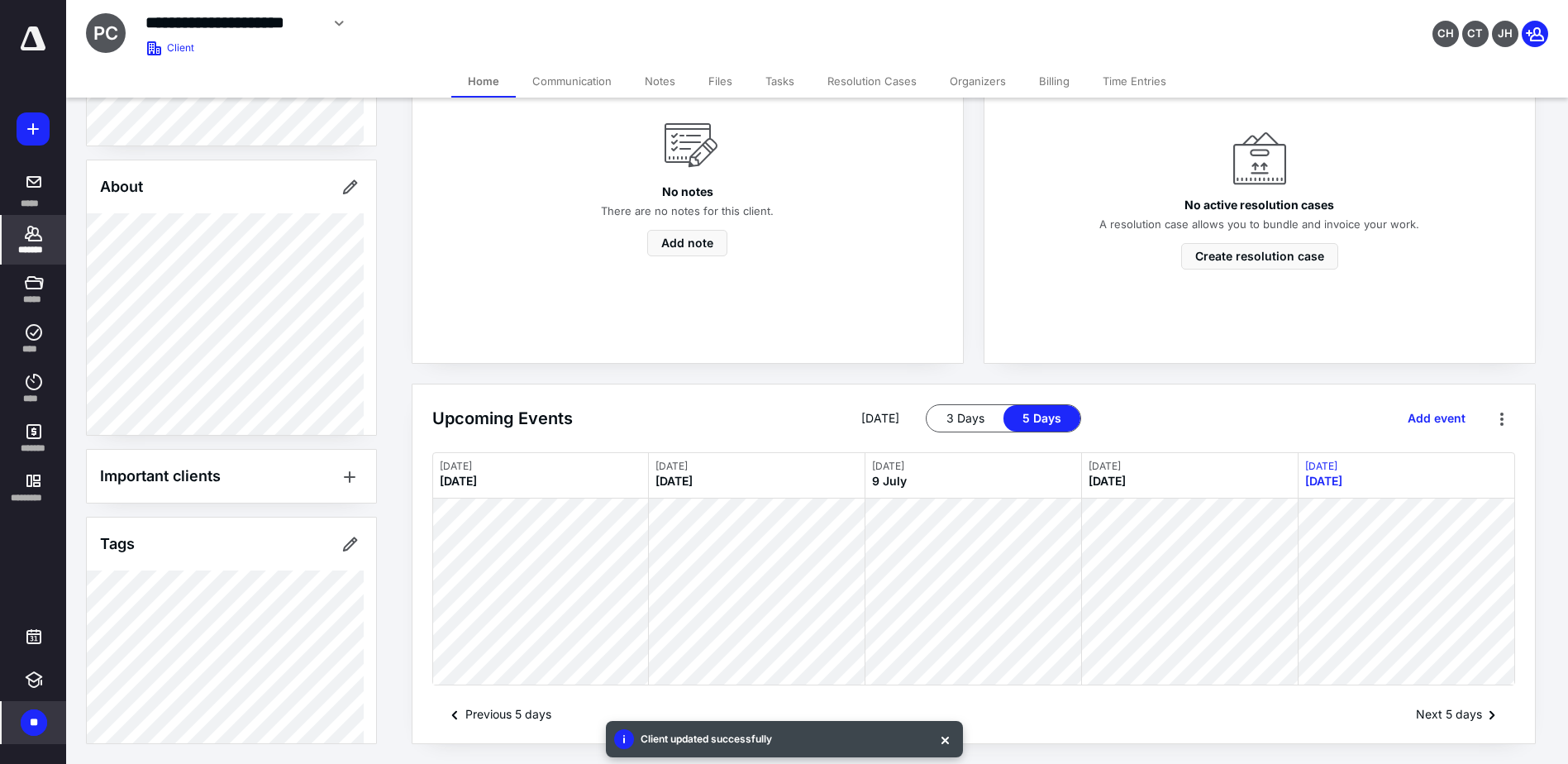 click 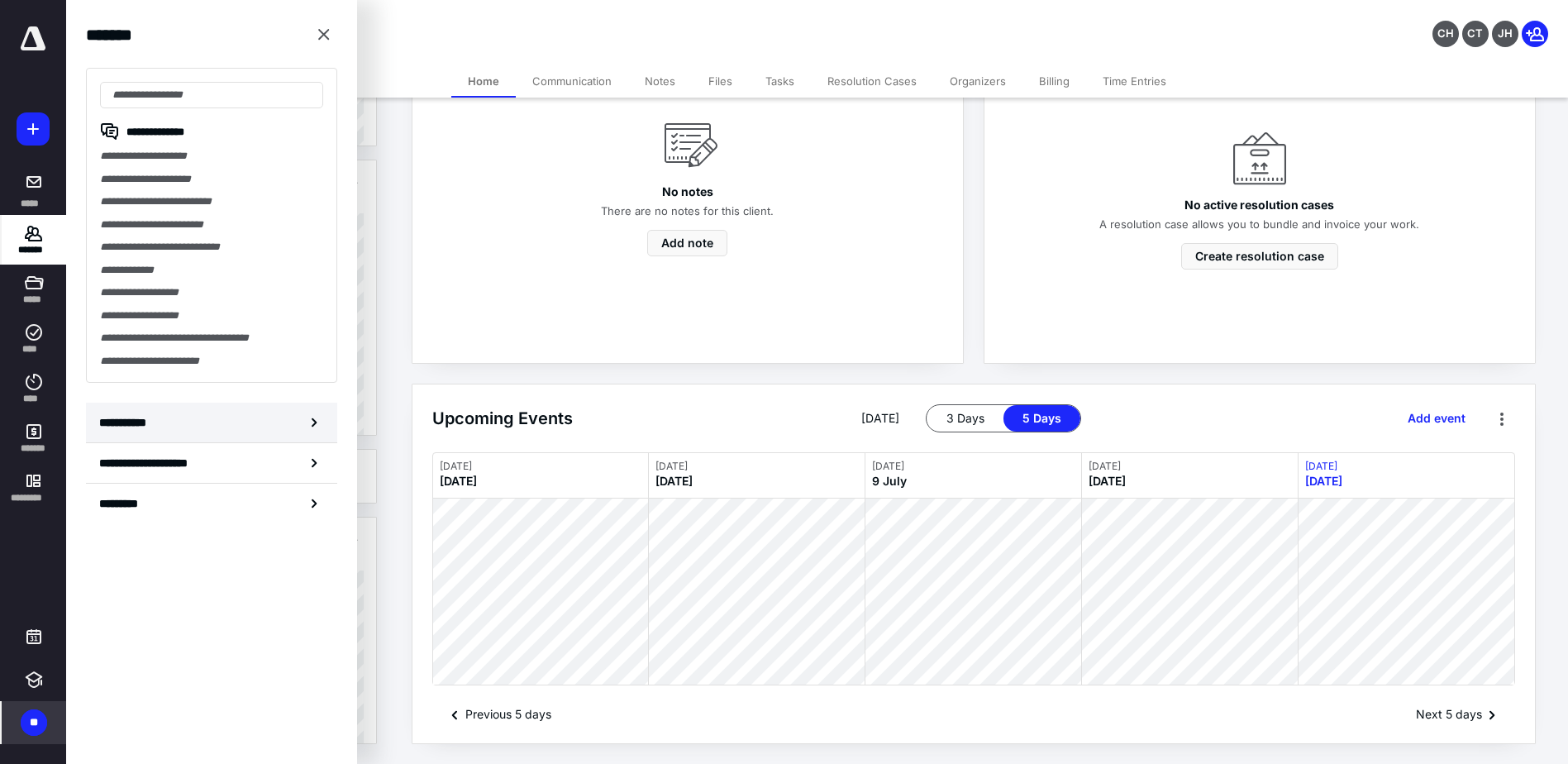 click on "**********" at bounding box center [126, 423] 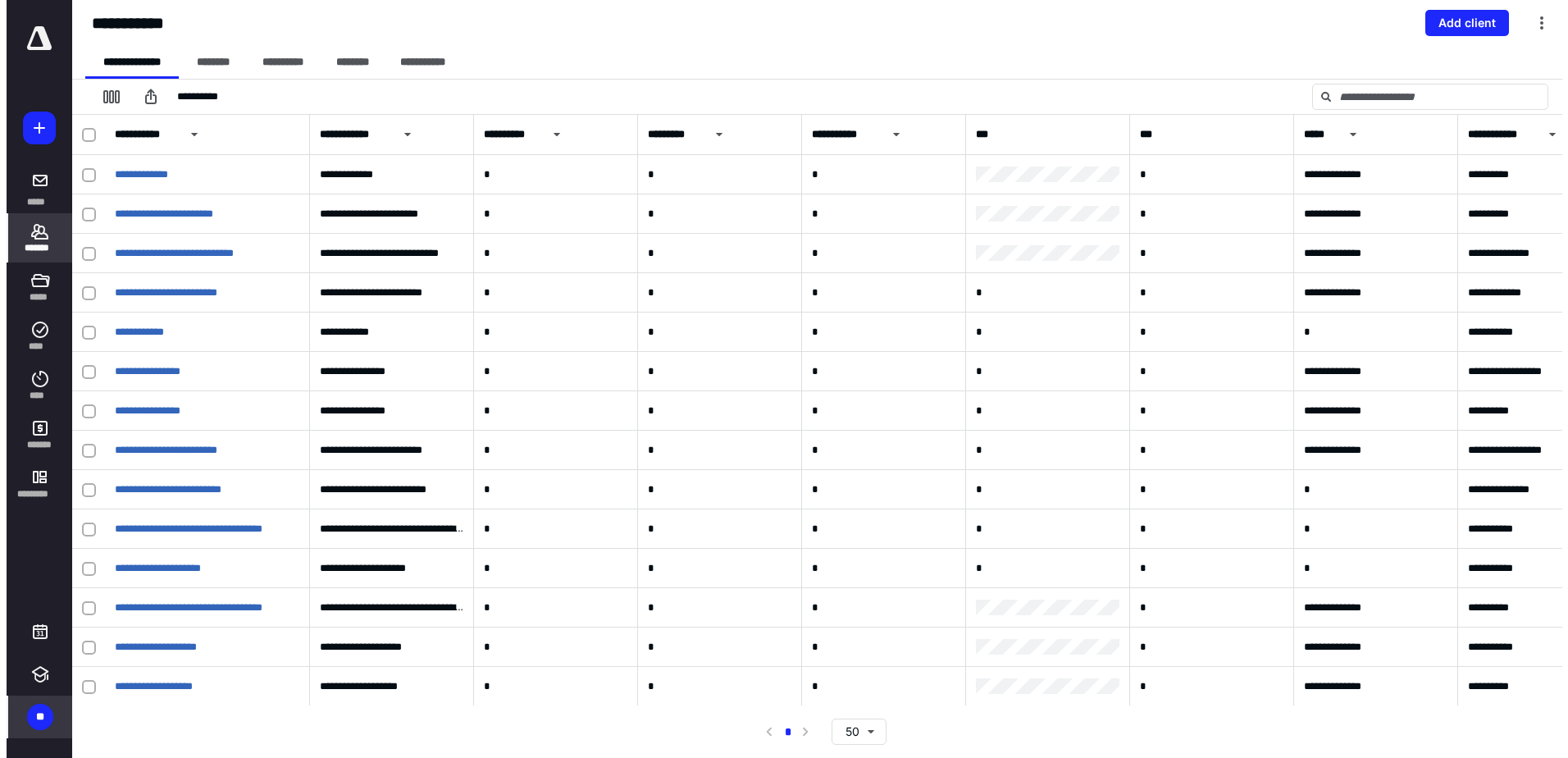 scroll, scrollTop: 0, scrollLeft: 0, axis: both 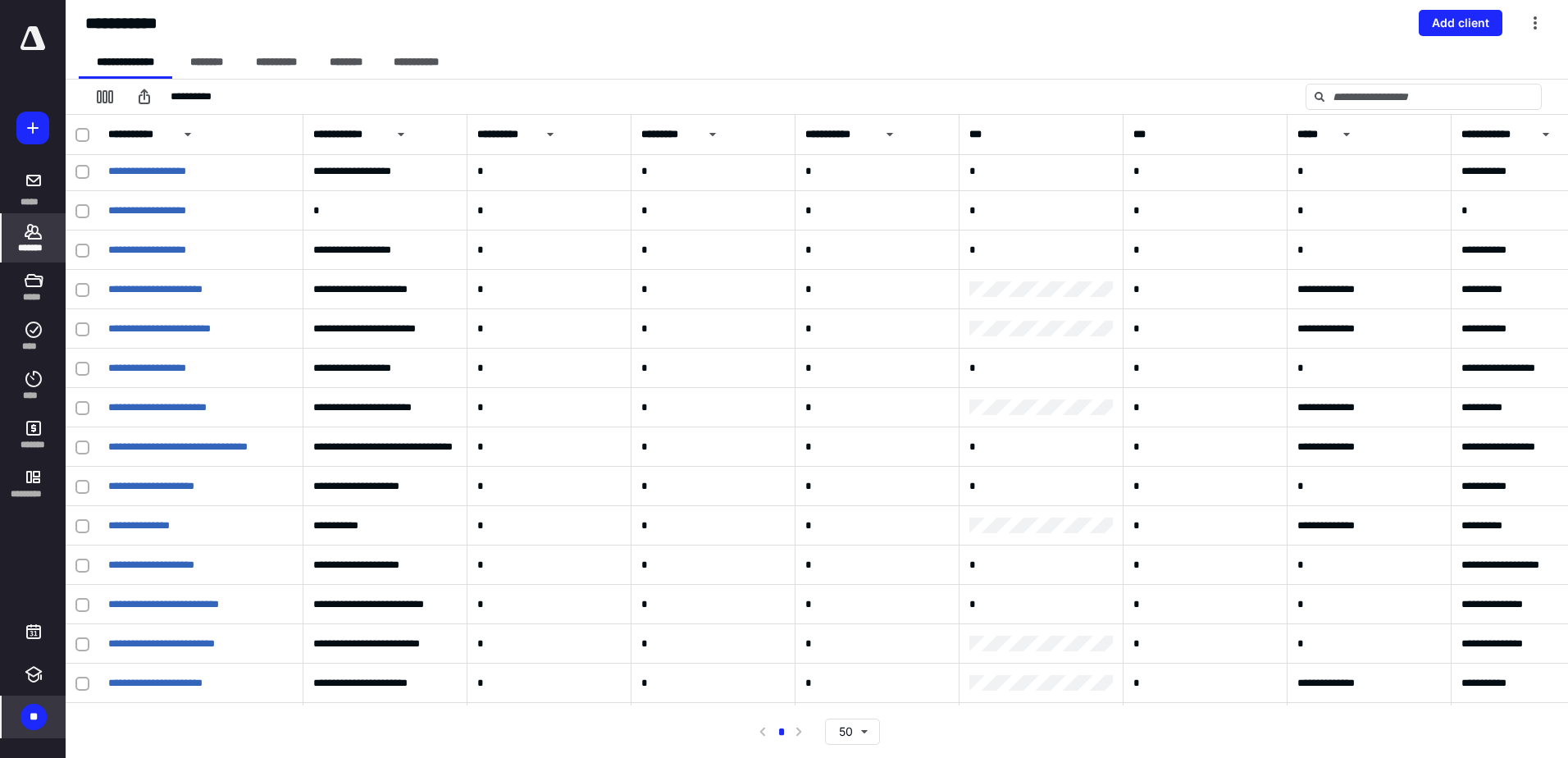 click on "**********" at bounding box center (823, 62) 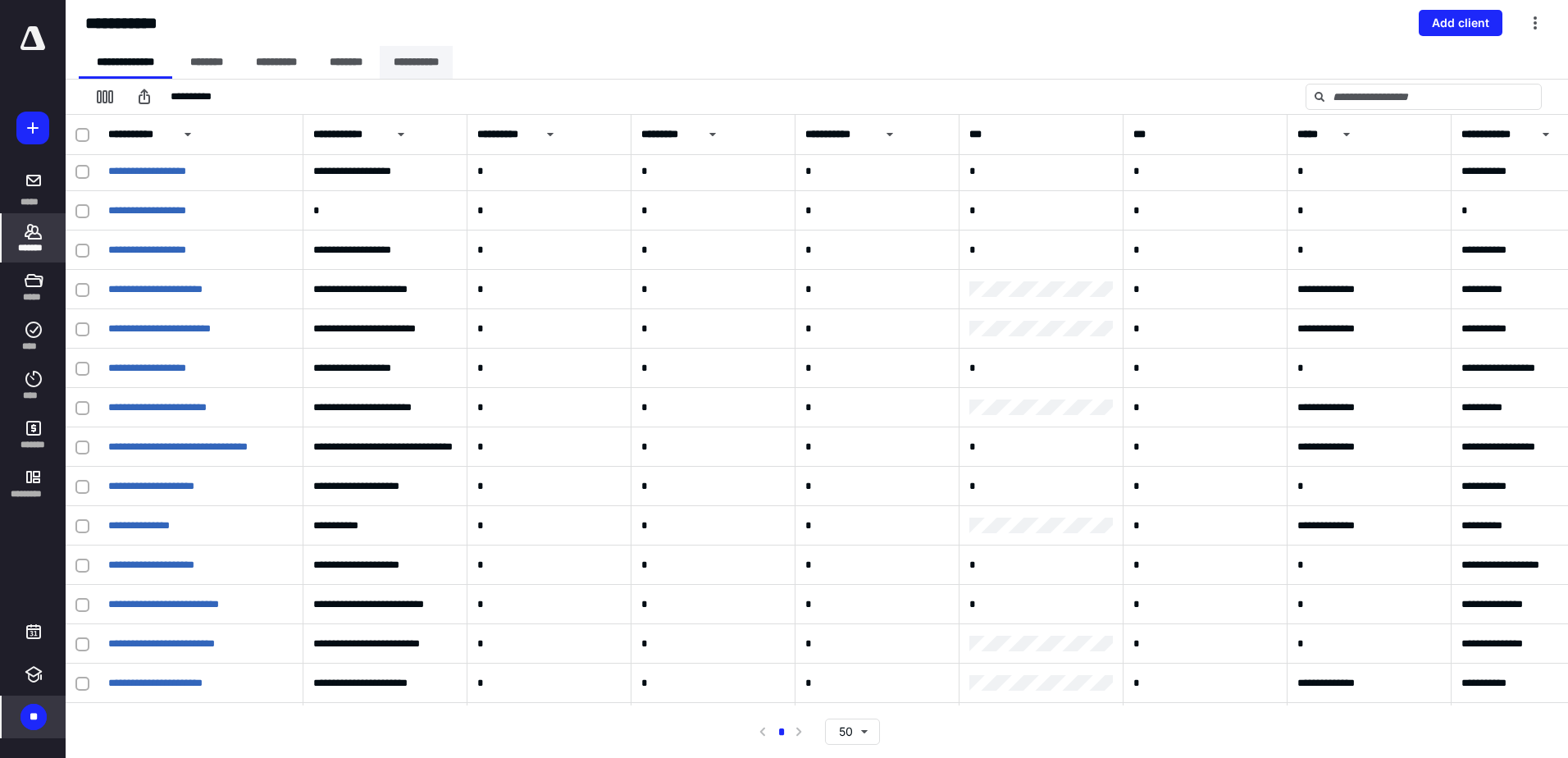 click on "**********" at bounding box center [416, 62] 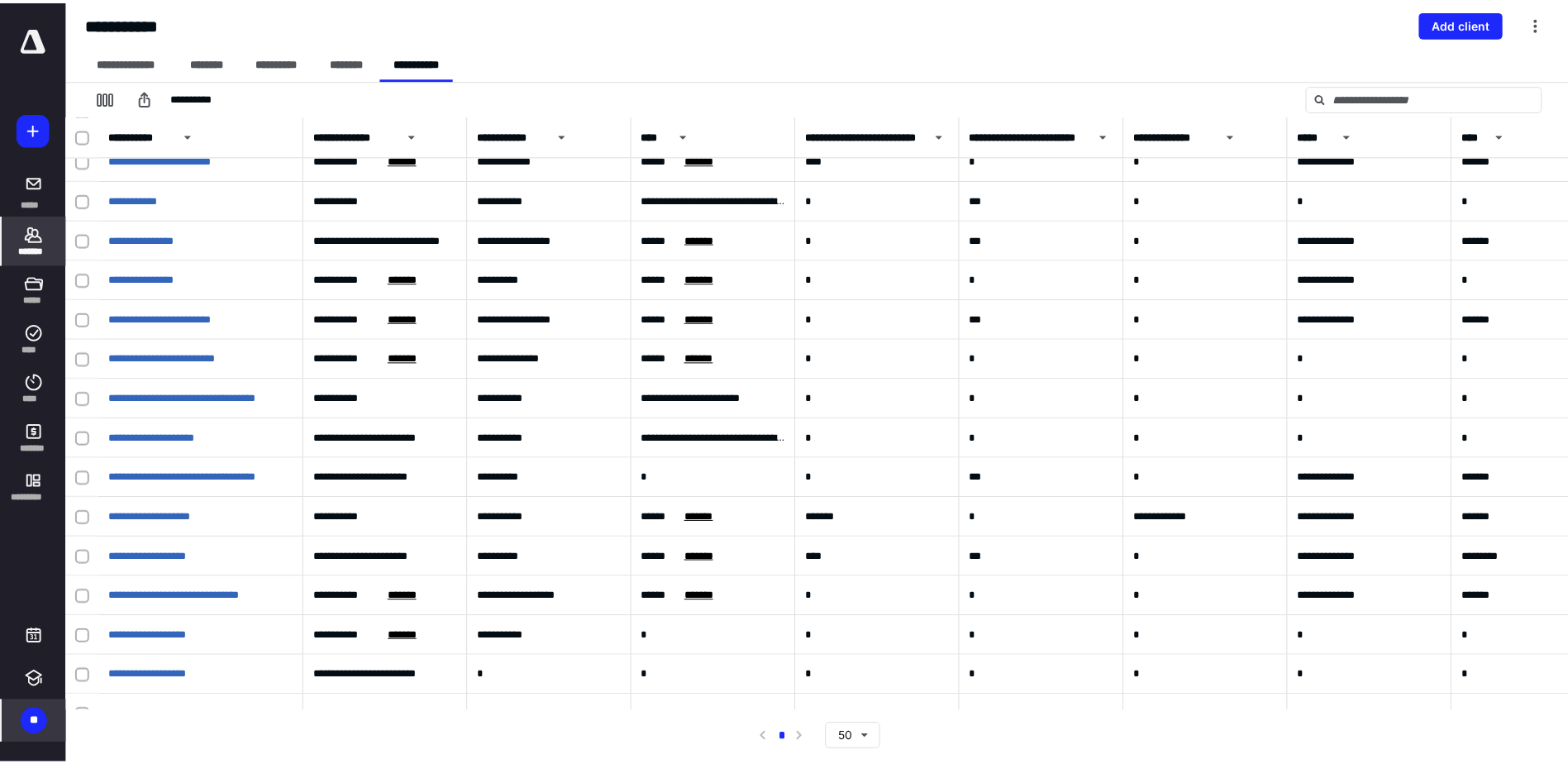 scroll, scrollTop: 0, scrollLeft: 0, axis: both 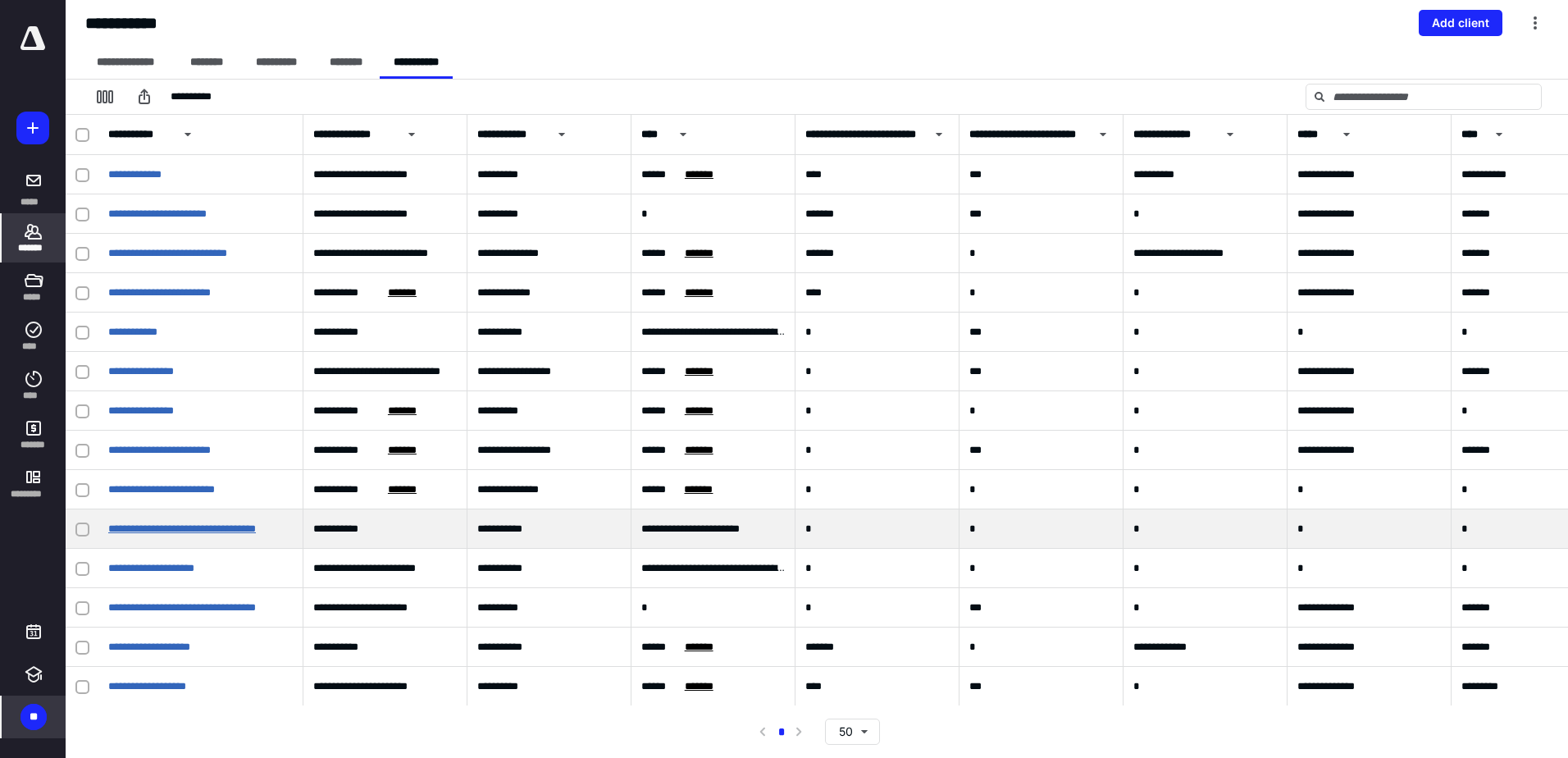 click on "**********" at bounding box center (182, 528) 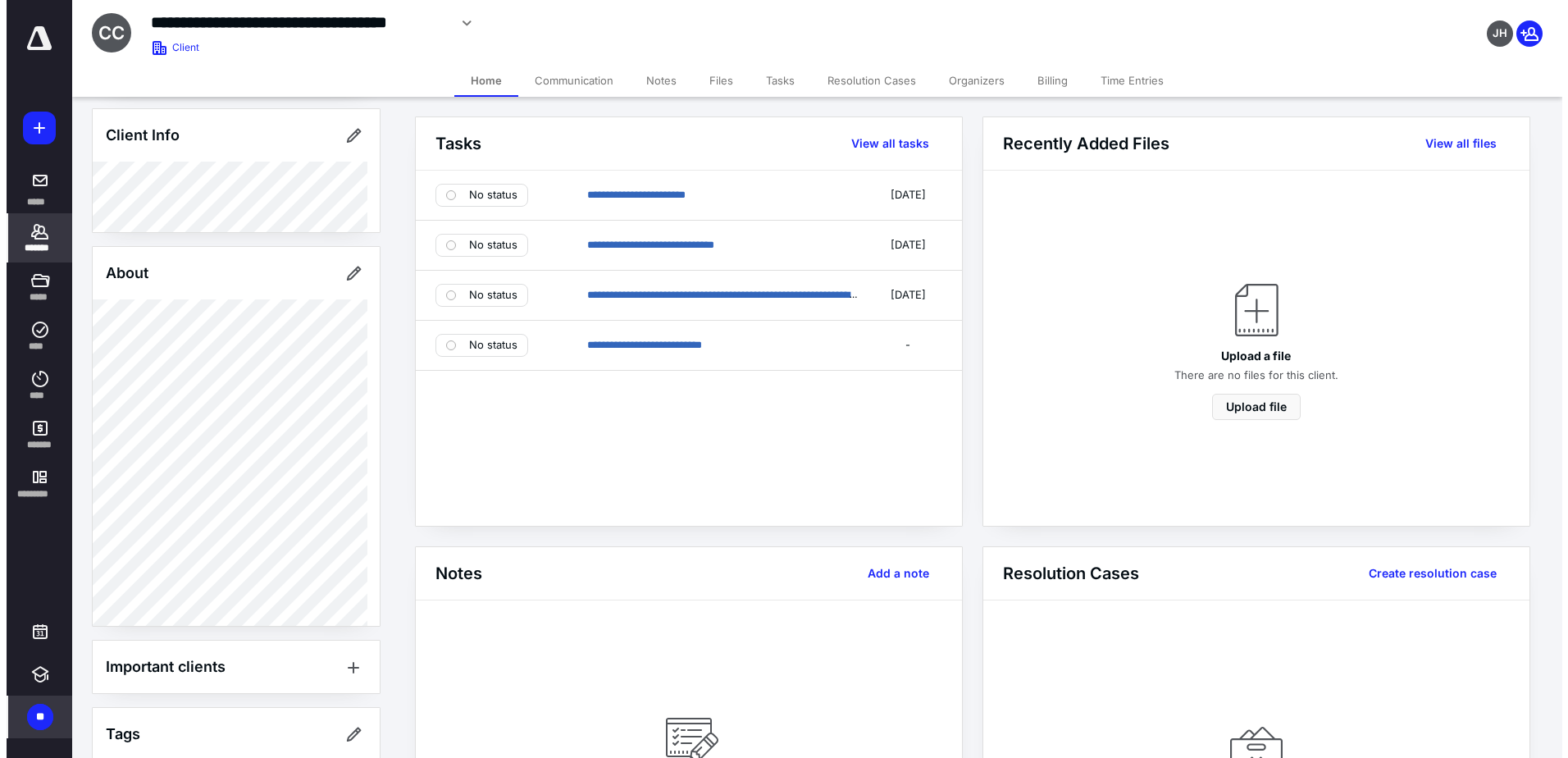 scroll, scrollTop: 148, scrollLeft: 0, axis: vertical 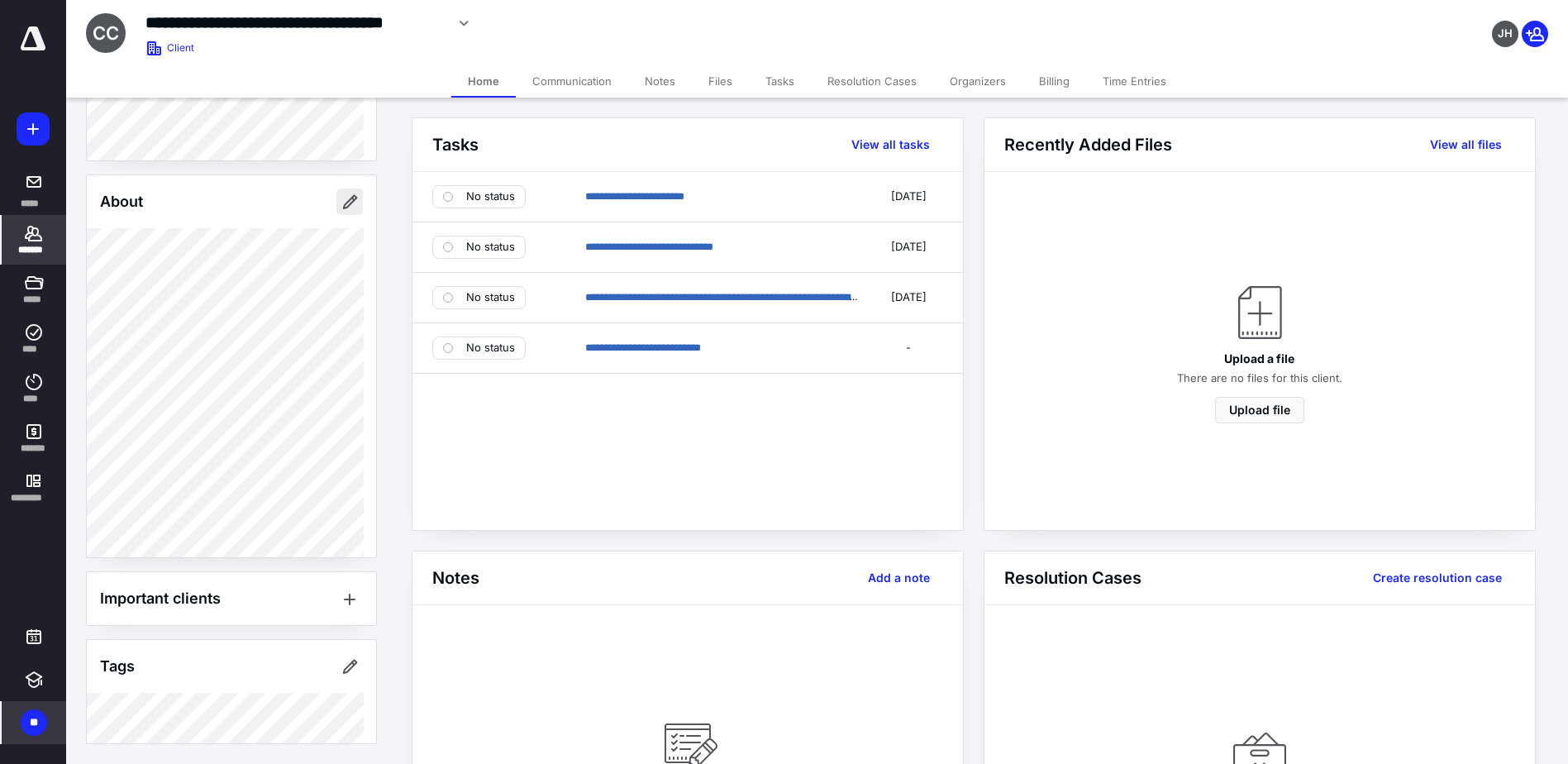 click at bounding box center (350, 202) 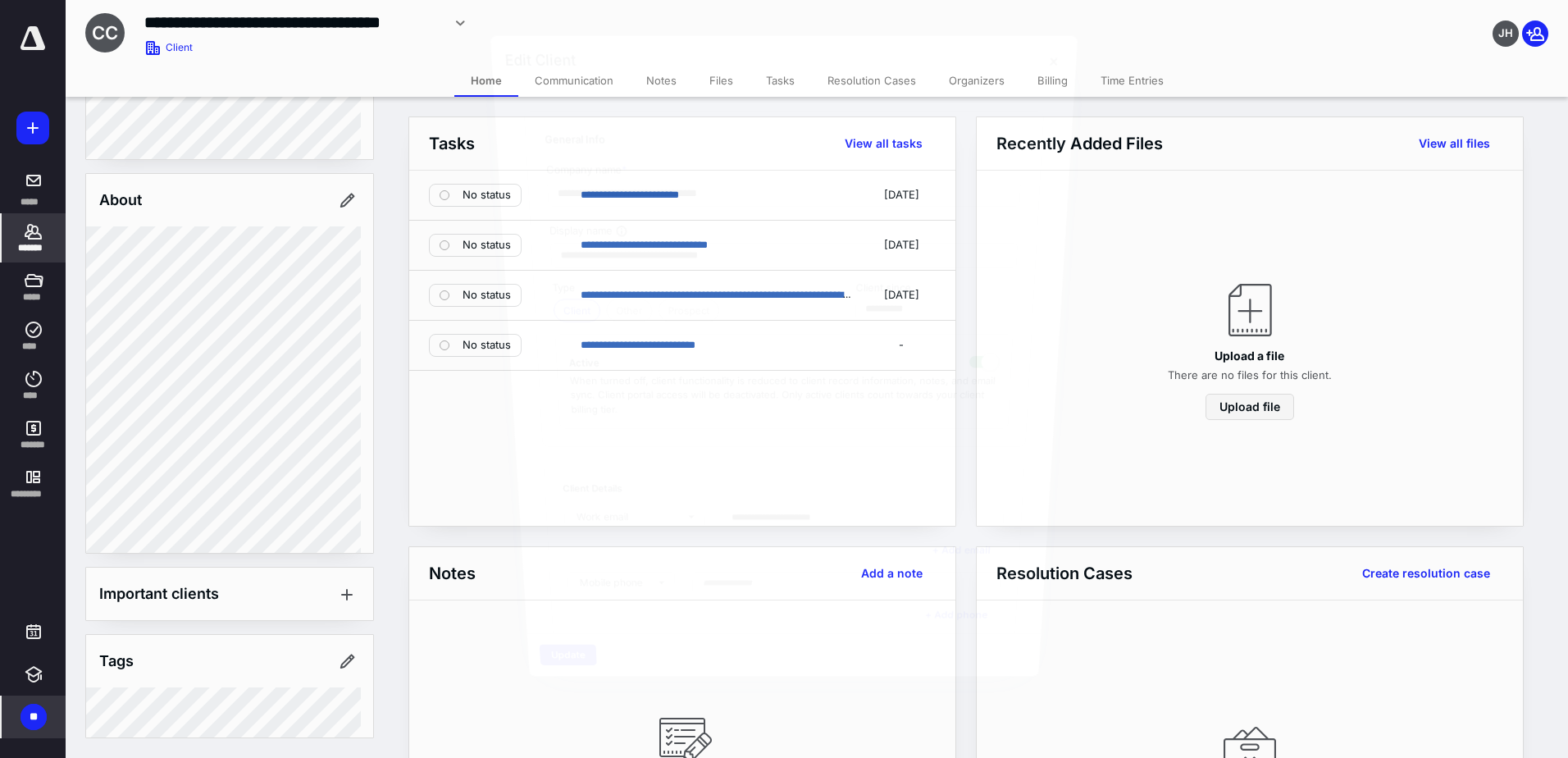 type on "**********" 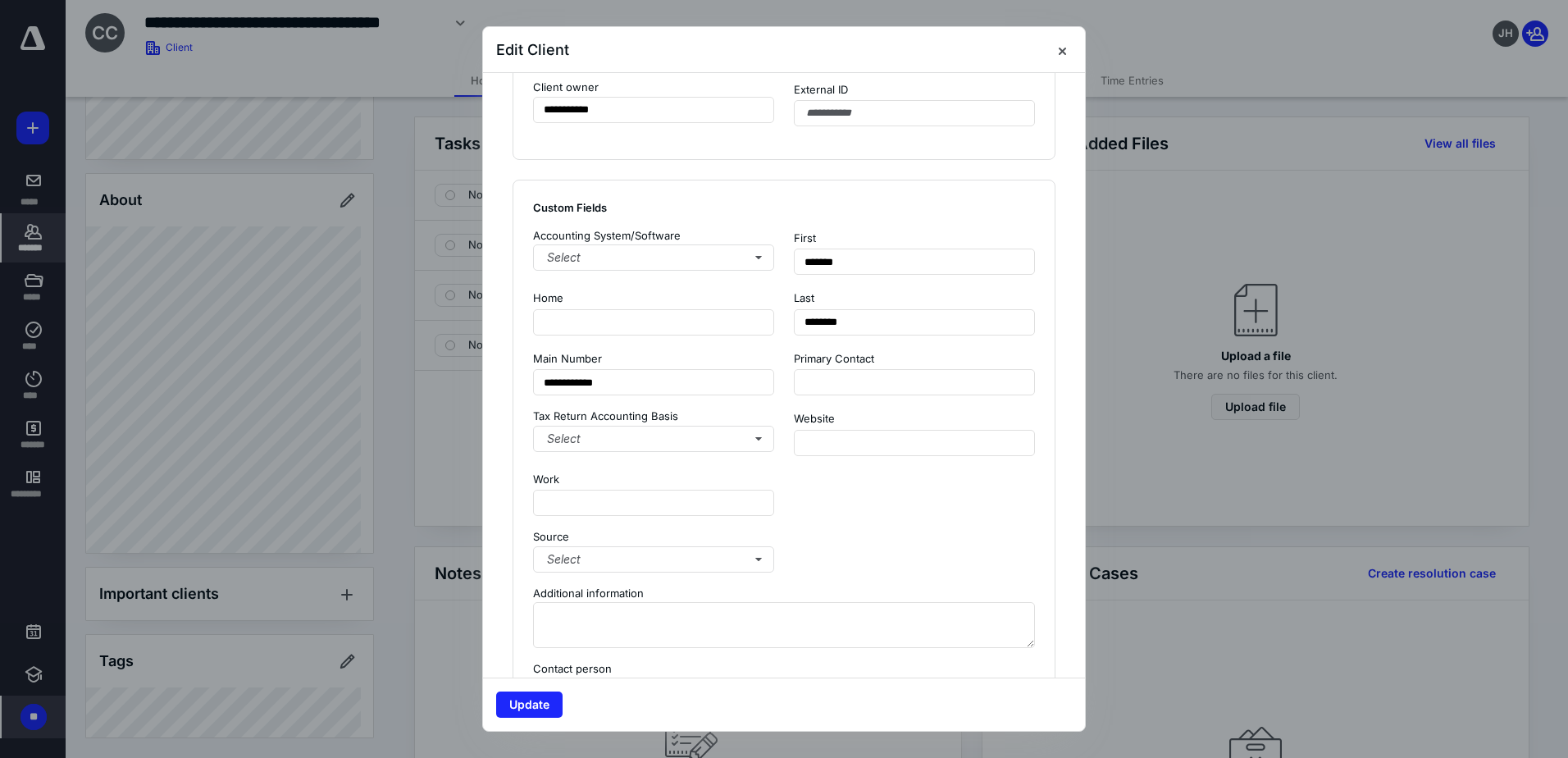 scroll, scrollTop: 1066, scrollLeft: 0, axis: vertical 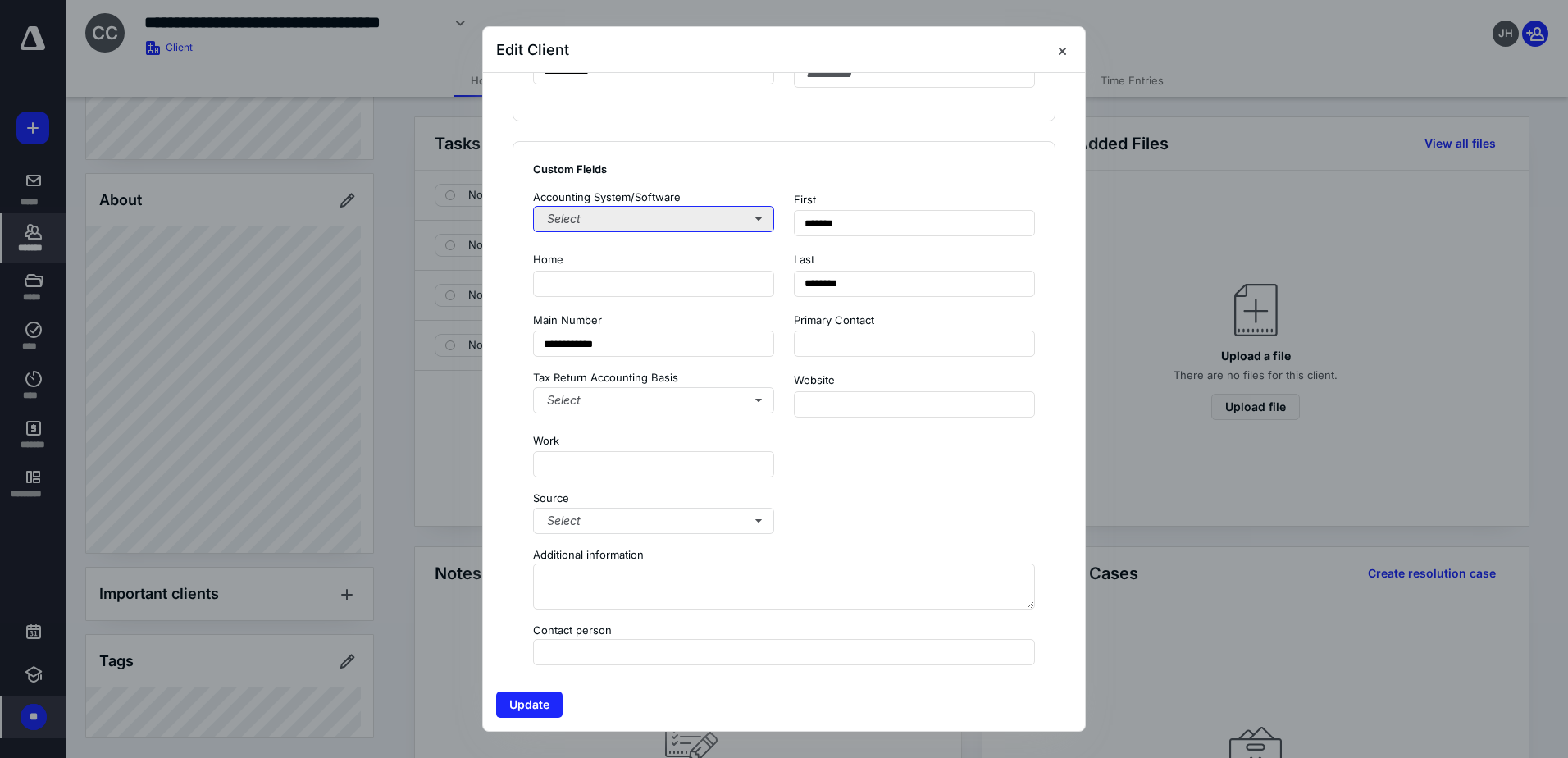 click on "Select" at bounding box center (654, 219) 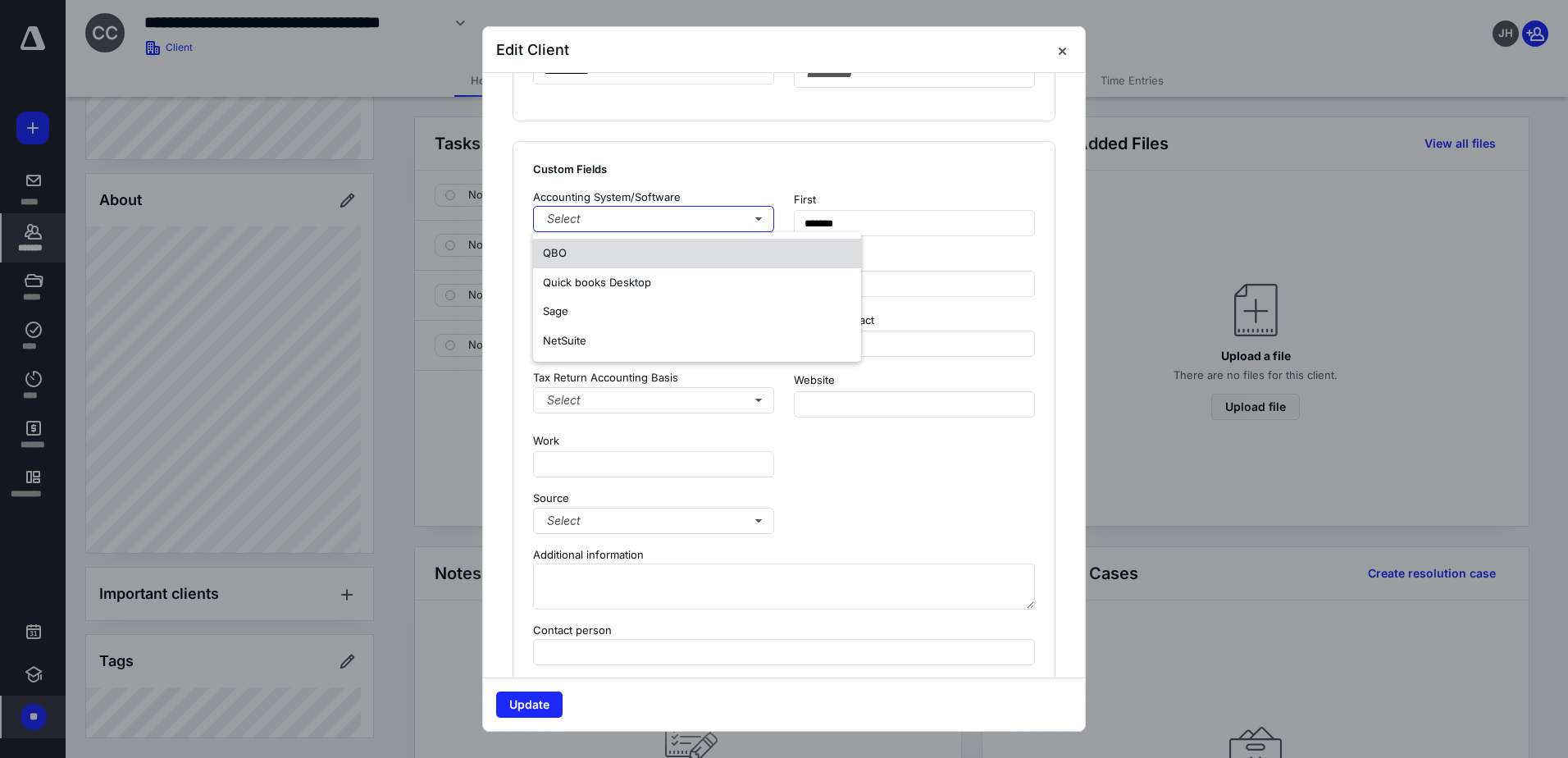 click on "QBO" at bounding box center [697, 253] 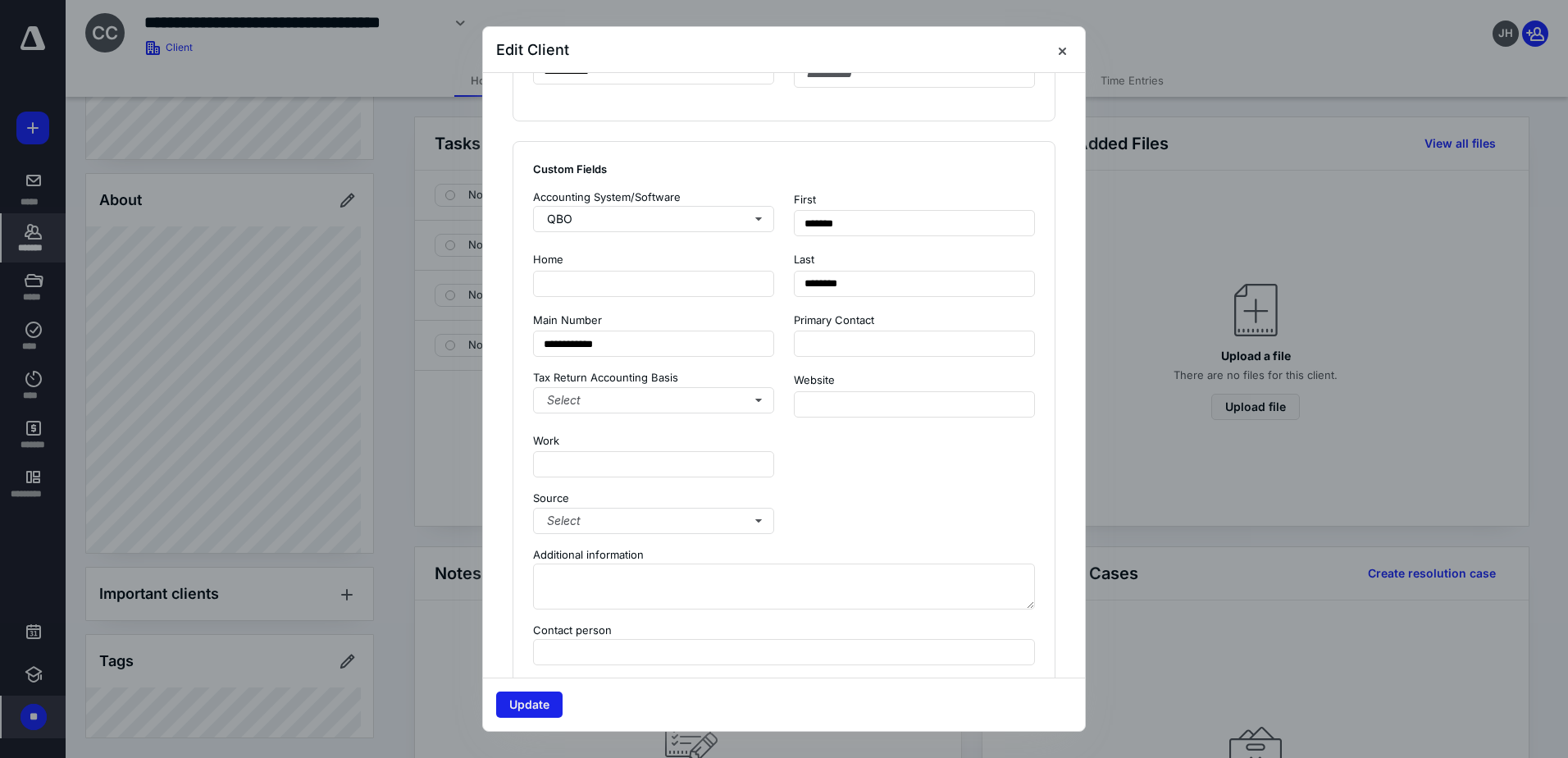 click on "Update" at bounding box center [529, 705] 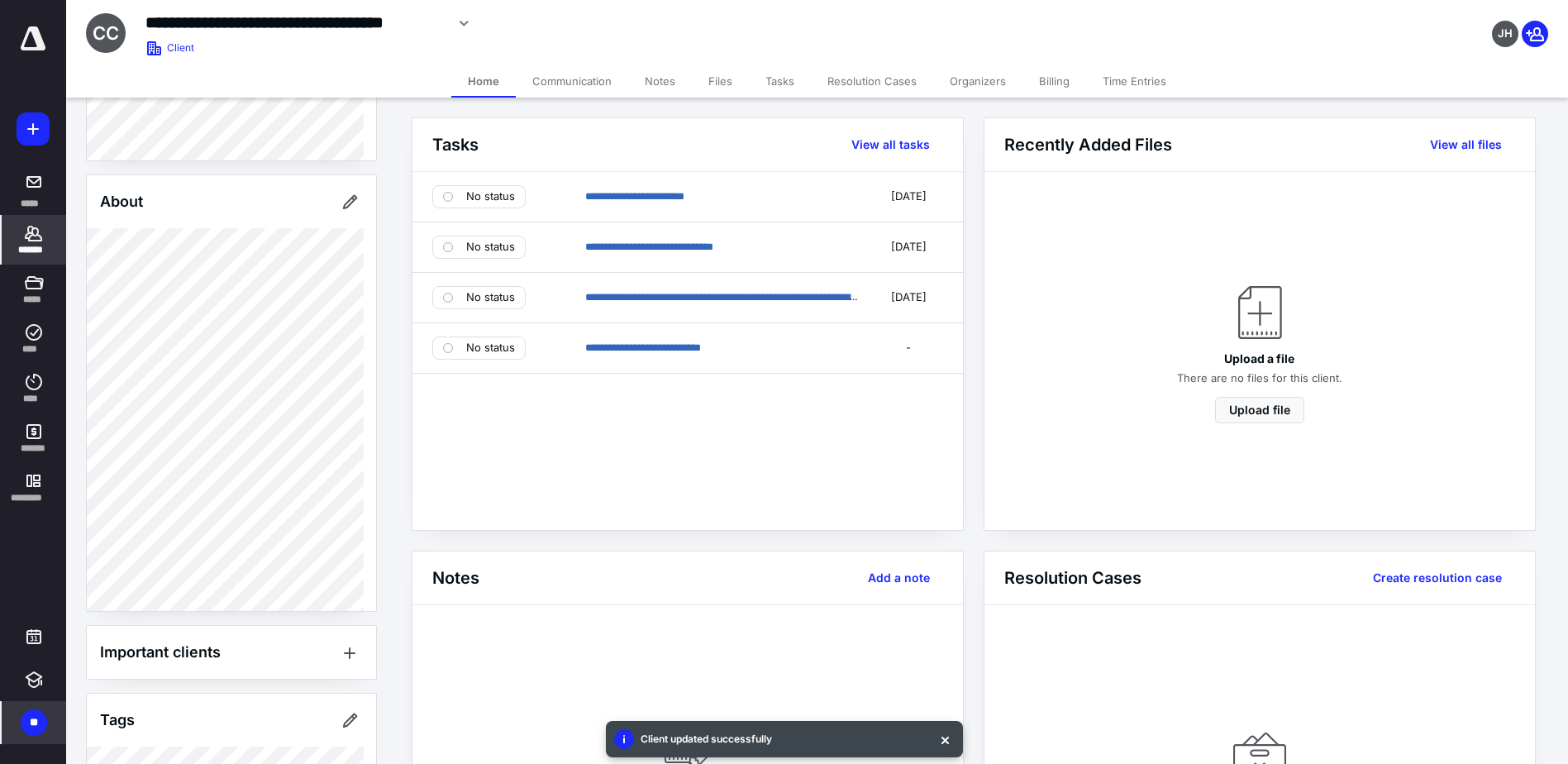click 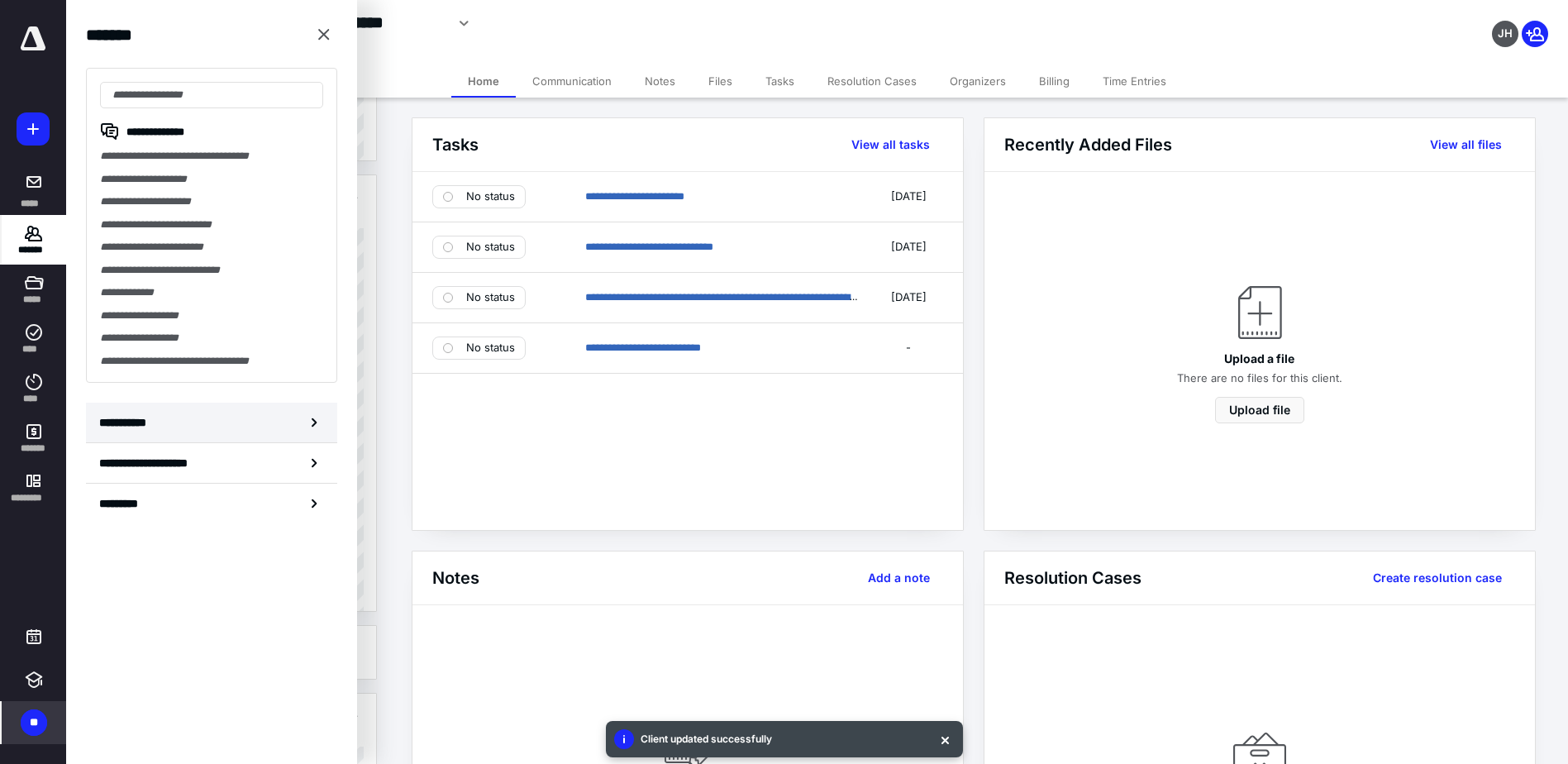 click on "**********" at bounding box center [126, 423] 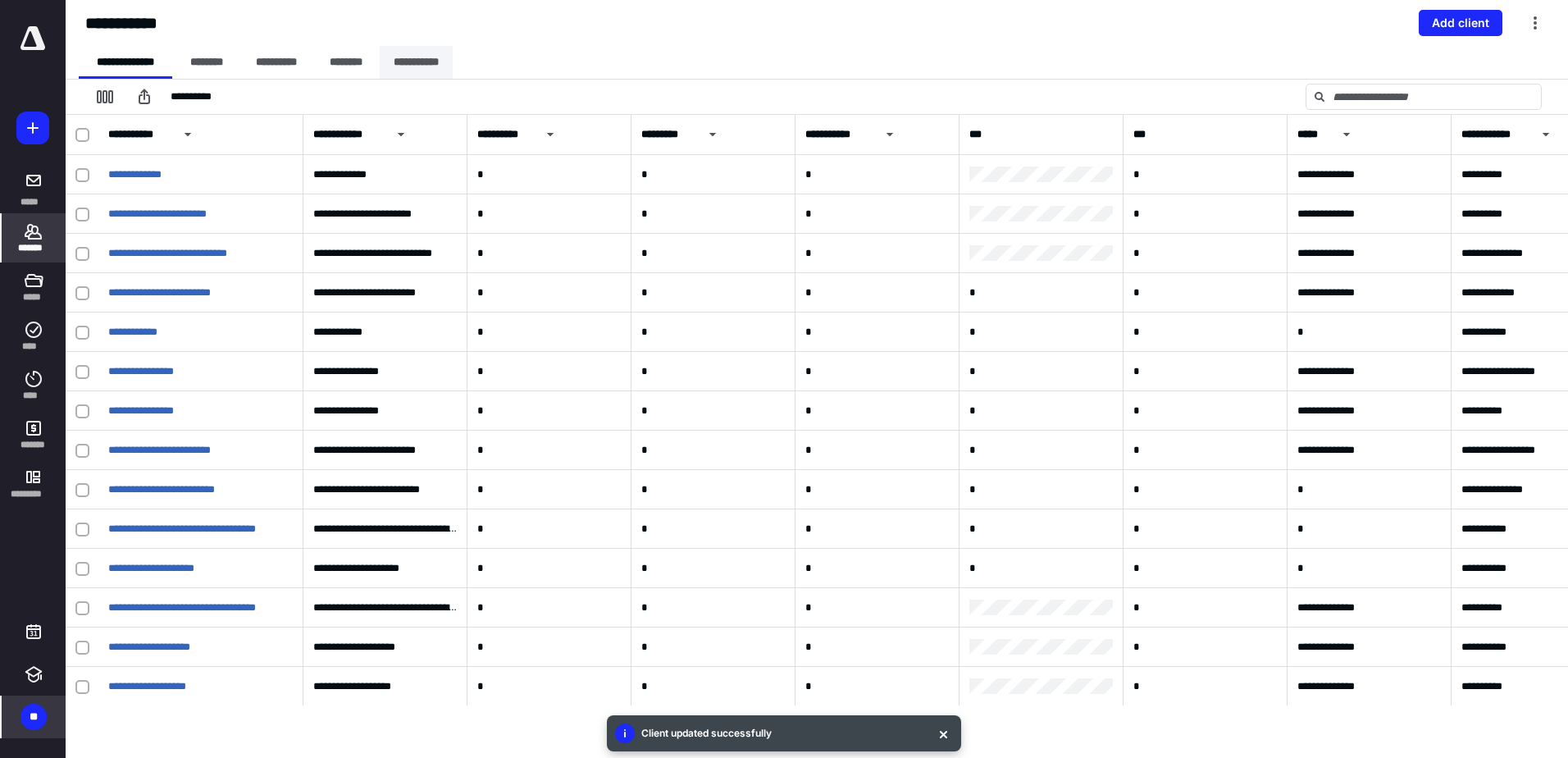 click on "**********" at bounding box center (416, 62) 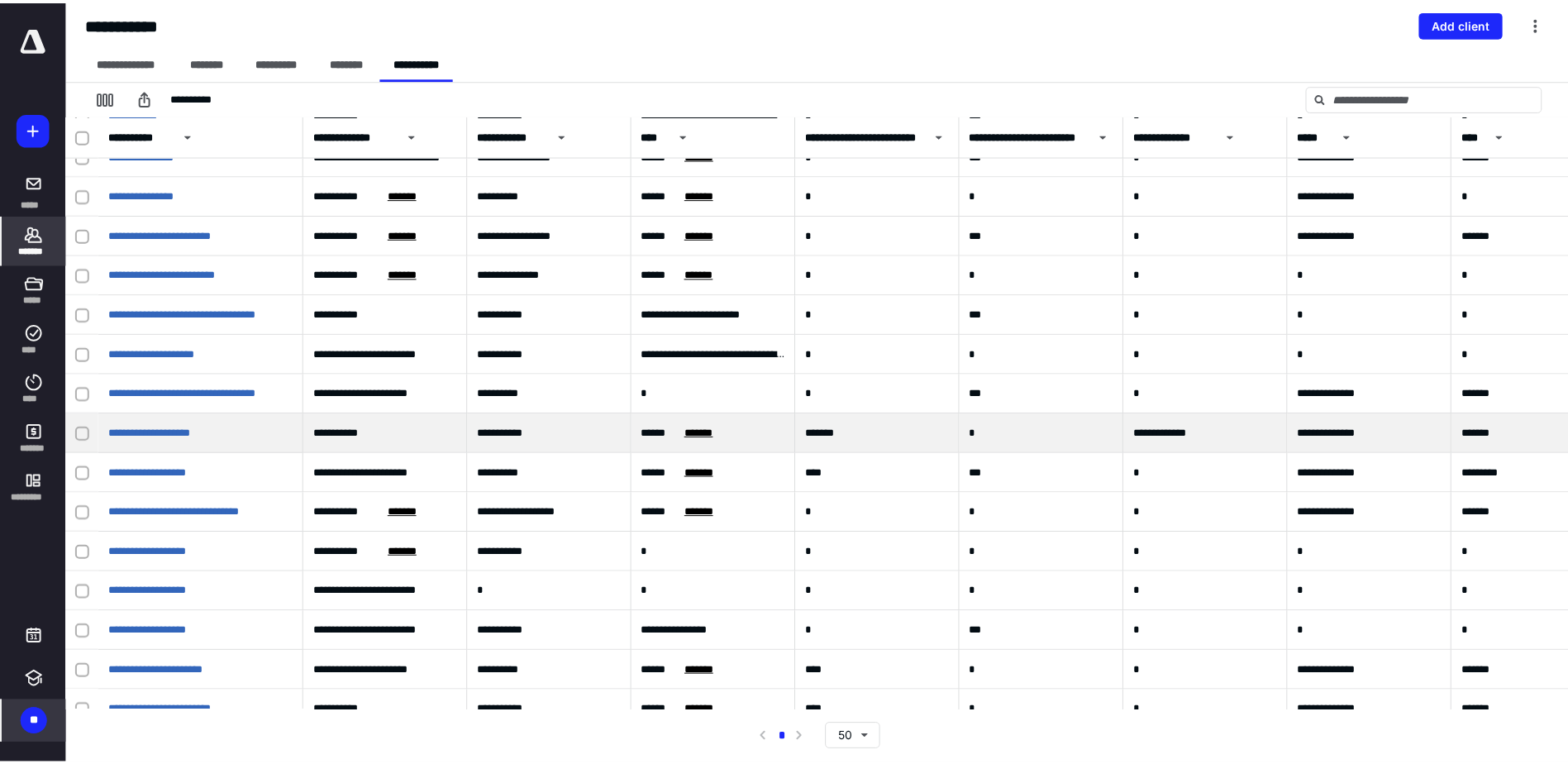 scroll, scrollTop: 248, scrollLeft: 0, axis: vertical 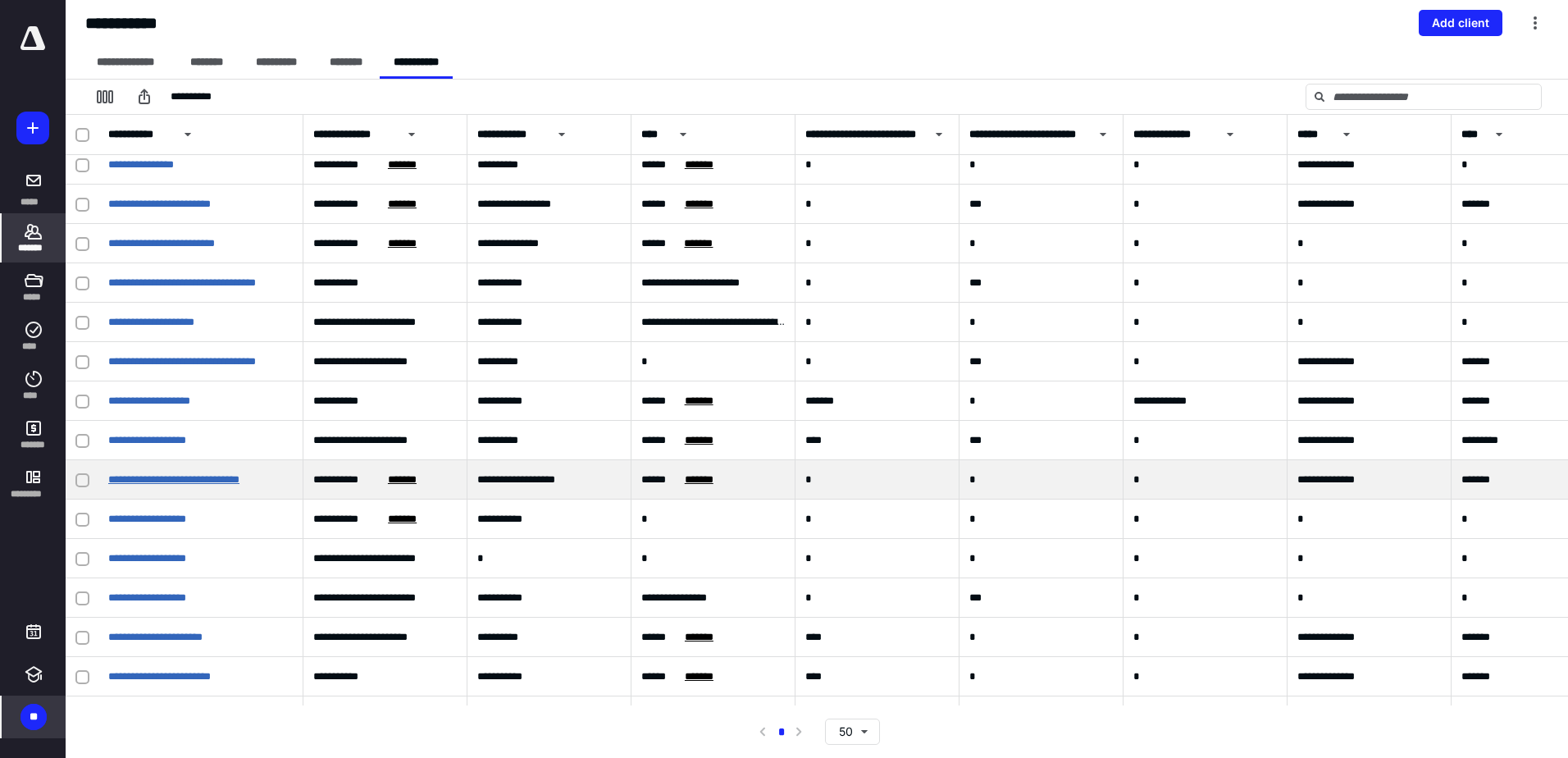 click on "**********" at bounding box center [174, 479] 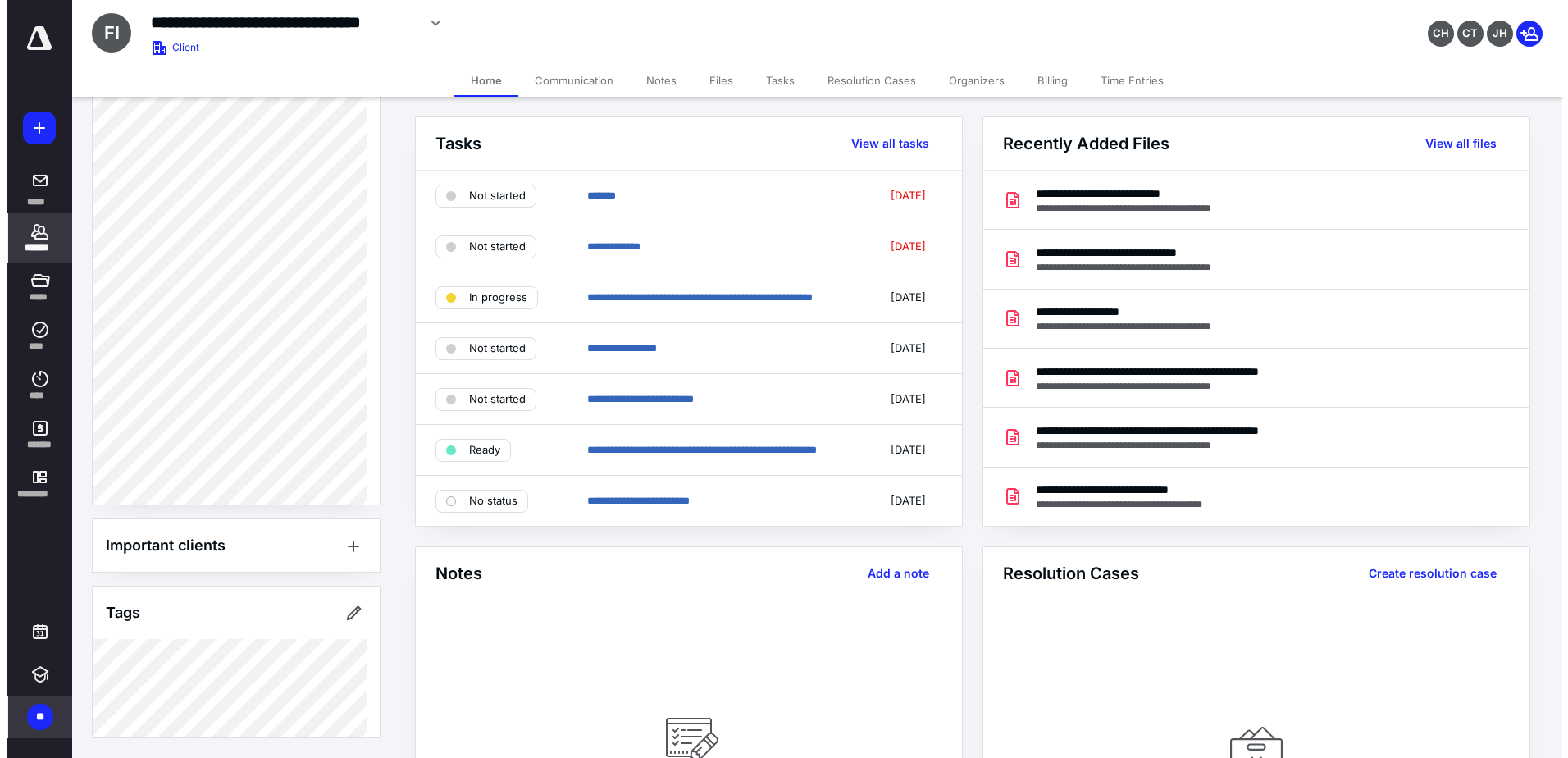 scroll, scrollTop: 46, scrollLeft: 0, axis: vertical 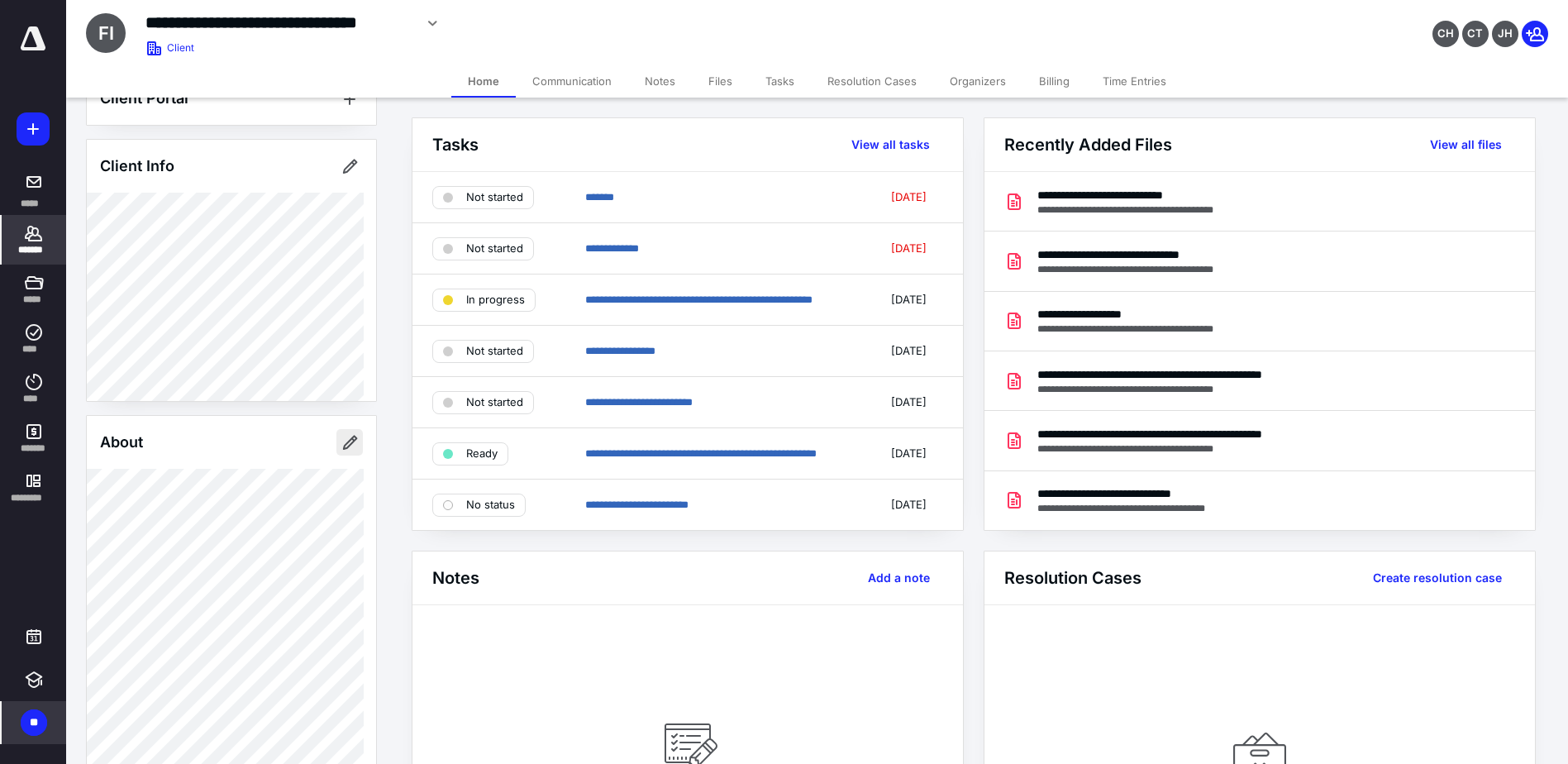 click at bounding box center [350, 442] 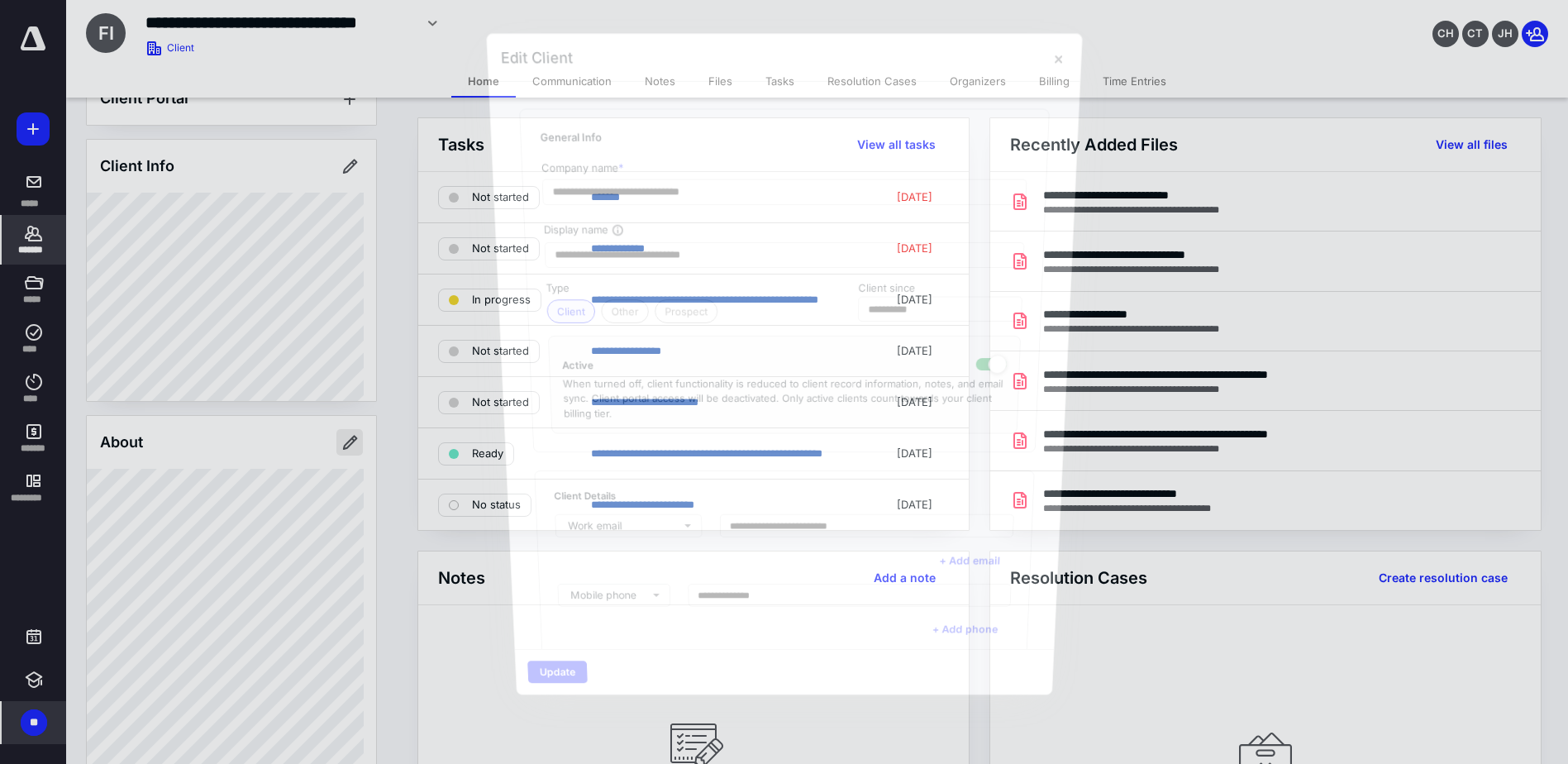 type on "**********" 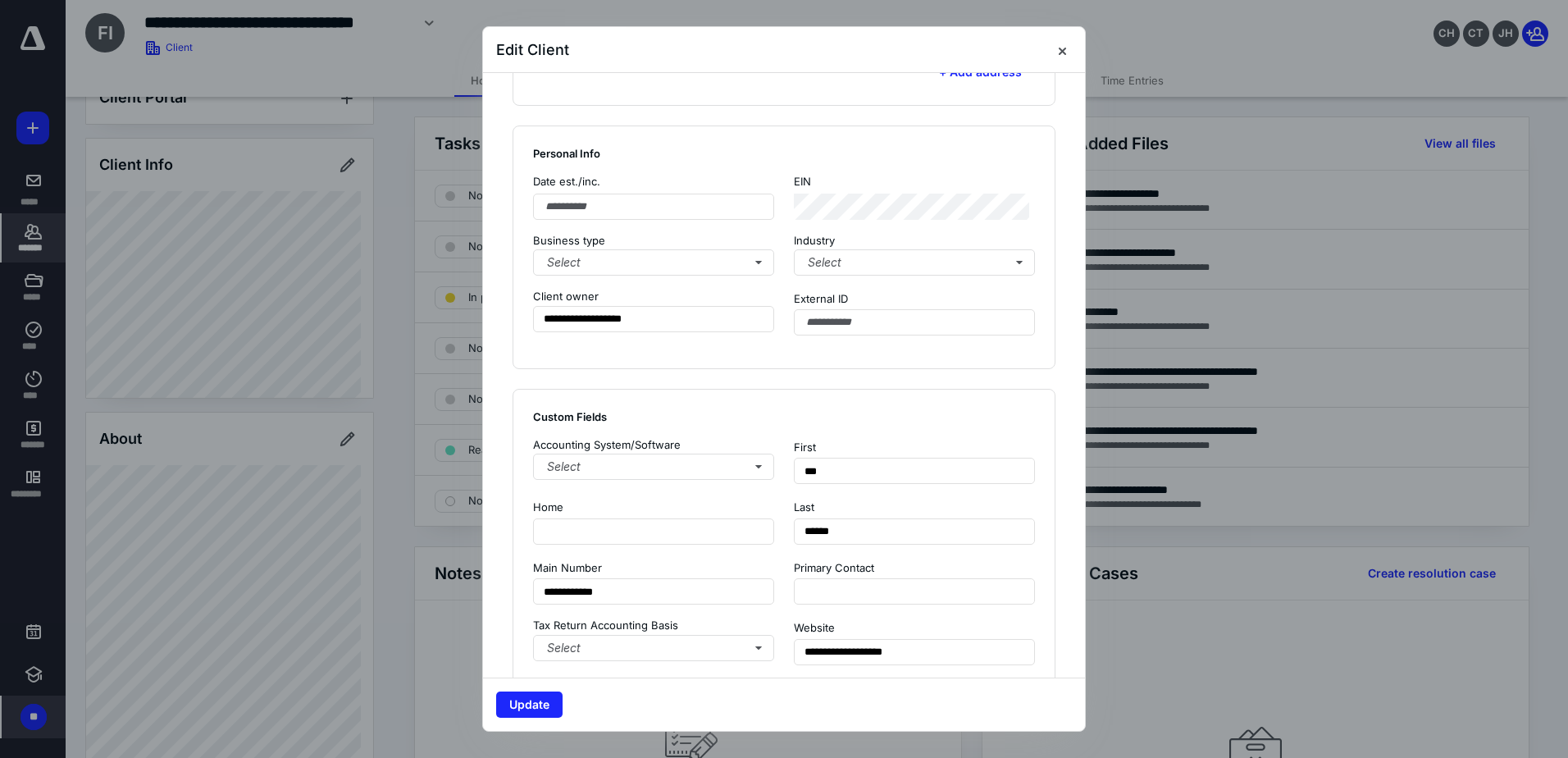 scroll, scrollTop: 820, scrollLeft: 0, axis: vertical 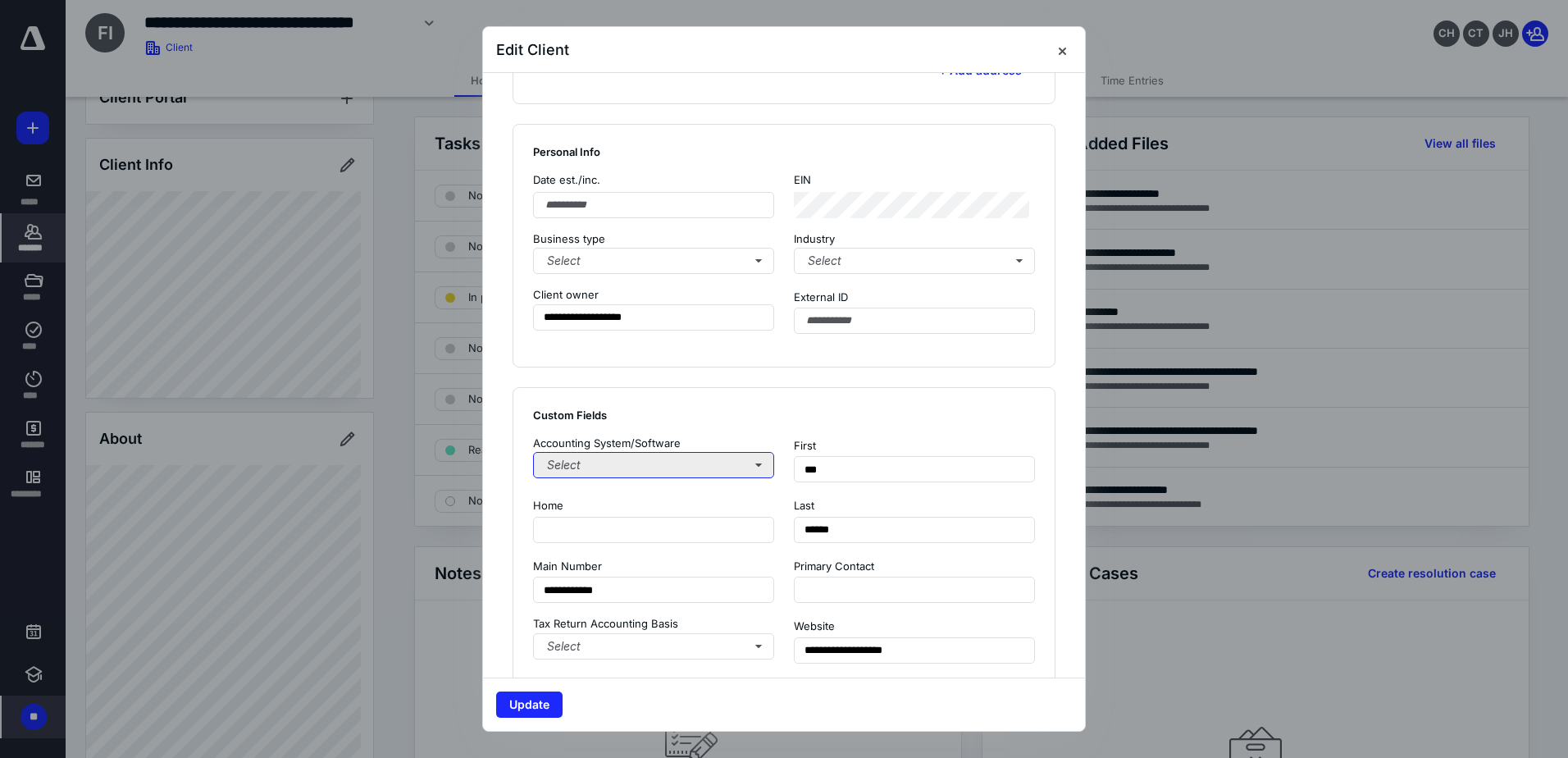 click on "Select" at bounding box center (654, 465) 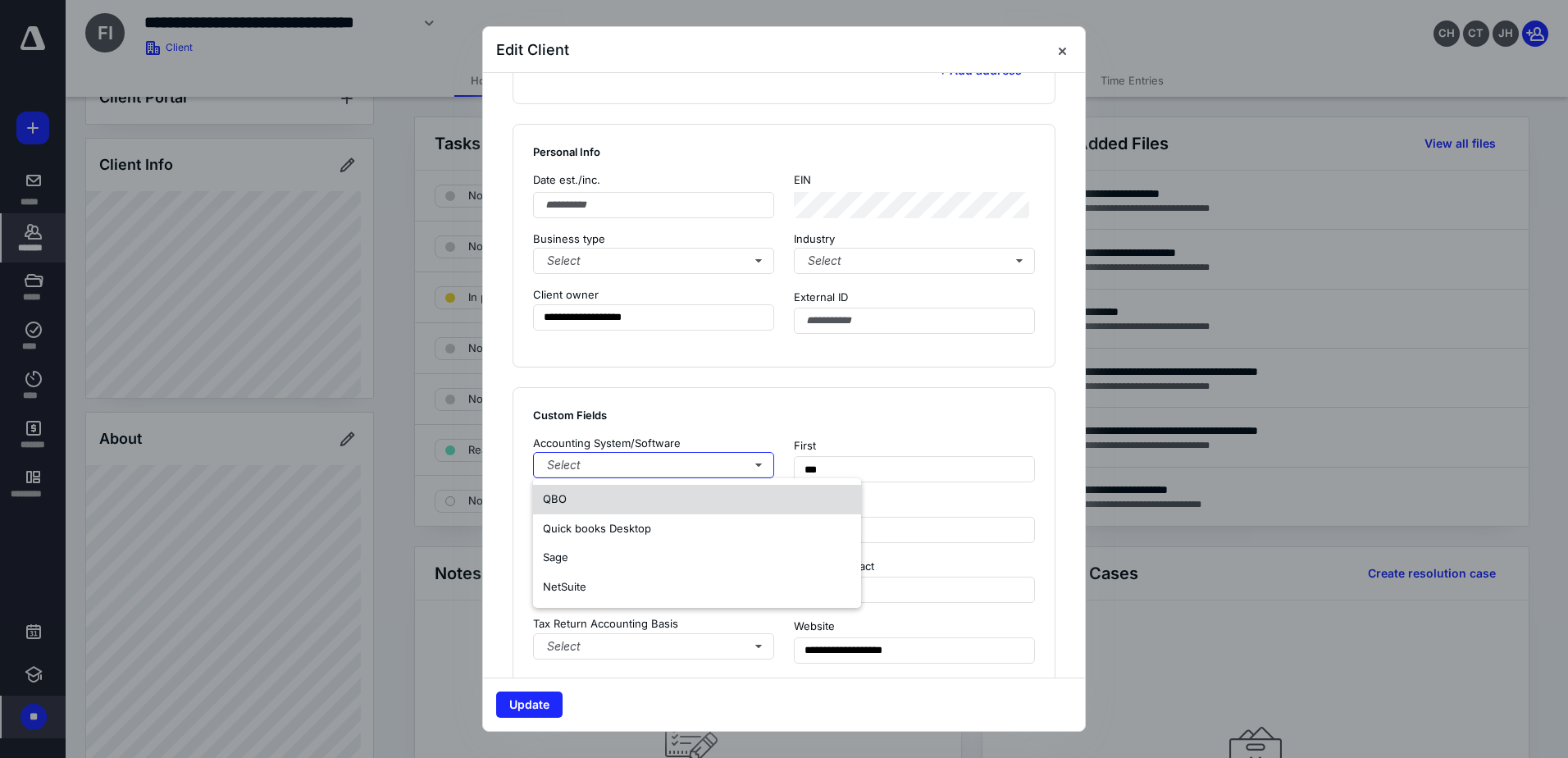 click on "QBO" at bounding box center [697, 500] 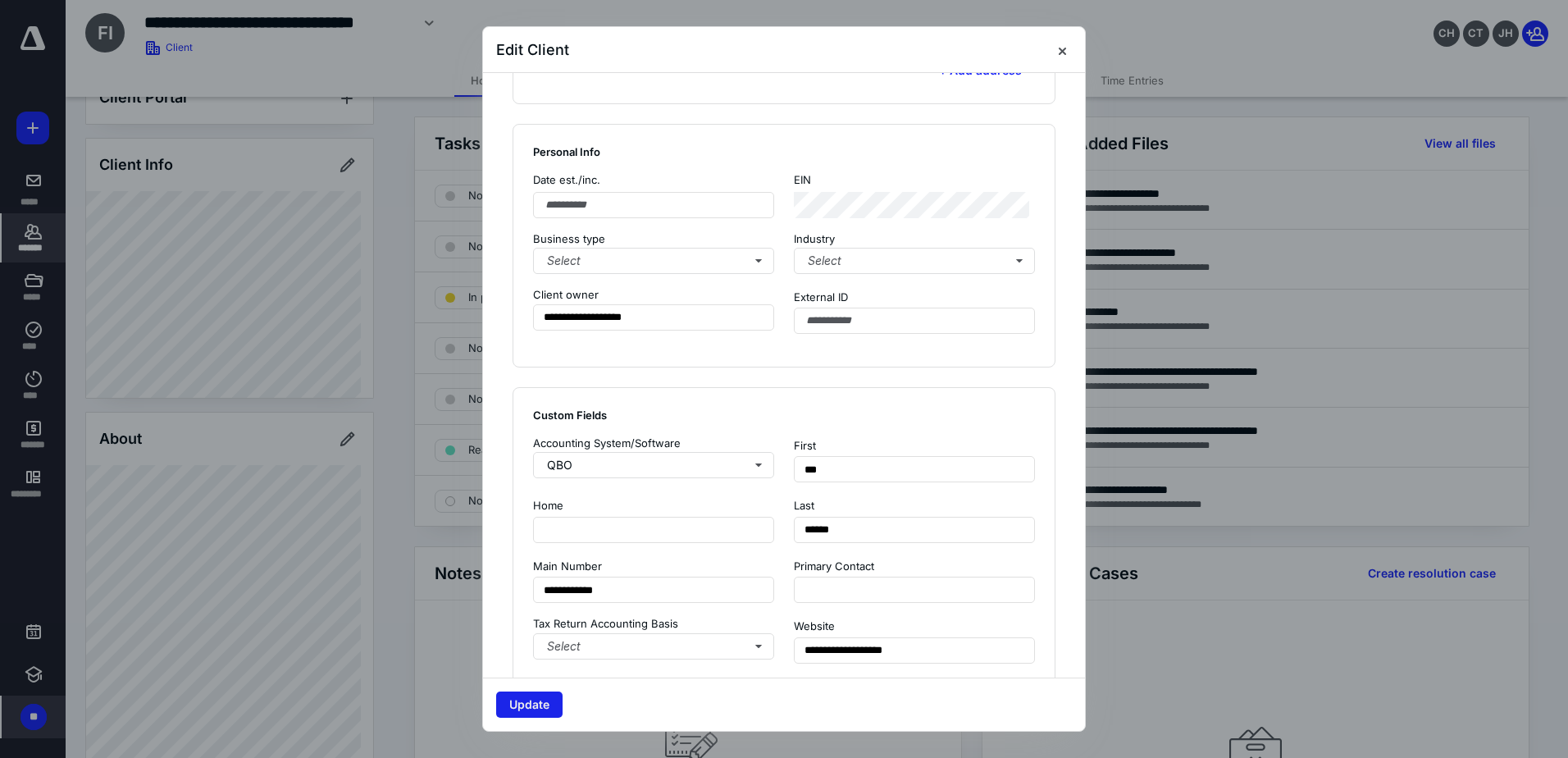 click on "Update" at bounding box center [529, 705] 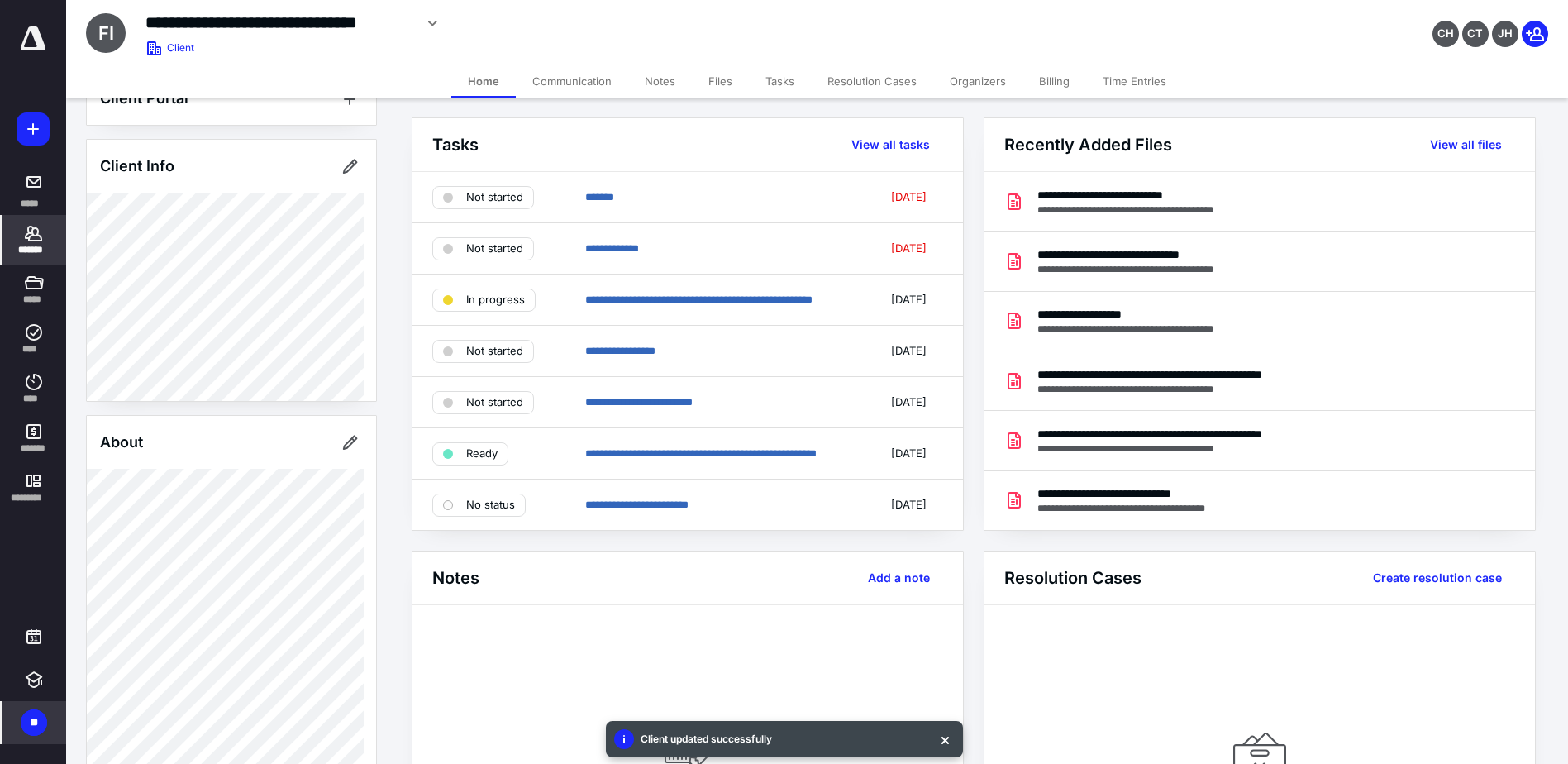 click on "*******" at bounding box center [34, 250] 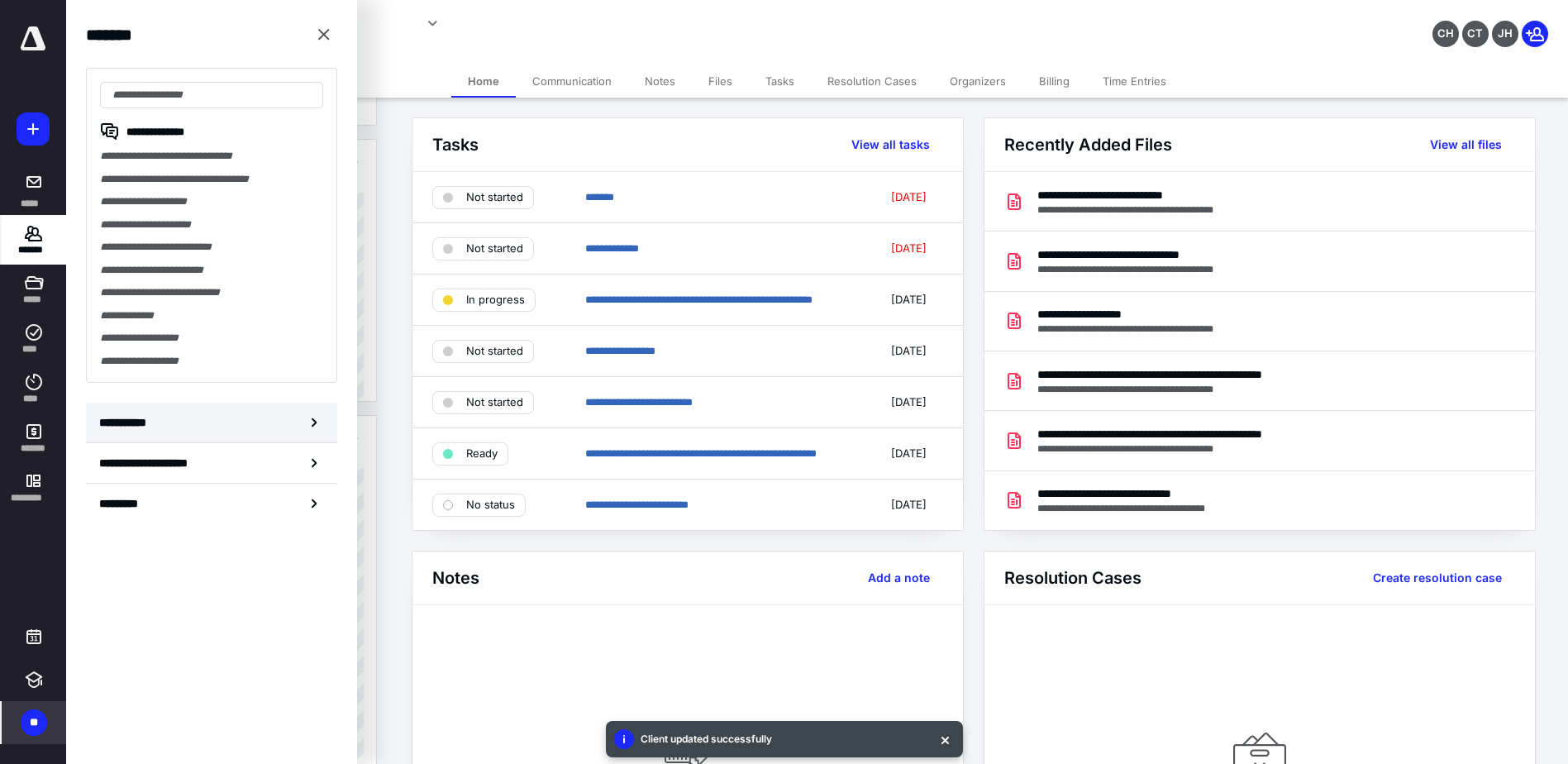 click on "**********" at bounding box center (126, 423) 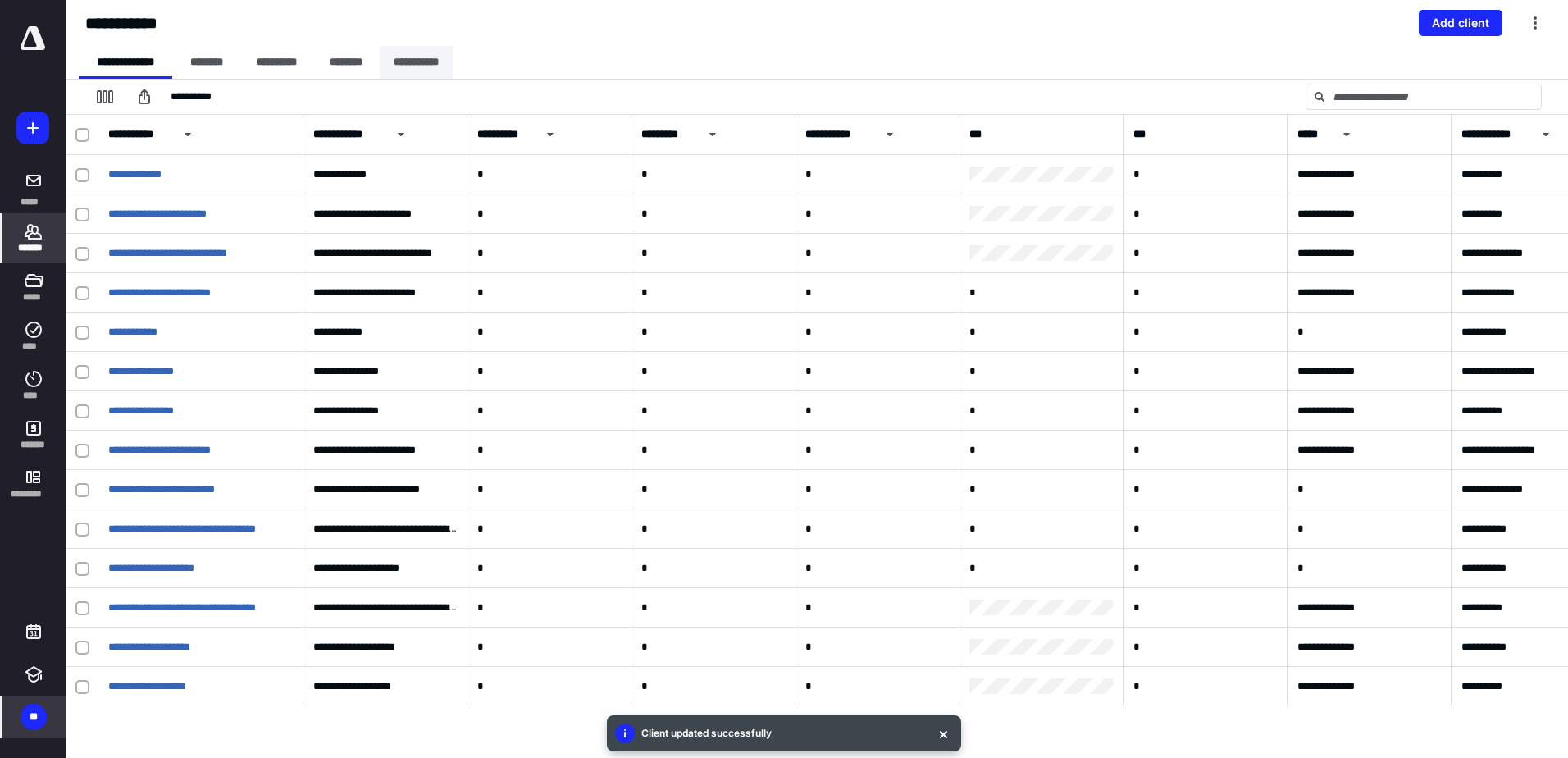 click on "**********" at bounding box center (416, 62) 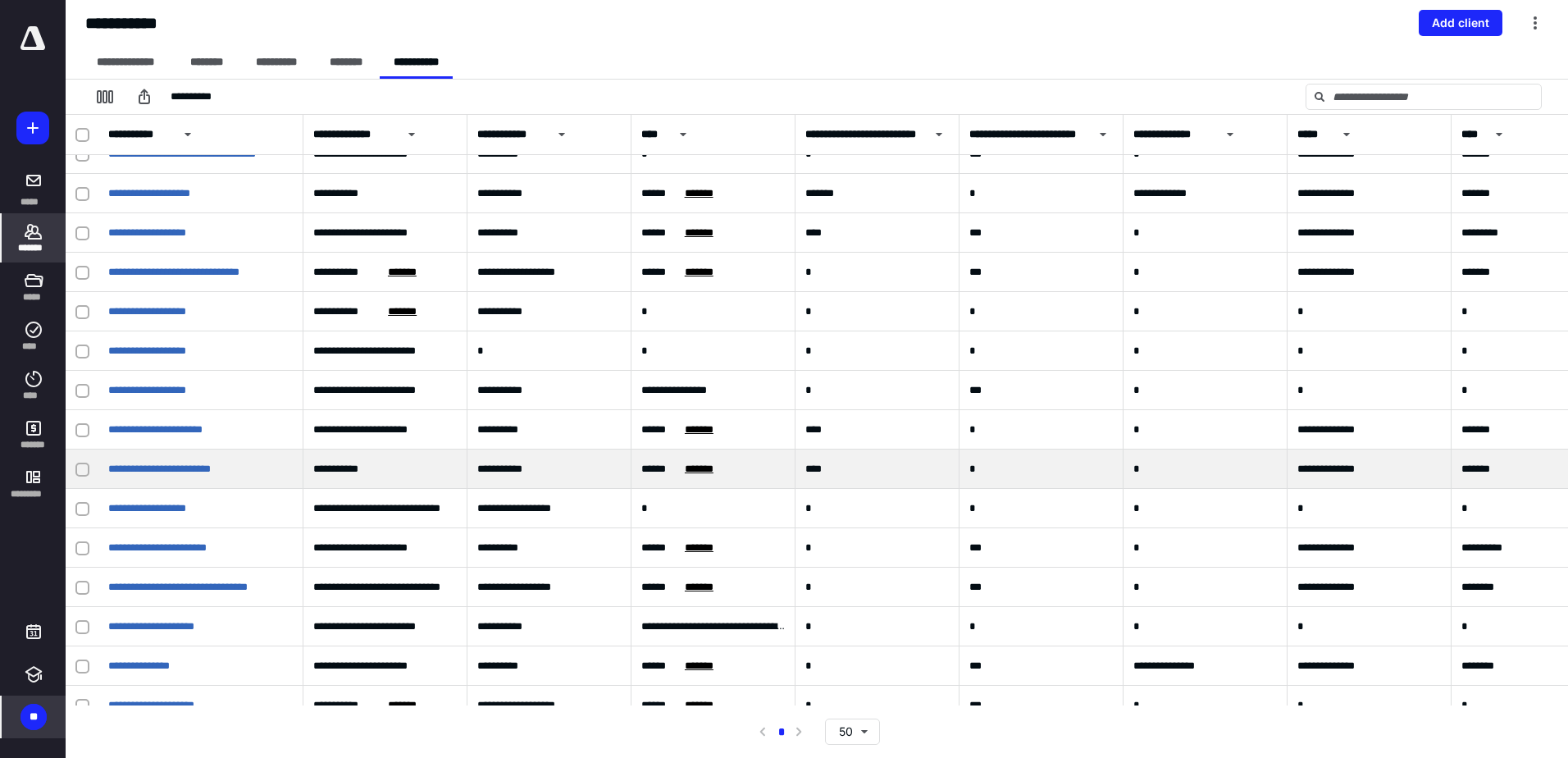 scroll, scrollTop: 492, scrollLeft: 0, axis: vertical 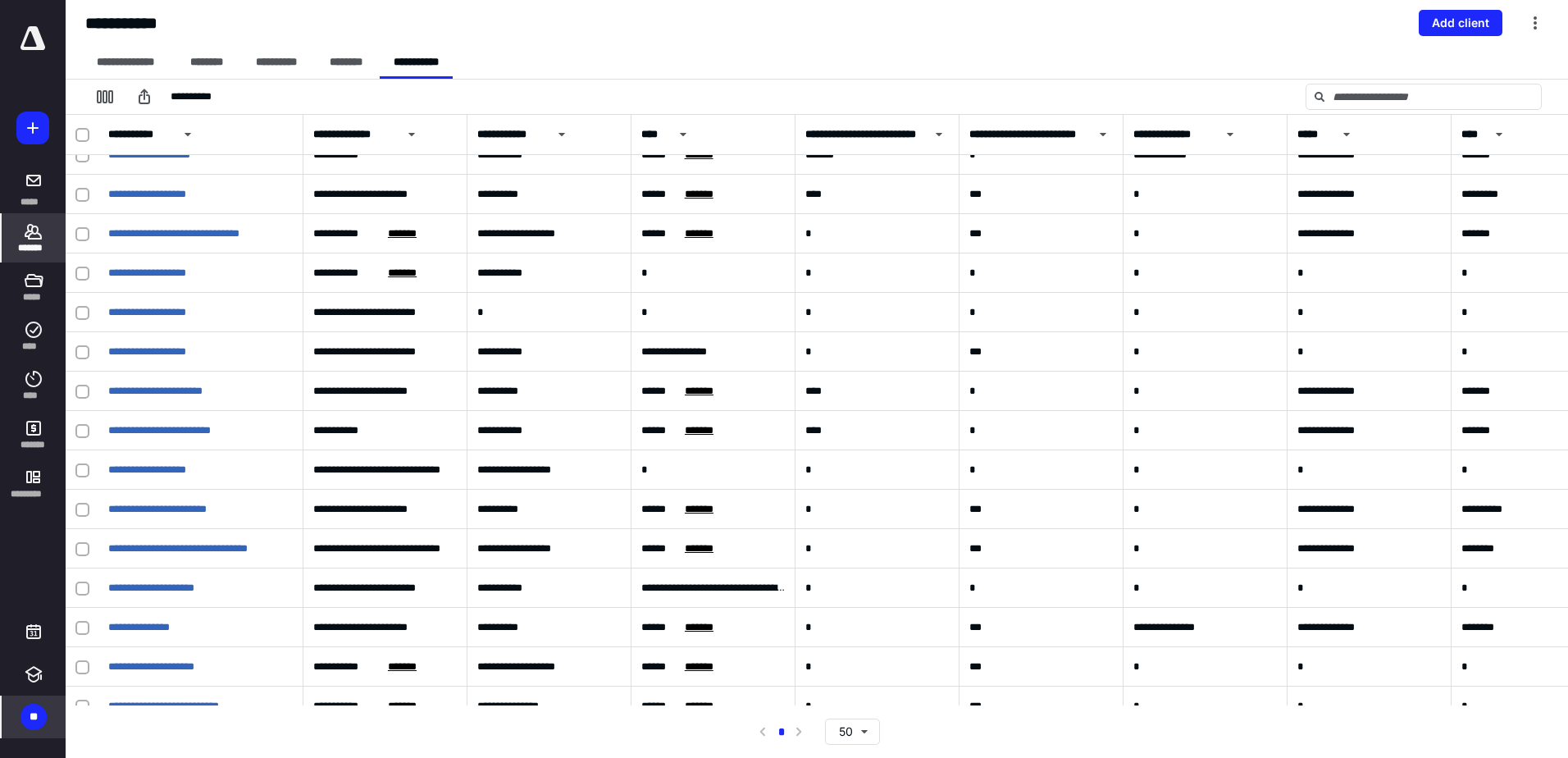 click at bounding box center [33, 39] 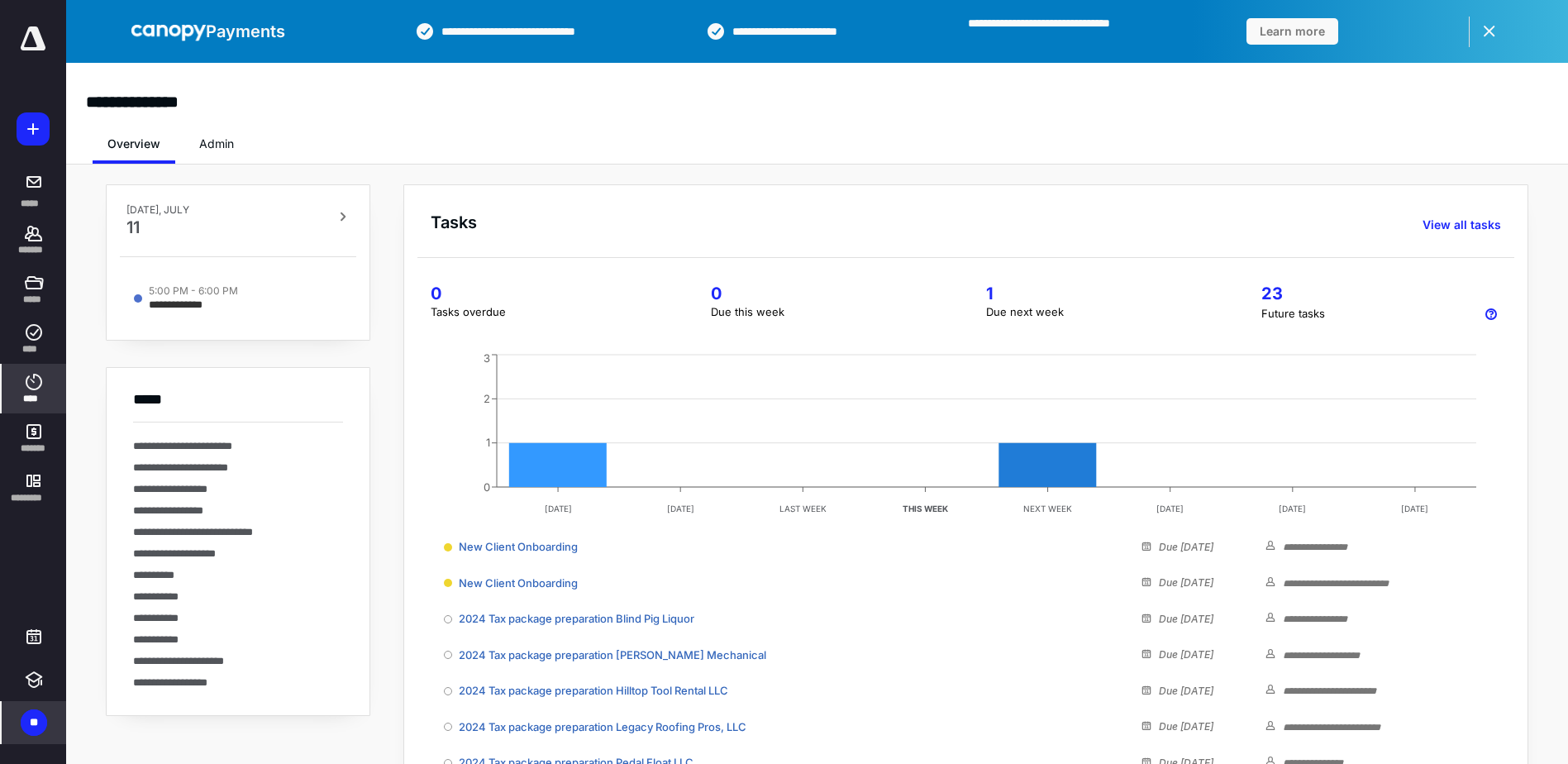 click 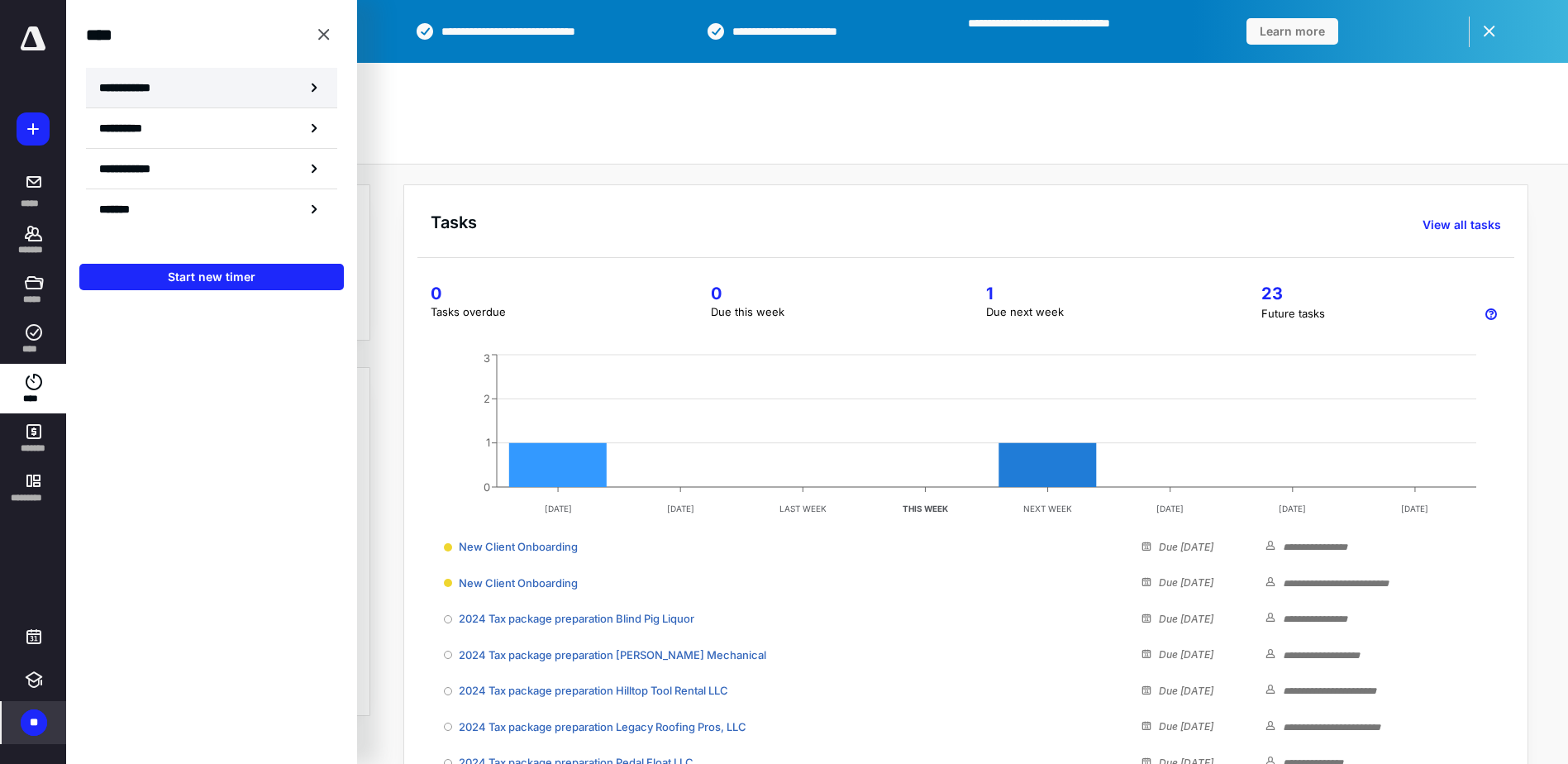 click on "**********" at bounding box center (134, 88) 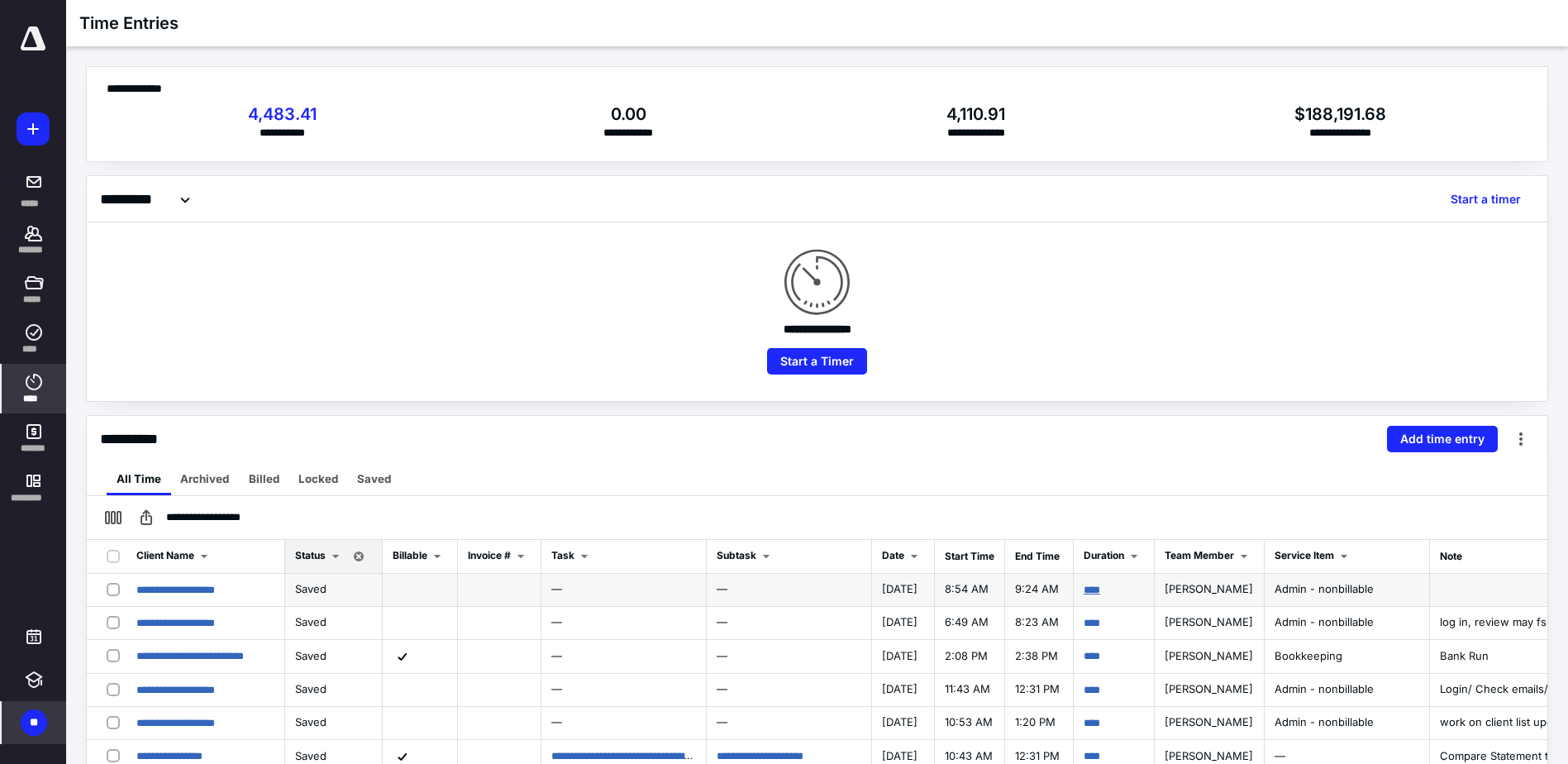 click on "****" at bounding box center [1092, 590] 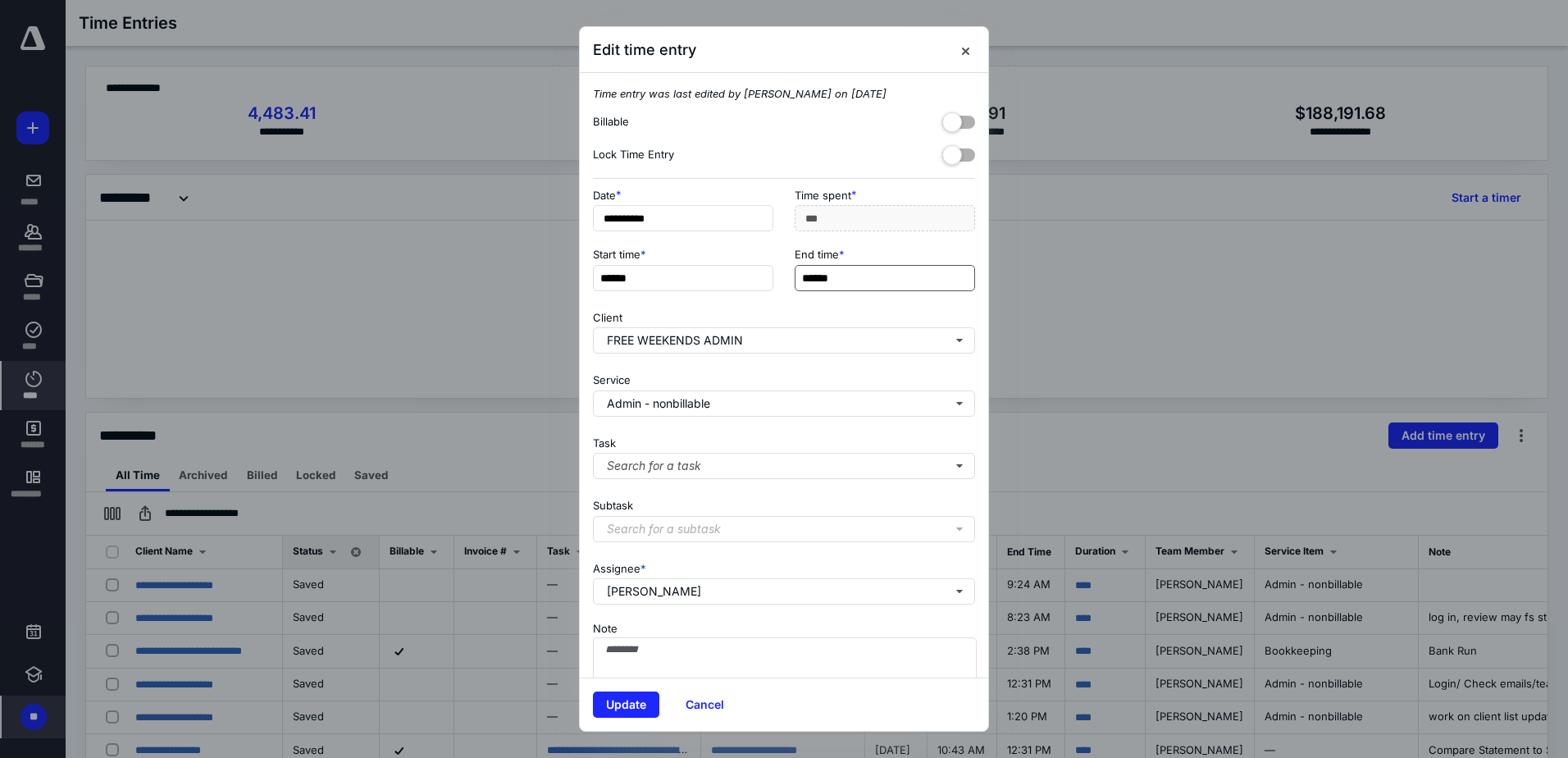 drag, startPoint x: 814, startPoint y: 274, endPoint x: 801, endPoint y: 272, distance: 13.152946 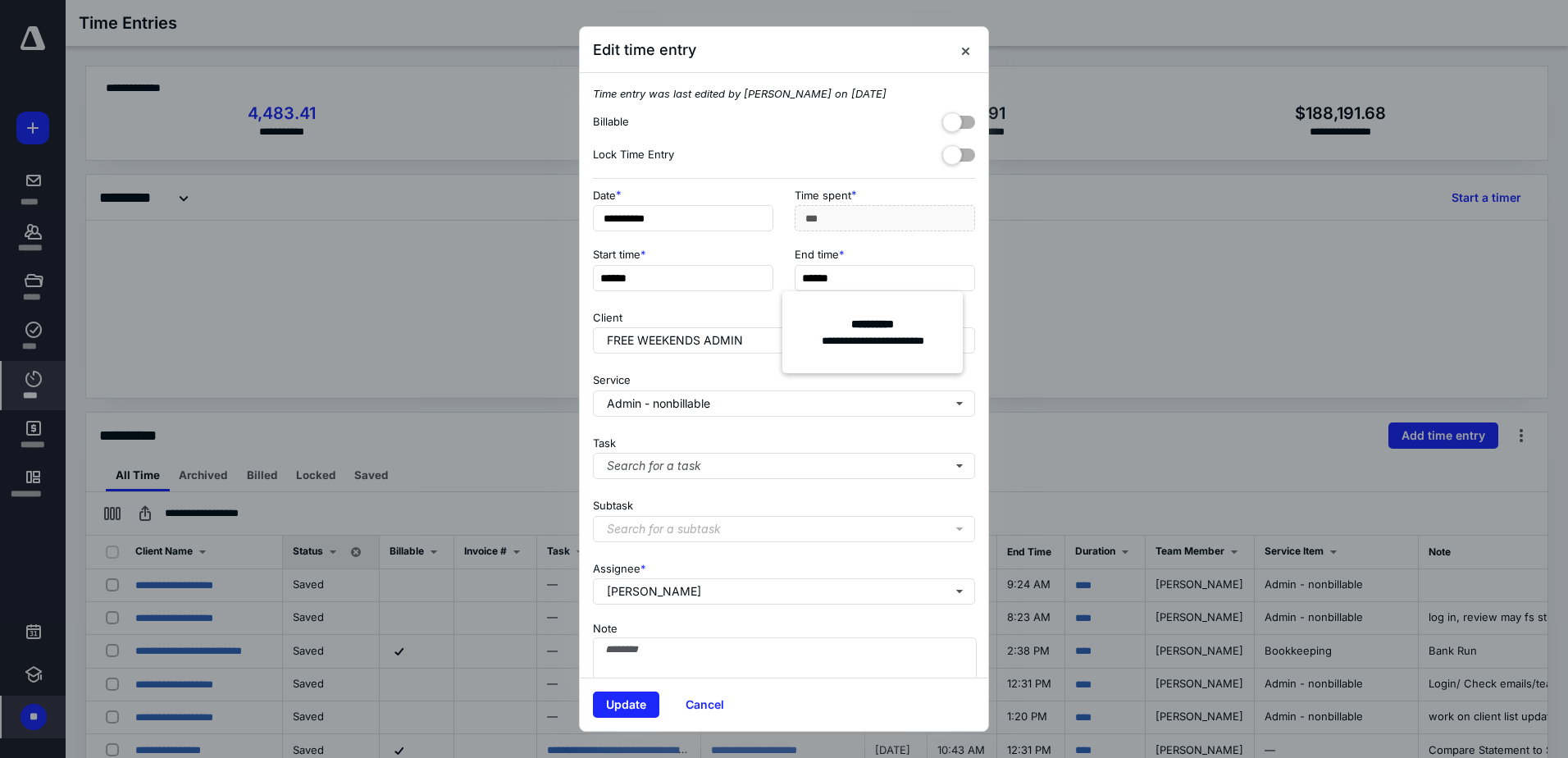 type on "******" 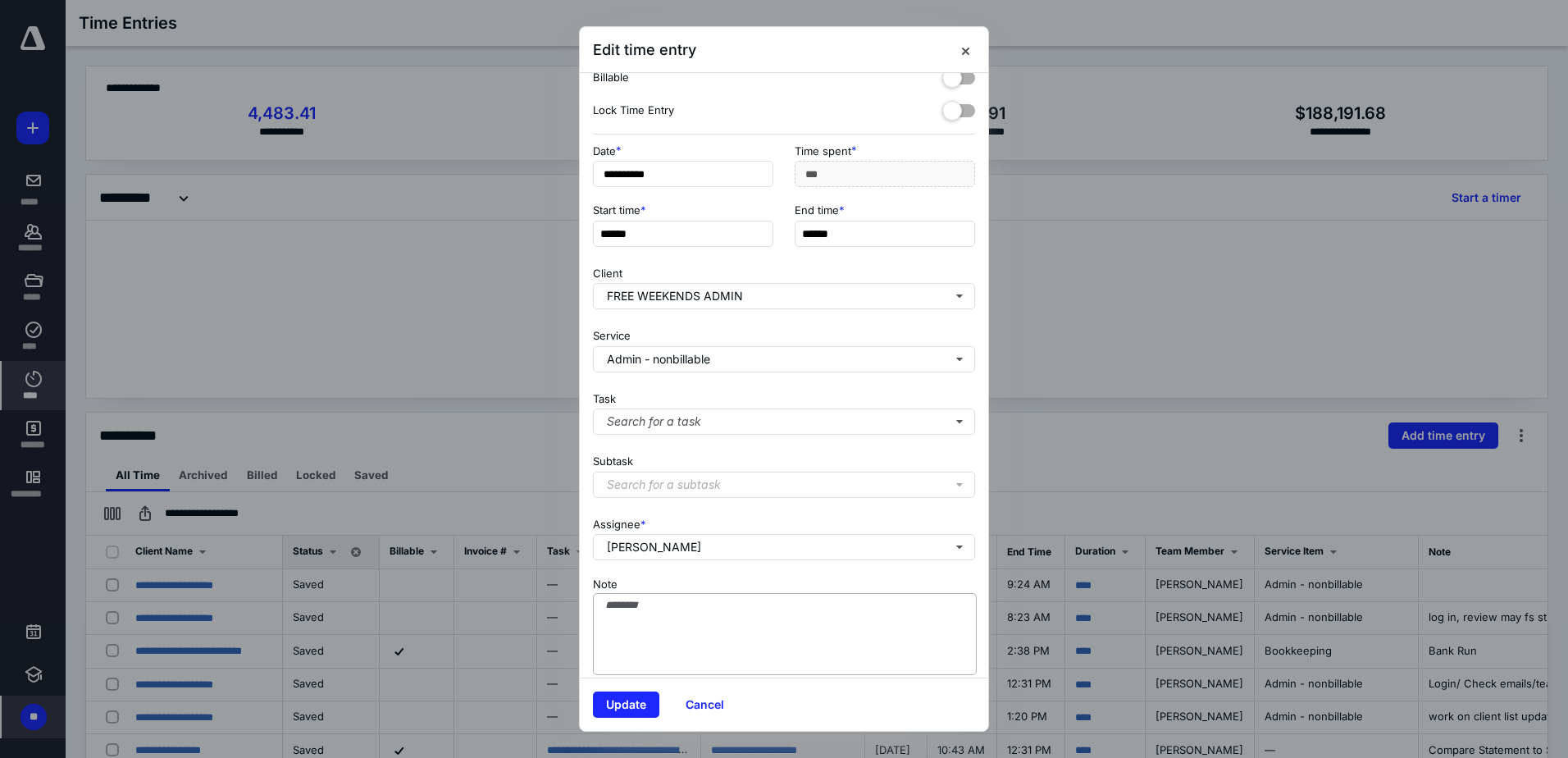 scroll, scrollTop: 67, scrollLeft: 0, axis: vertical 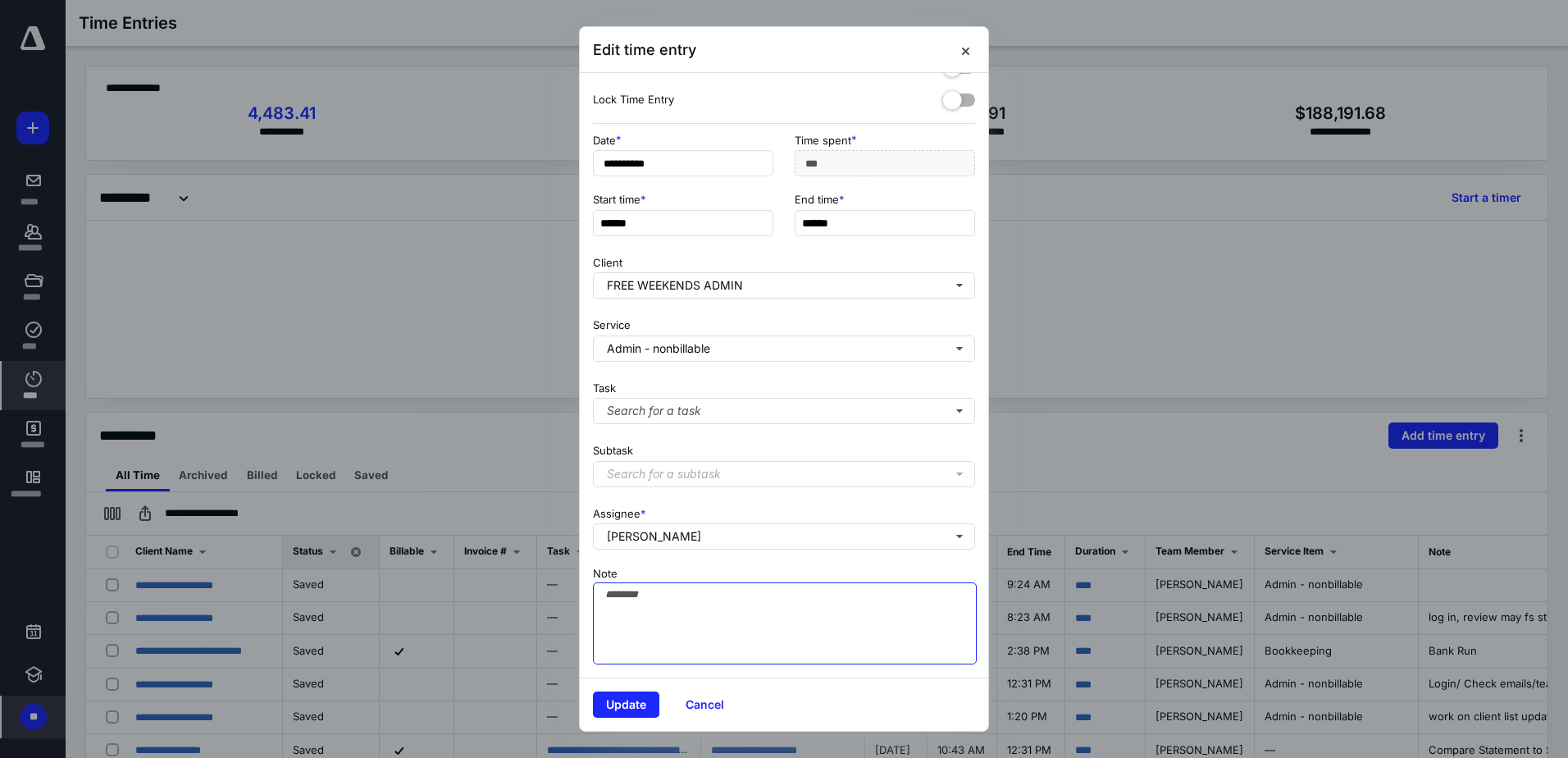 click on "Note" at bounding box center (785, 623) 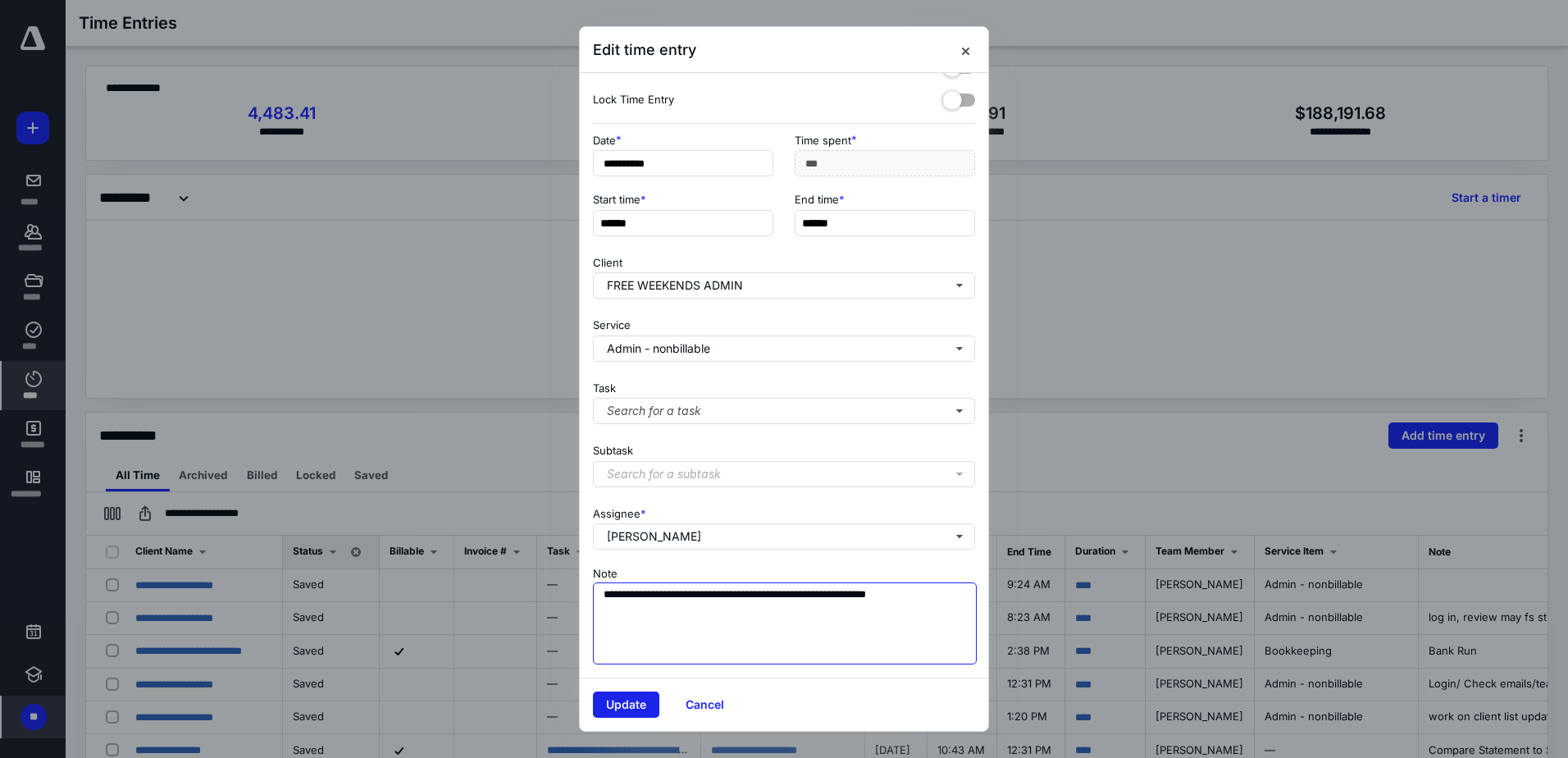 type on "**********" 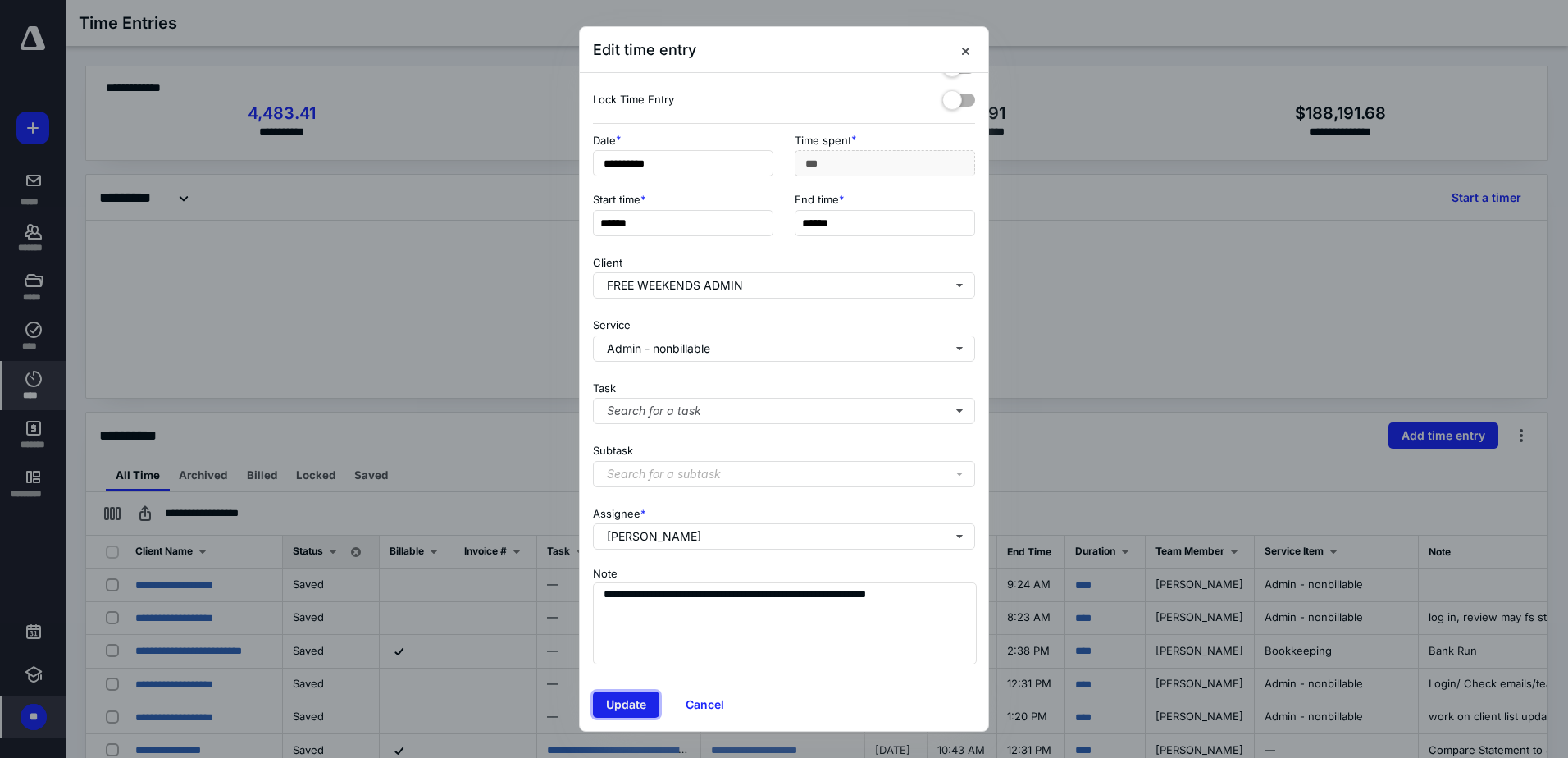 click on "Update" at bounding box center (626, 705) 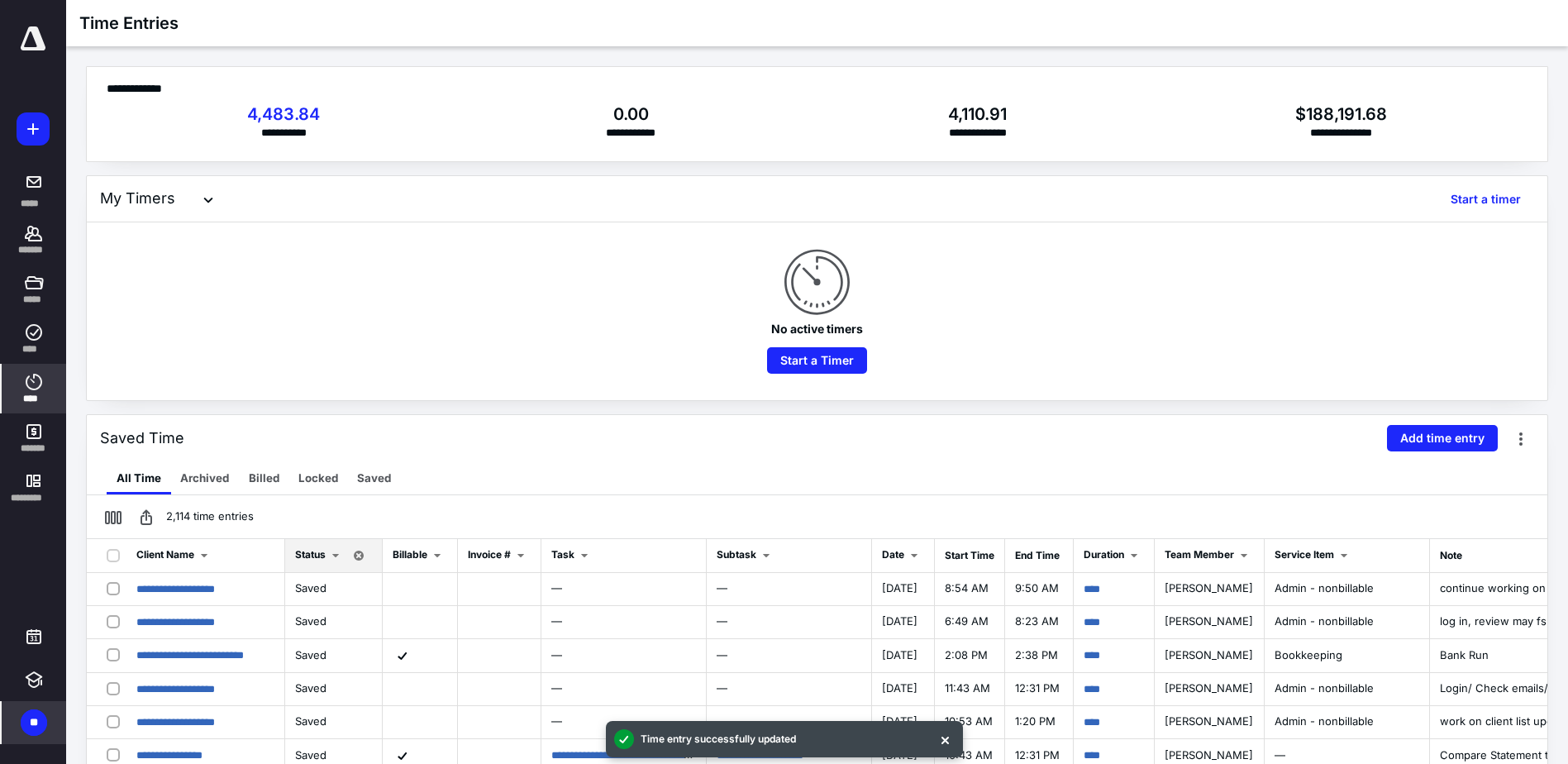 click 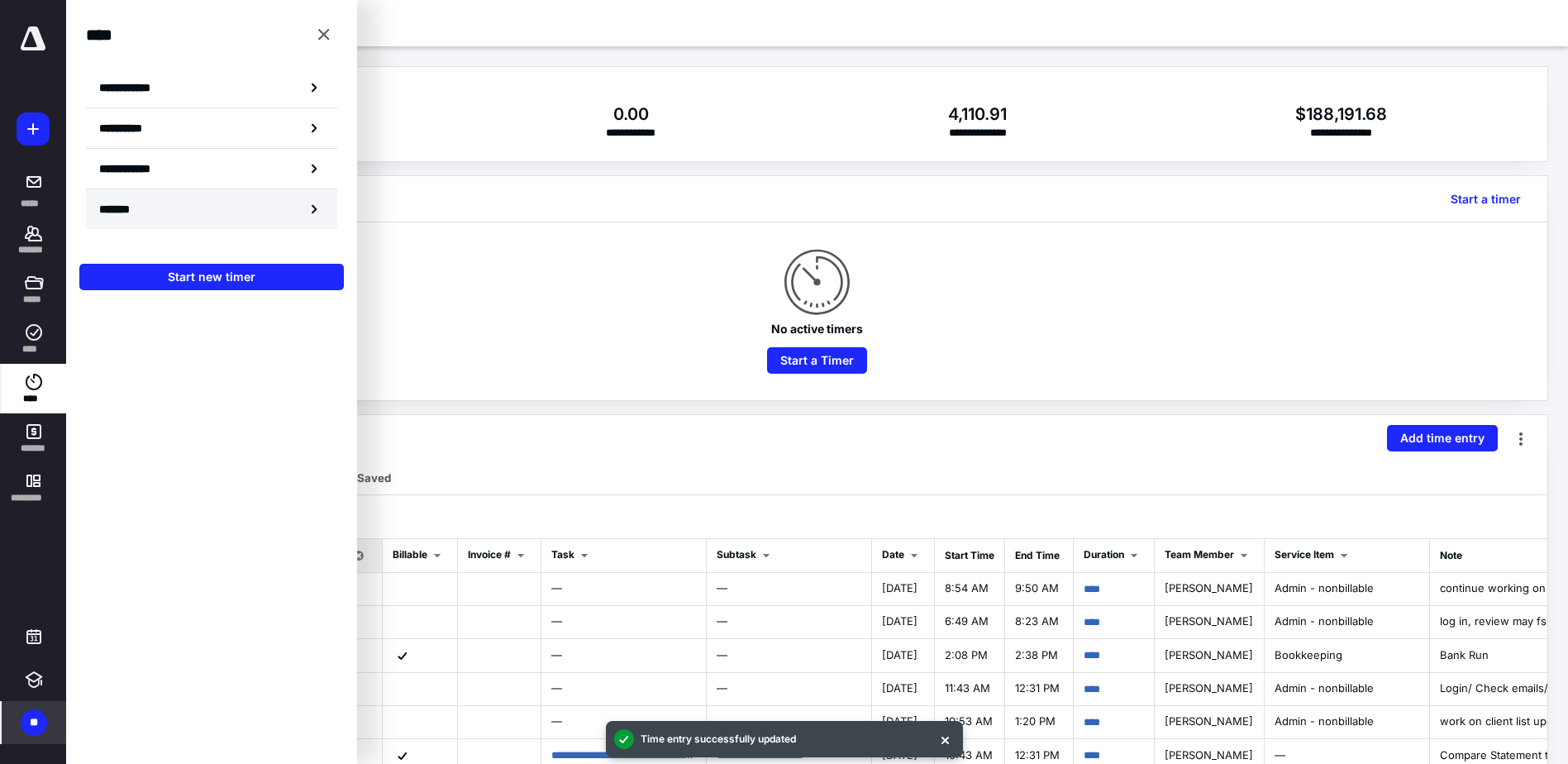 click on "*******" at bounding box center [121, 209] 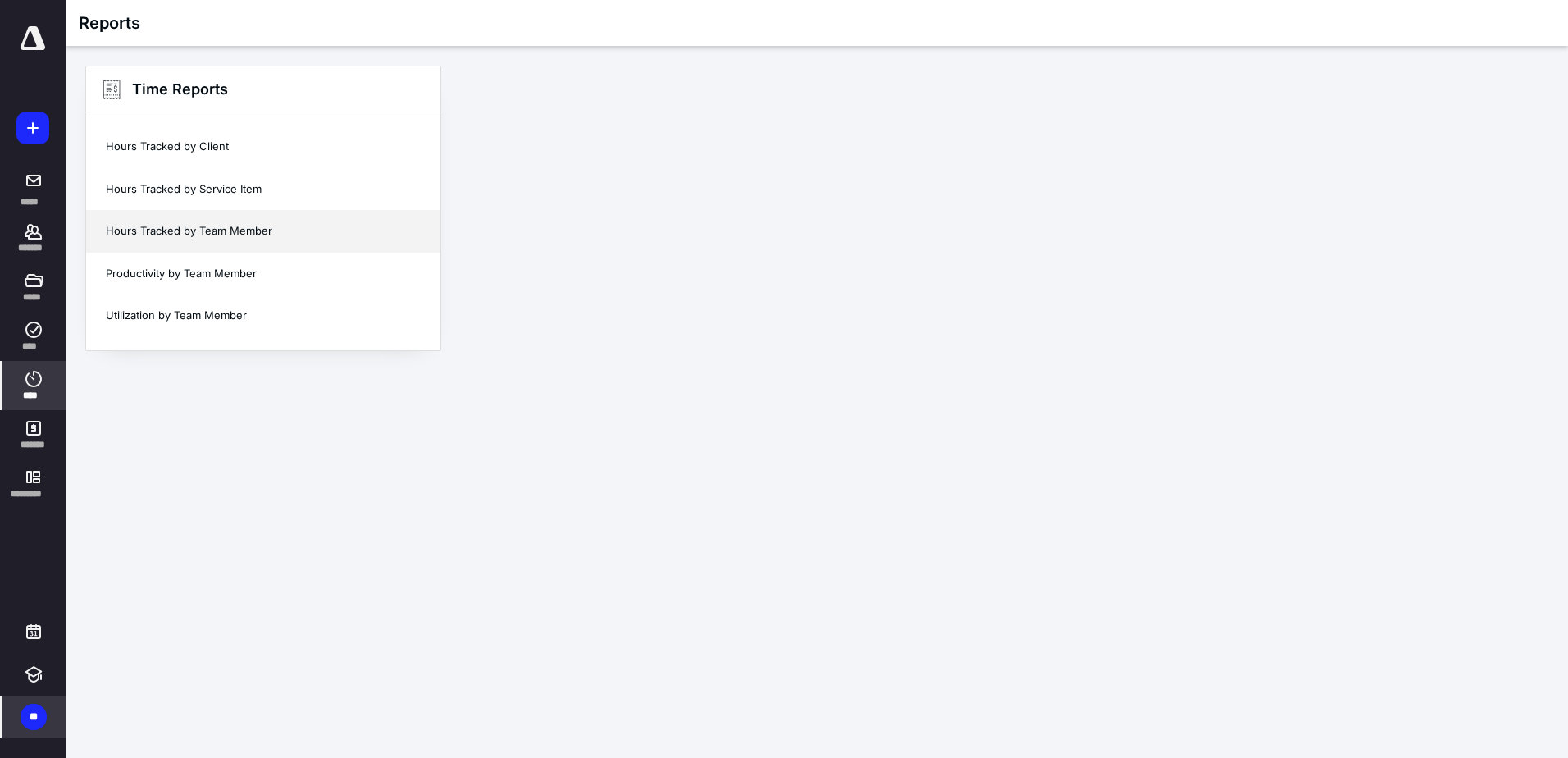 click on "Hours Tracked by Team Member" at bounding box center [263, 231] 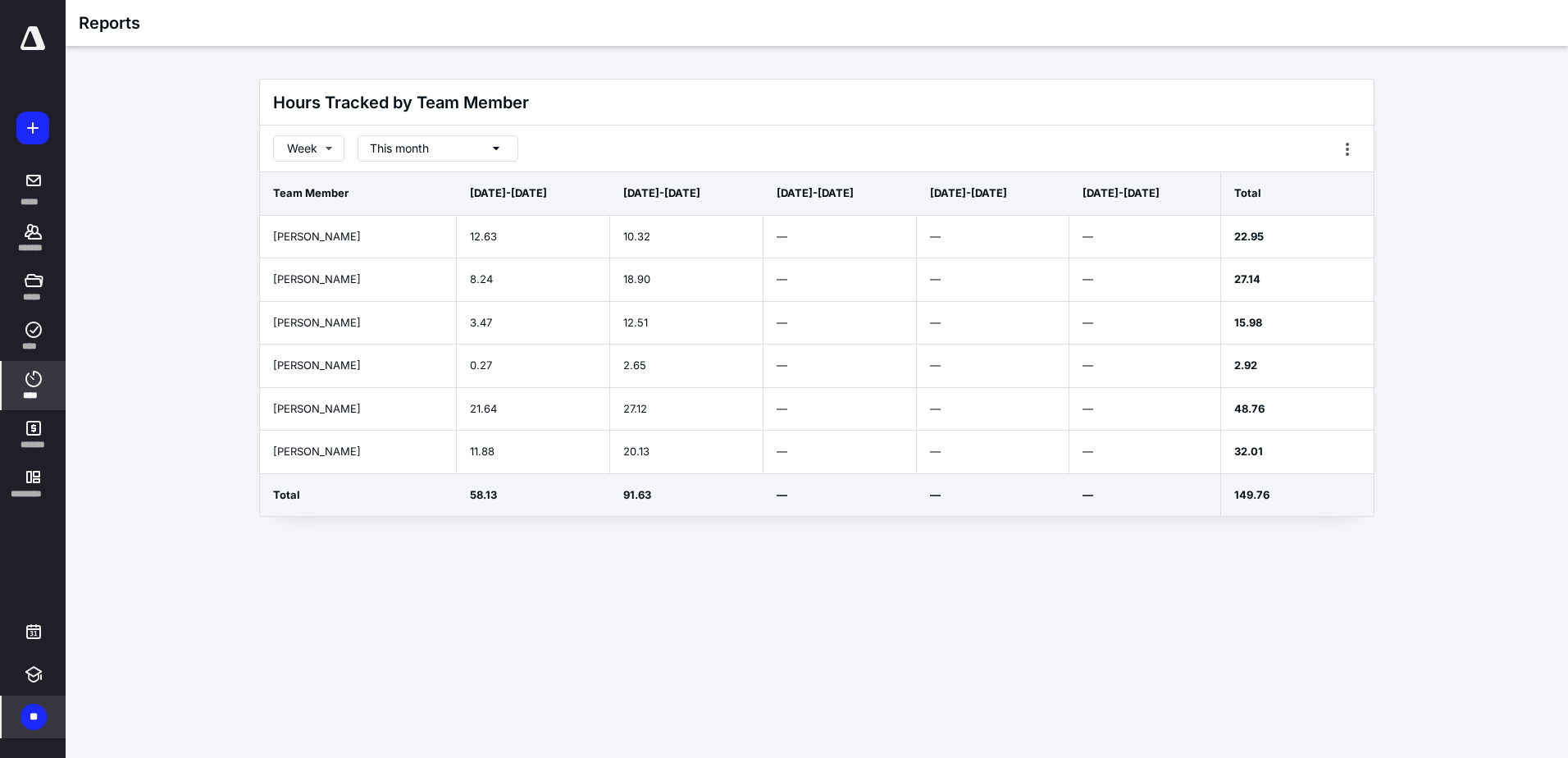 click at bounding box center (33, 39) 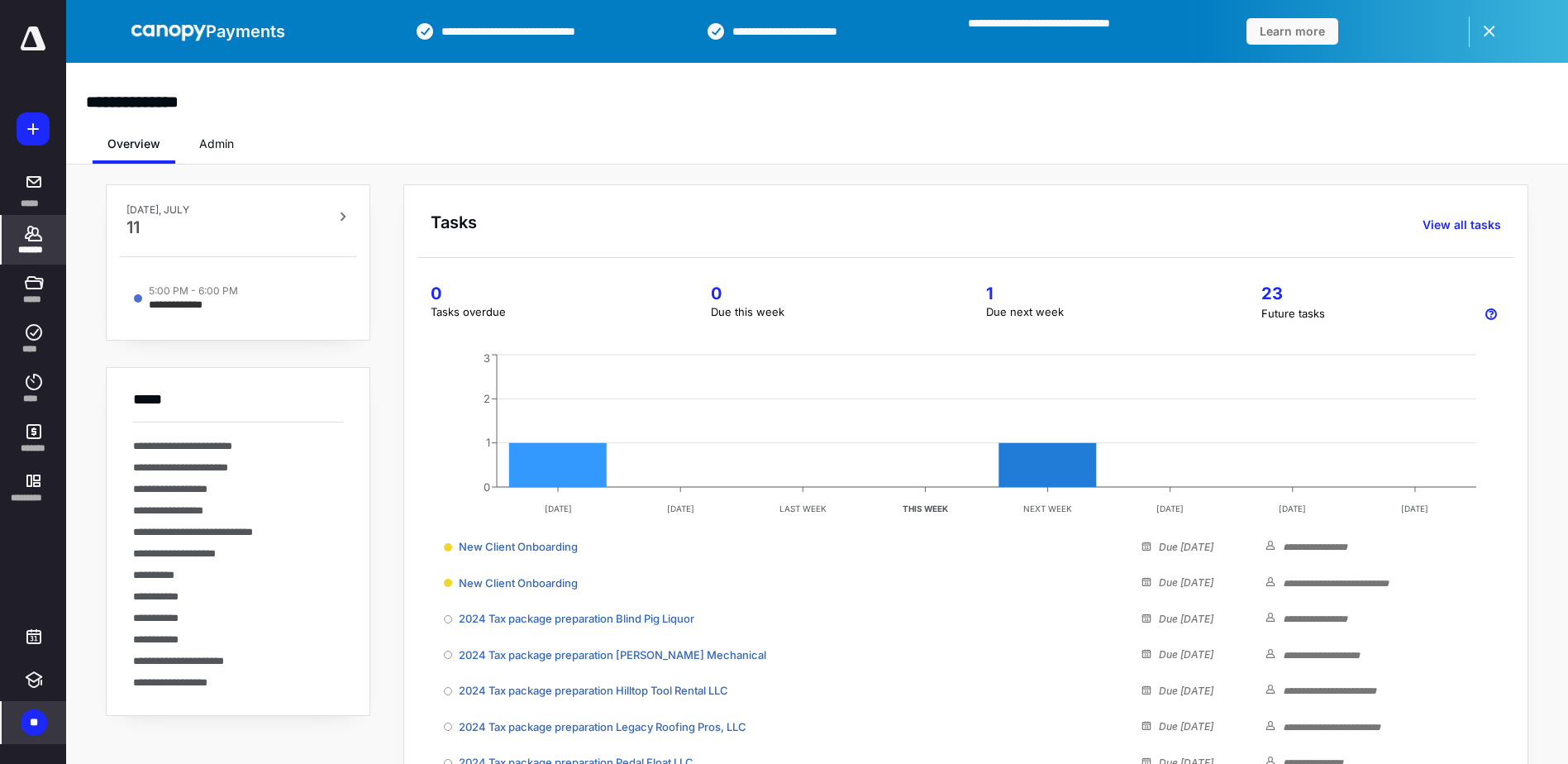 click on "*******" at bounding box center [34, 250] 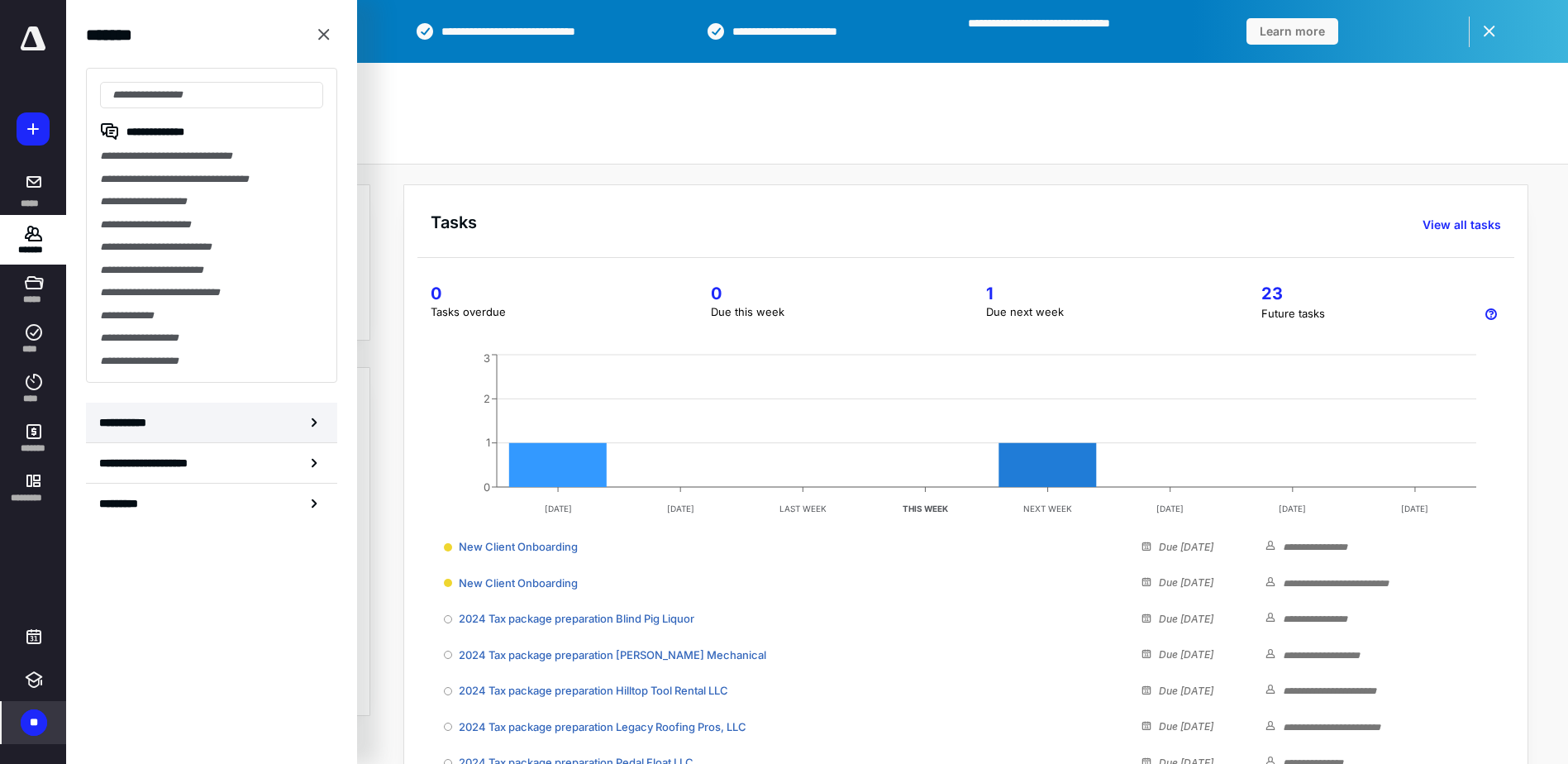 click on "**********" at bounding box center (212, 423) 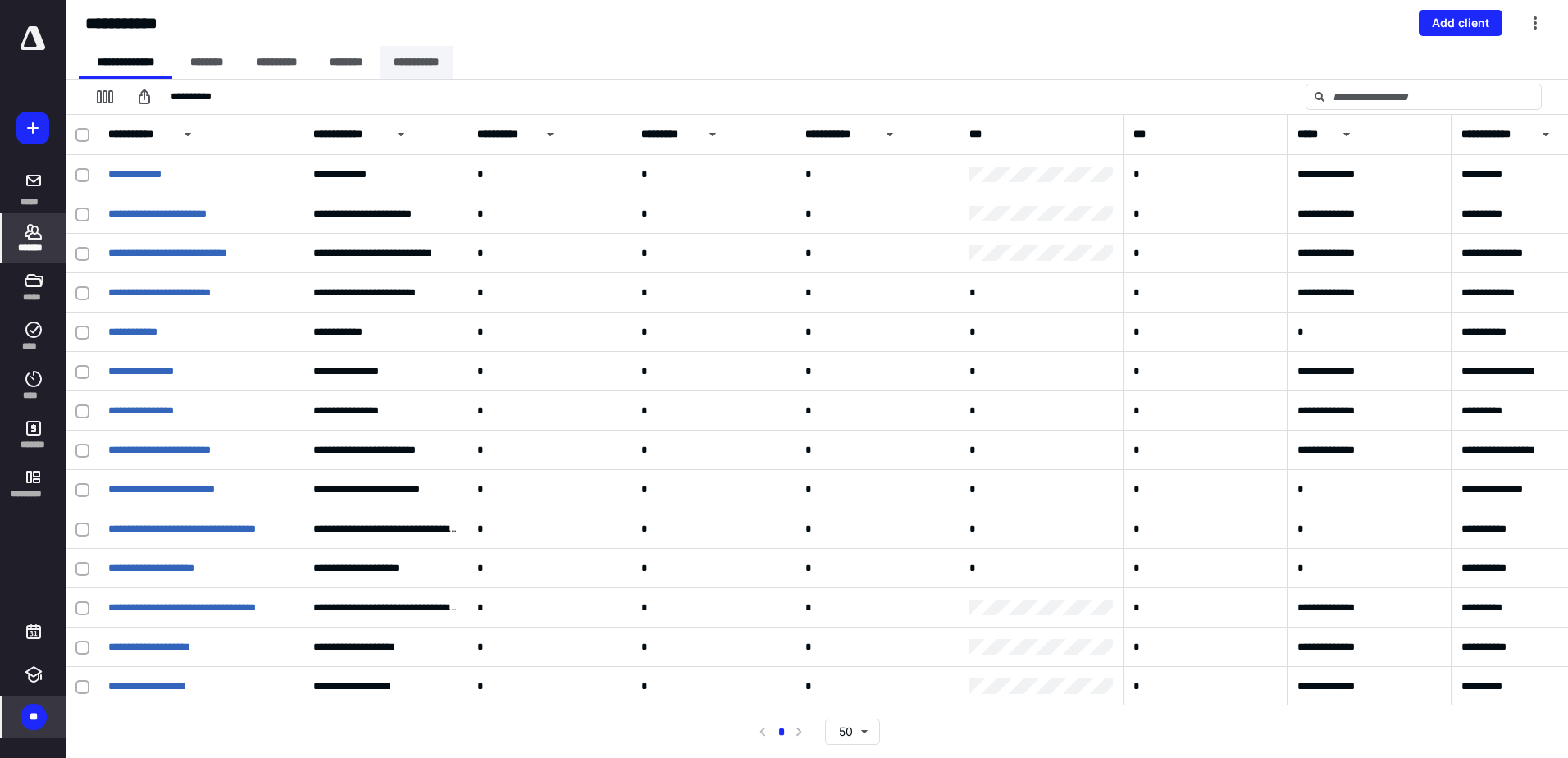 click on "**********" at bounding box center [416, 62] 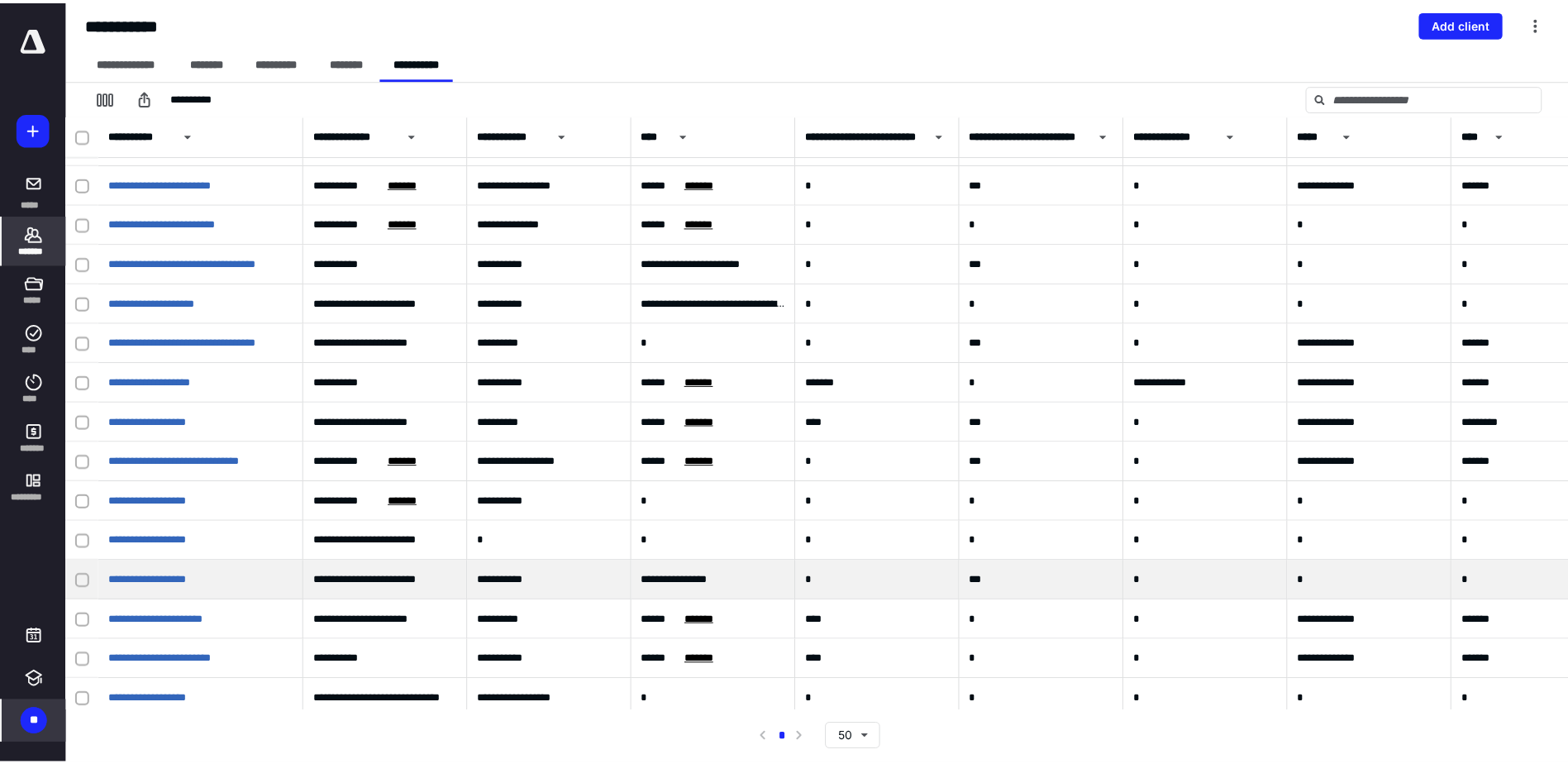 scroll, scrollTop: 496, scrollLeft: 0, axis: vertical 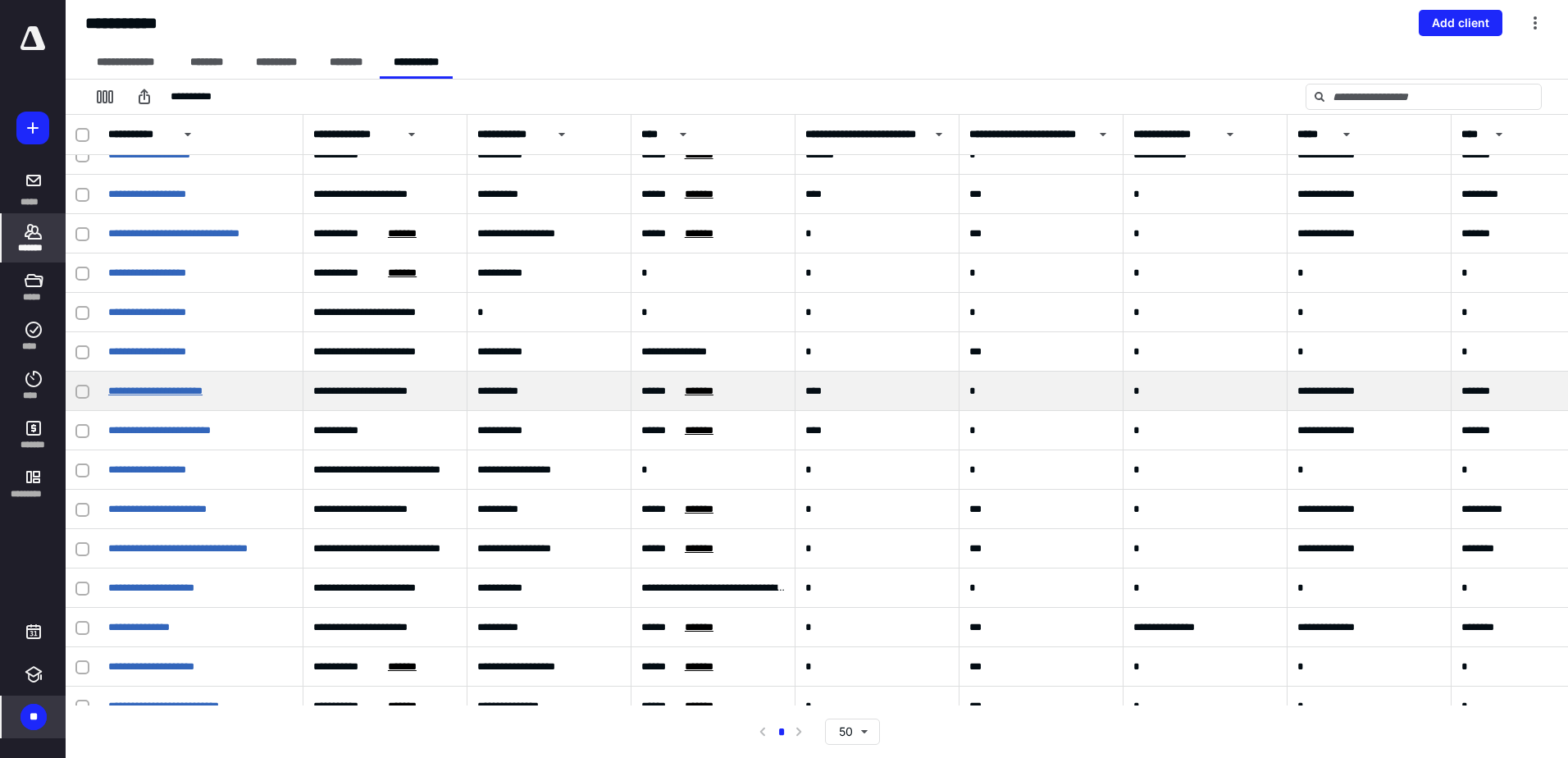click on "**********" at bounding box center [155, 390] 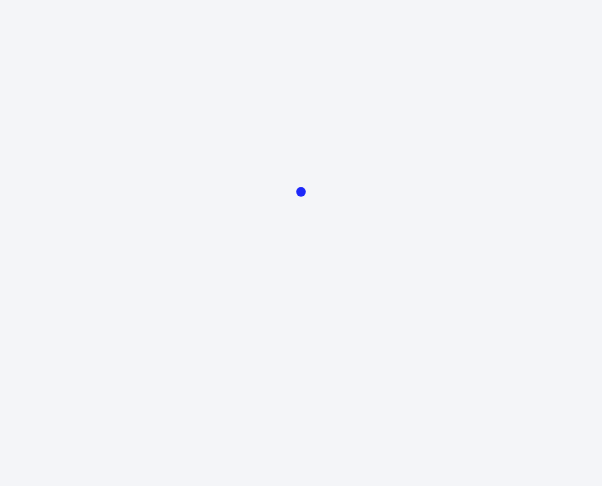 scroll, scrollTop: 0, scrollLeft: 0, axis: both 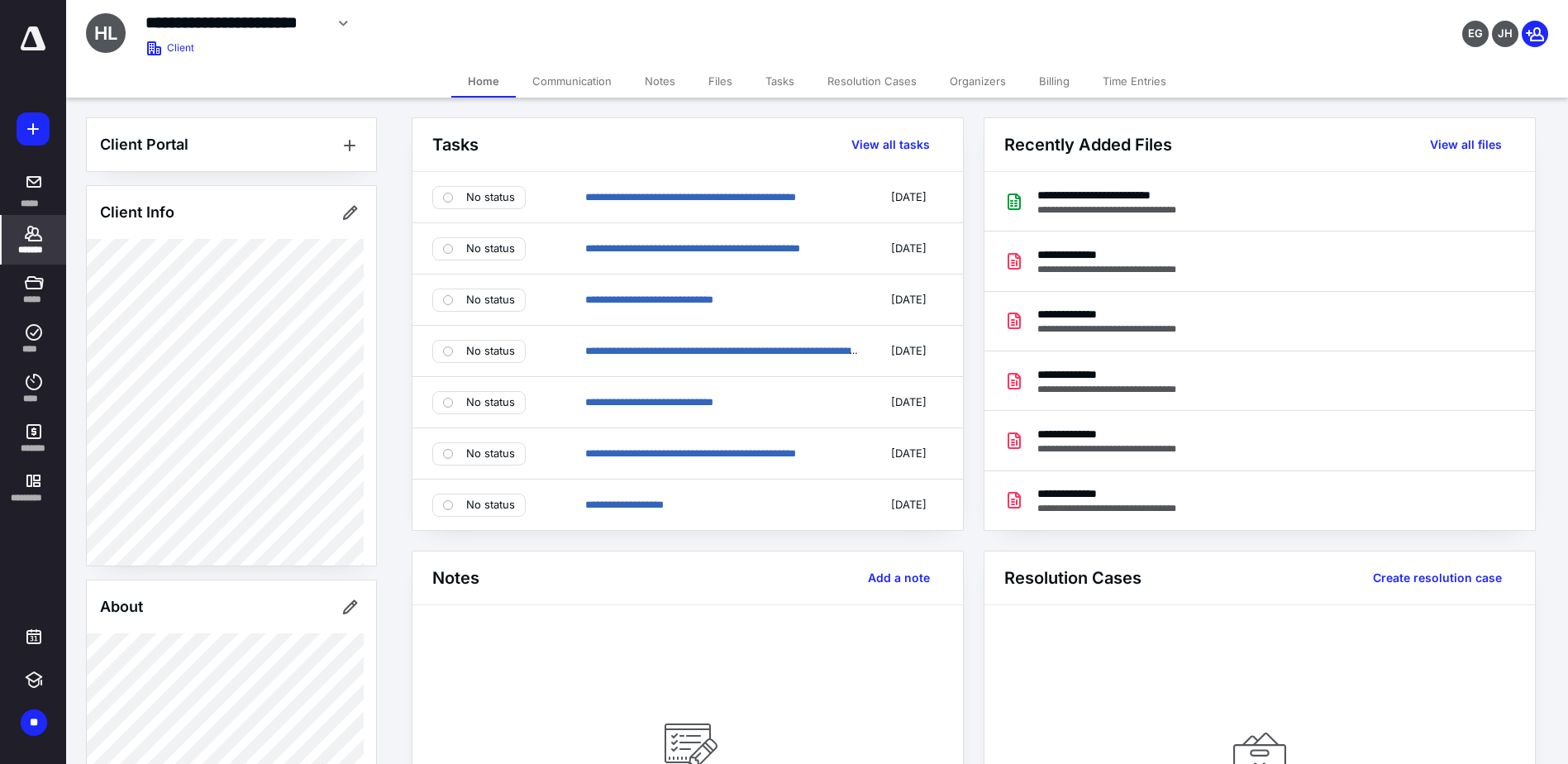 click on "Files" at bounding box center (720, 81) 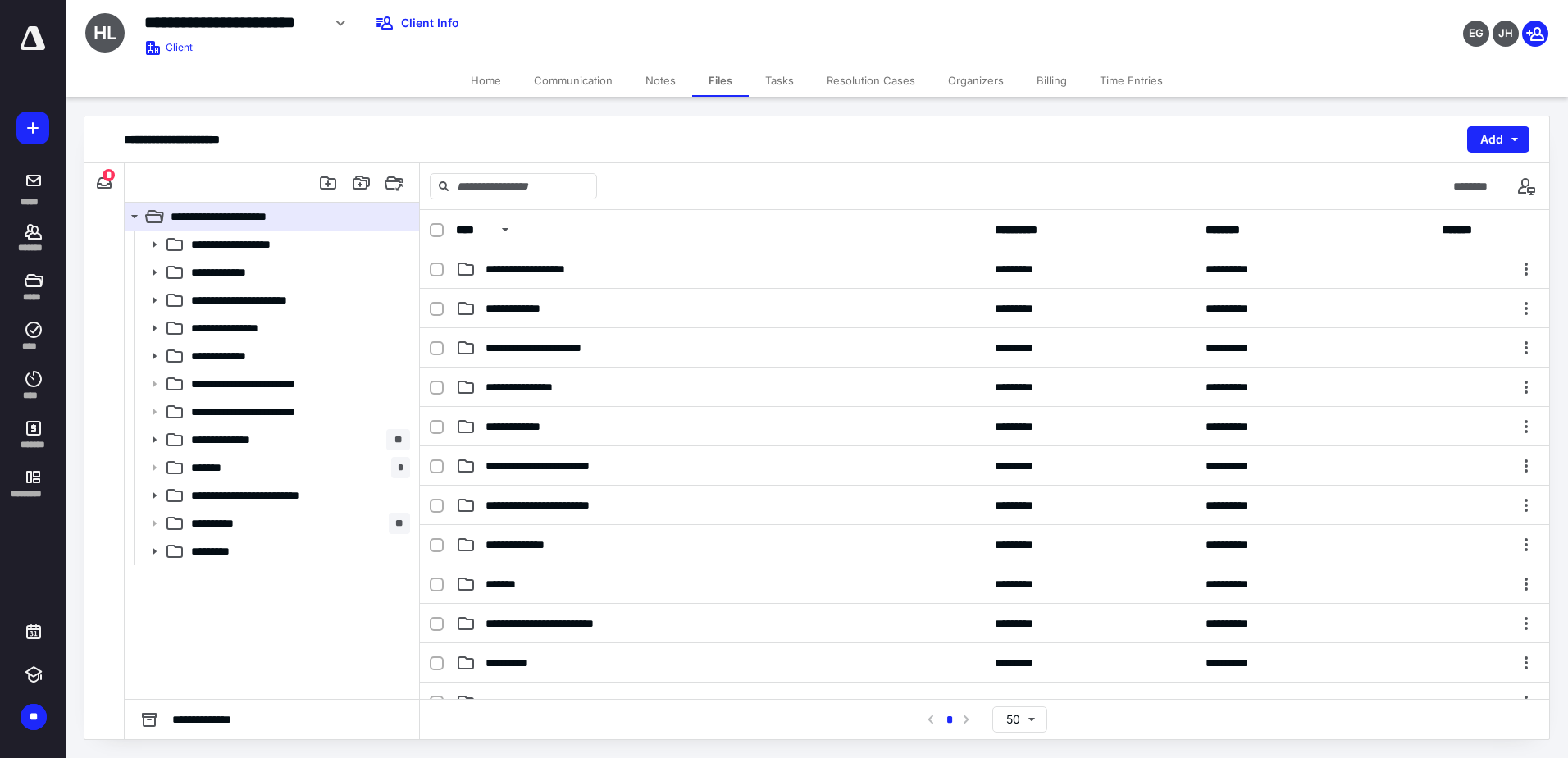 click on "Tasks" at bounding box center [779, 80] 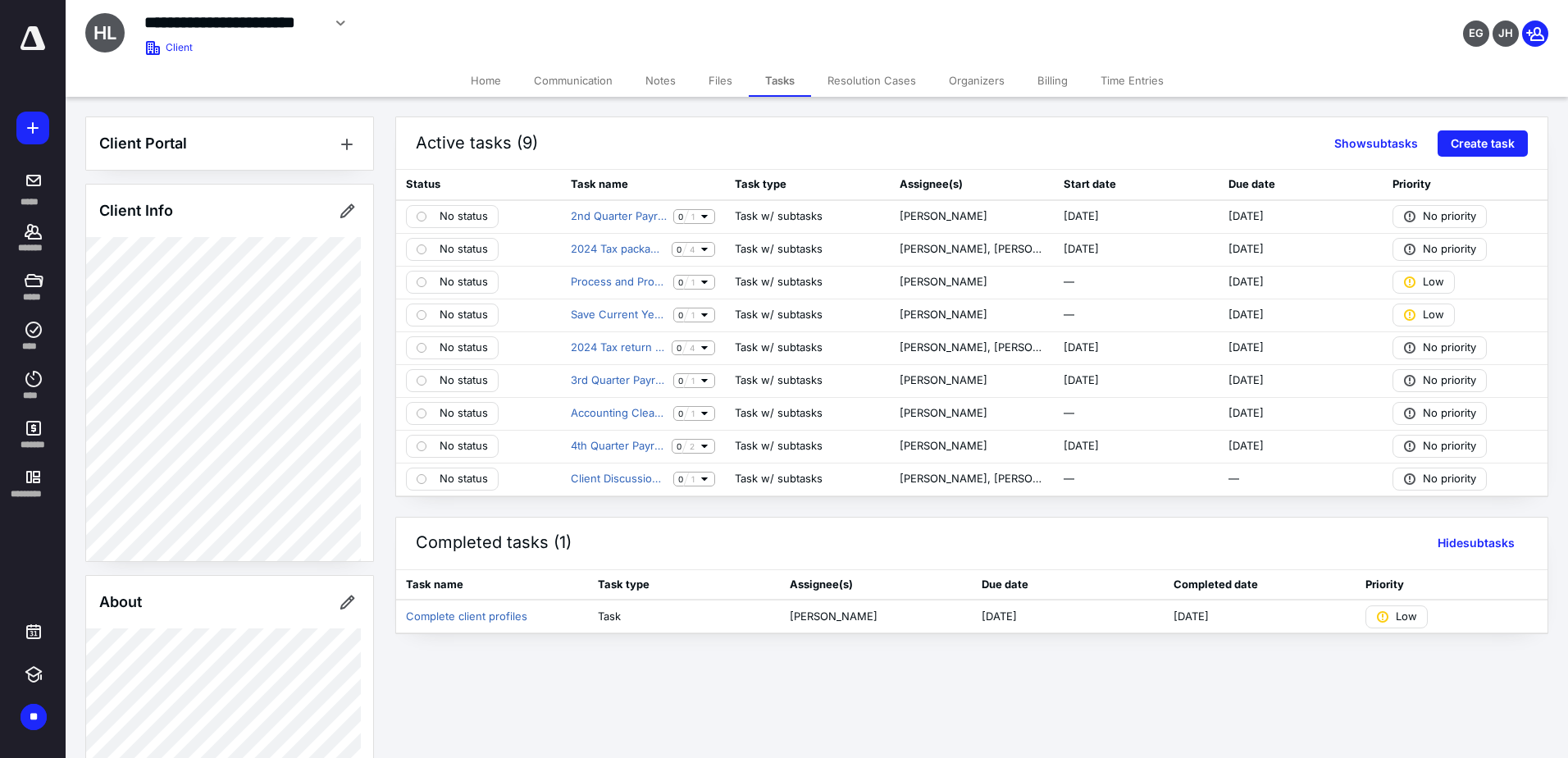 click on "Files" at bounding box center (720, 80) 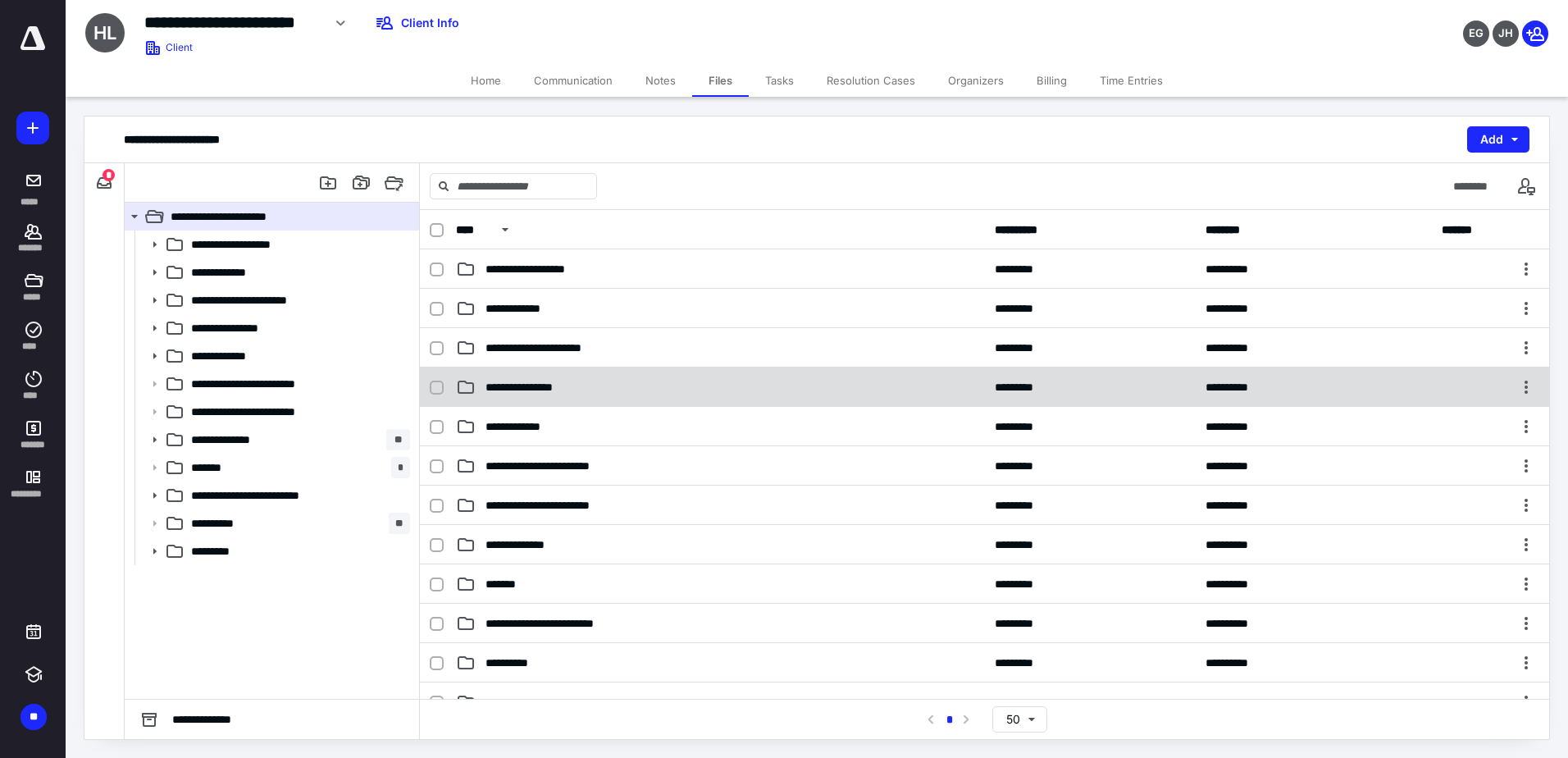 click on "**********" at bounding box center (531, 387) 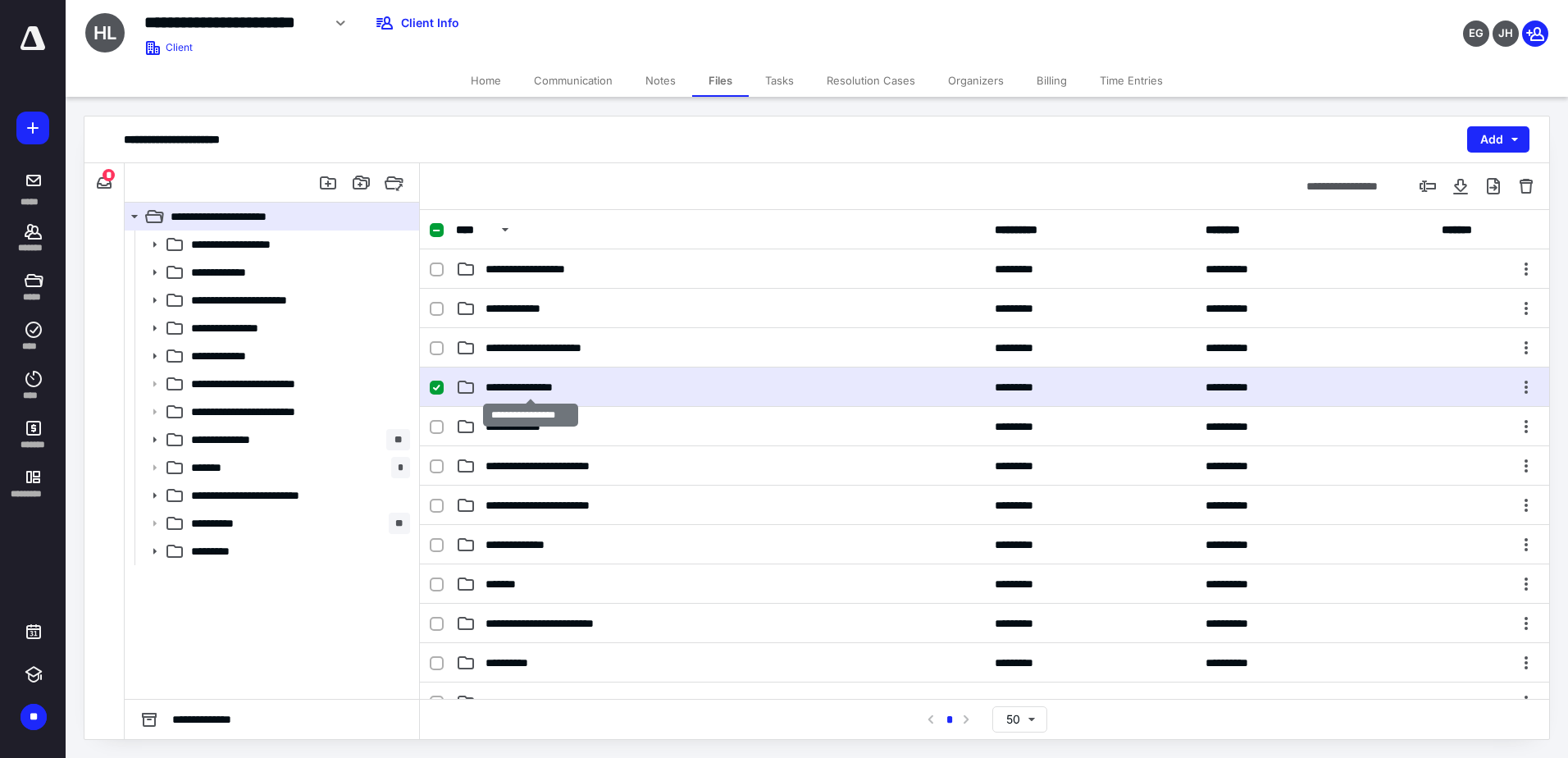 click on "**********" at bounding box center (531, 387) 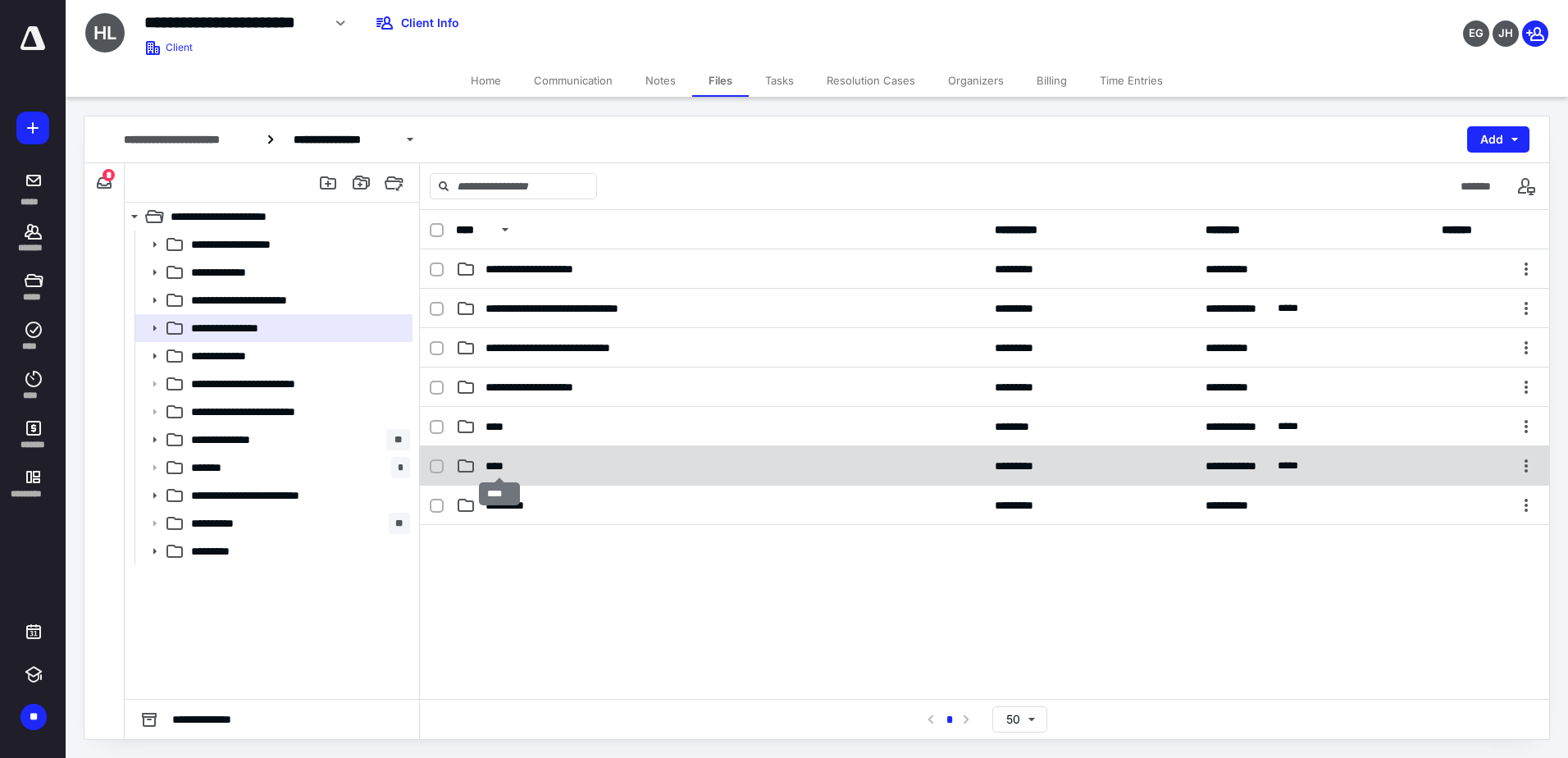 click on "****" at bounding box center [499, 466] 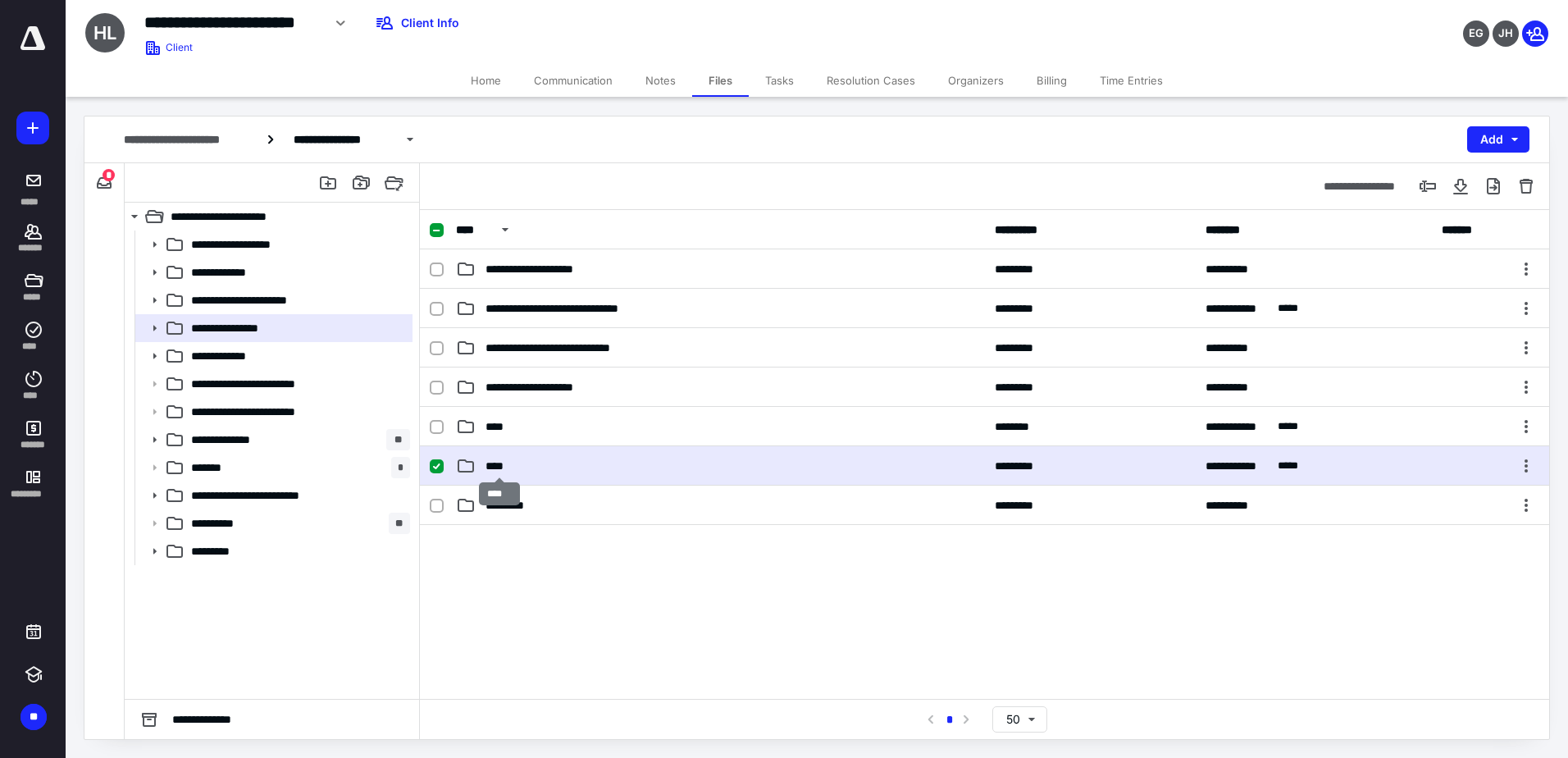click on "****" at bounding box center (499, 466) 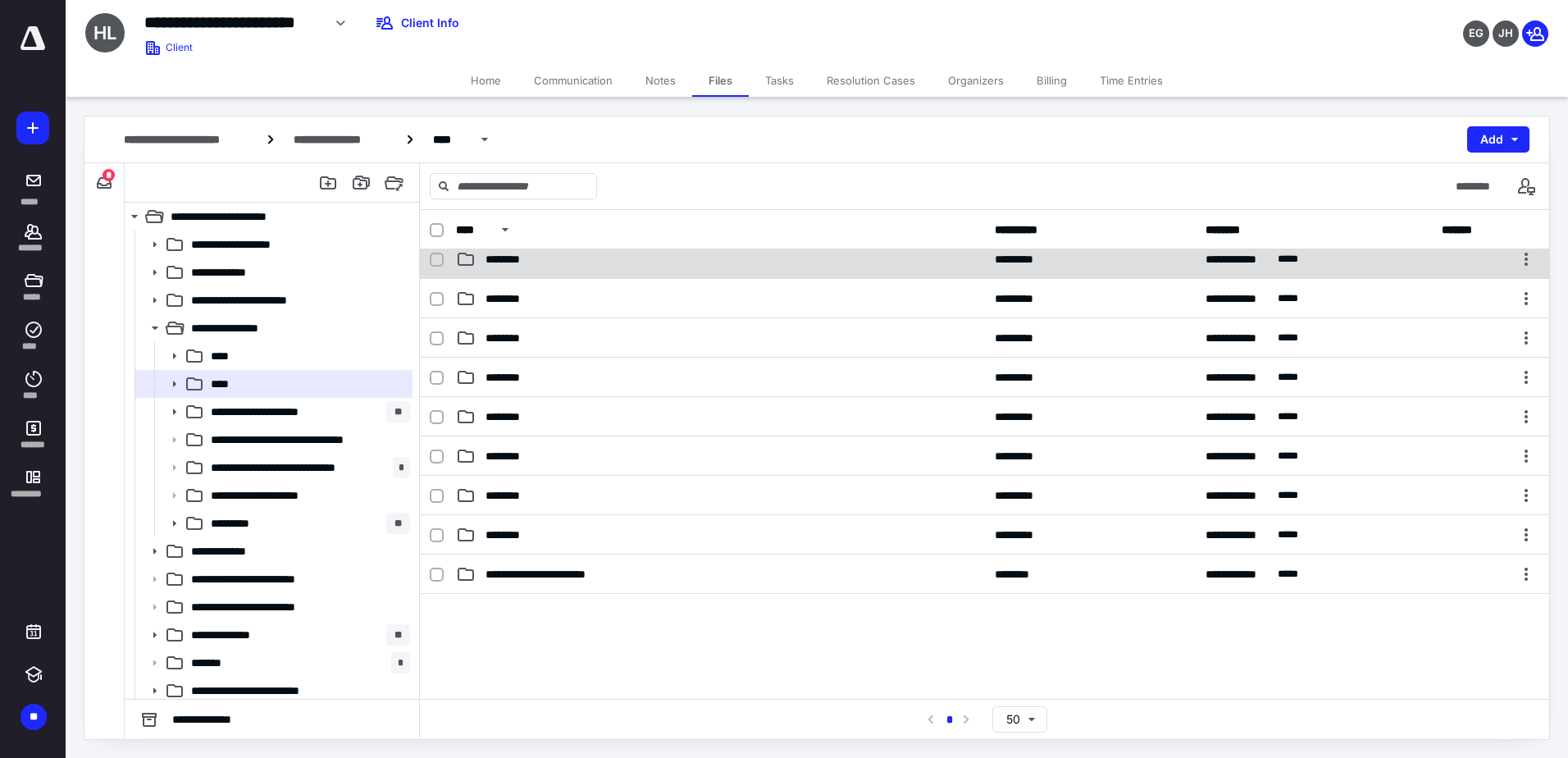 scroll, scrollTop: 246, scrollLeft: 0, axis: vertical 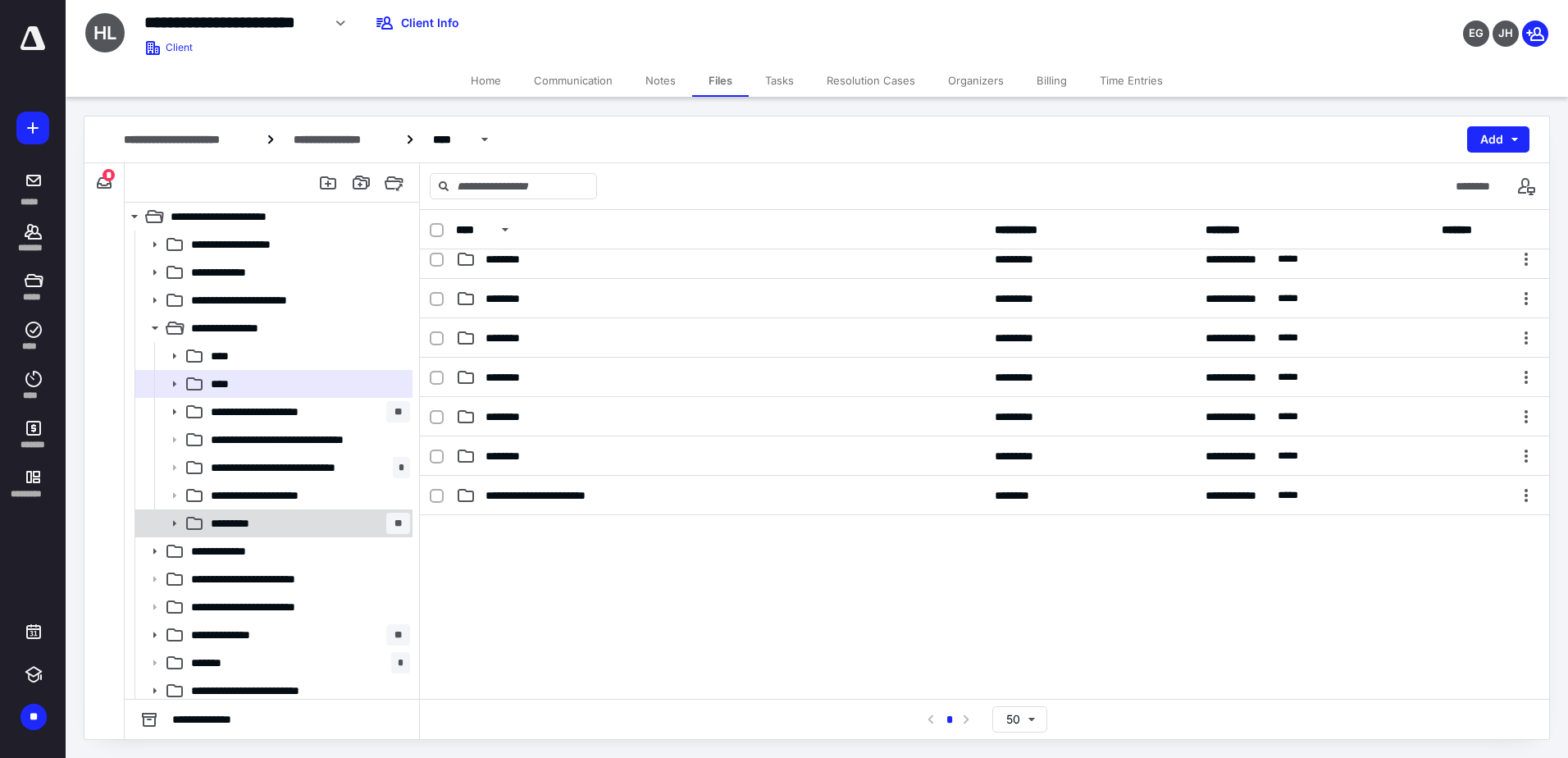 click on "********* **" at bounding box center (307, 523) 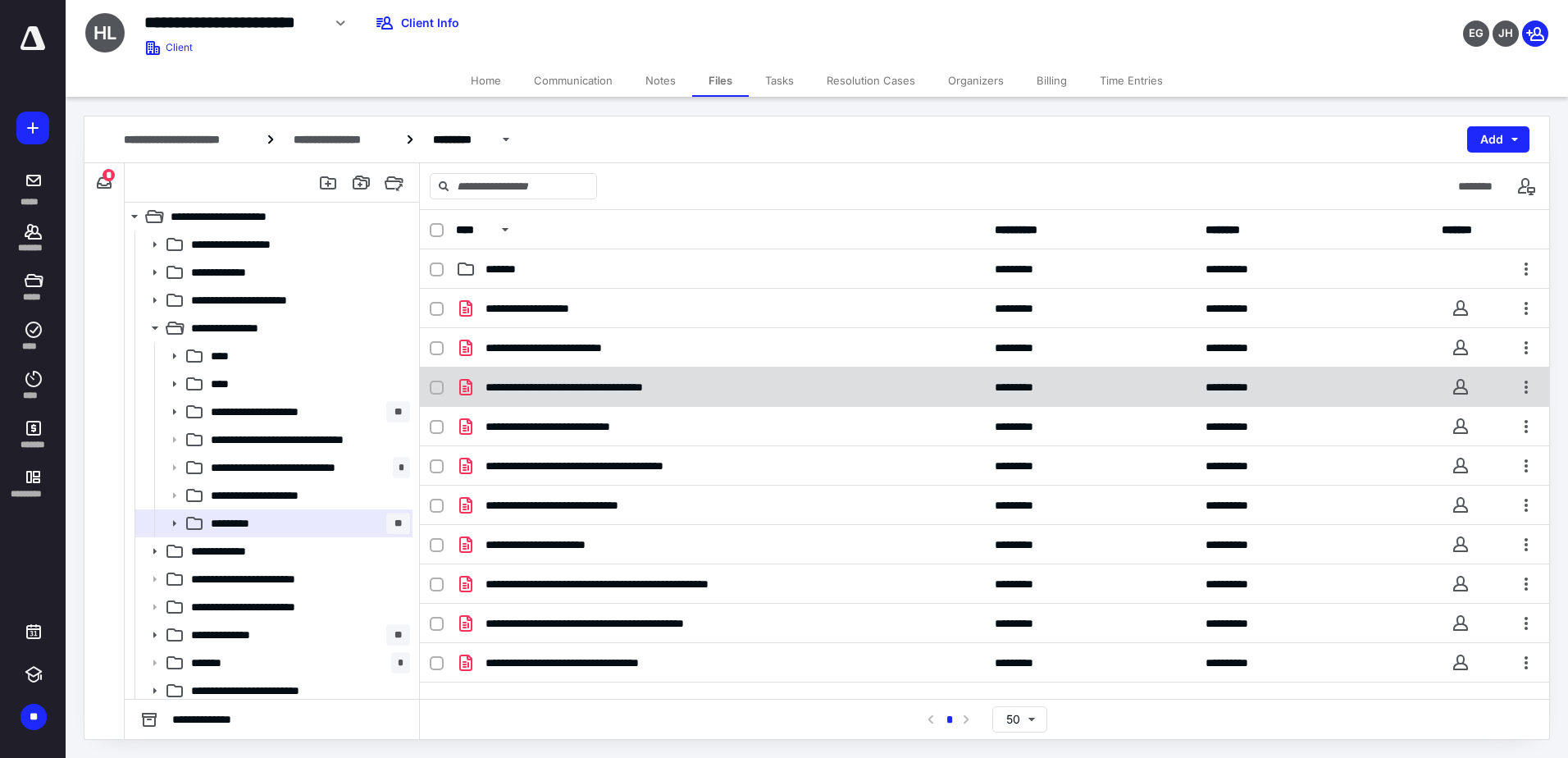 click on "**********" at bounding box center (587, 387) 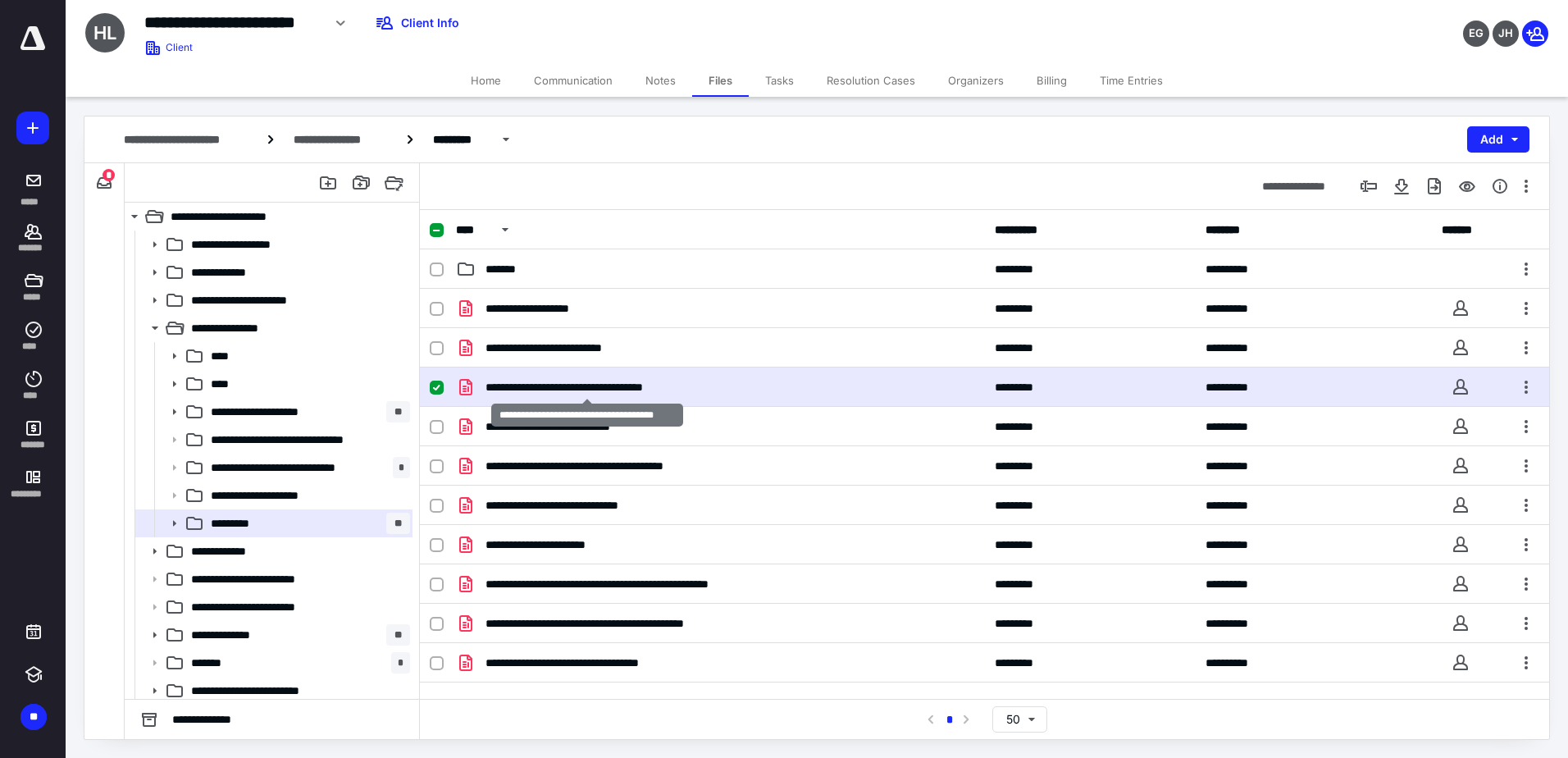 click on "**********" at bounding box center (587, 387) 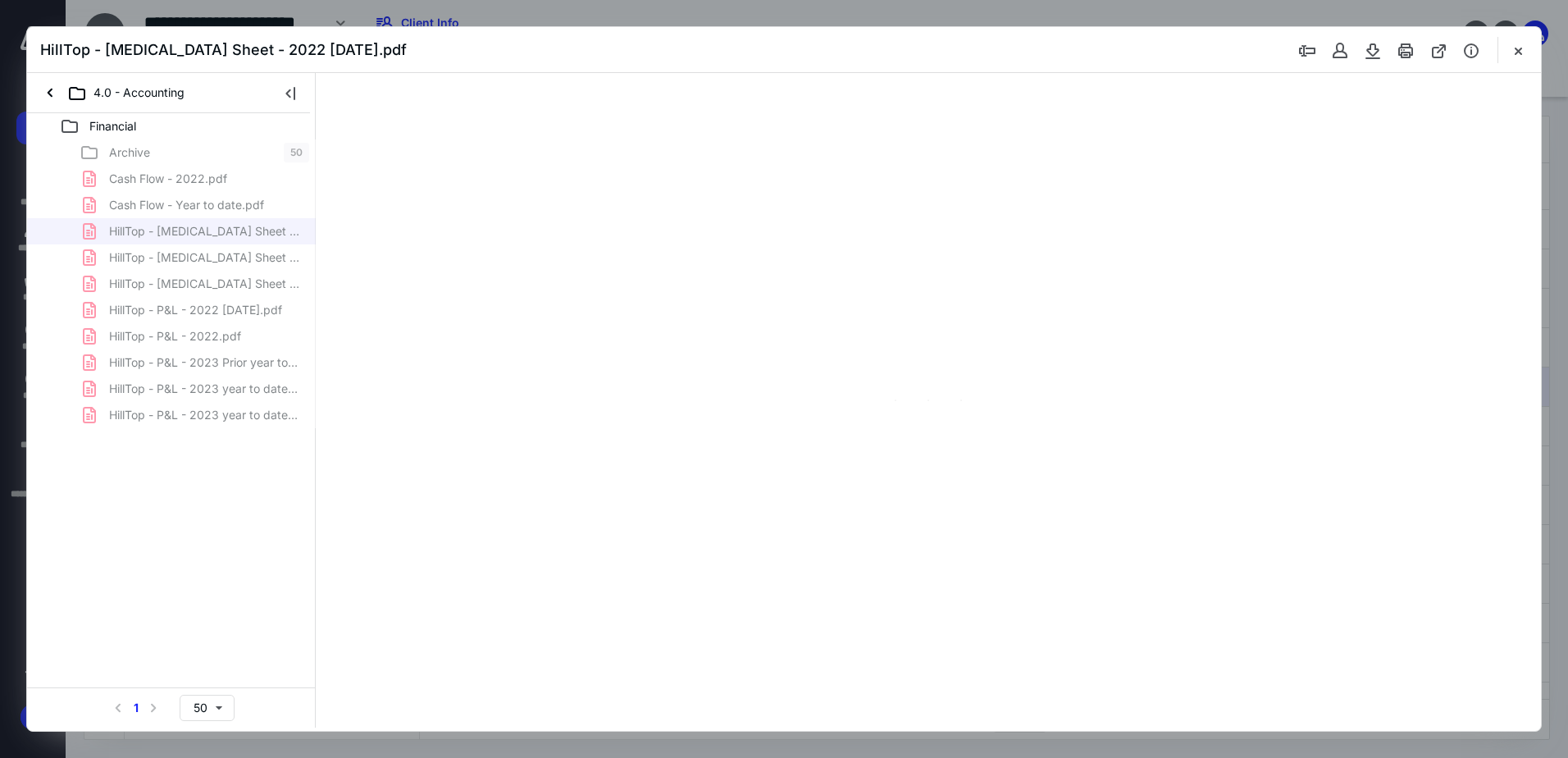 scroll, scrollTop: 0, scrollLeft: 0, axis: both 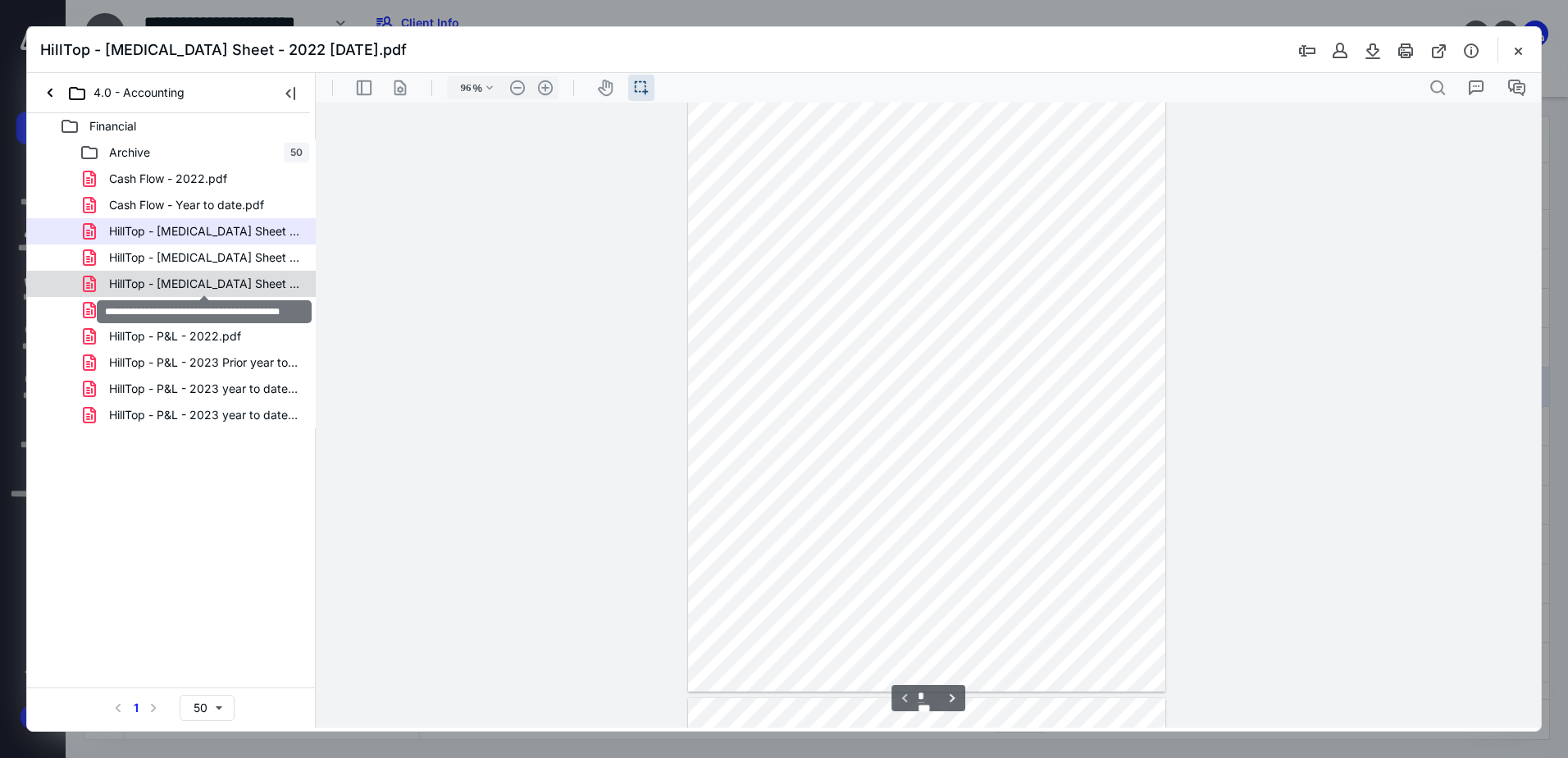 click on "HillTop - Bal Sheet - 2023 year to date.pdf" at bounding box center [204, 284] 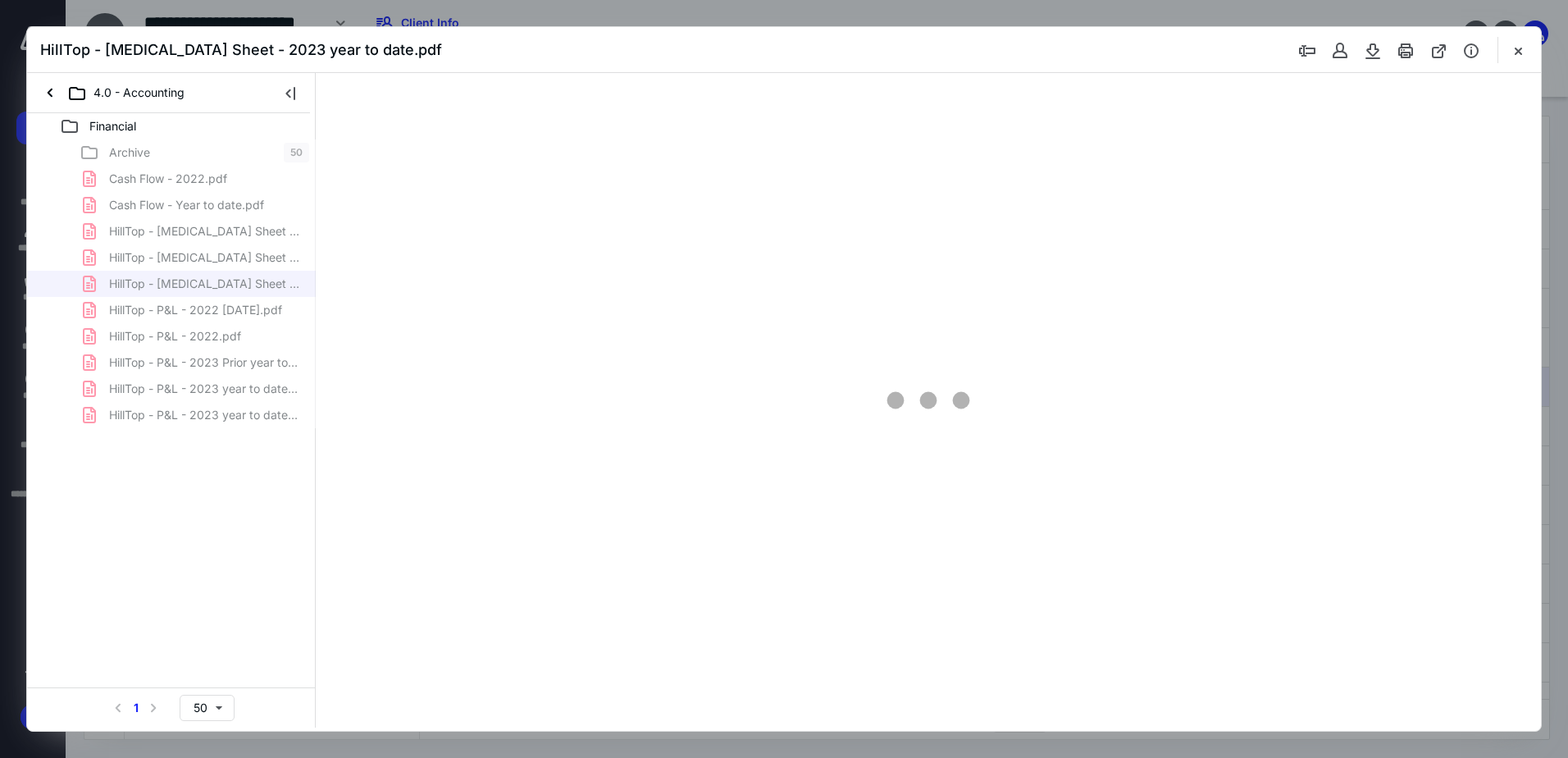 scroll, scrollTop: 0, scrollLeft: 0, axis: both 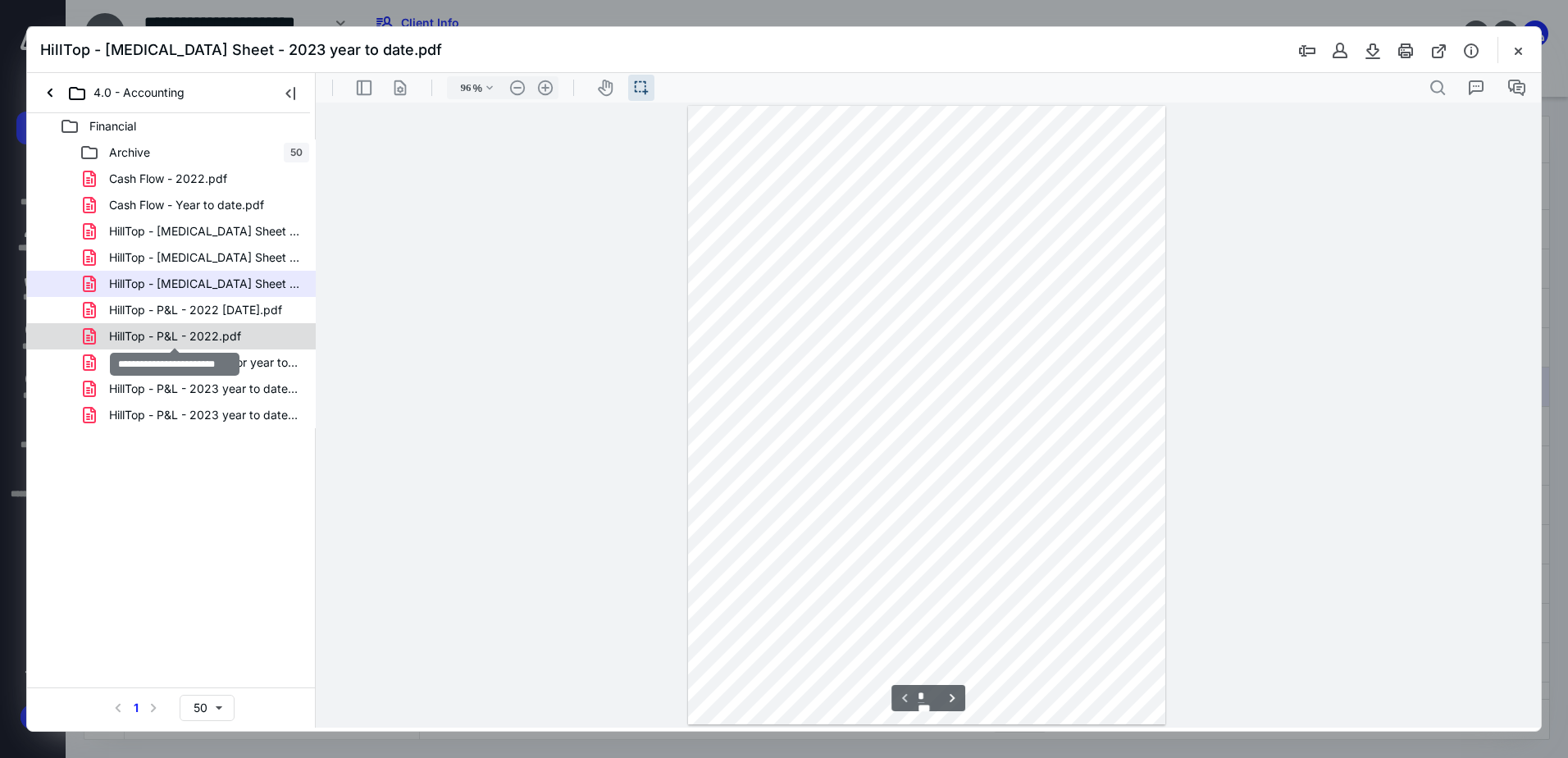 click on "HillTop - P&L - 2022.pdf" at bounding box center (175, 336) 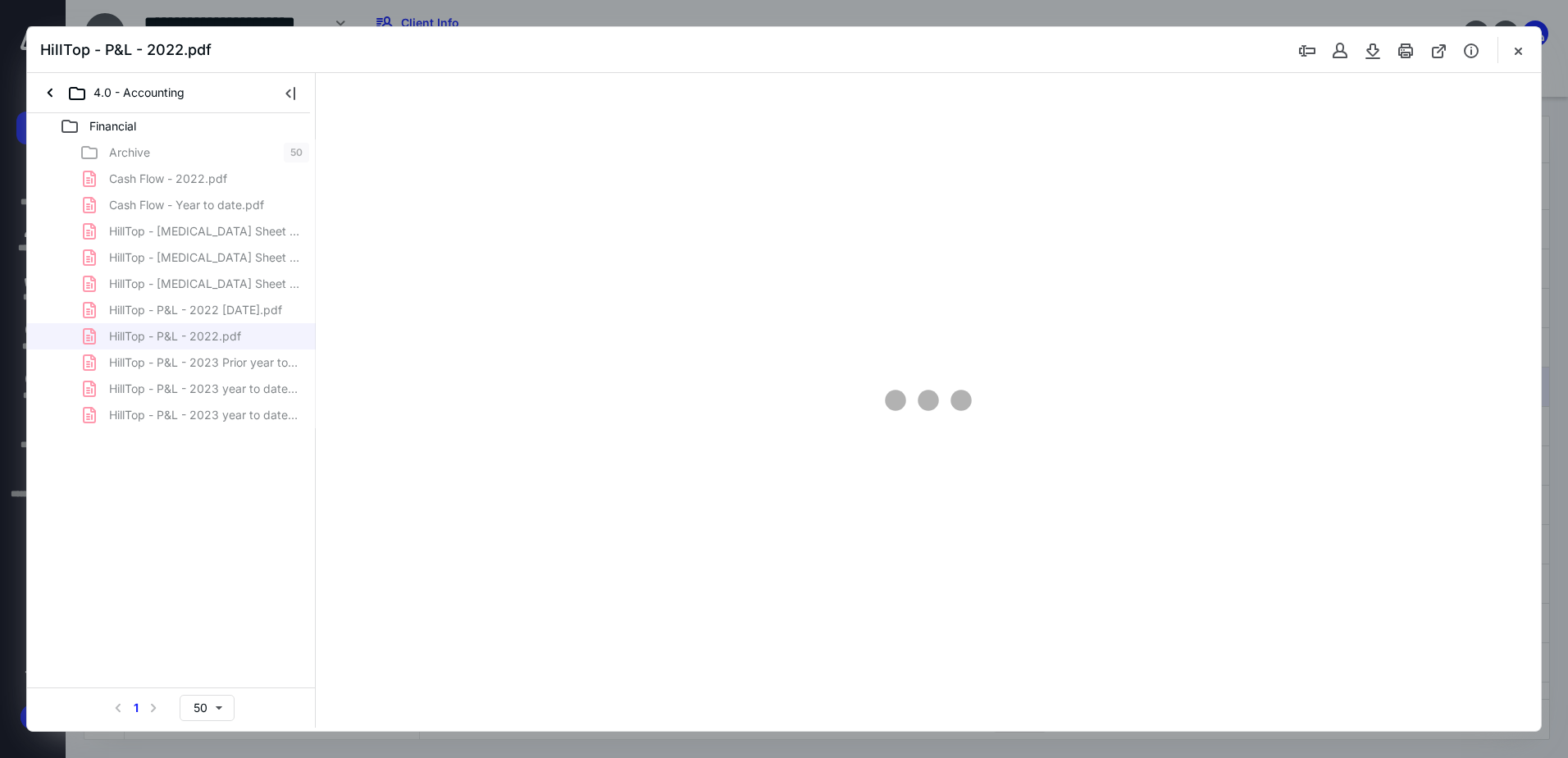type on "96" 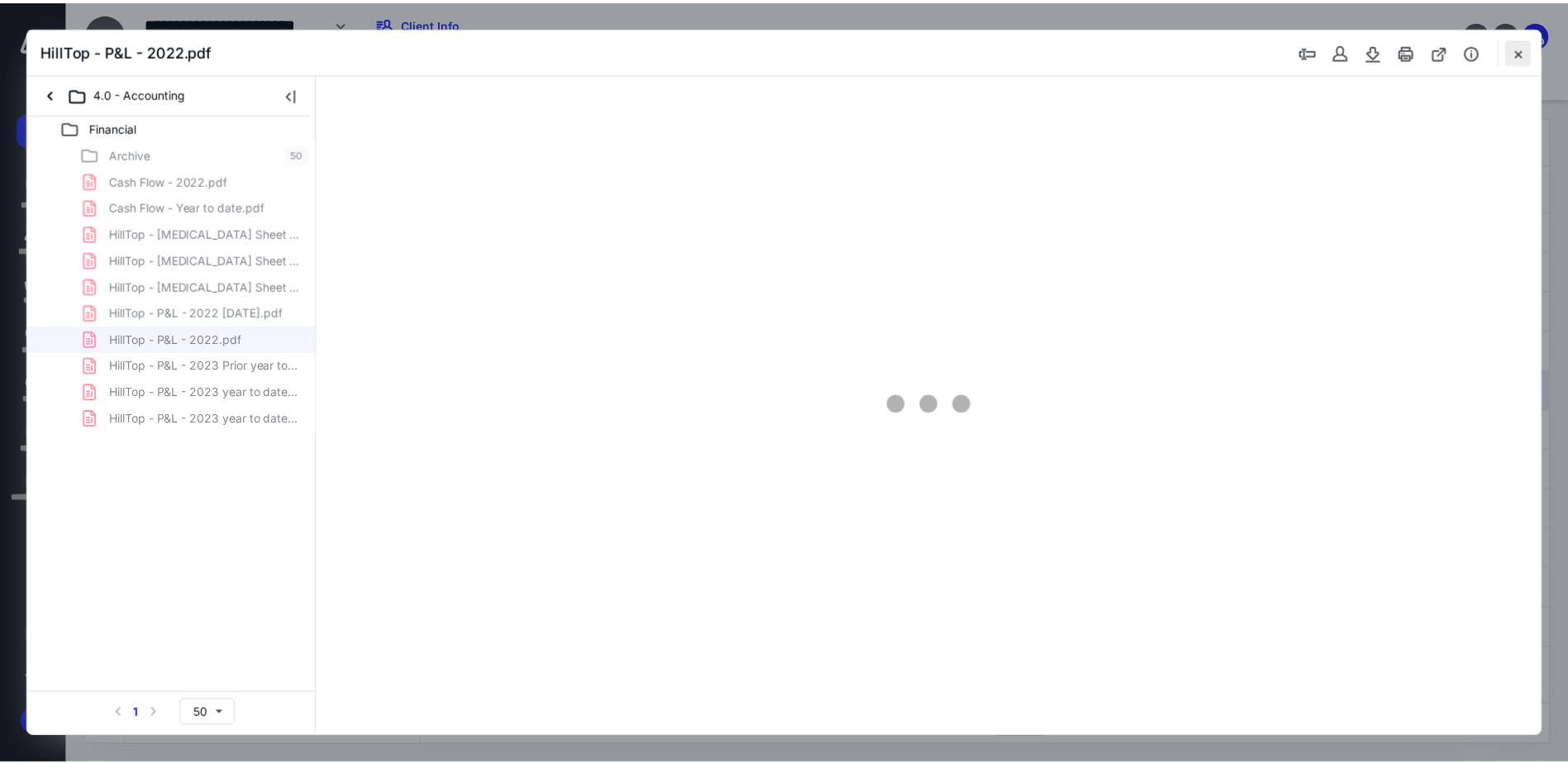 scroll, scrollTop: 33, scrollLeft: 0, axis: vertical 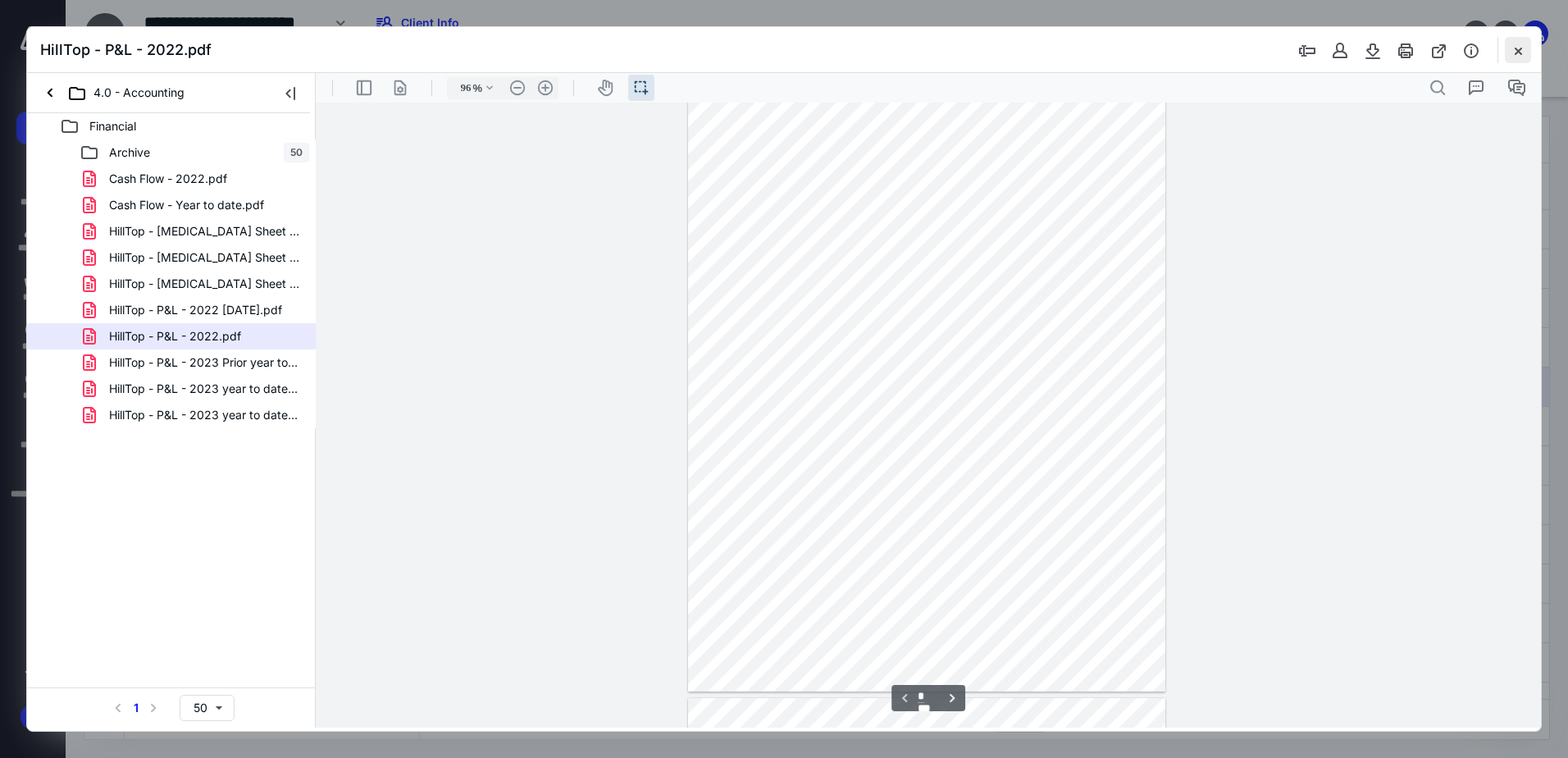 click at bounding box center (1518, 50) 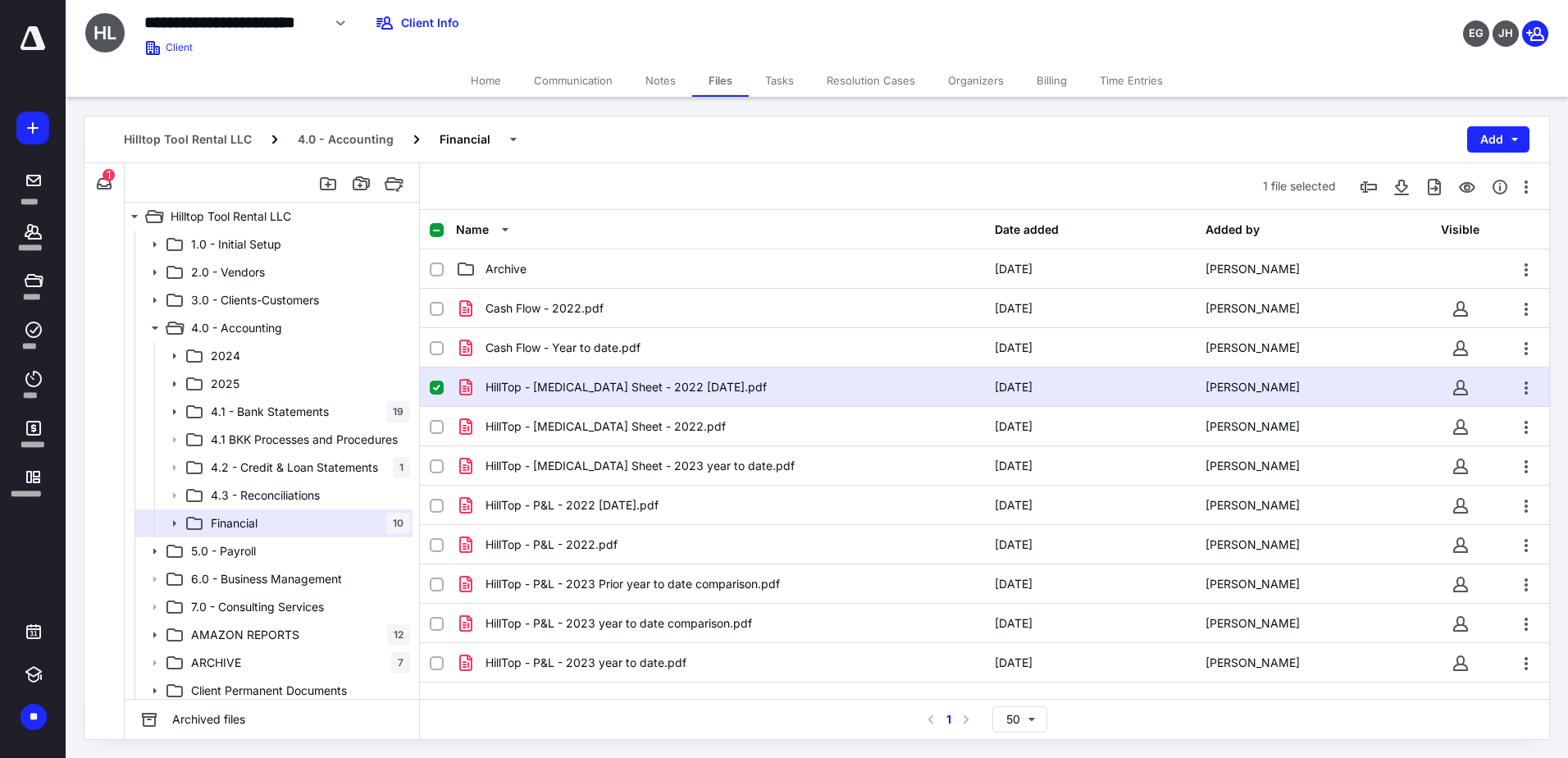 click at bounding box center [33, 39] 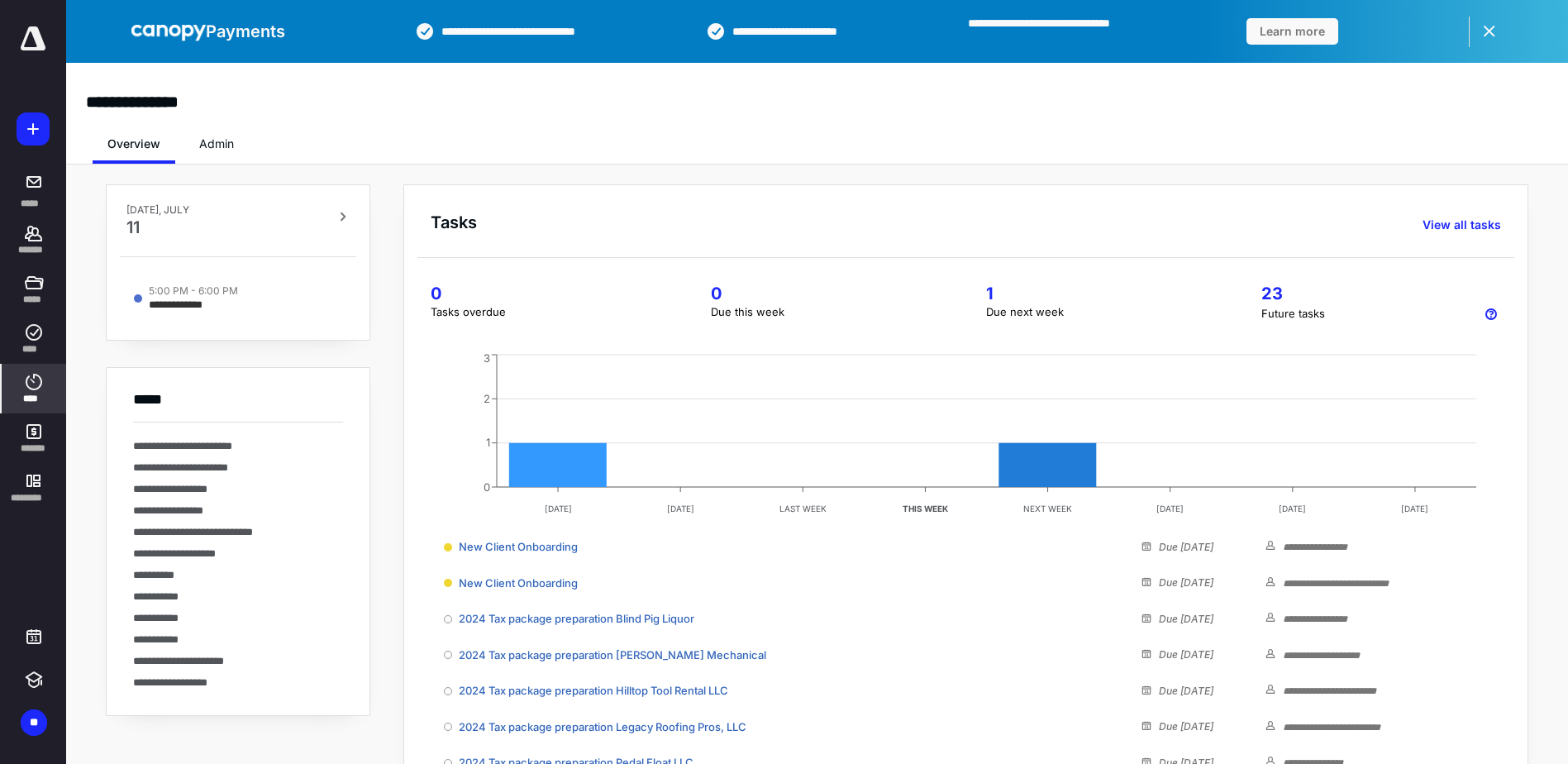 click on "****" at bounding box center (34, 399) 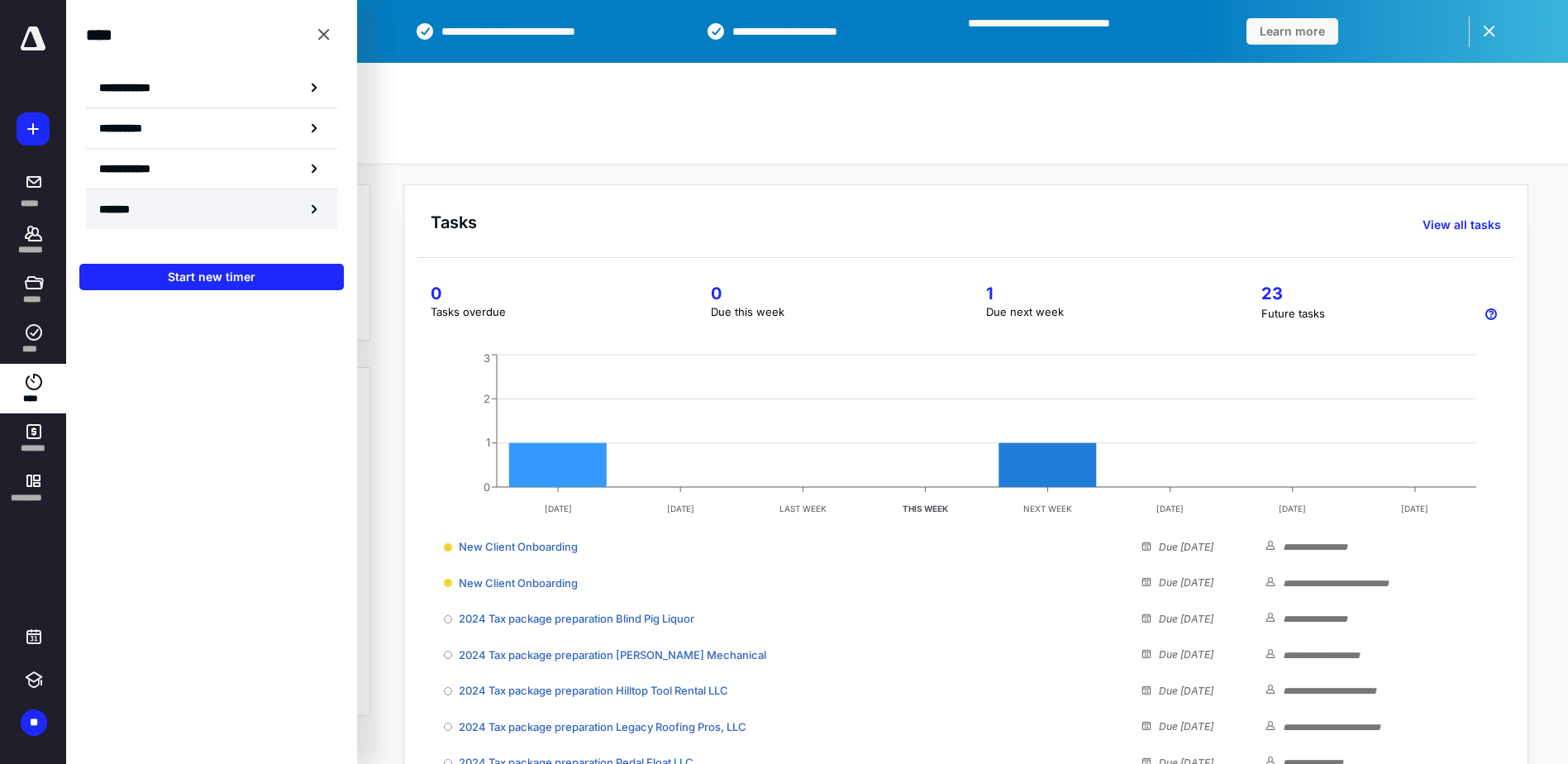 click on "*******" at bounding box center [121, 209] 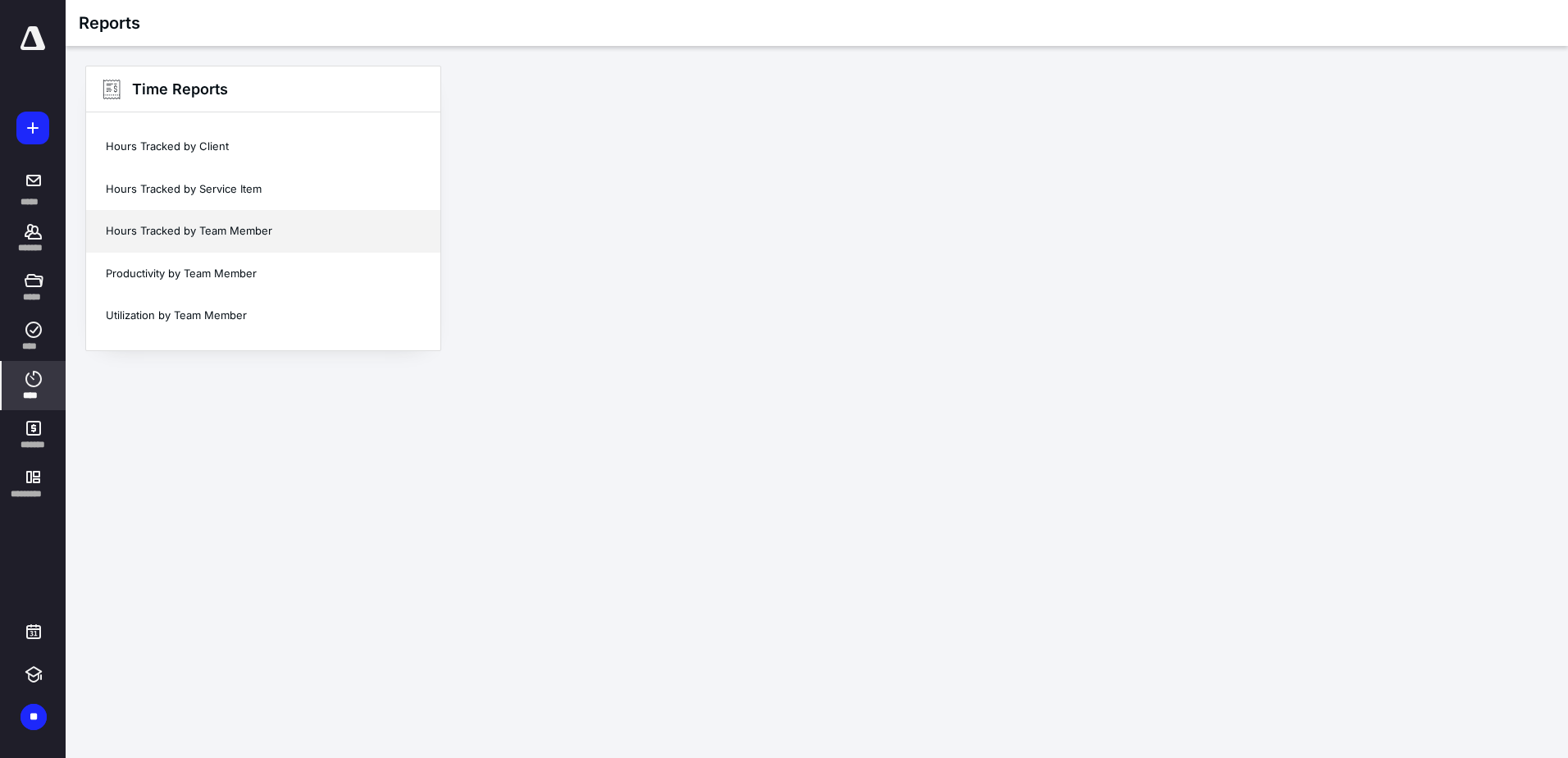 click on "Hours Tracked by Team Member" at bounding box center [263, 231] 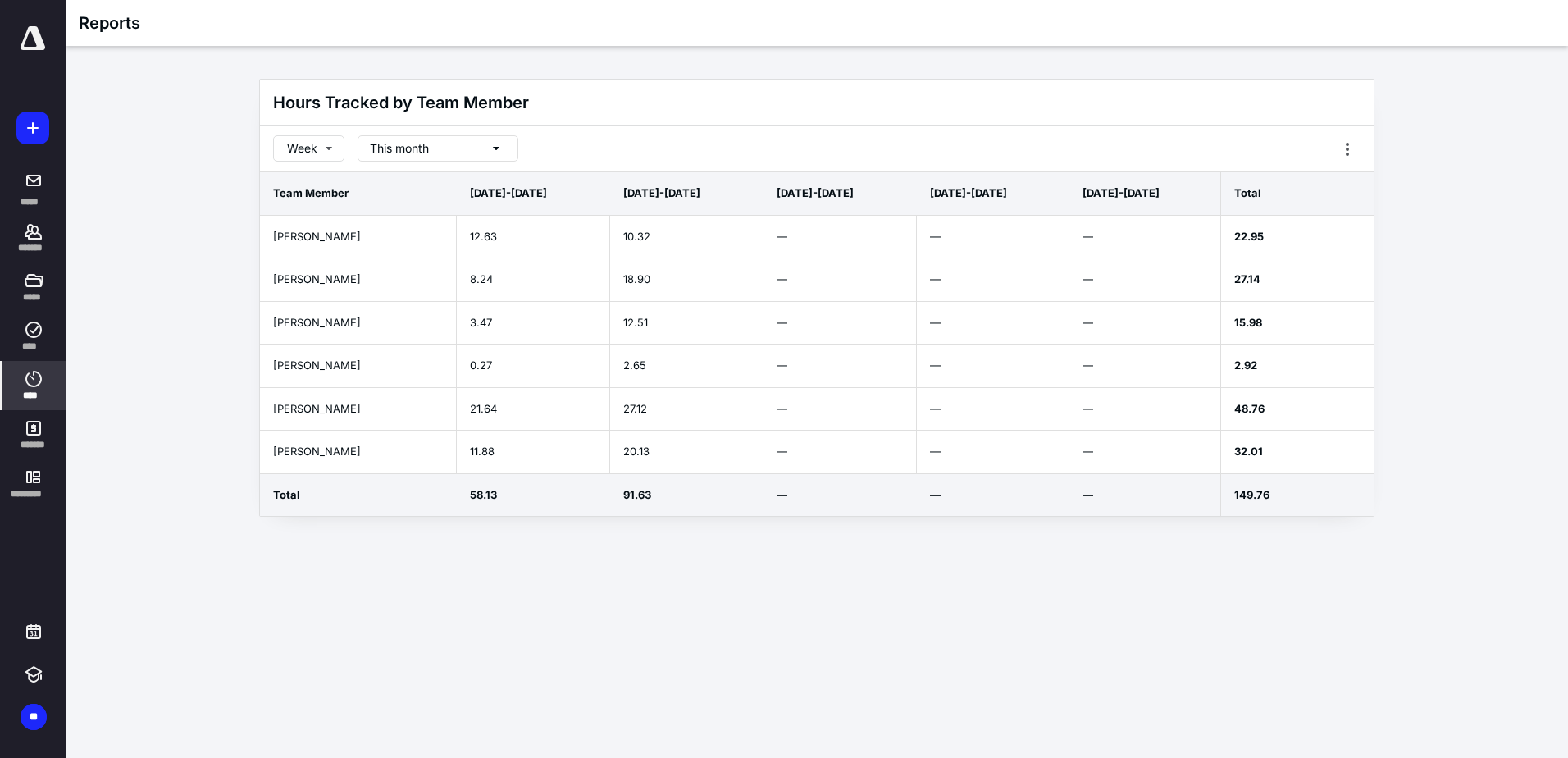 click on "****" at bounding box center [34, 386] 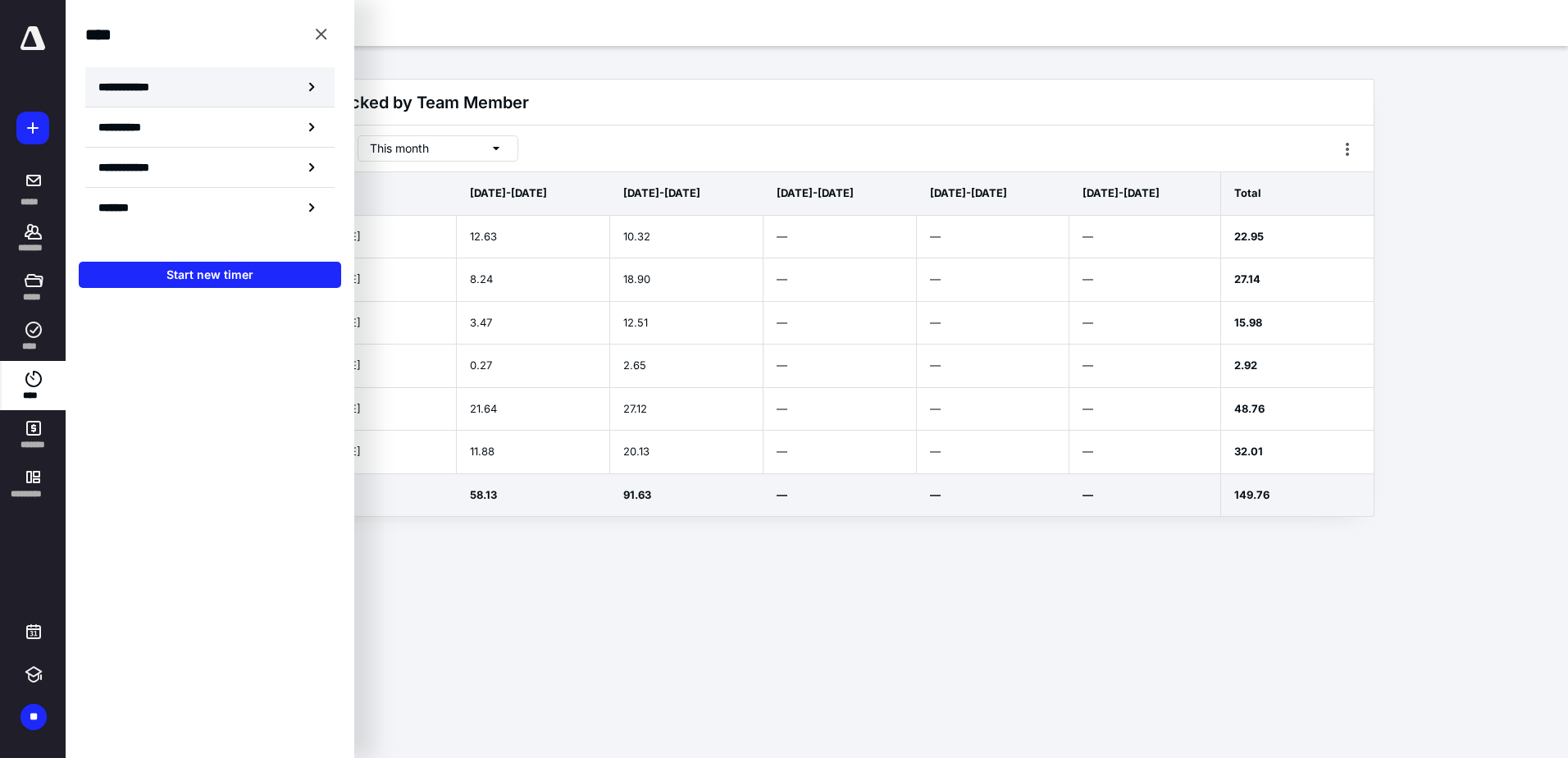 click on "**********" at bounding box center (210, 87) 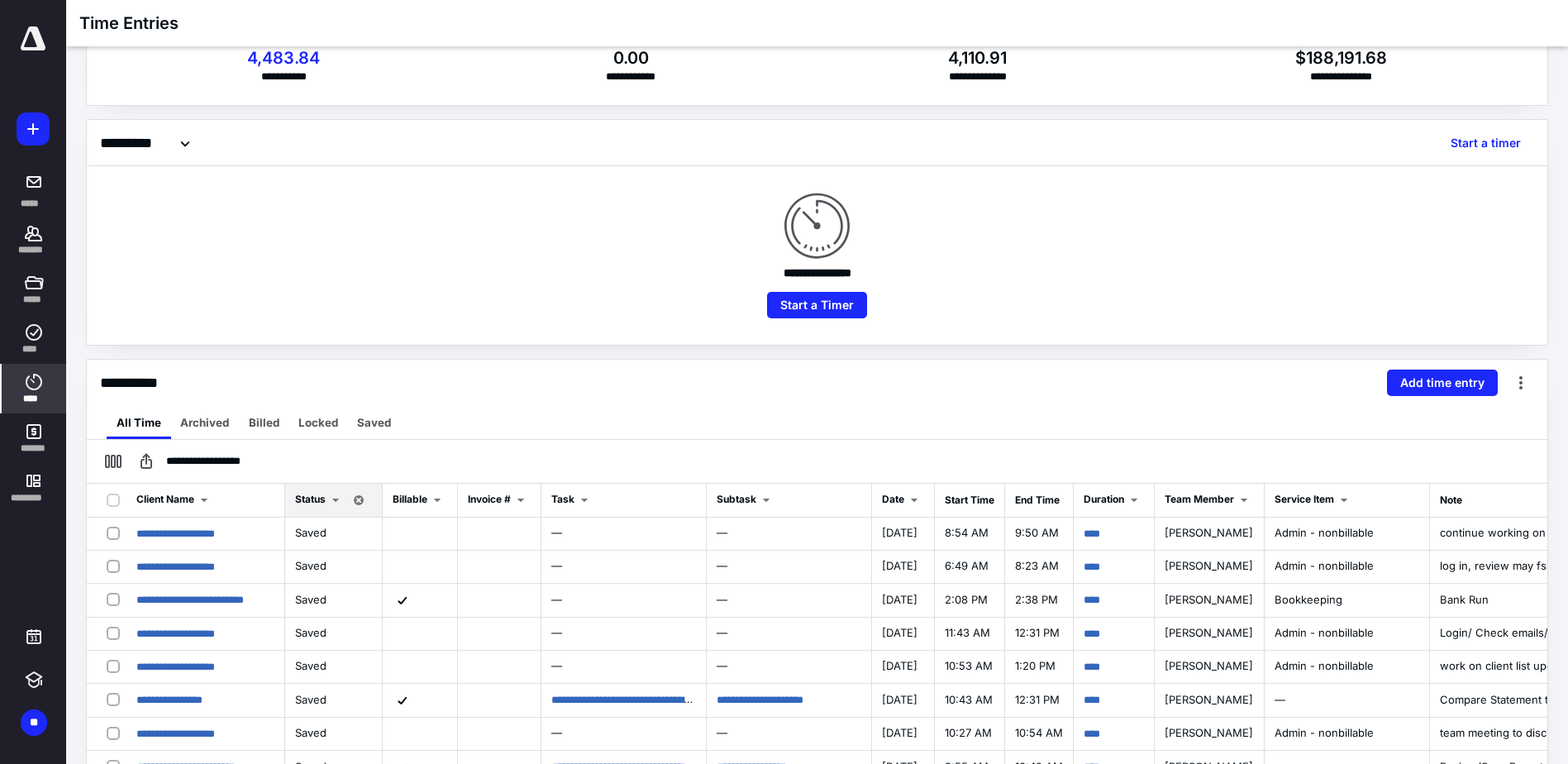 scroll, scrollTop: 83, scrollLeft: 0, axis: vertical 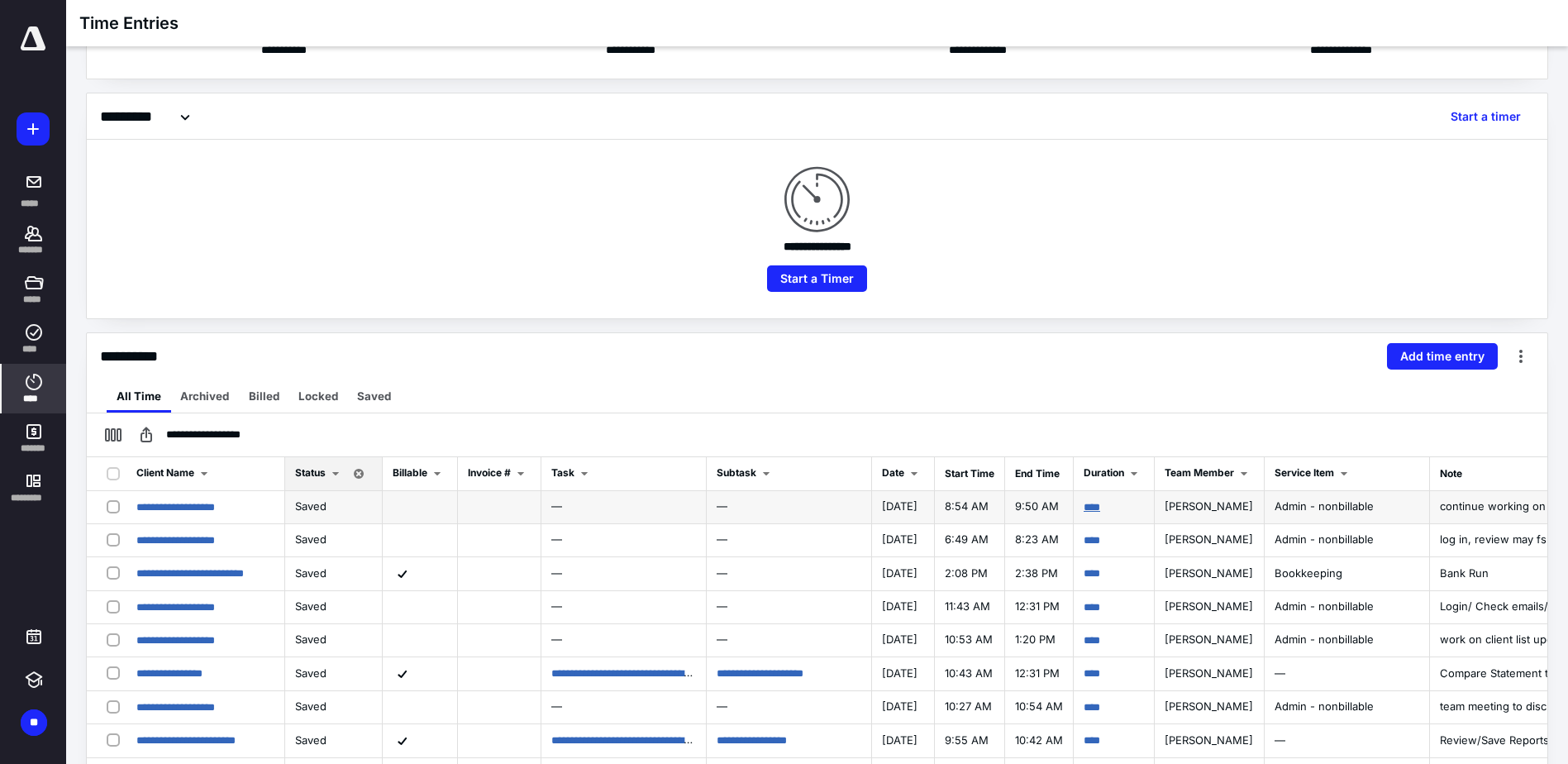 click on "****" at bounding box center [1092, 507] 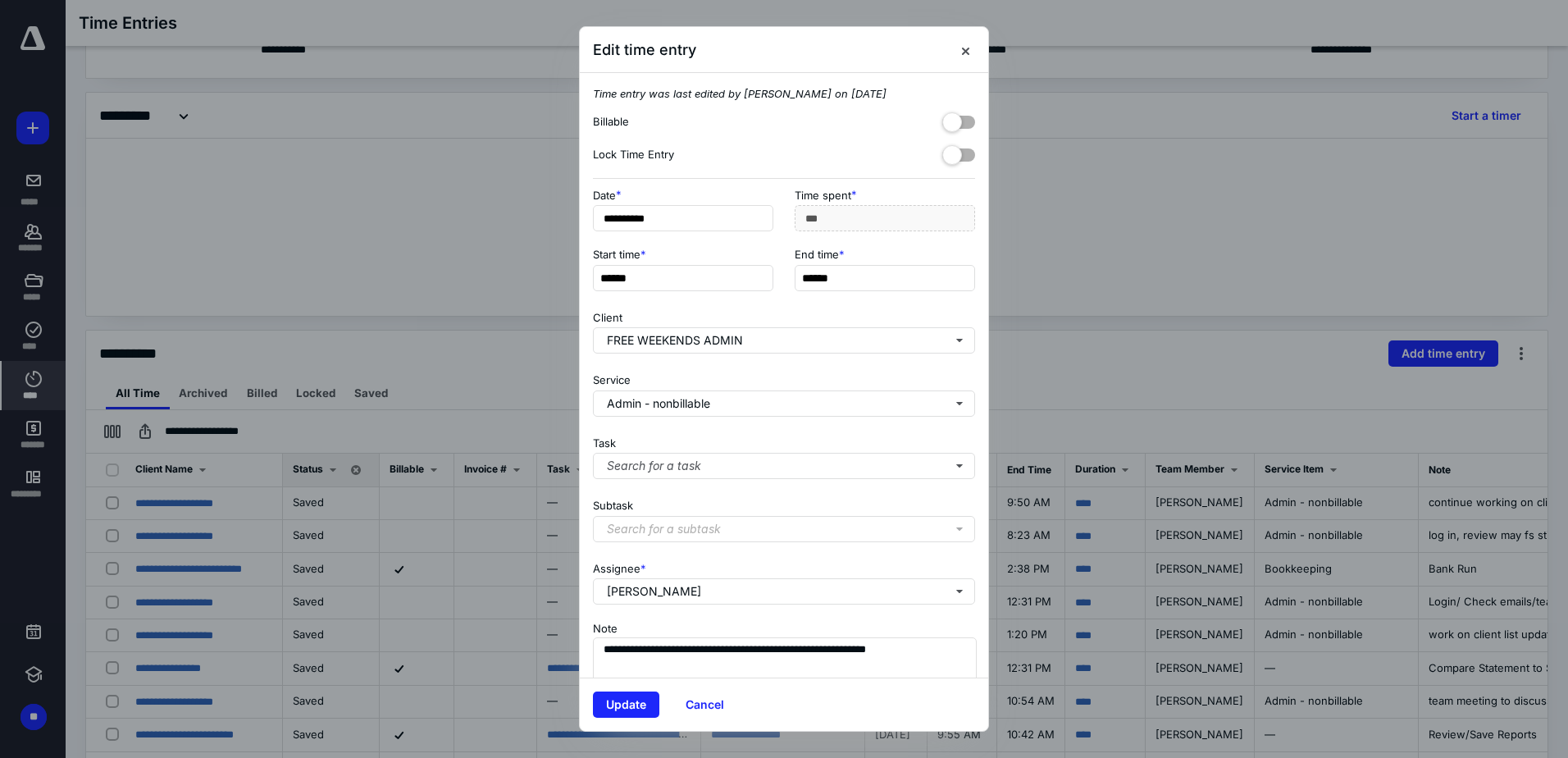 drag, startPoint x: 810, startPoint y: 270, endPoint x: 779, endPoint y: 273, distance: 31.144823 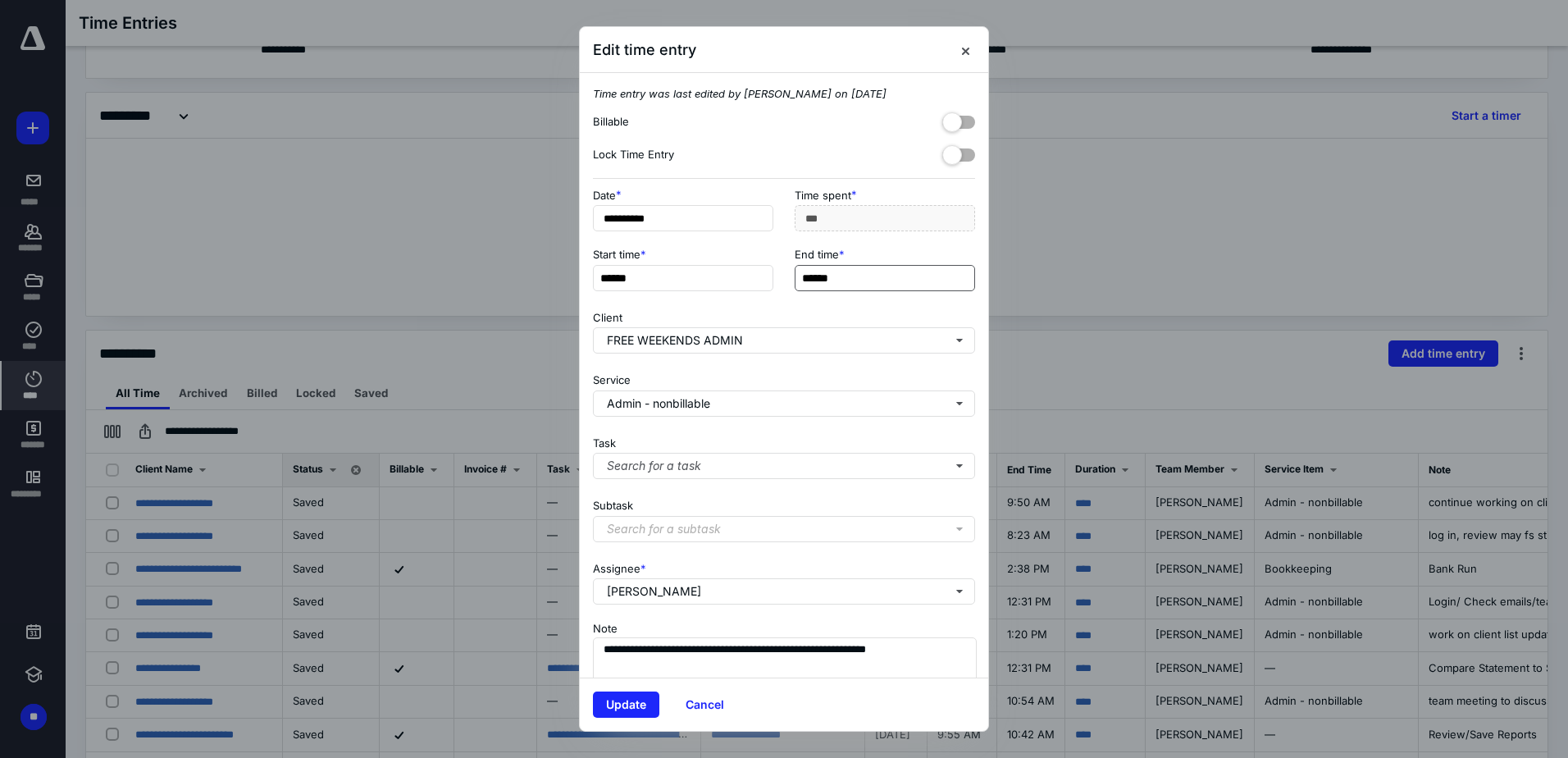 click on "******" at bounding box center [885, 278] 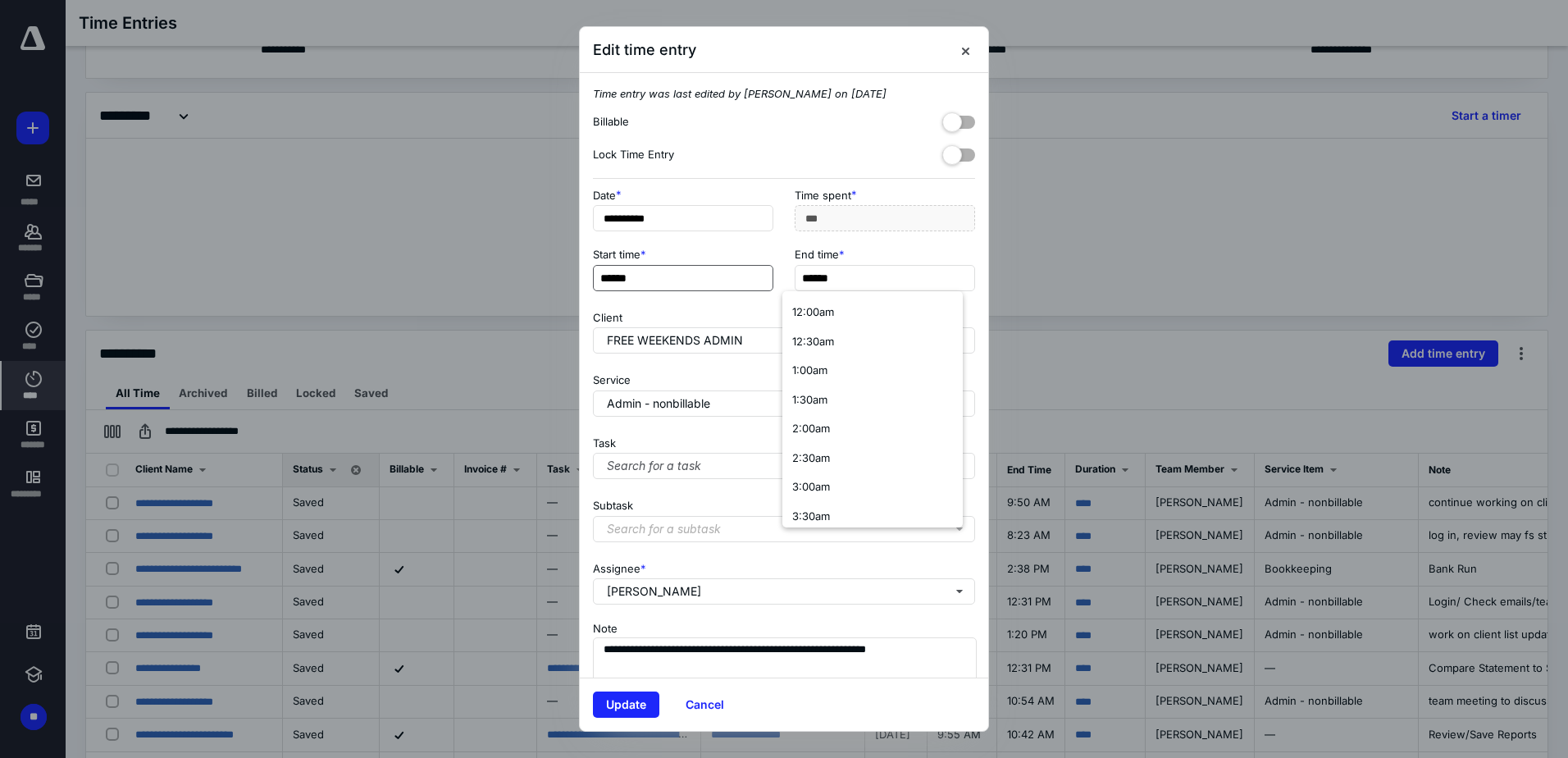 drag, startPoint x: 812, startPoint y: 276, endPoint x: 759, endPoint y: 282, distance: 53.33854 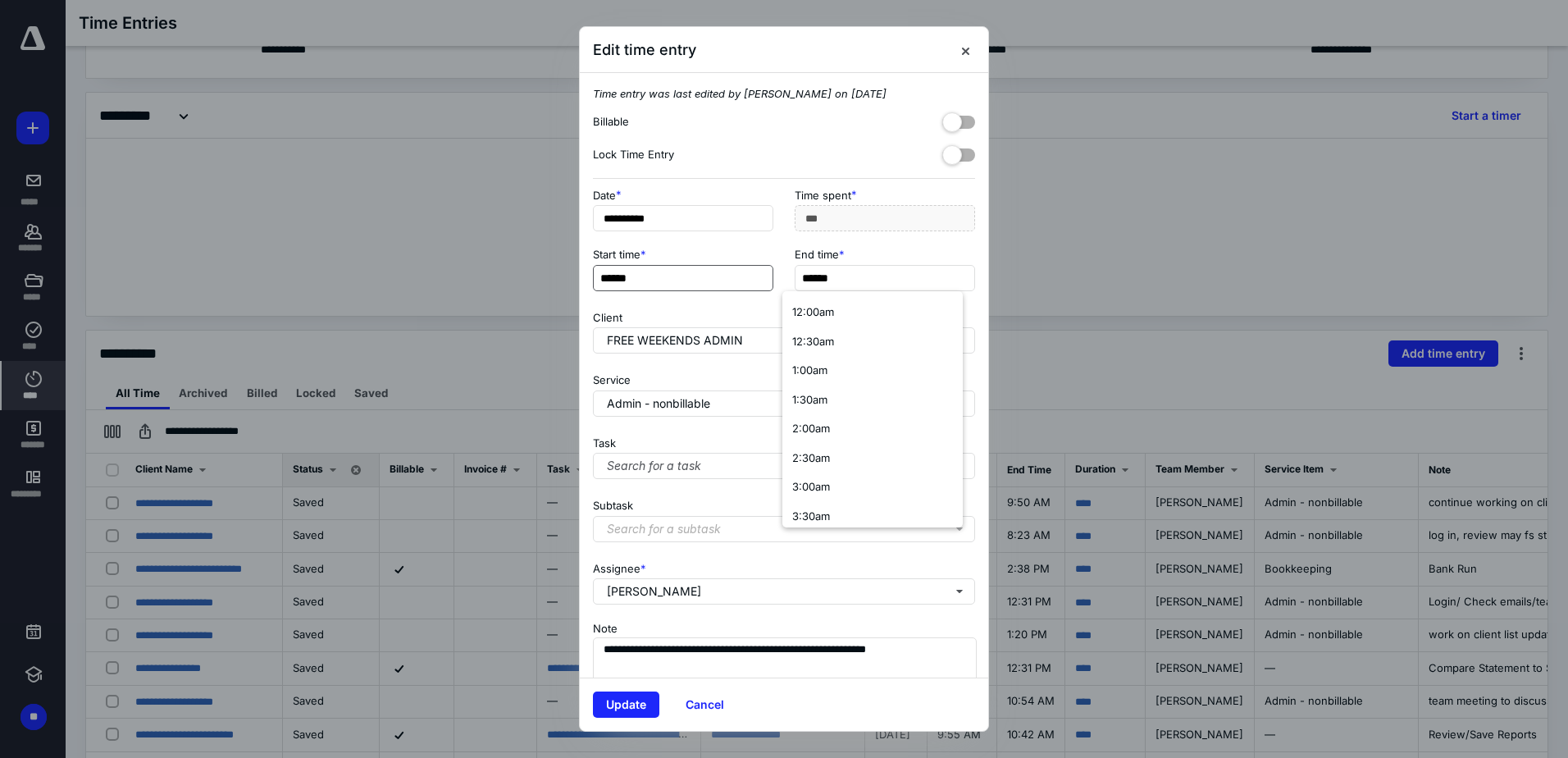 click on "Start time * ****** End time * ******" at bounding box center (784, 274) 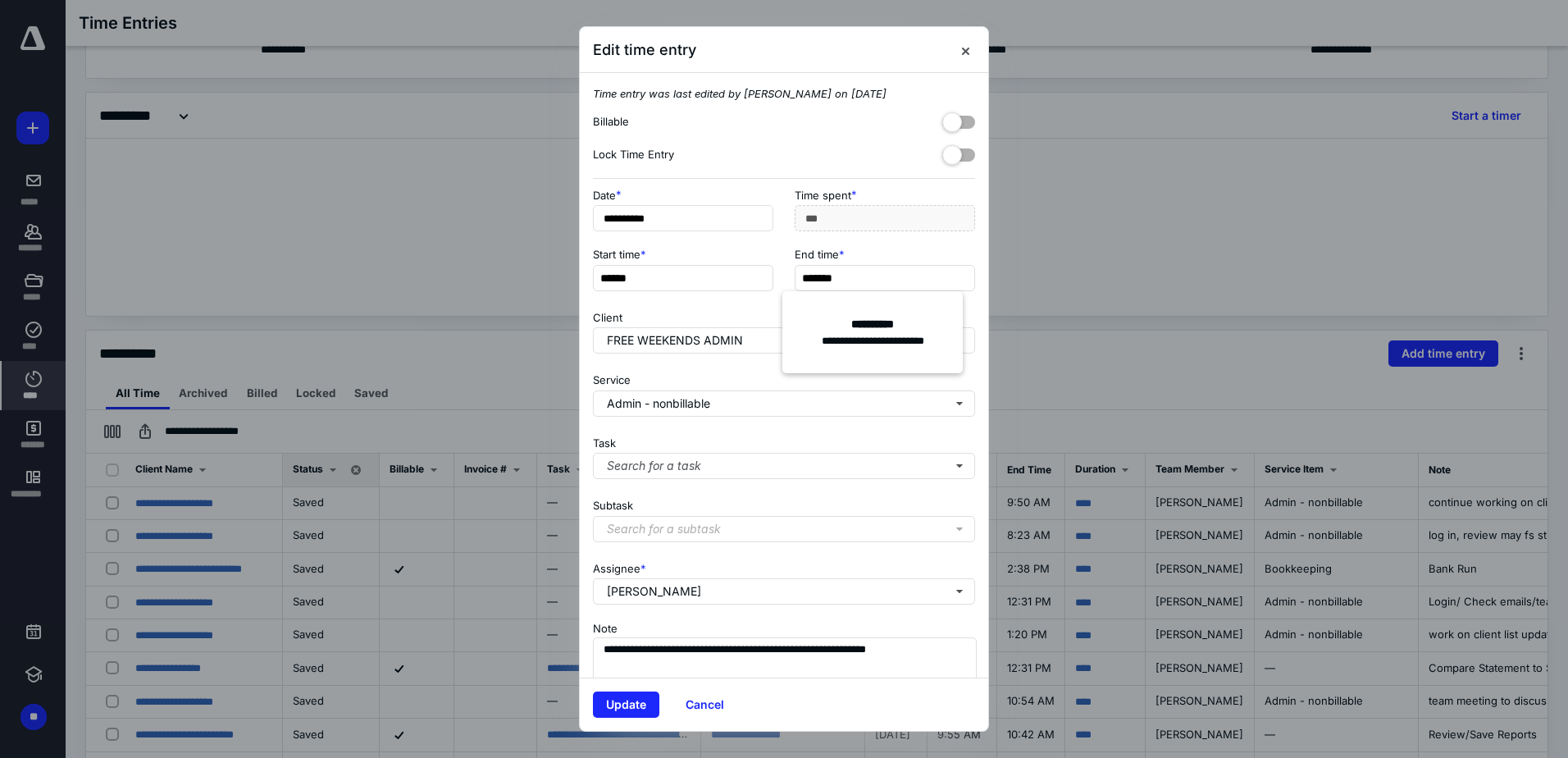 type on "*******" 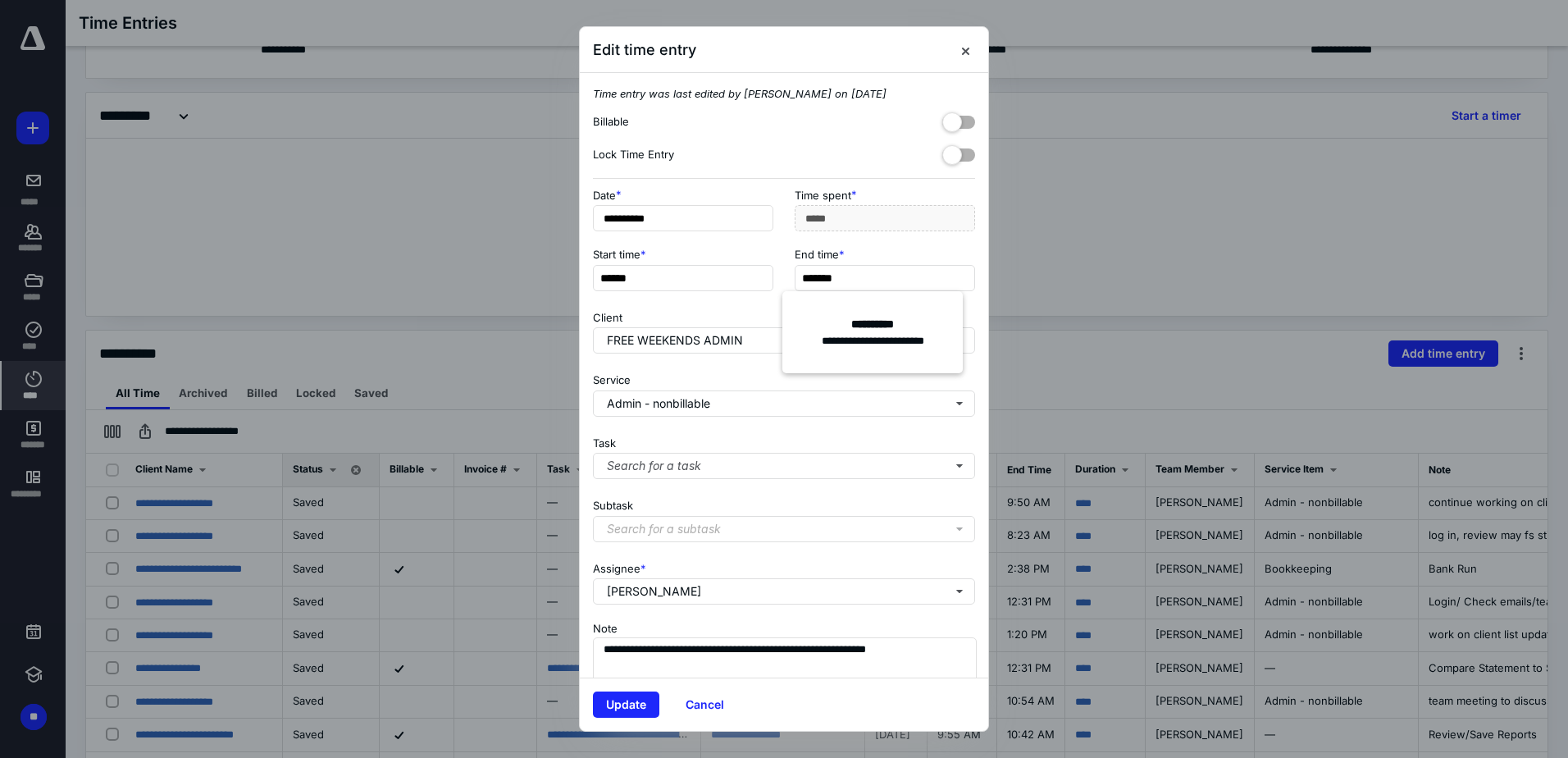 click on "Start time * ****** End time * *******" at bounding box center [784, 274] 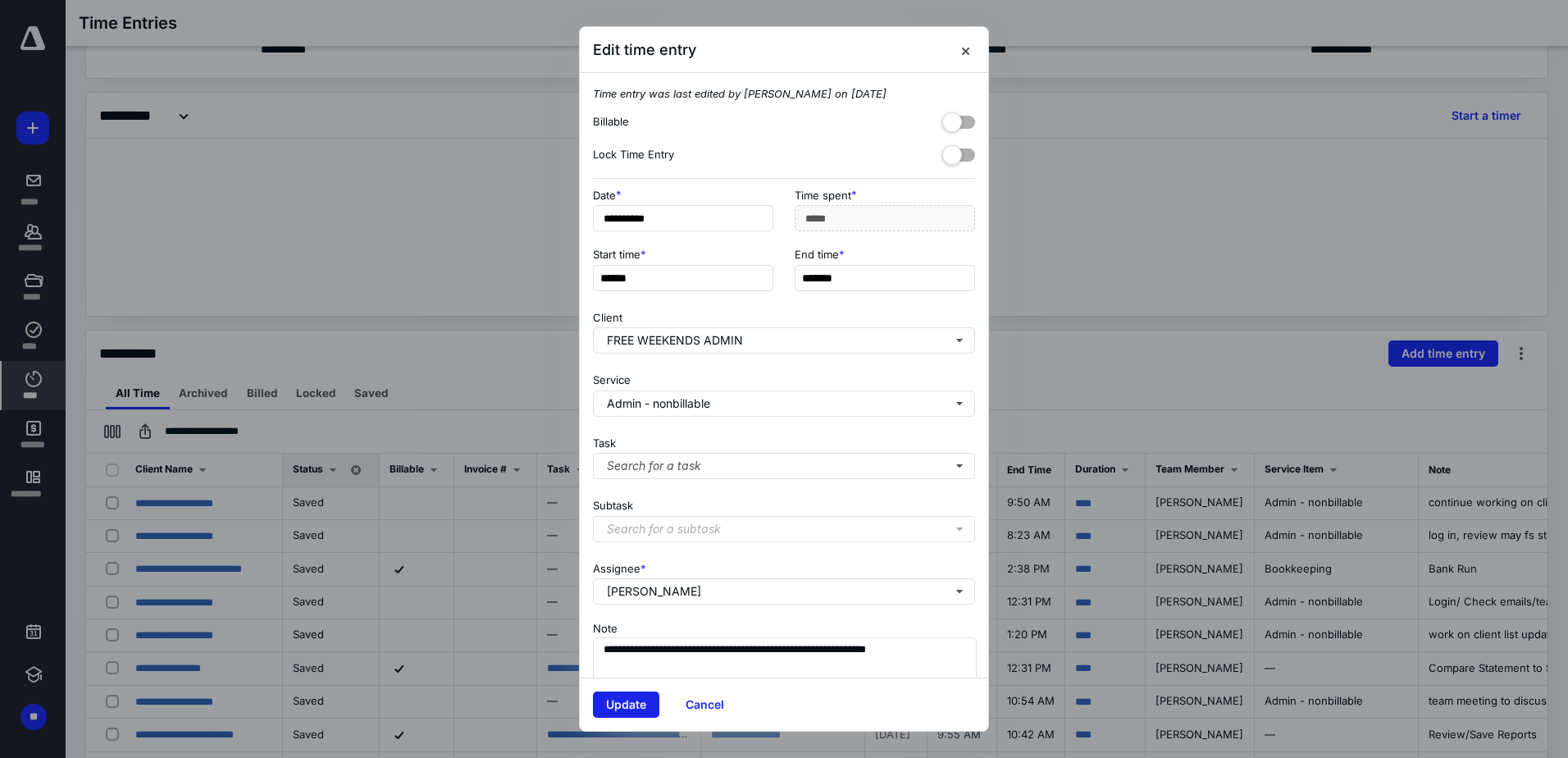 click on "Update" at bounding box center [626, 705] 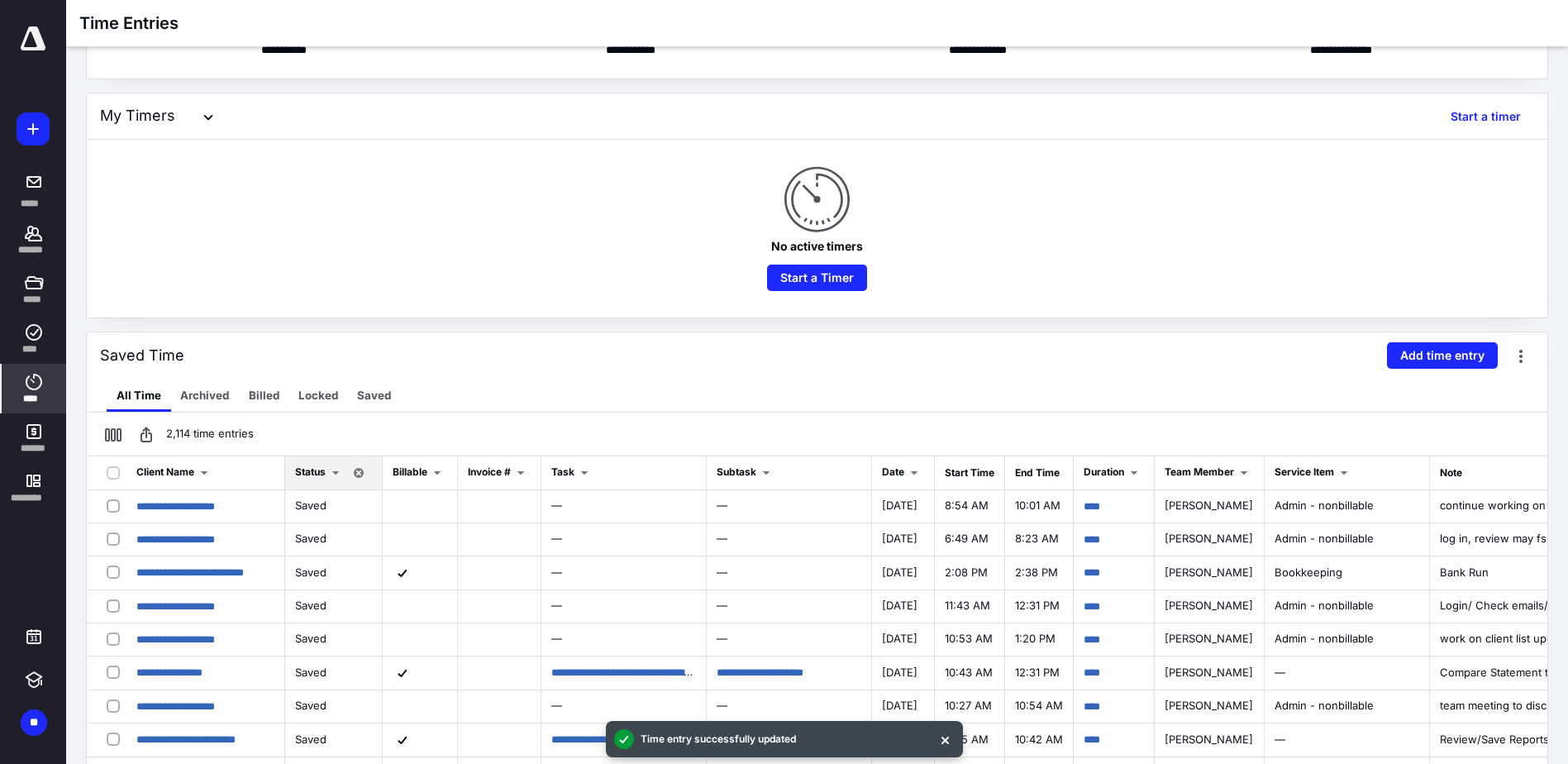 click at bounding box center (33, 39) 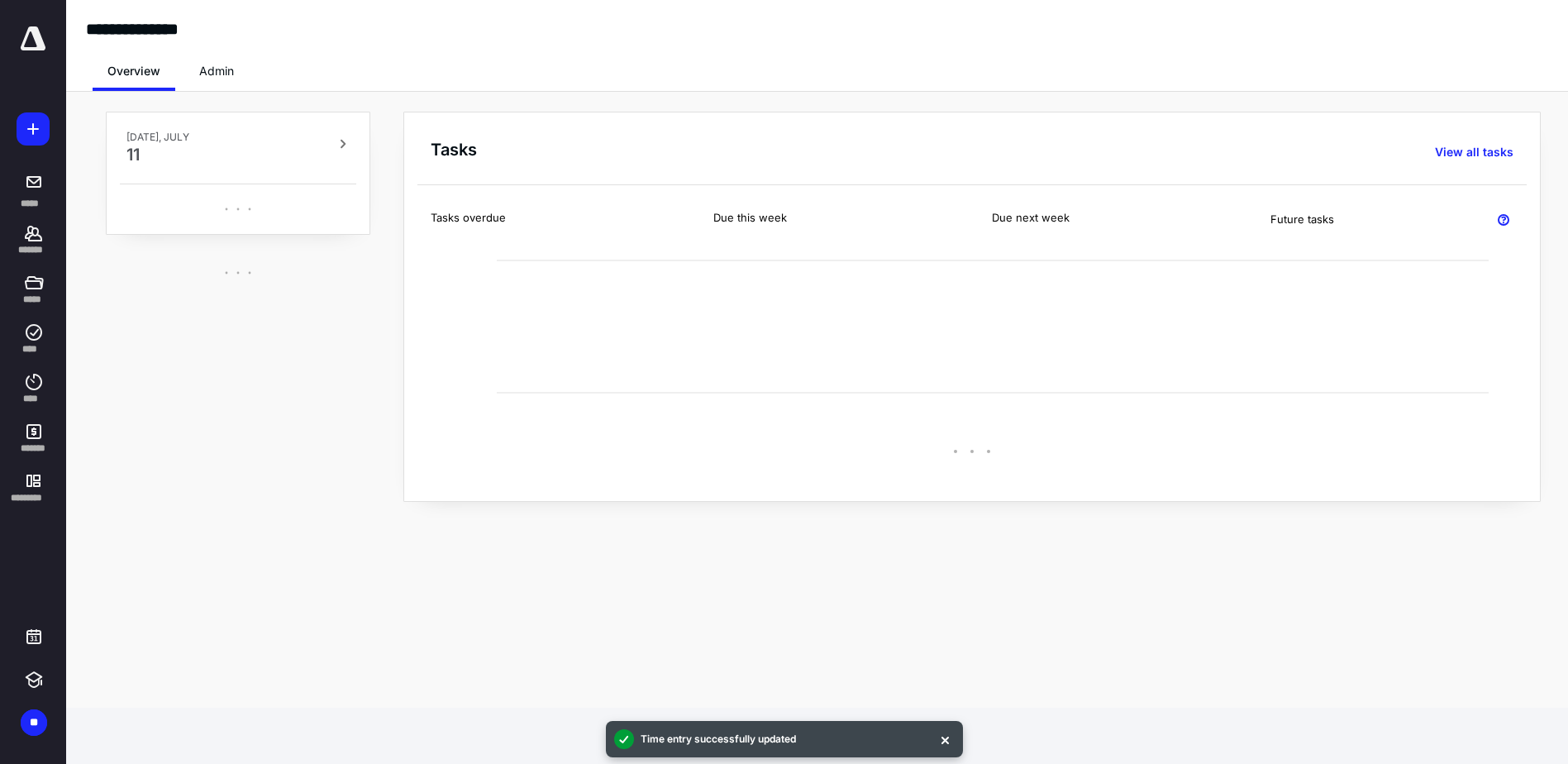 scroll, scrollTop: 0, scrollLeft: 0, axis: both 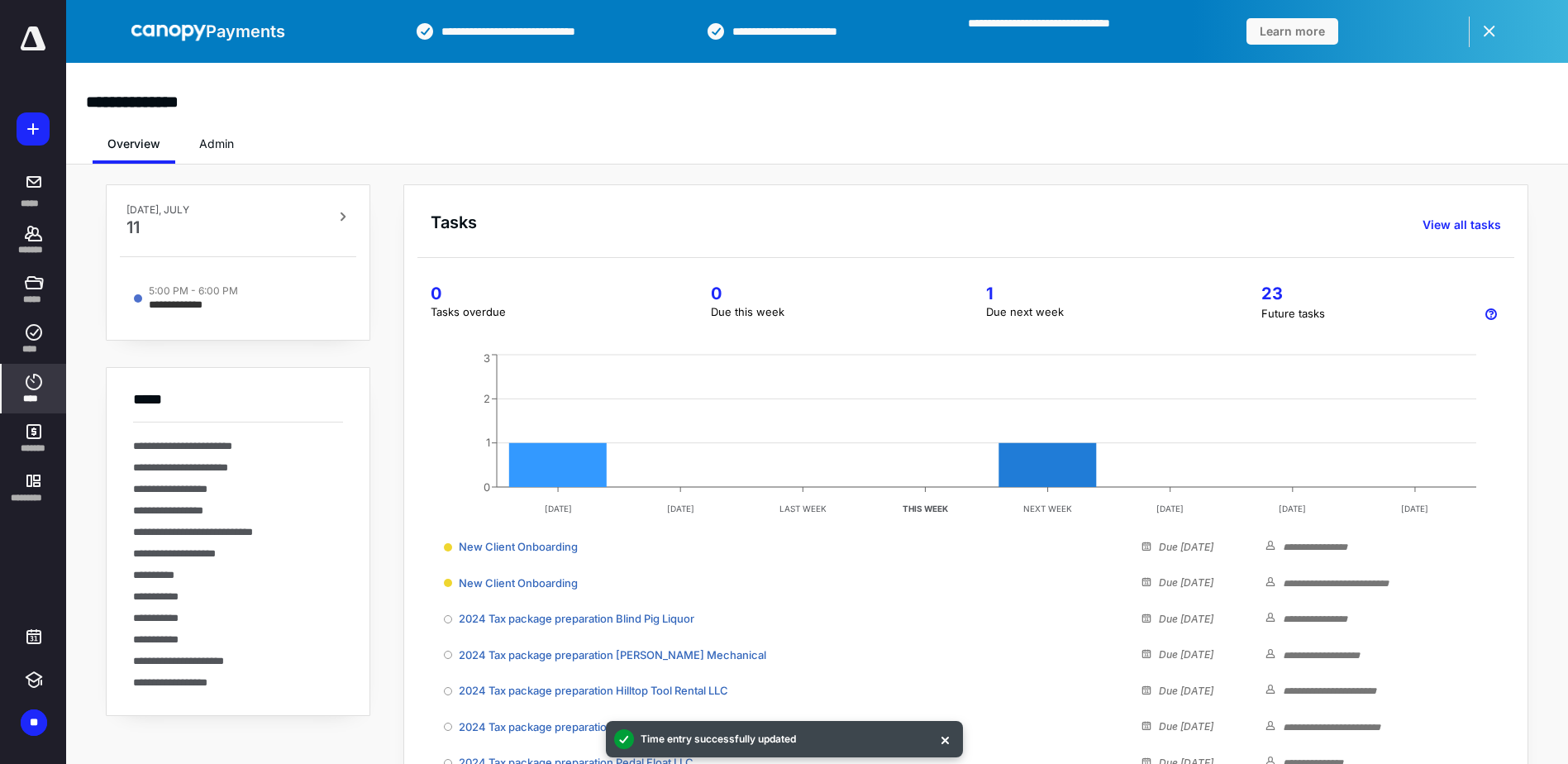click 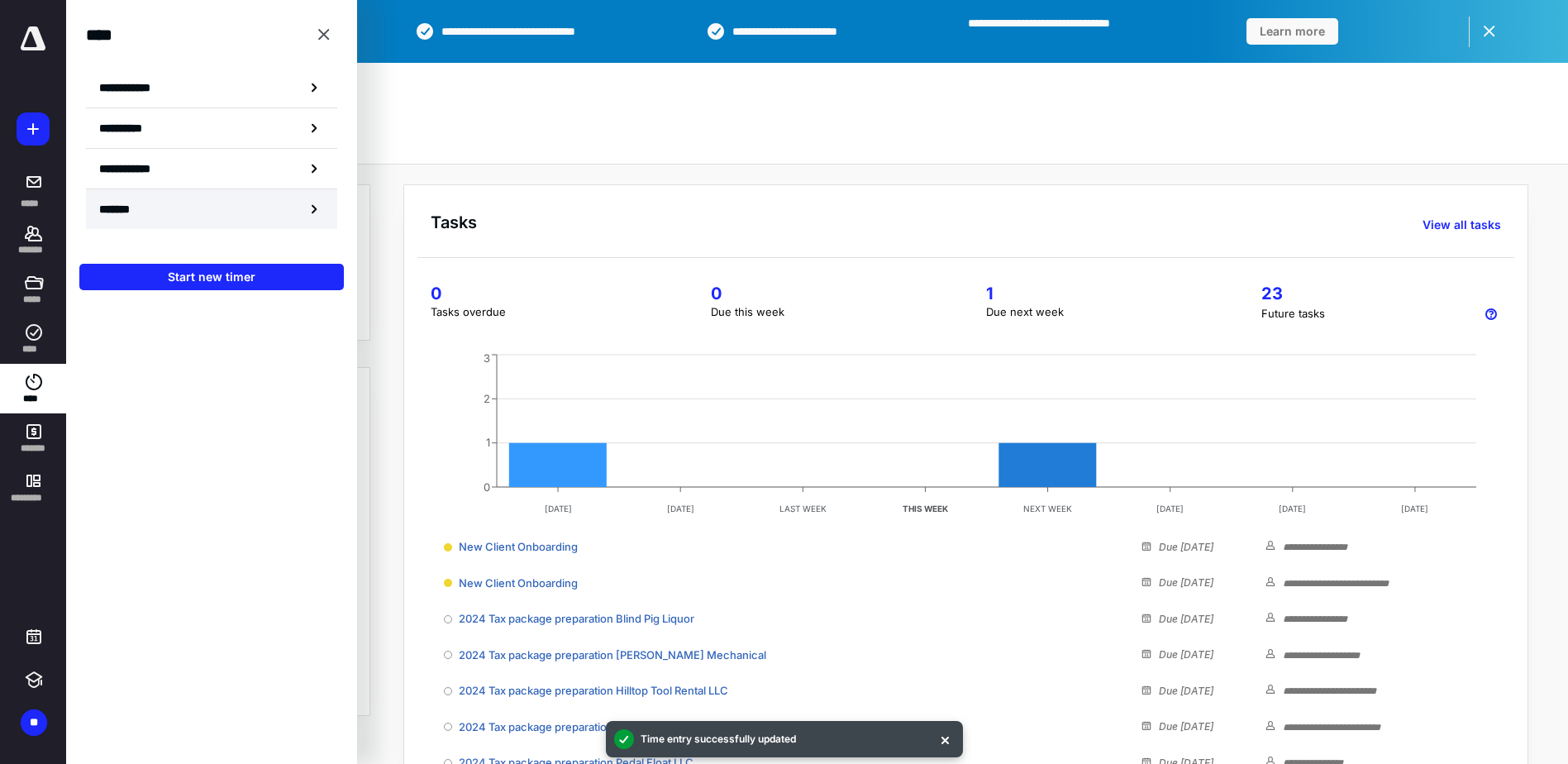 click on "*******" at bounding box center [212, 209] 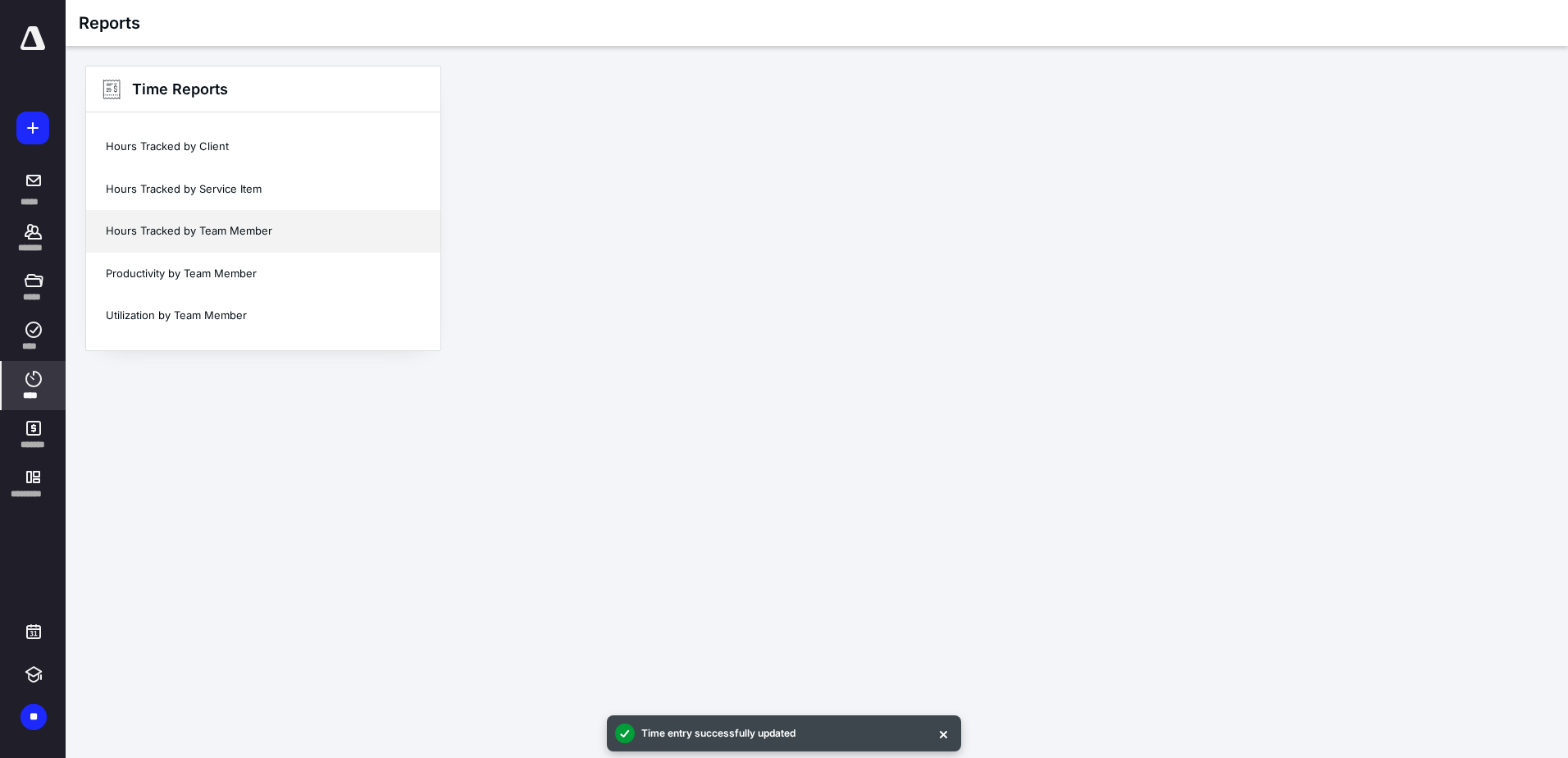click on "Hours Tracked by Team Member" at bounding box center (263, 231) 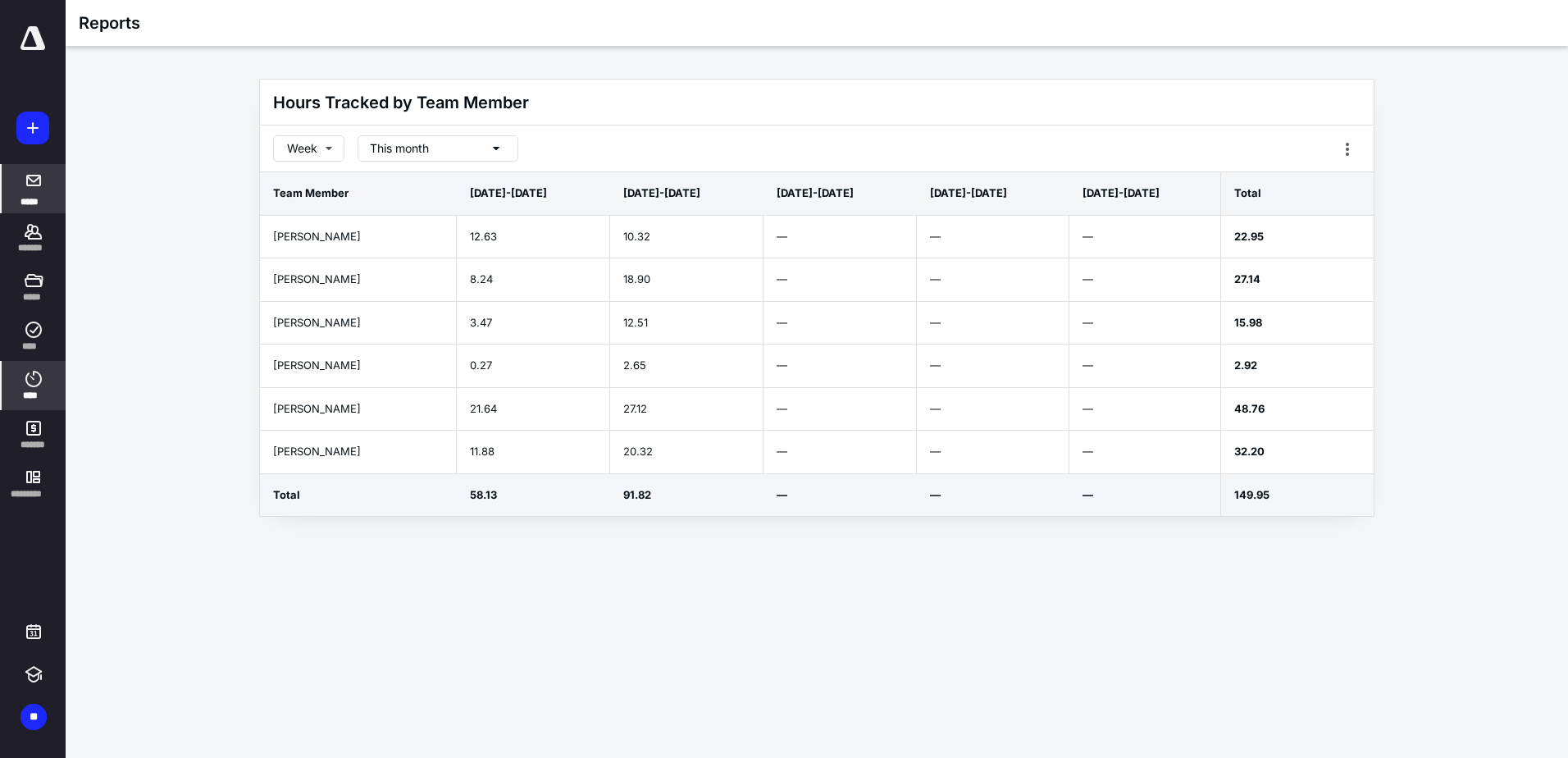 click 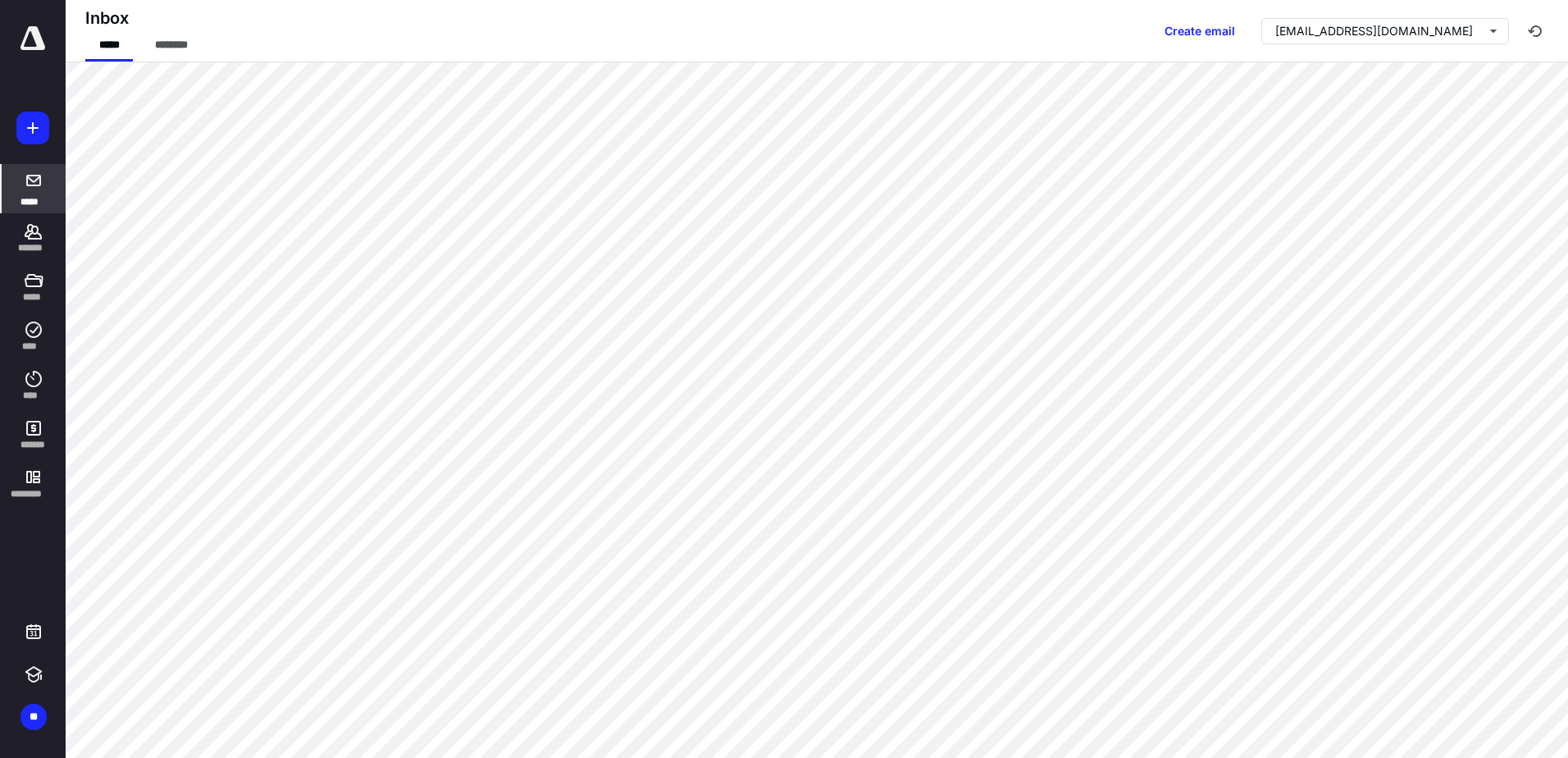 click at bounding box center [33, 39] 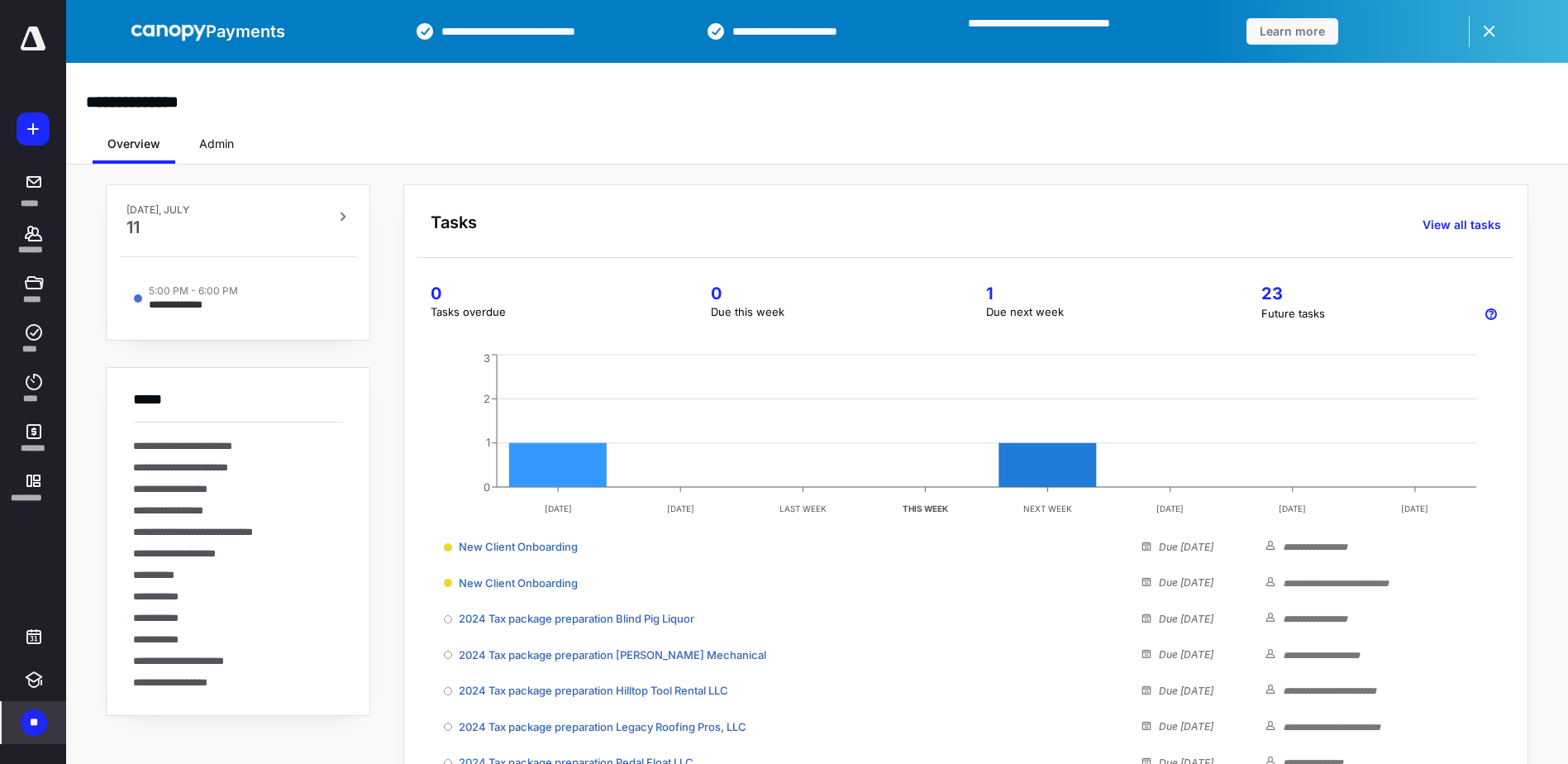 click on "**" at bounding box center [34, 723] 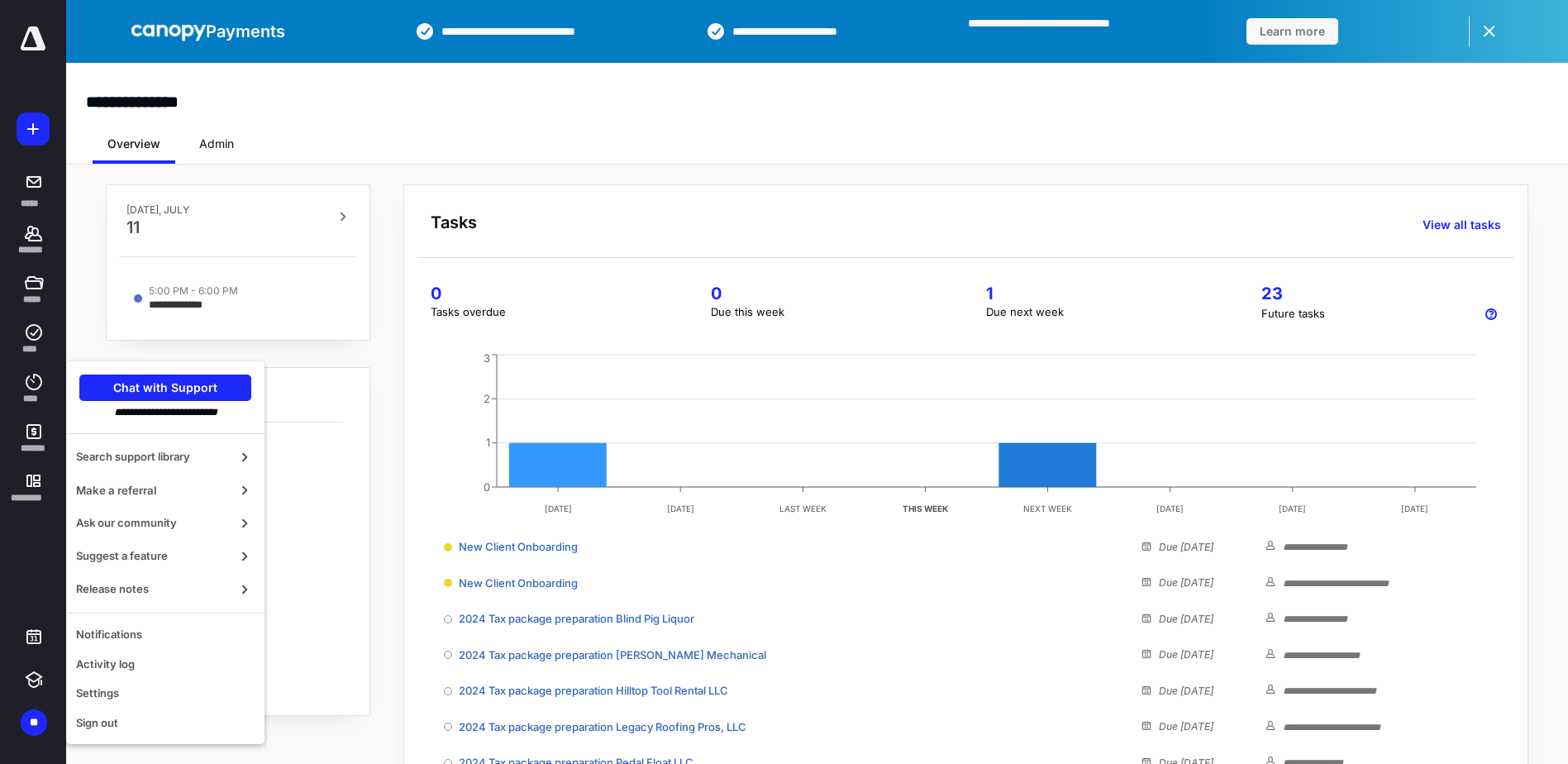 click on "**********" at bounding box center [238, 553] 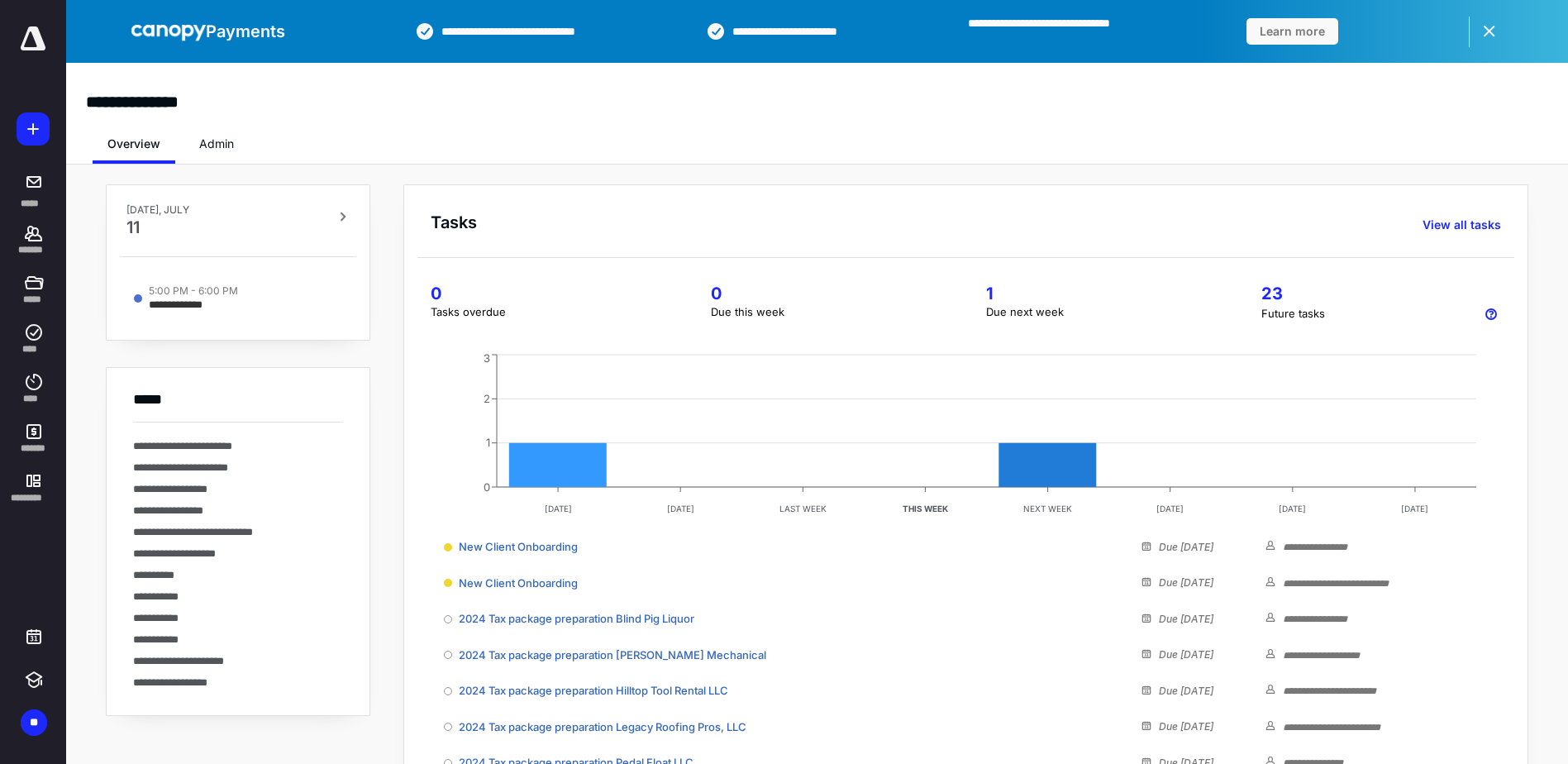 click at bounding box center (33, 39) 